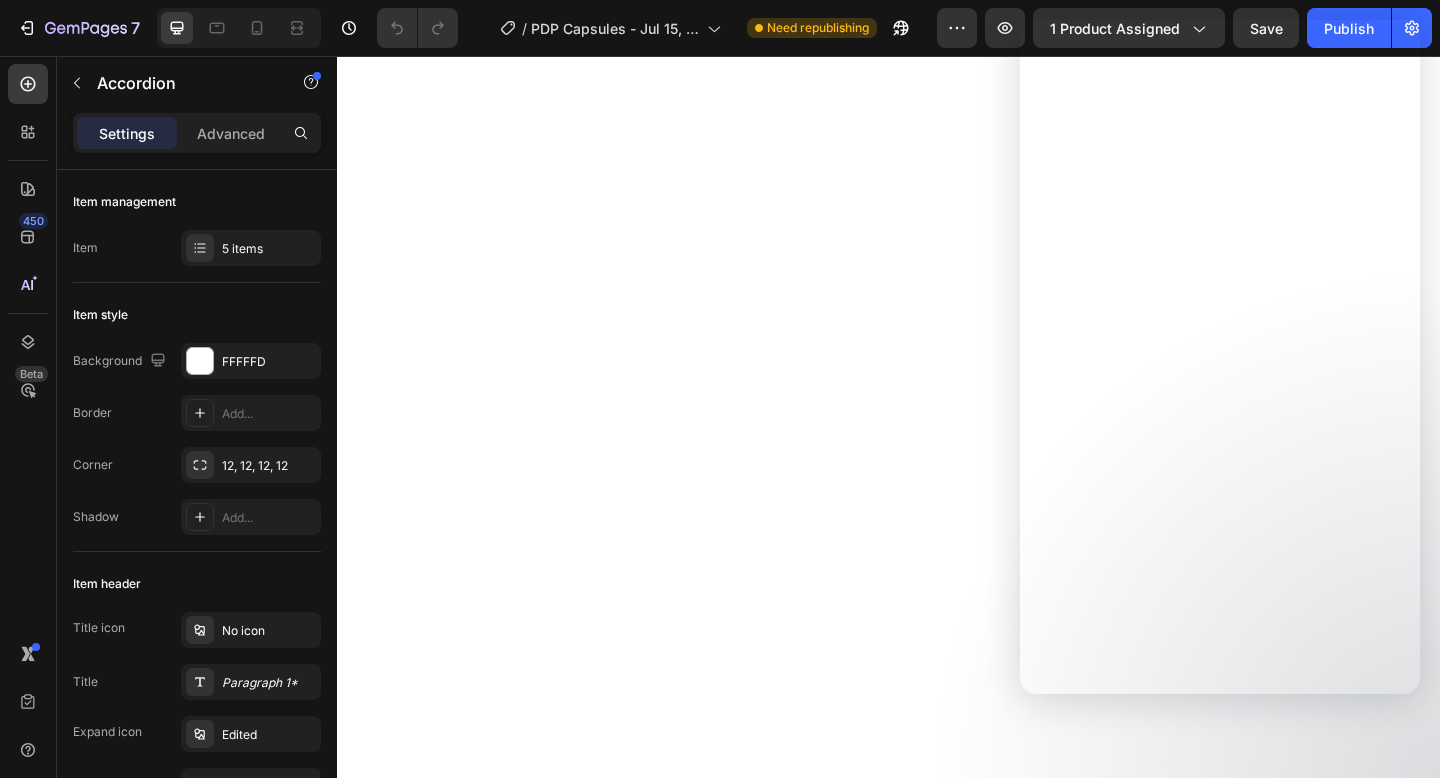 scroll, scrollTop: 0, scrollLeft: 0, axis: both 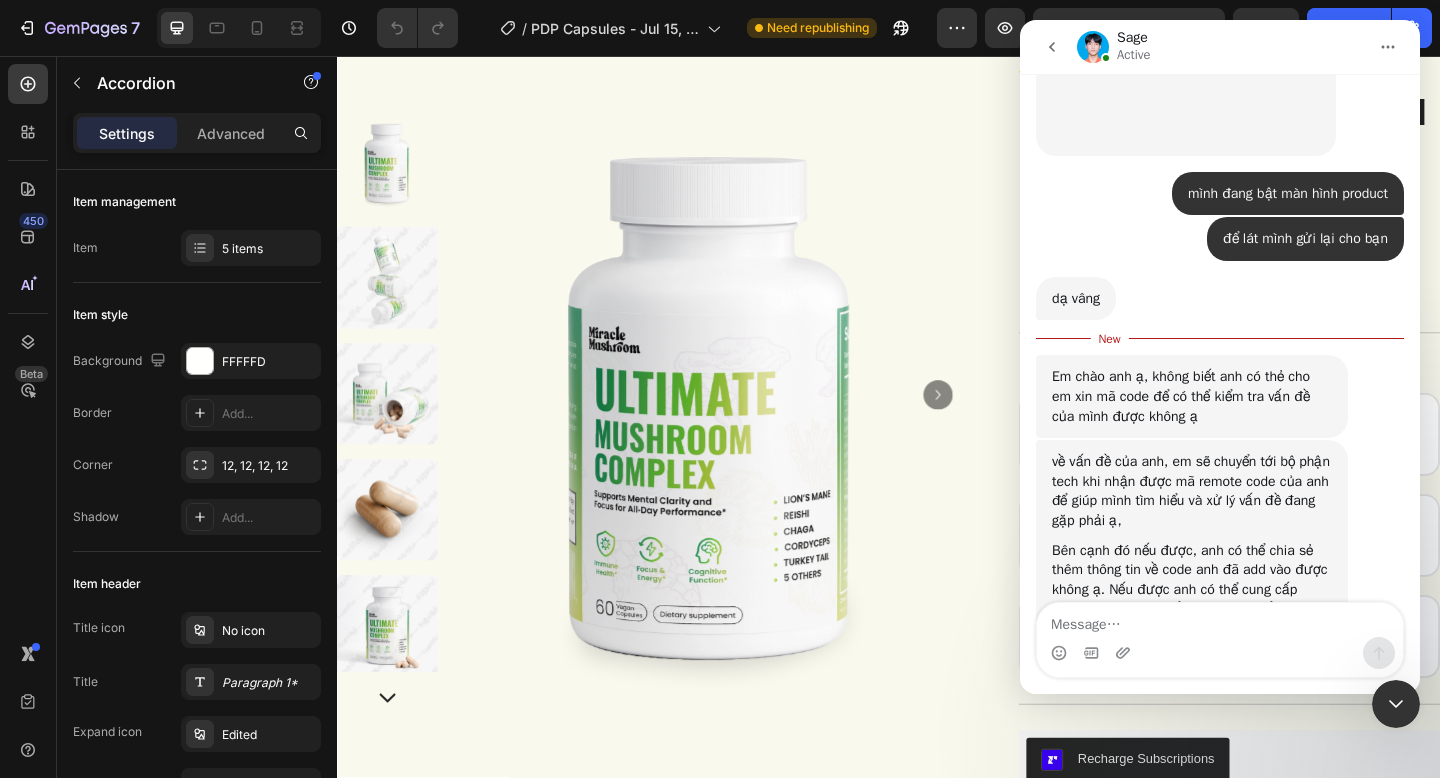 click at bounding box center (1220, 620) 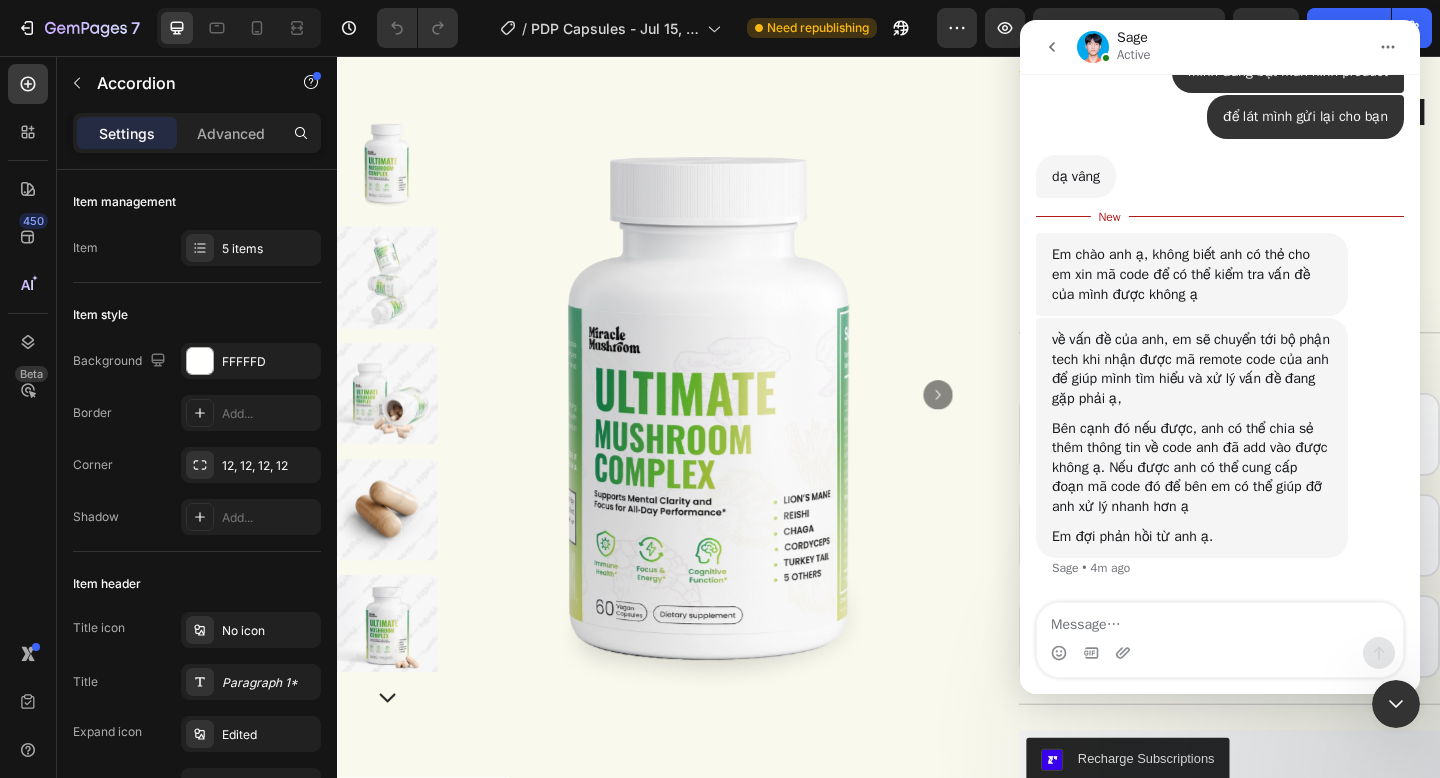 scroll, scrollTop: 4226, scrollLeft: 0, axis: vertical 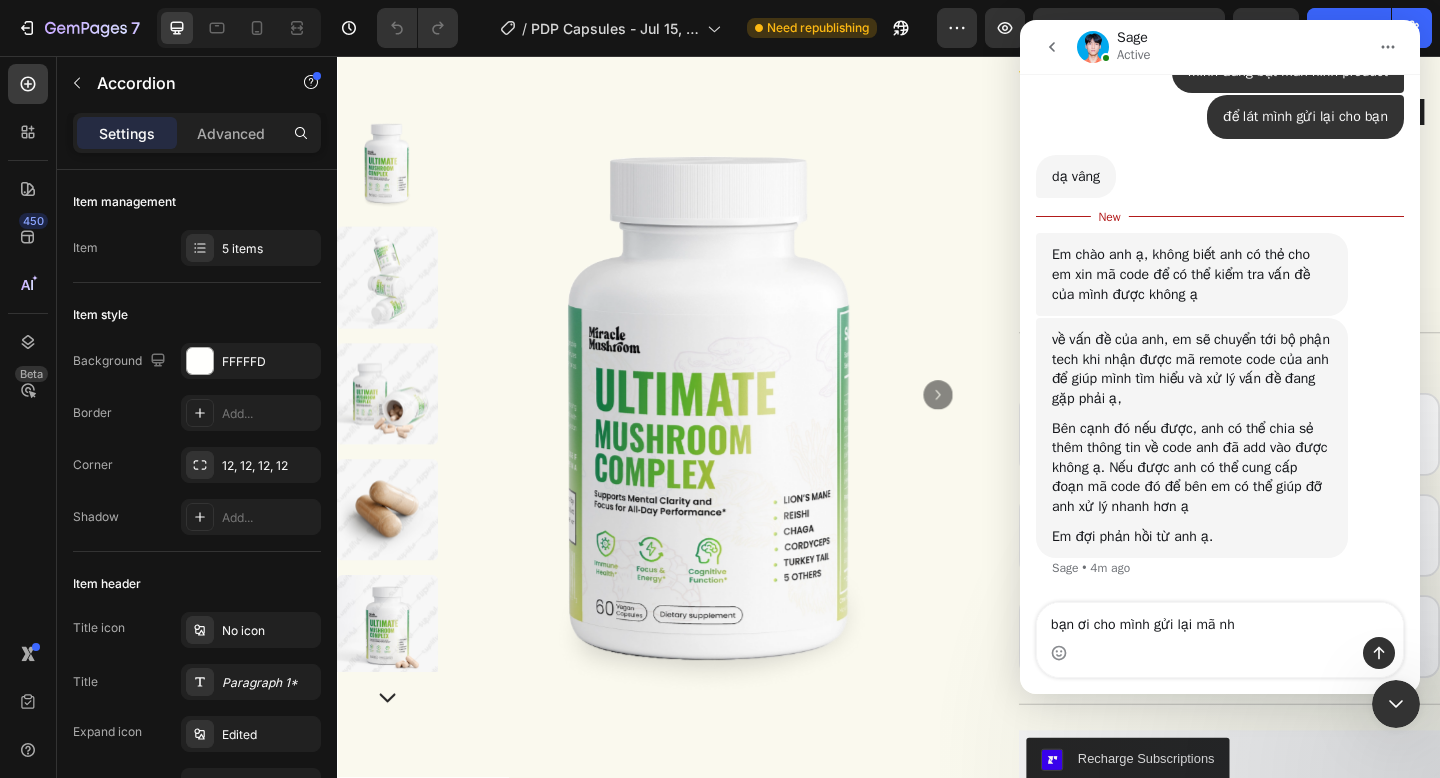 type on "bạn ơi cho mình gửi lại mã nha" 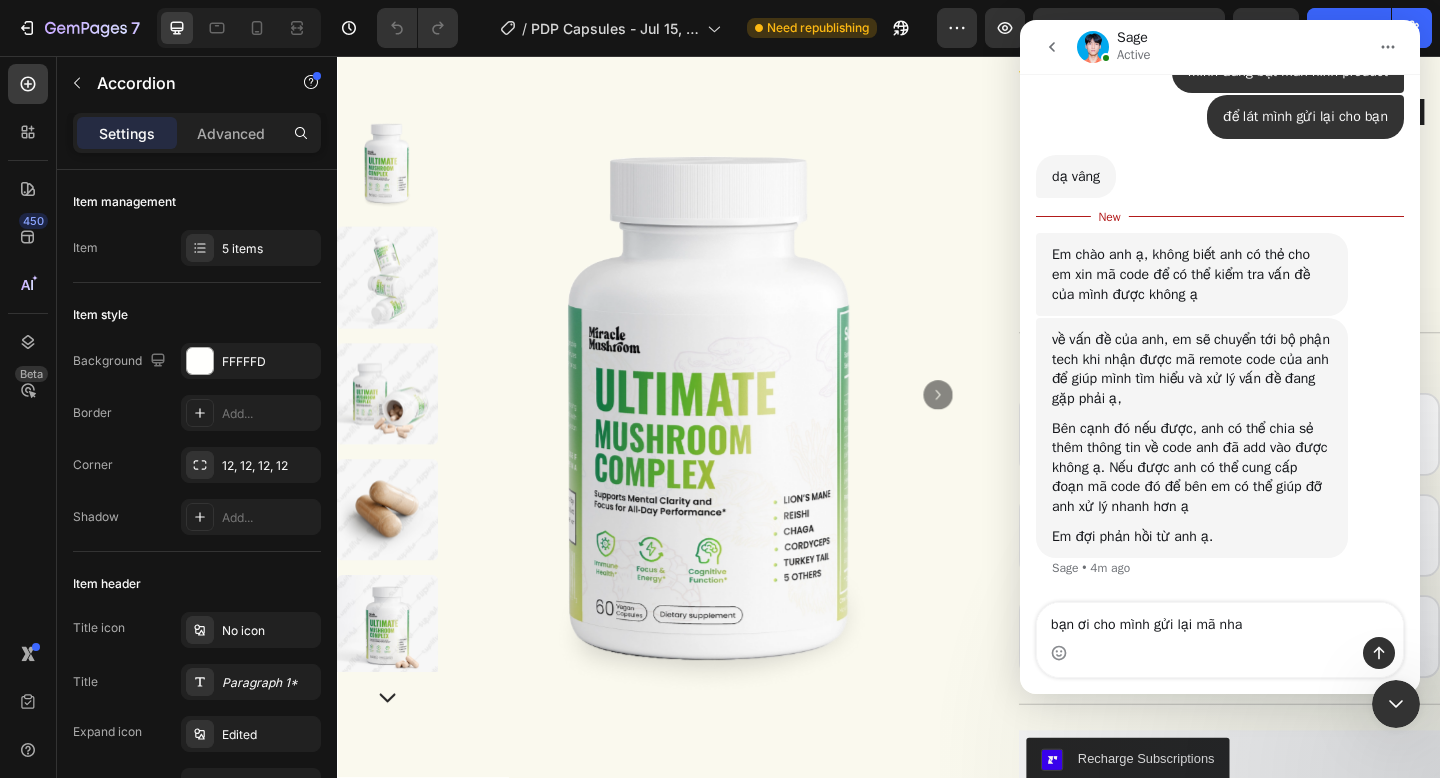 type 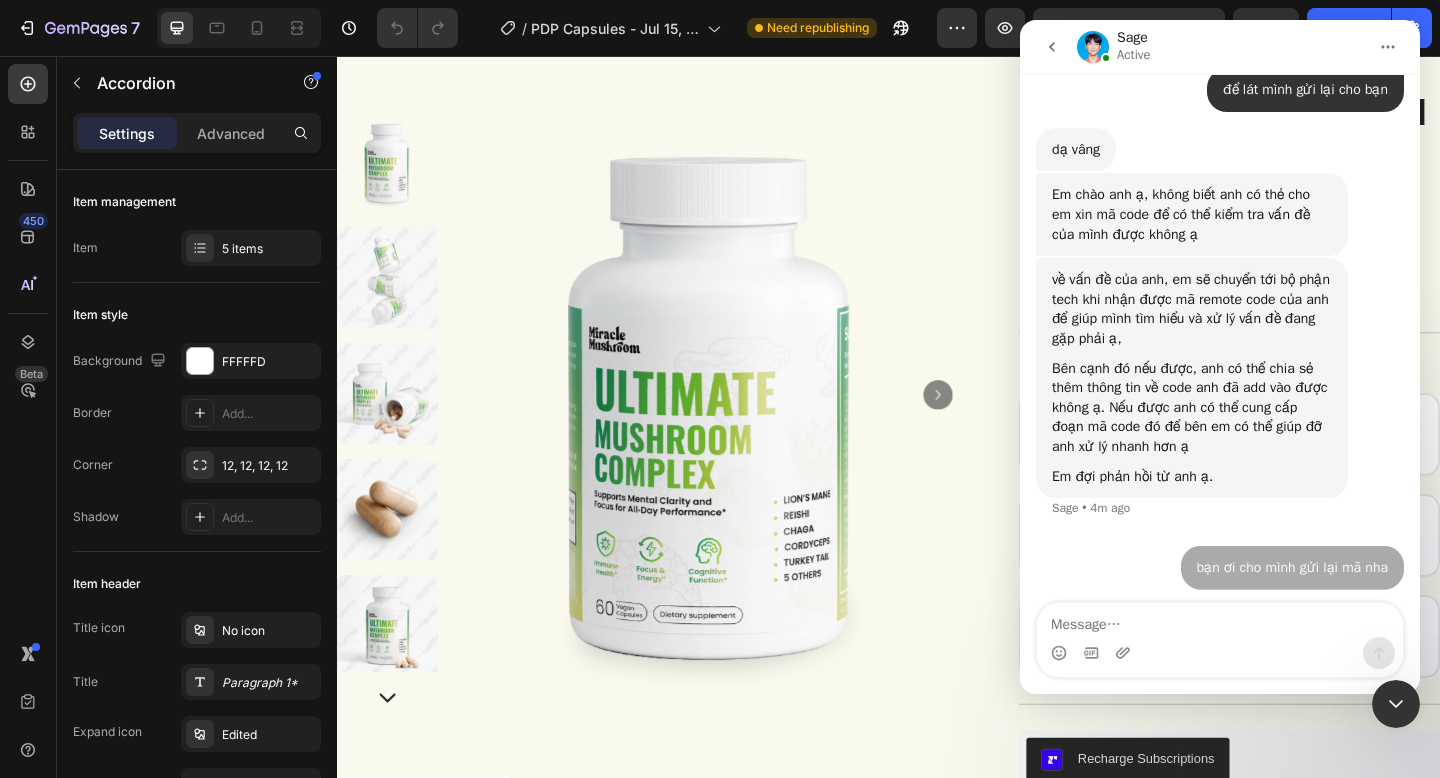 scroll, scrollTop: 4252, scrollLeft: 0, axis: vertical 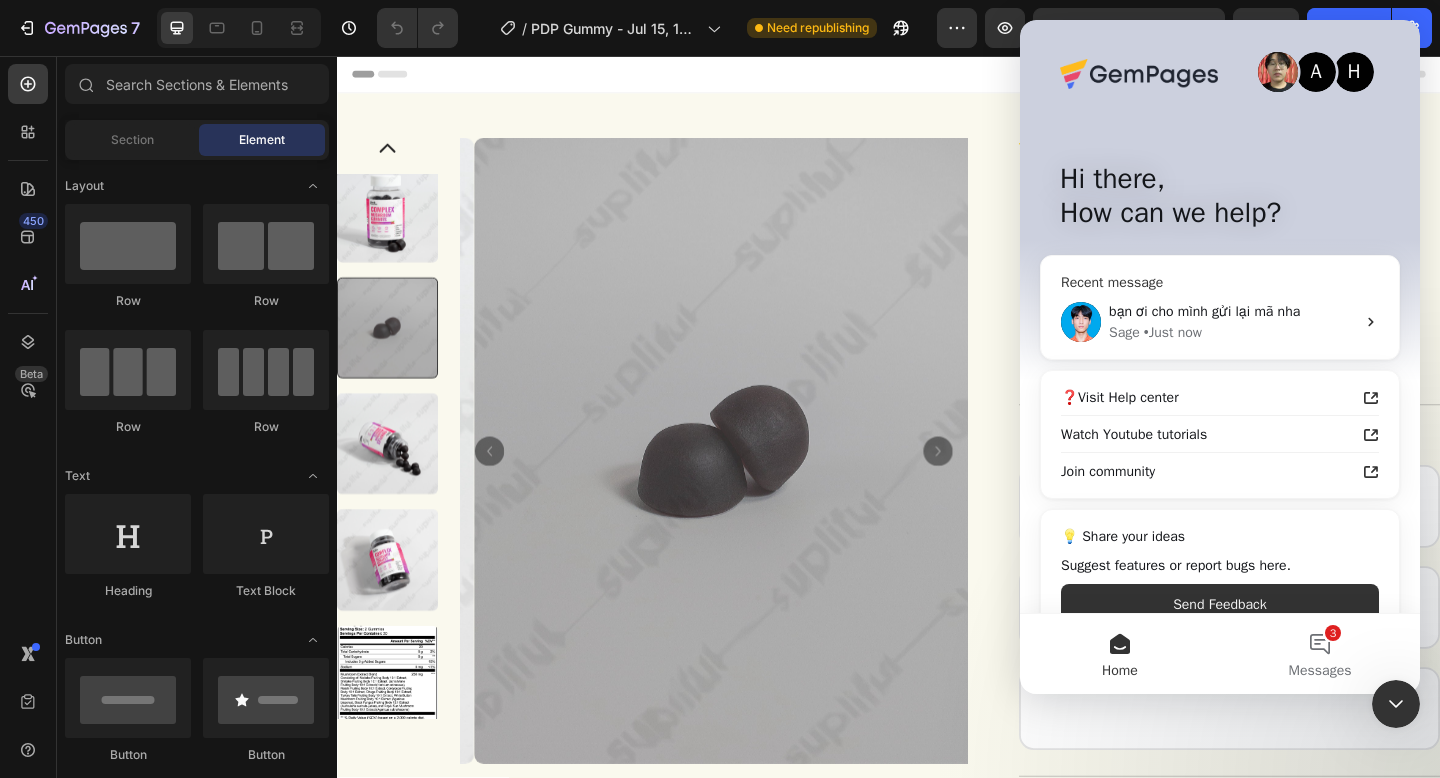 click on "bạn ơi cho mình gửi lại mã nha" at bounding box center (1204, 311) 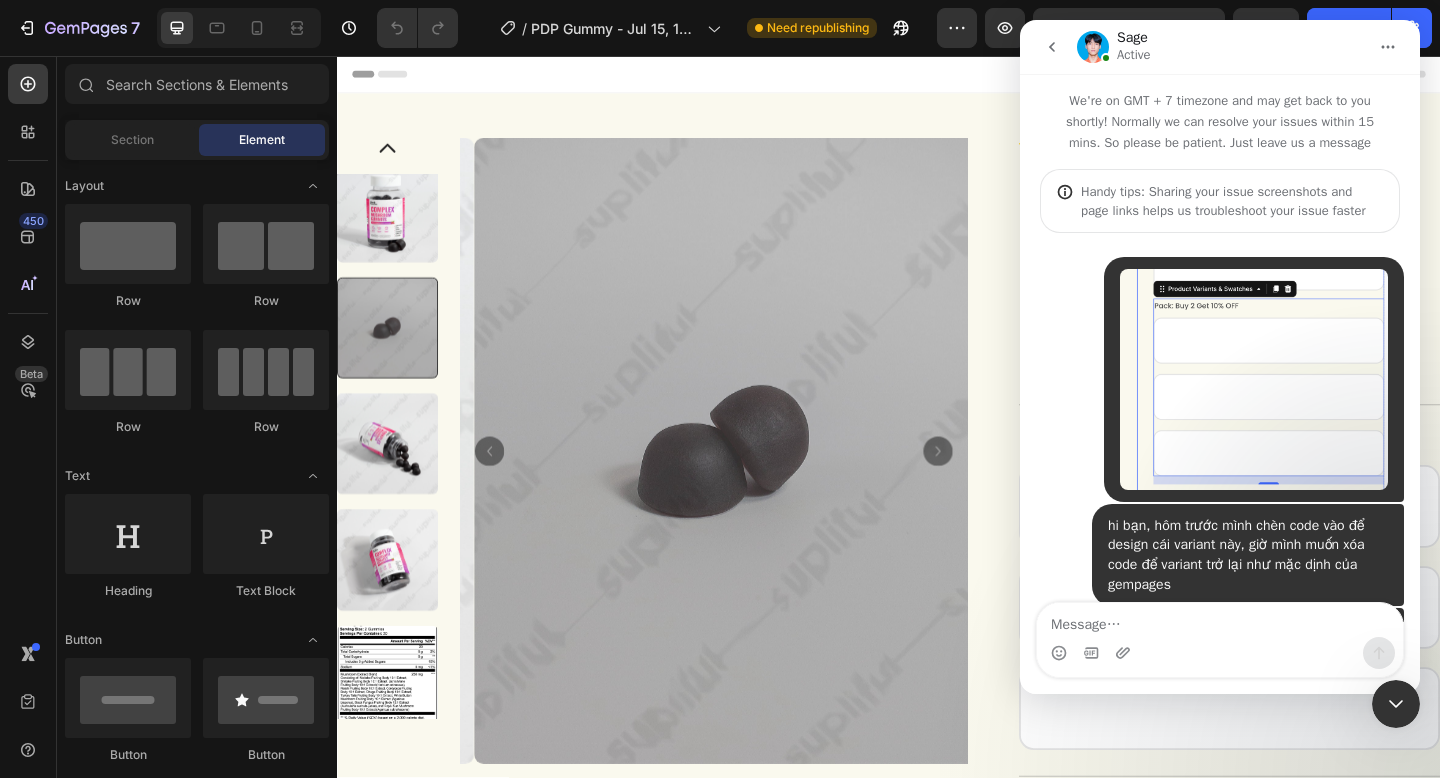 type on "[NUMBER]" 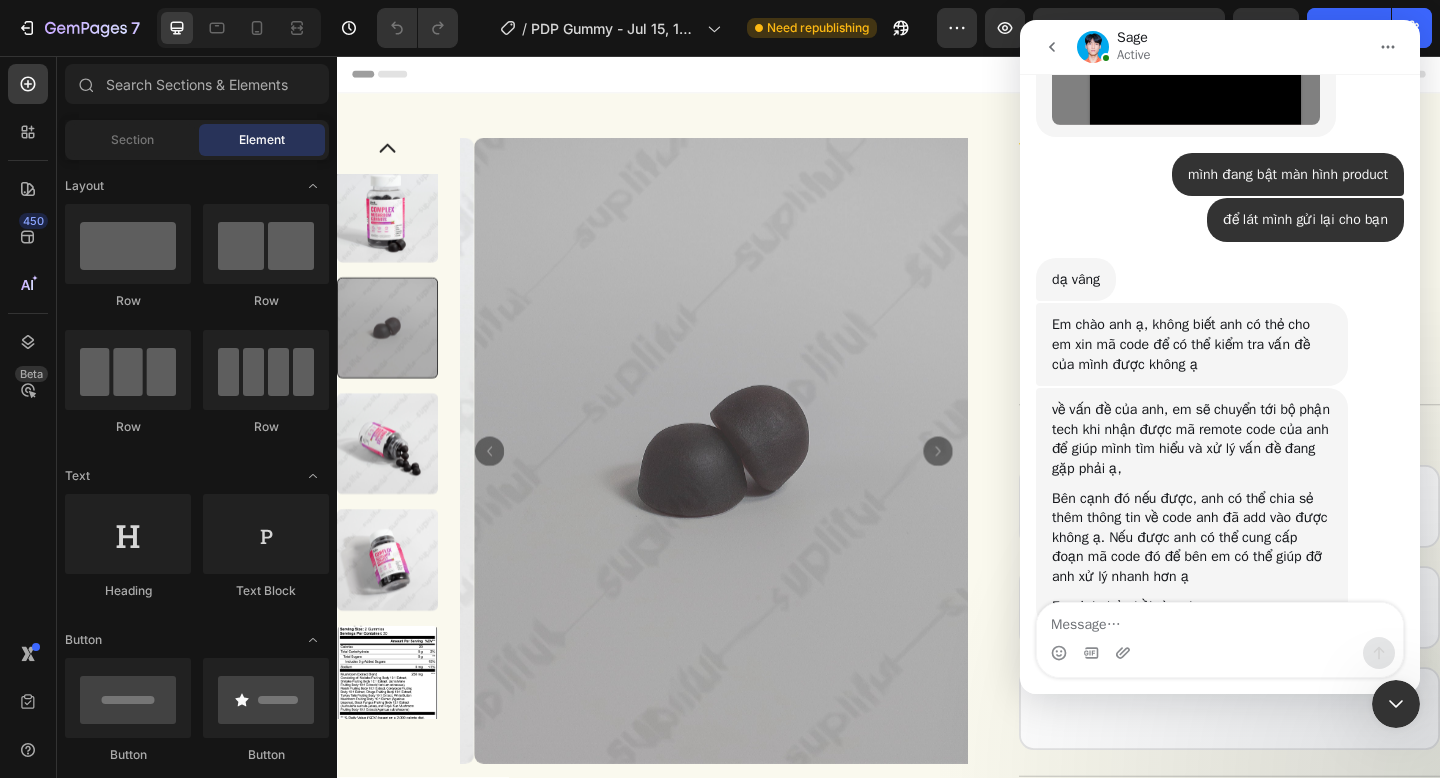 scroll, scrollTop: 4371, scrollLeft: 0, axis: vertical 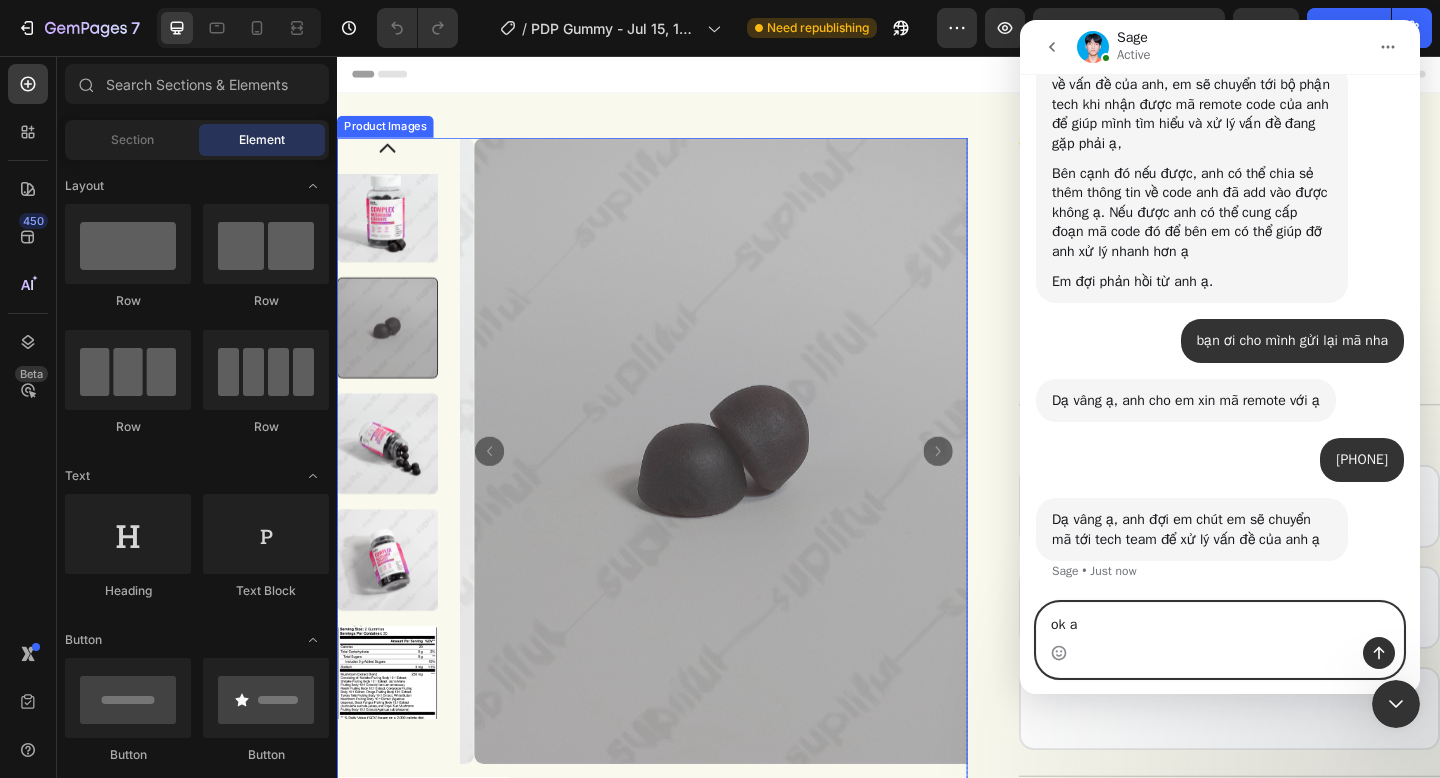 type on "ok ạ" 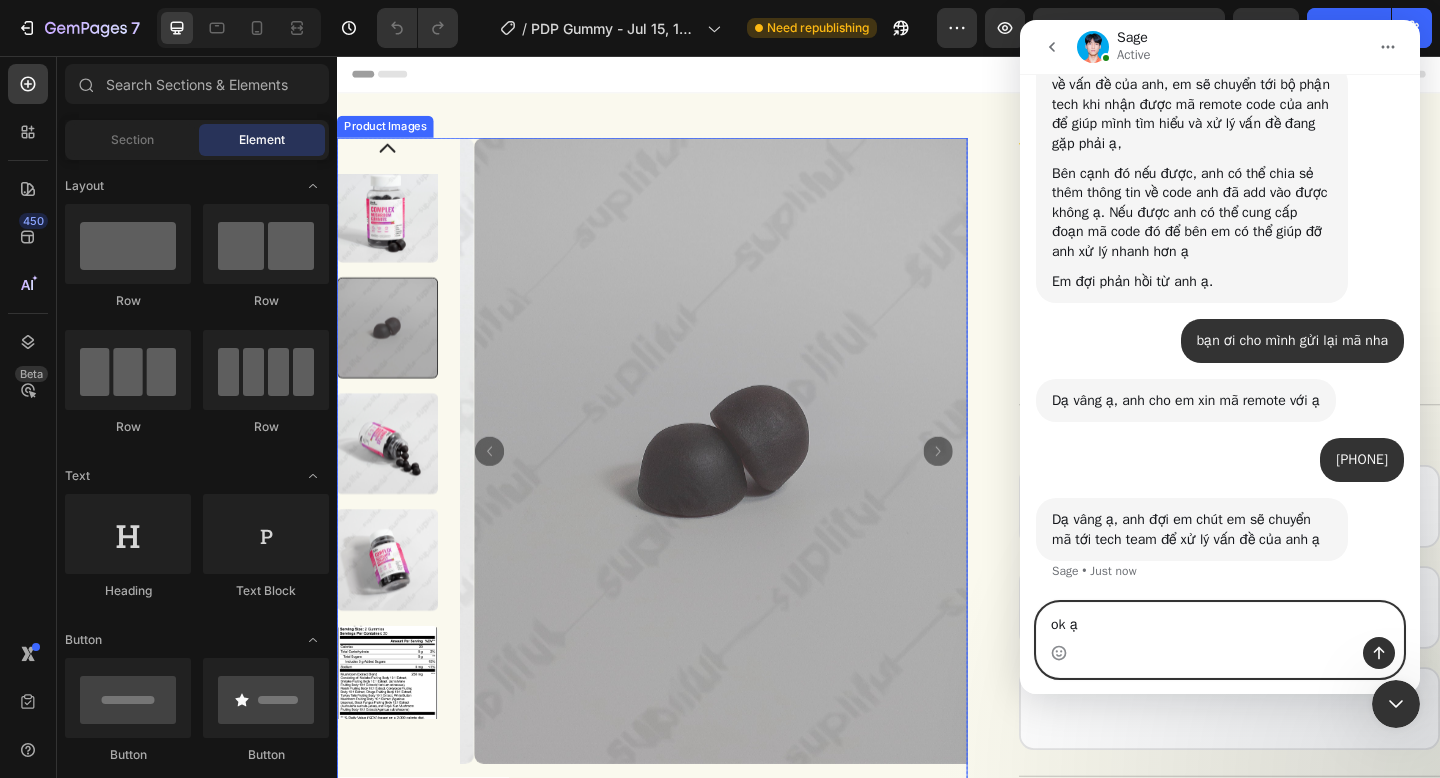 type 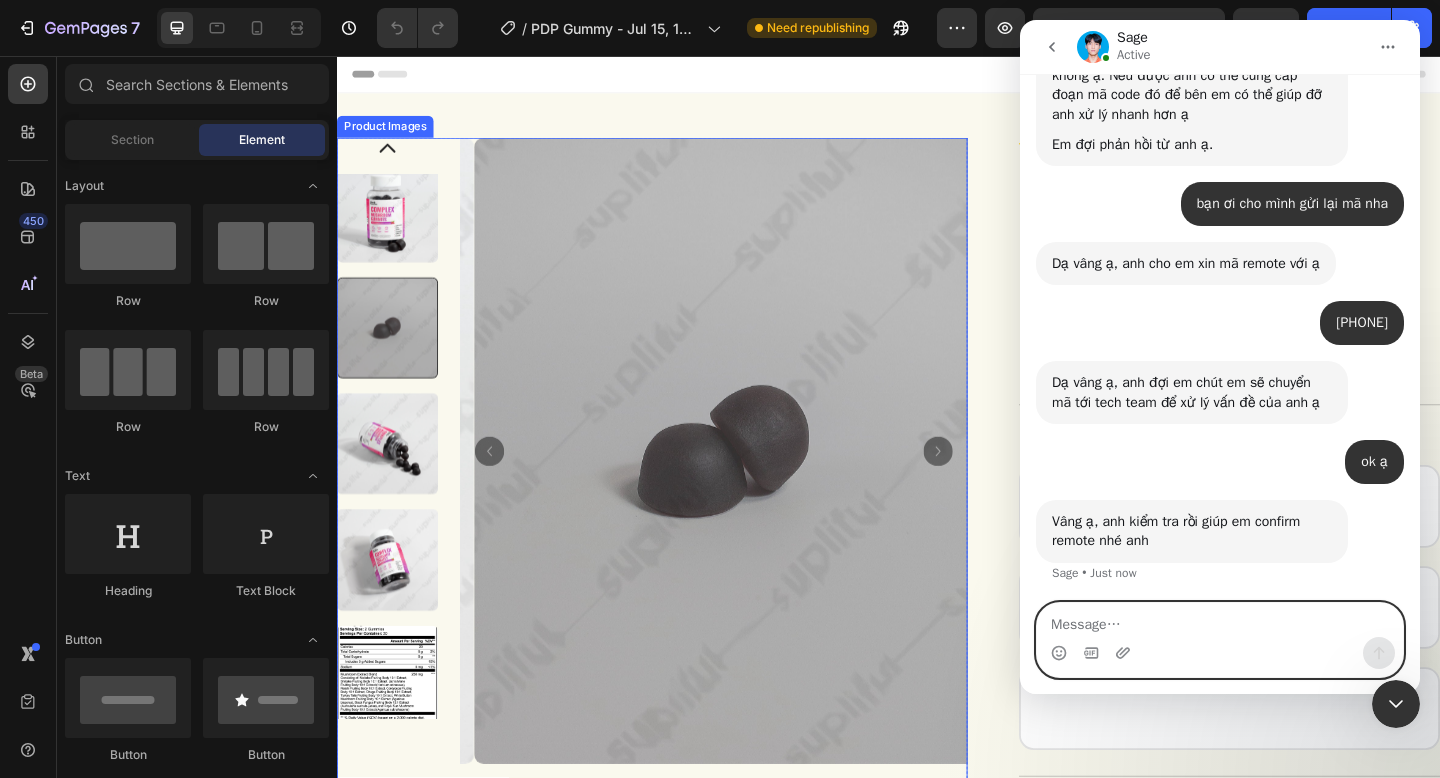 scroll, scrollTop: 4589, scrollLeft: 0, axis: vertical 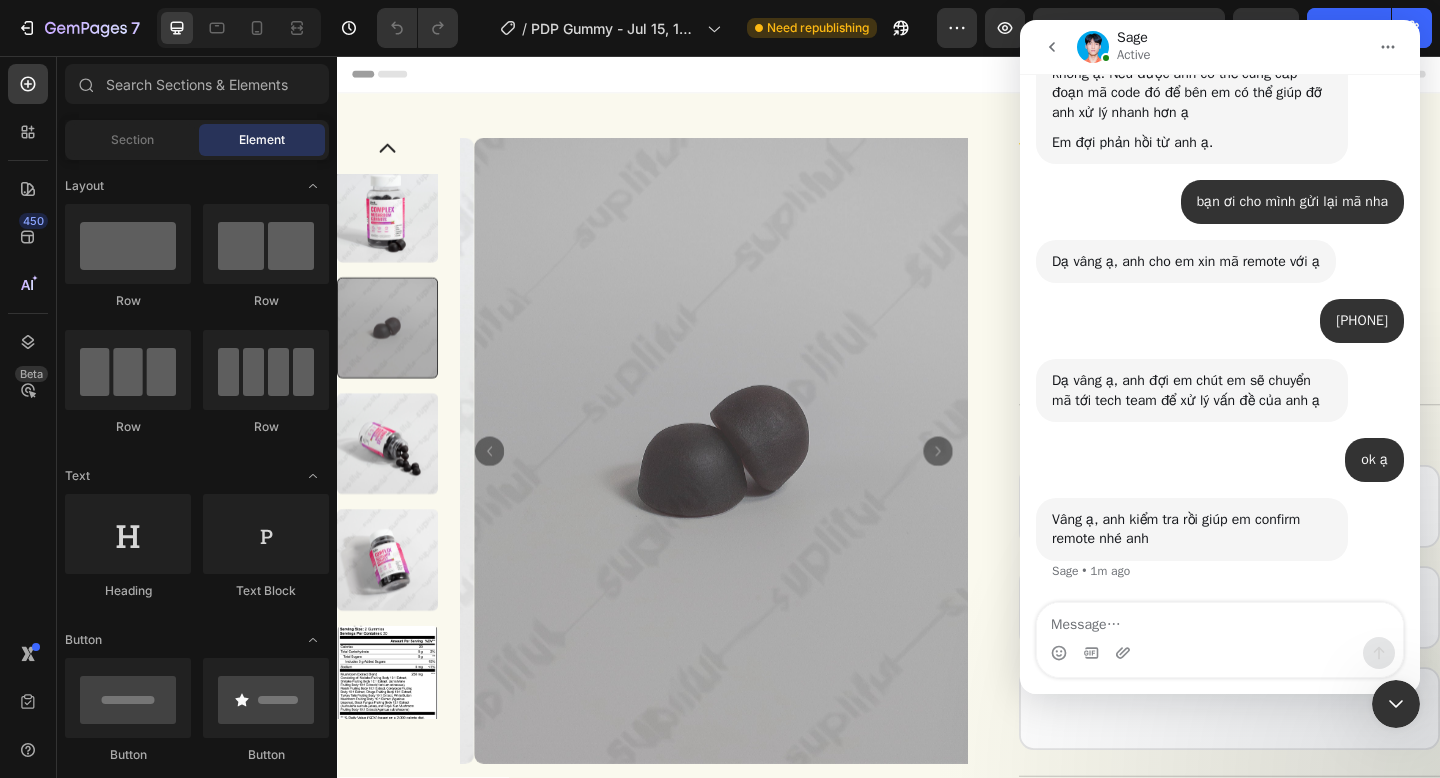 click 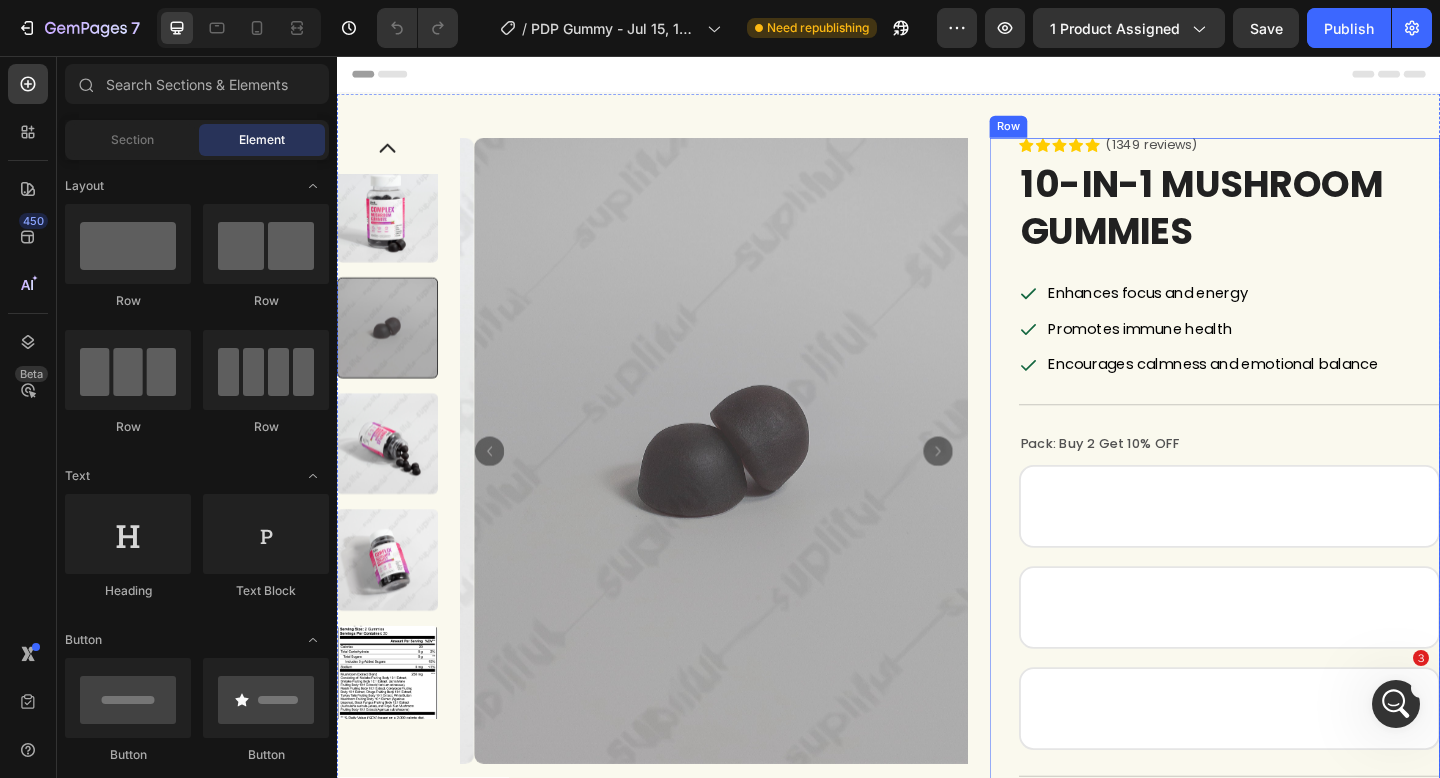 scroll, scrollTop: 0, scrollLeft: 0, axis: both 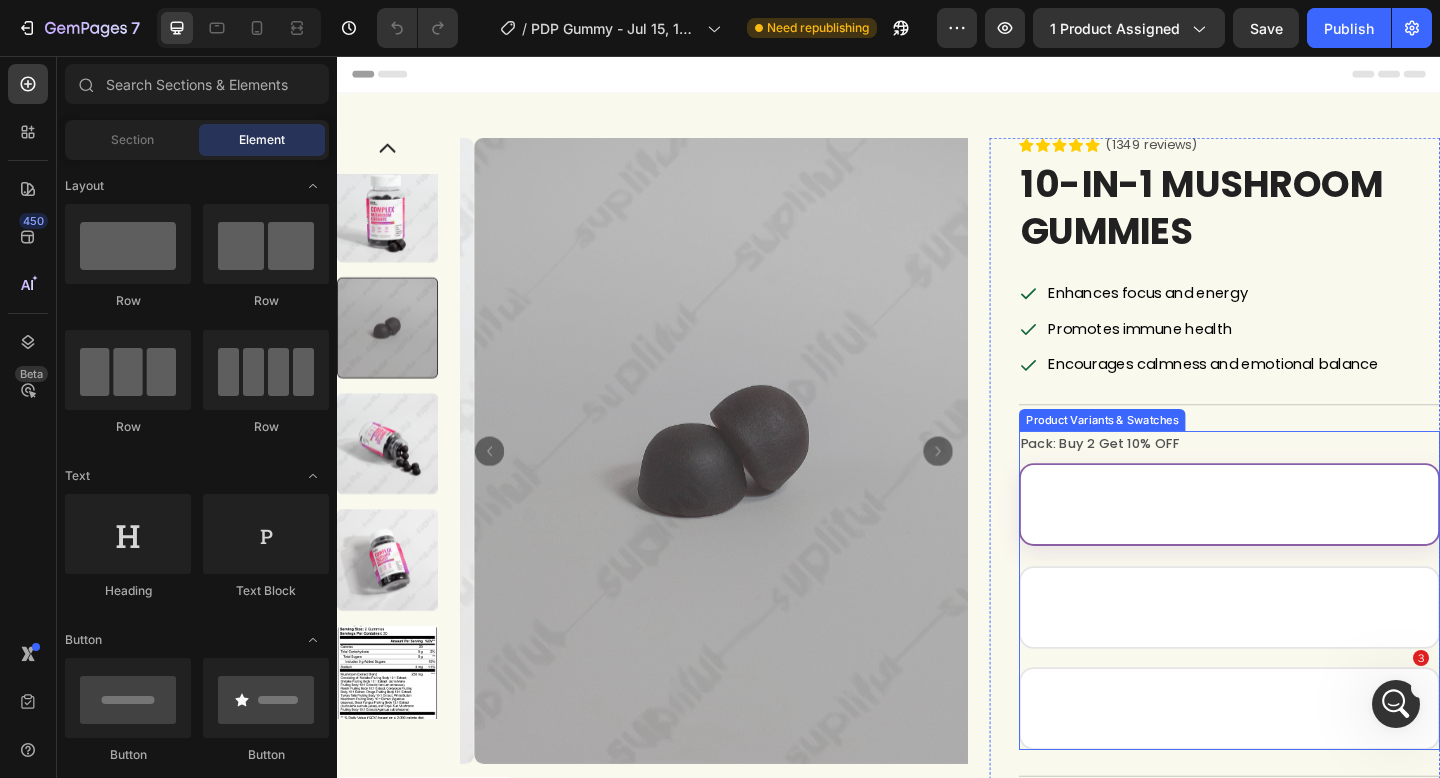 click on "Buy 1" at bounding box center (1308, 544) 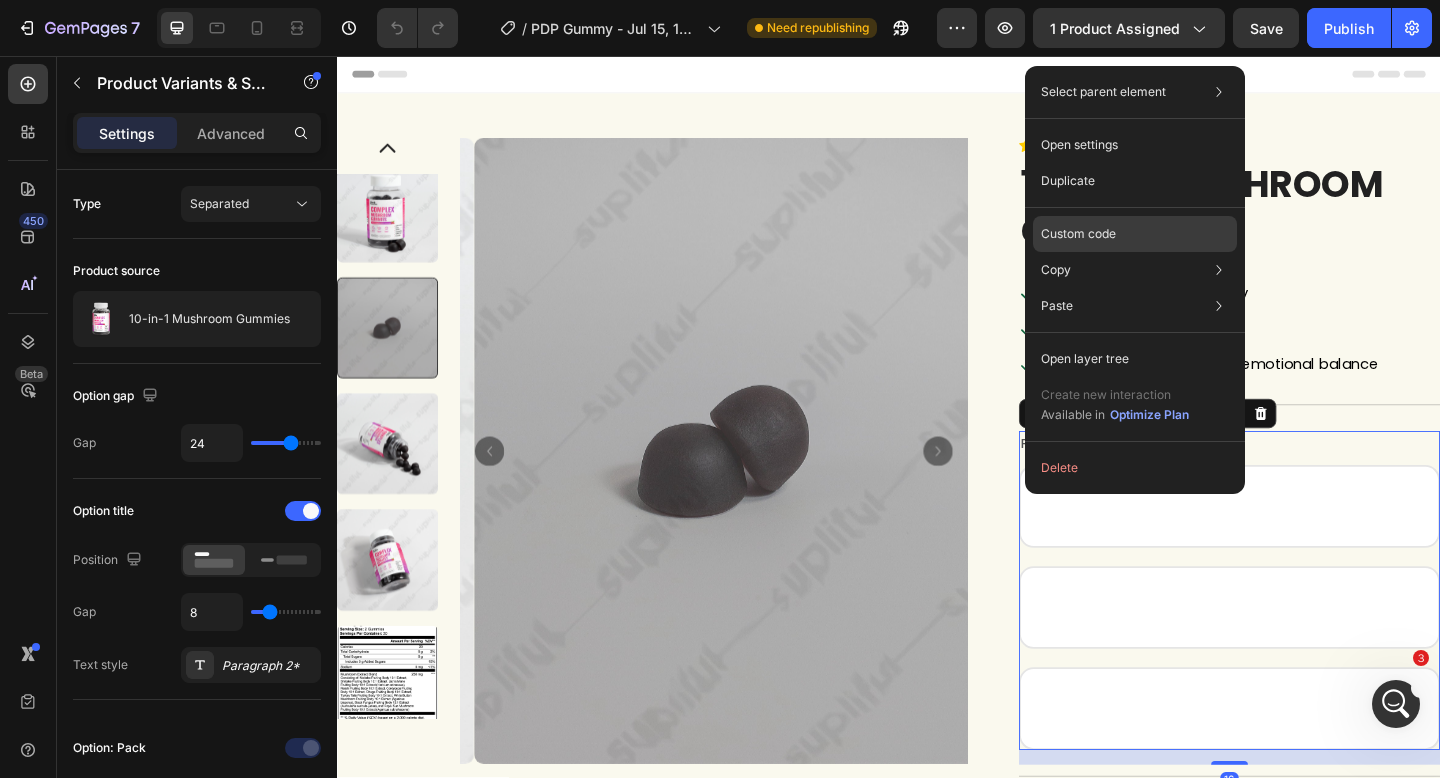 click on "Custom code" 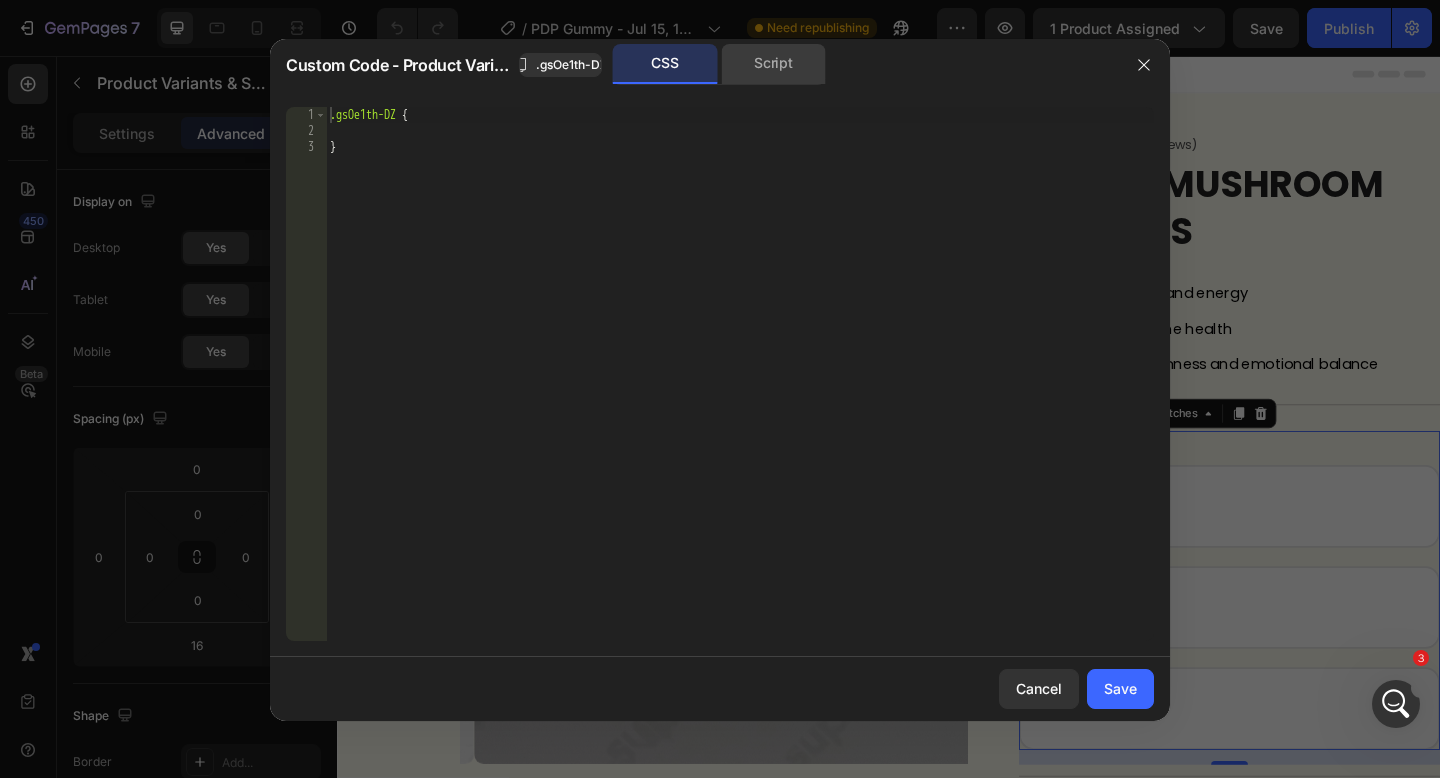 click on "Script" 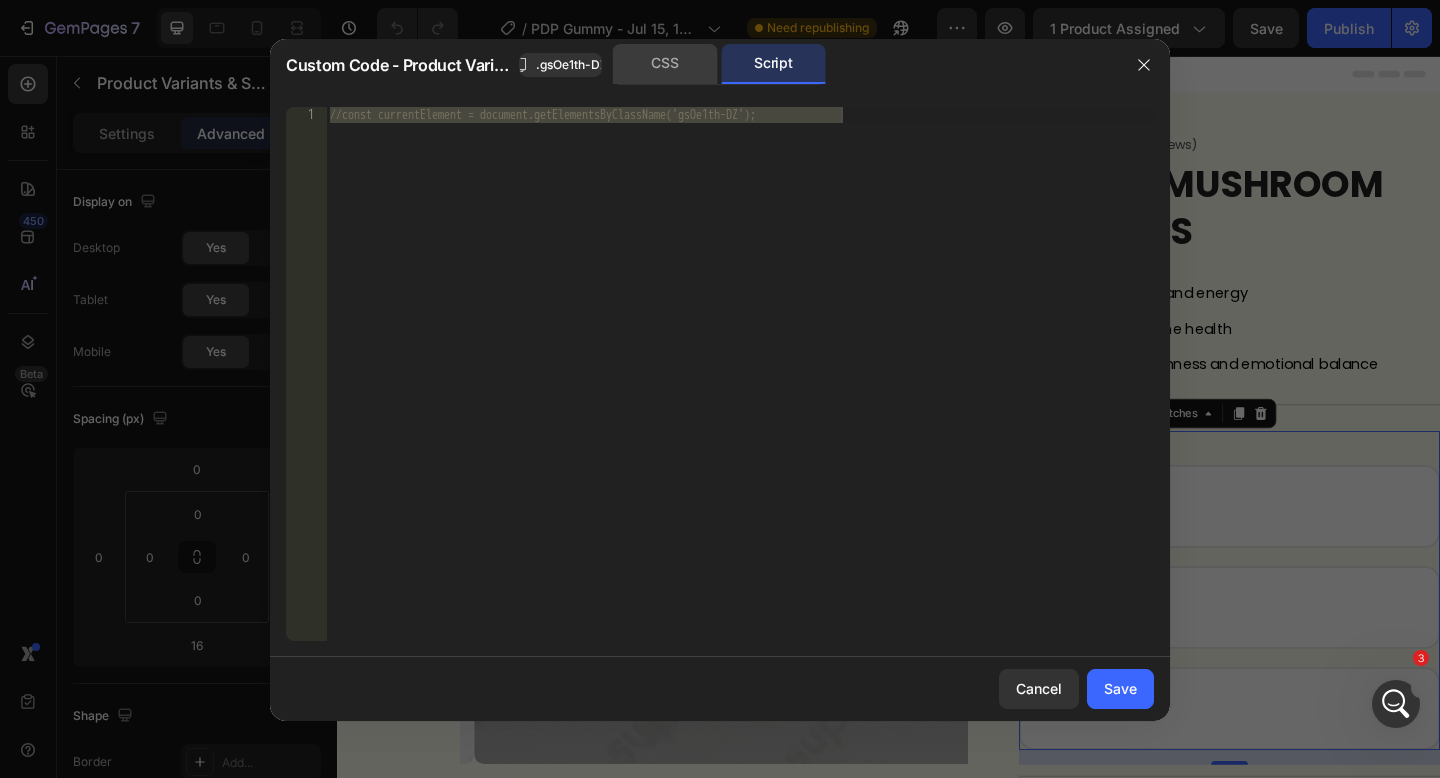 click on "CSS" 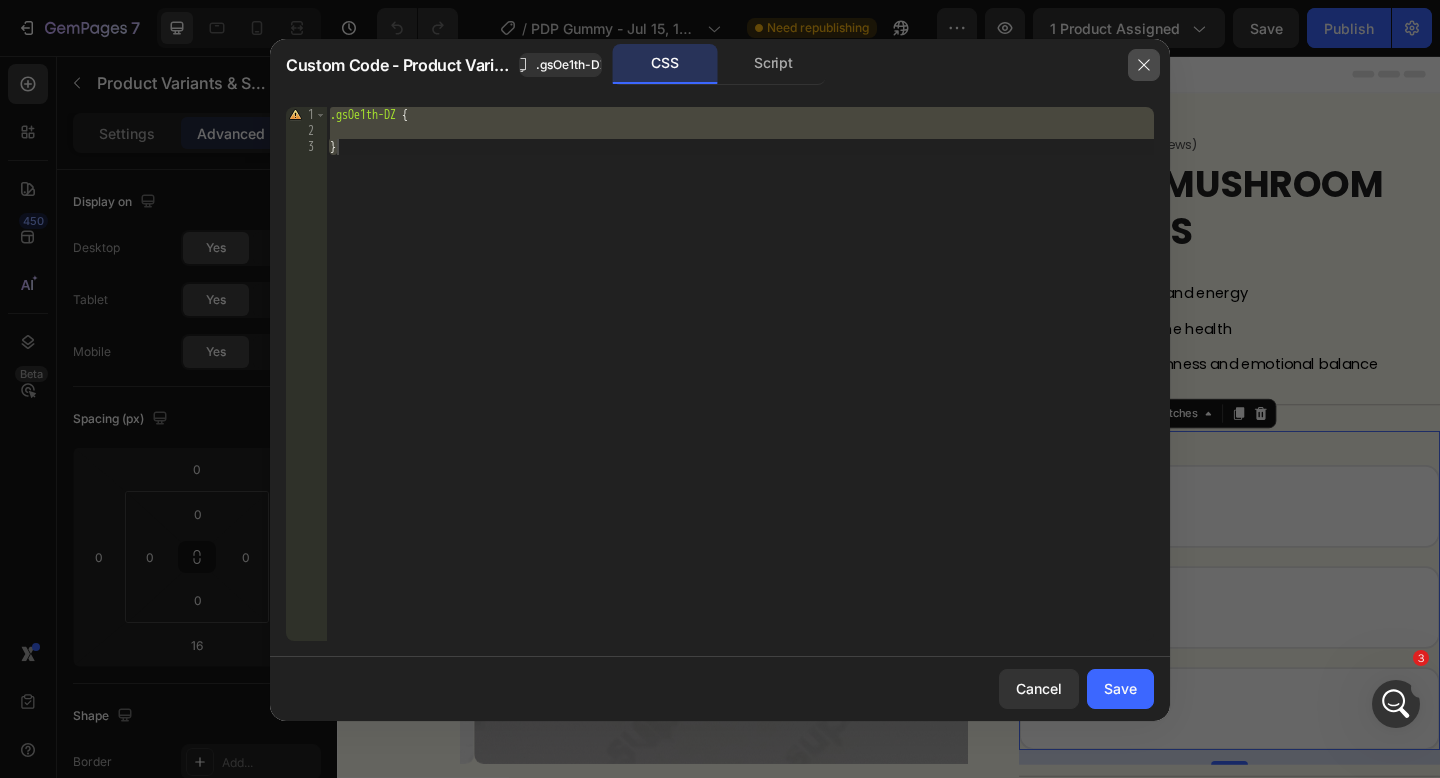click 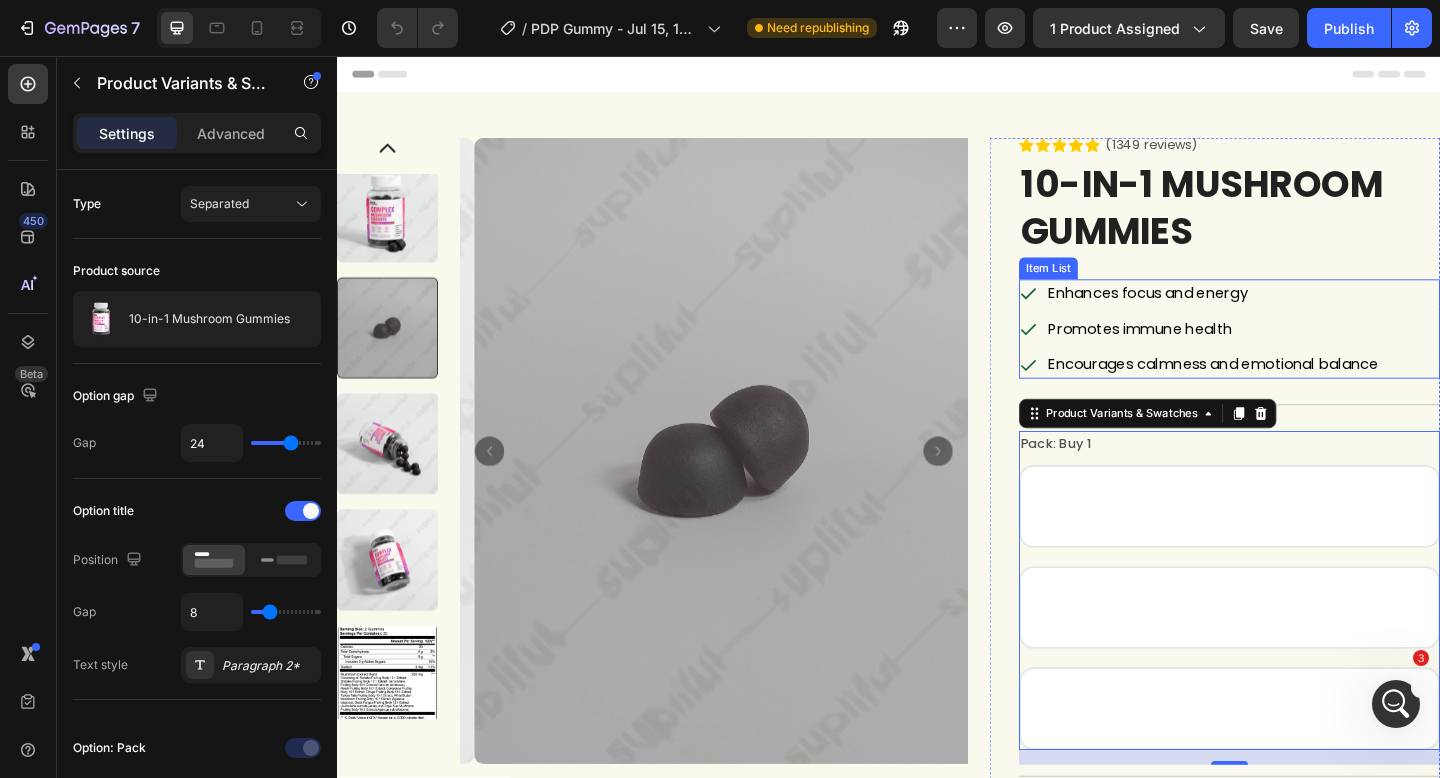 click on "Encourages calmness and emotional balance" at bounding box center (1290, 391) 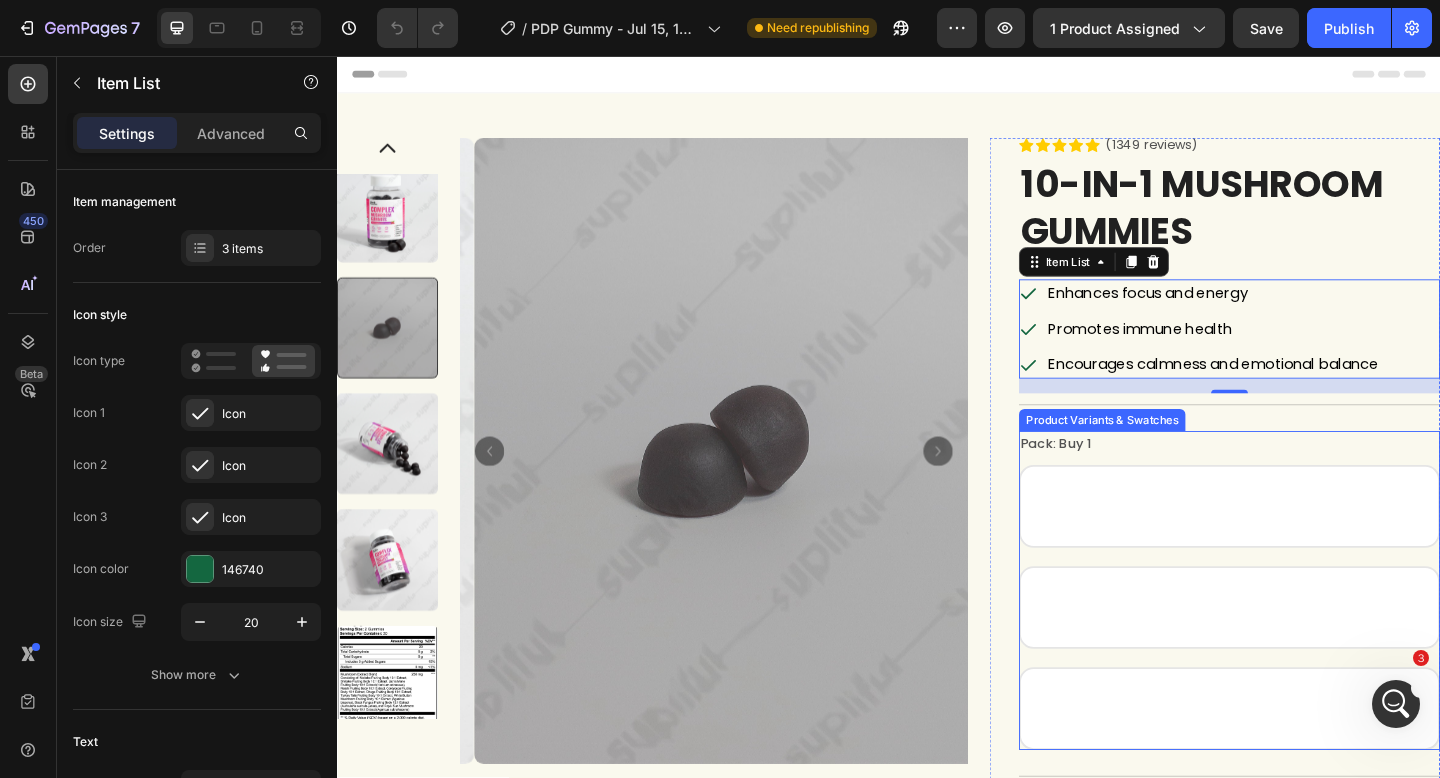 click on "Product Variants & Swatches" at bounding box center [1169, 452] 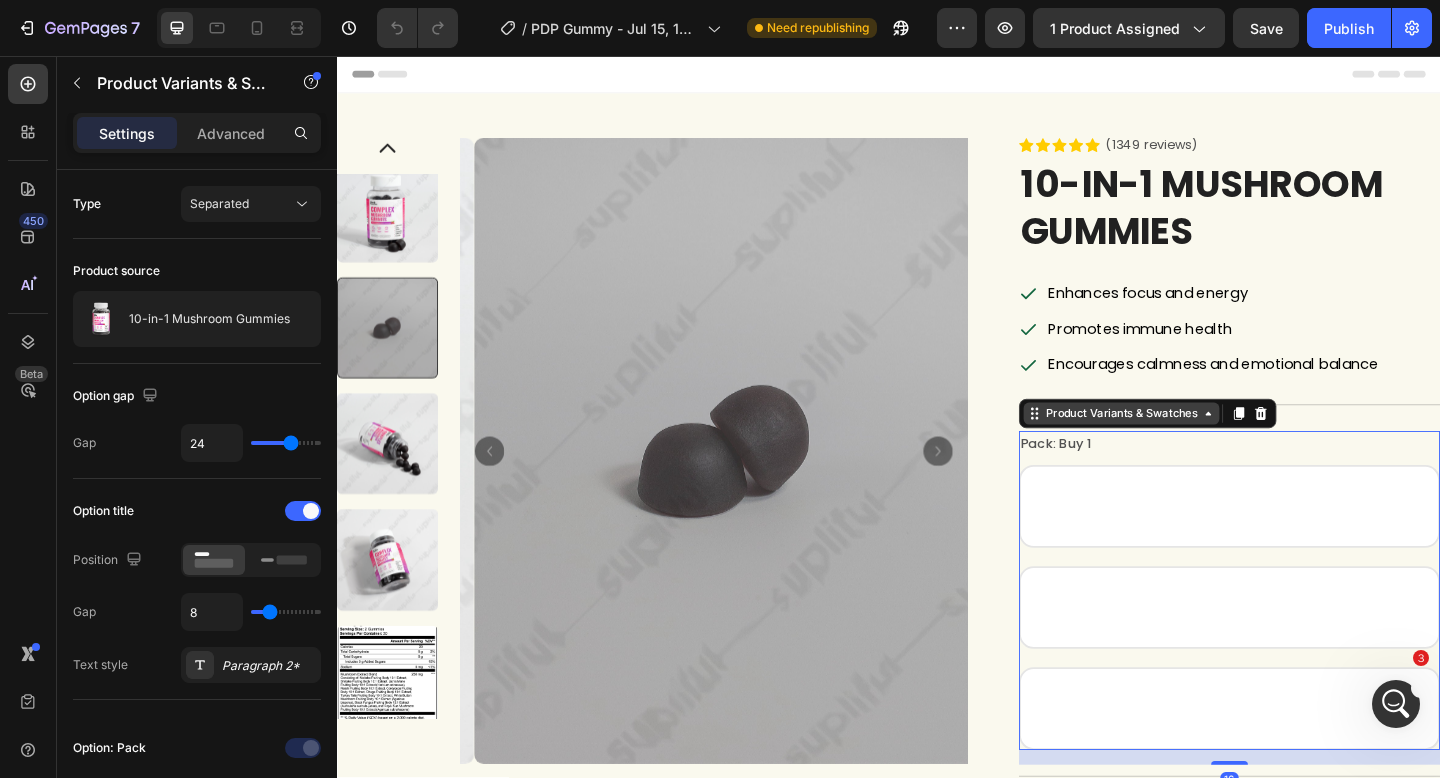 click on "Product Variants & Swatches" at bounding box center (1190, 445) 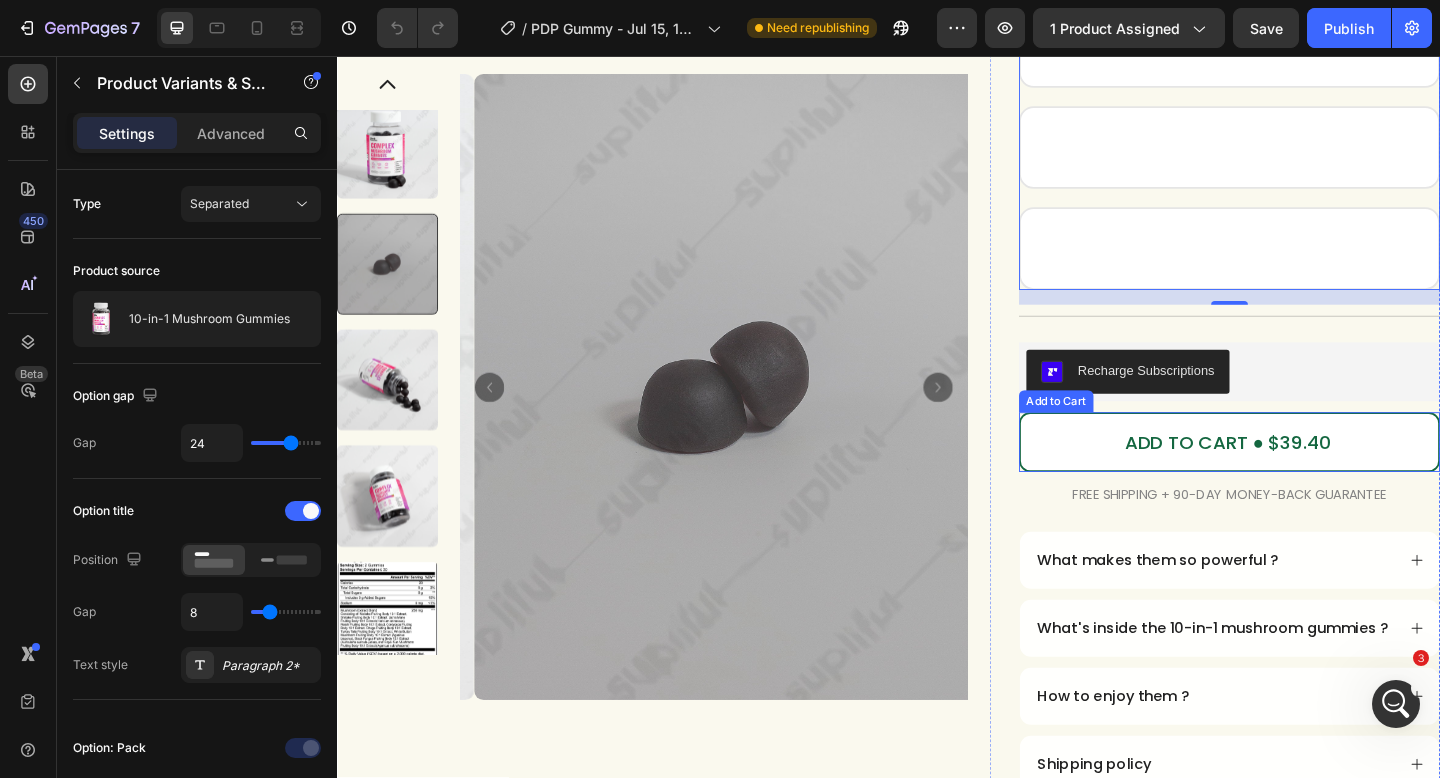 scroll, scrollTop: 200, scrollLeft: 0, axis: vertical 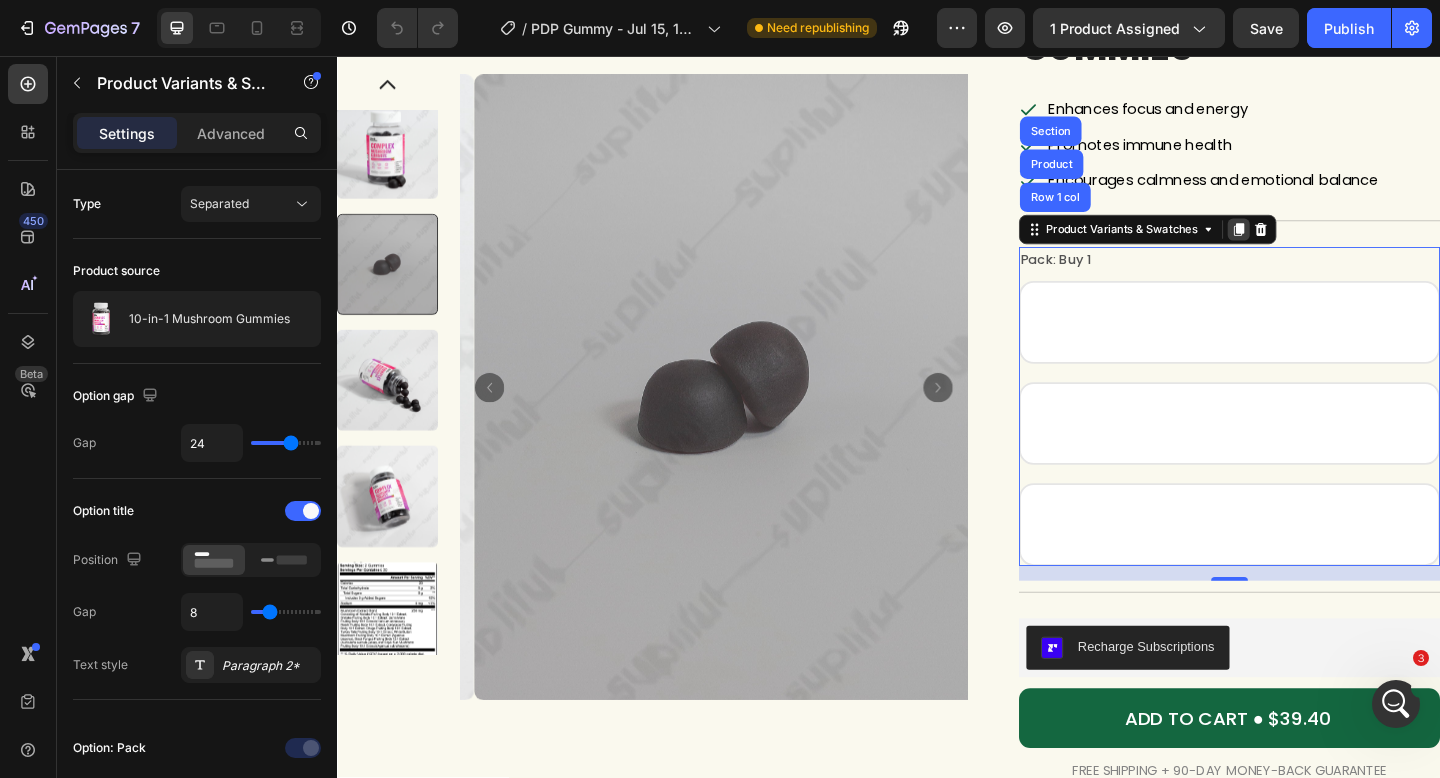 click 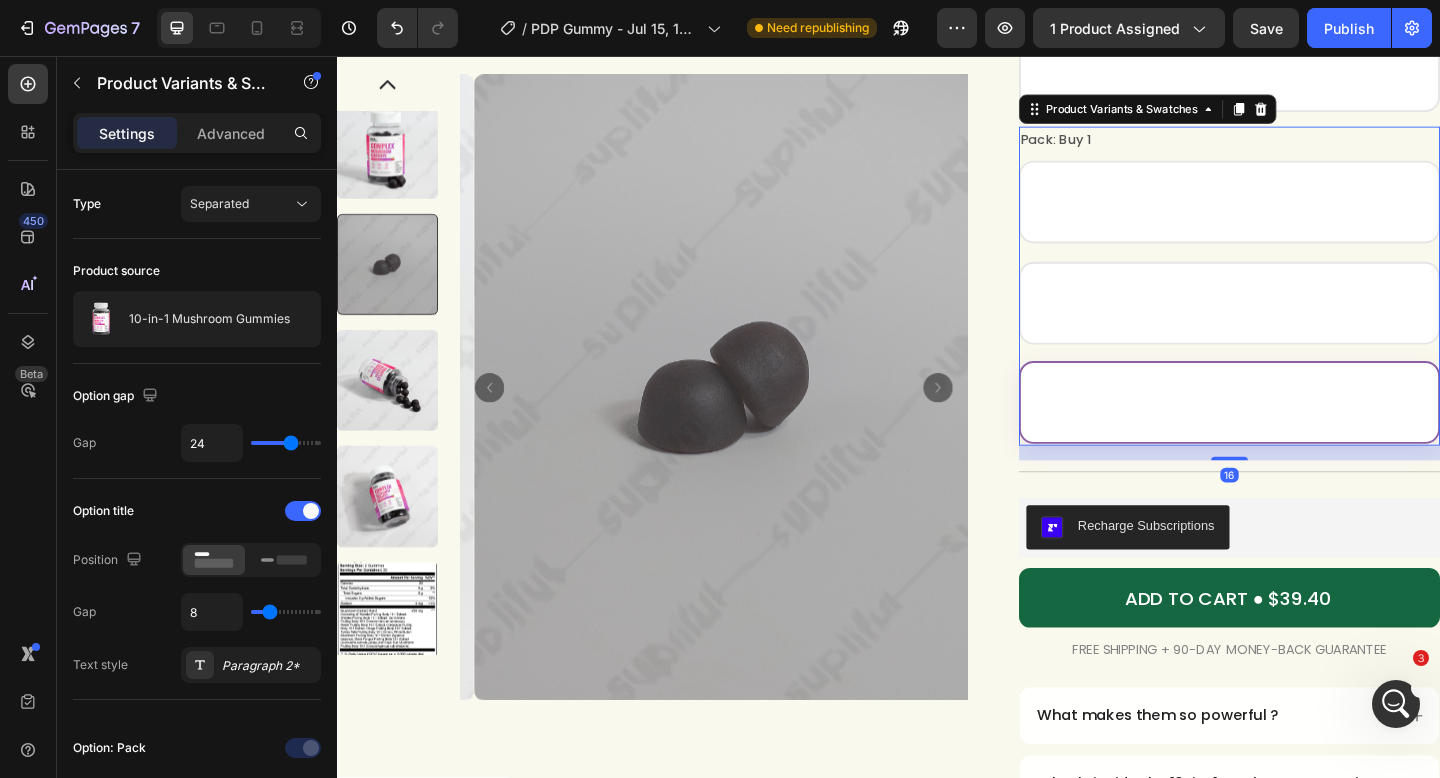 scroll, scrollTop: 701, scrollLeft: 0, axis: vertical 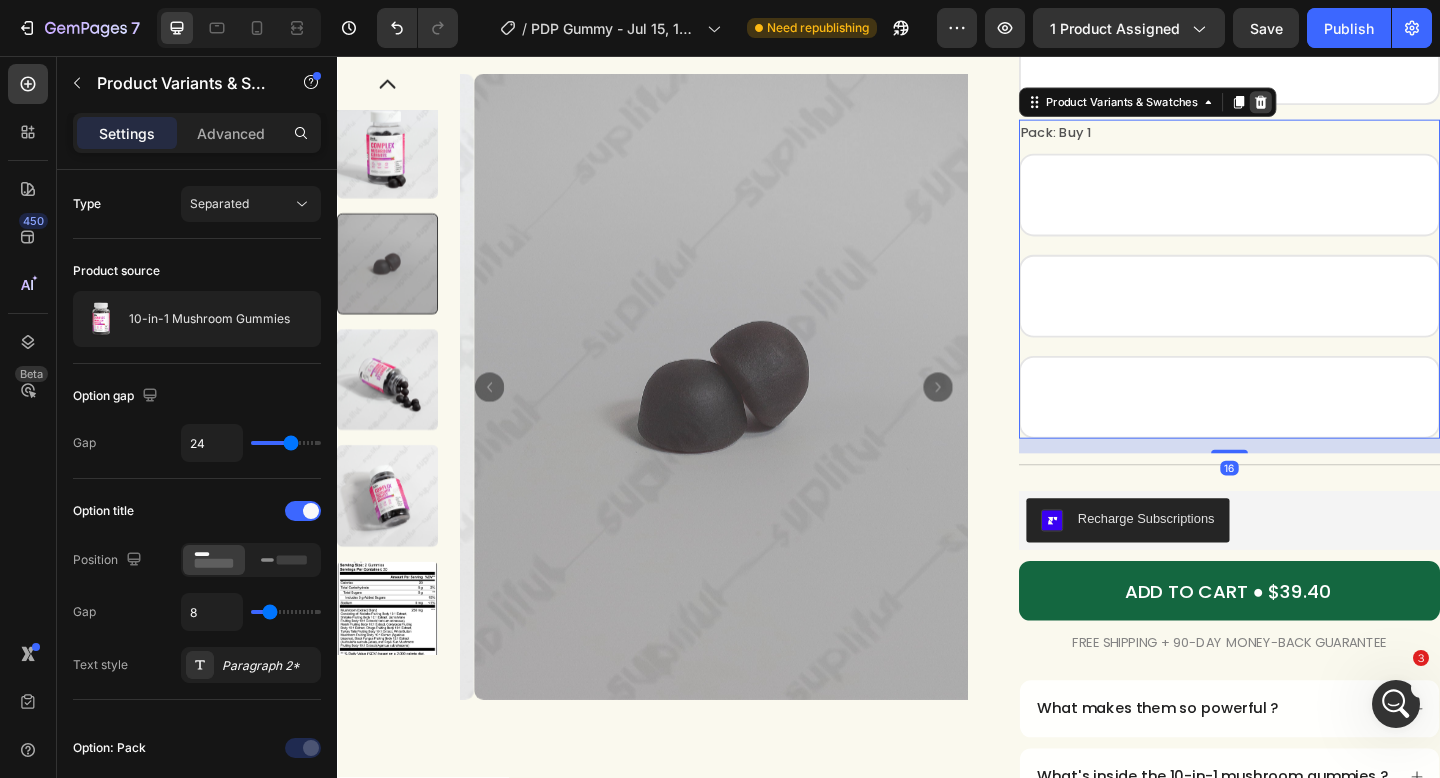 click 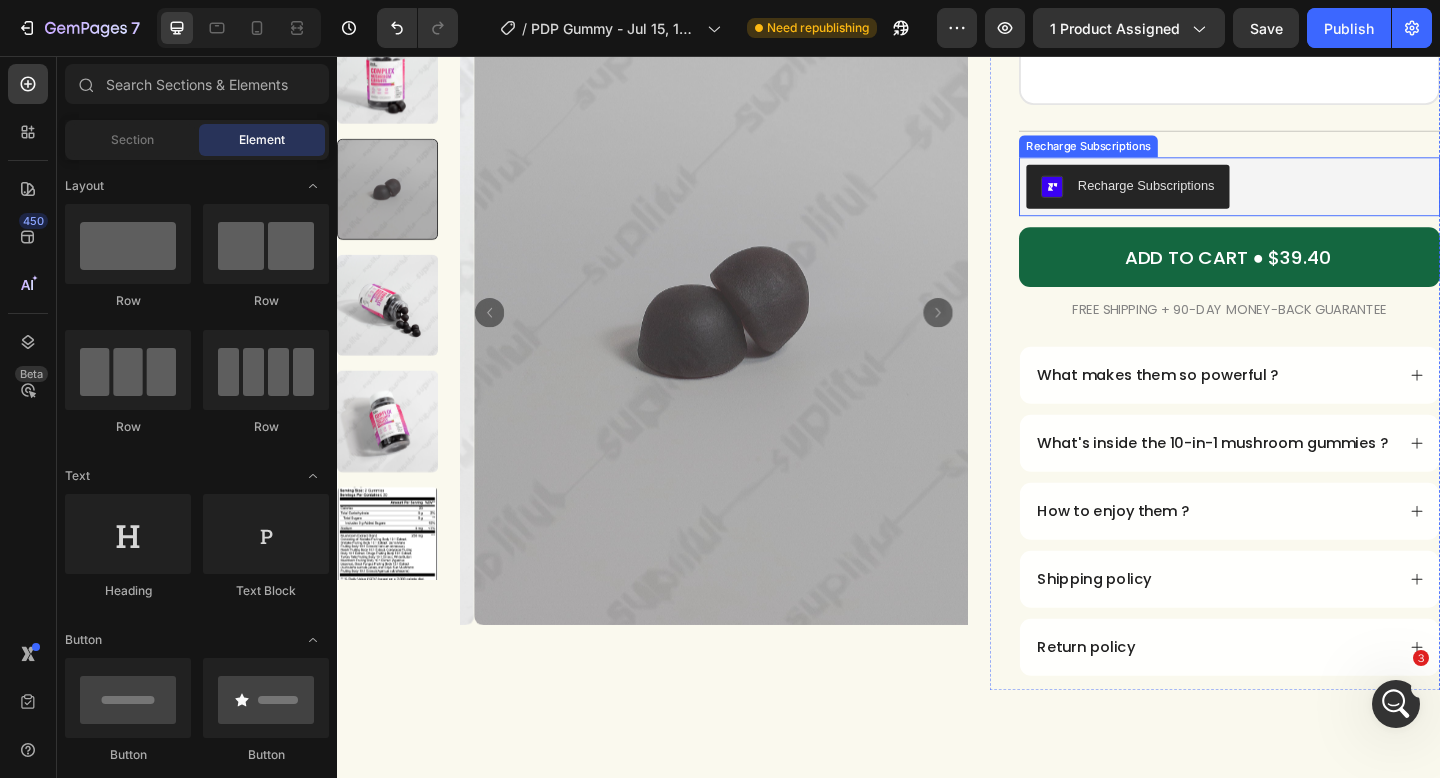 scroll, scrollTop: 501, scrollLeft: 0, axis: vertical 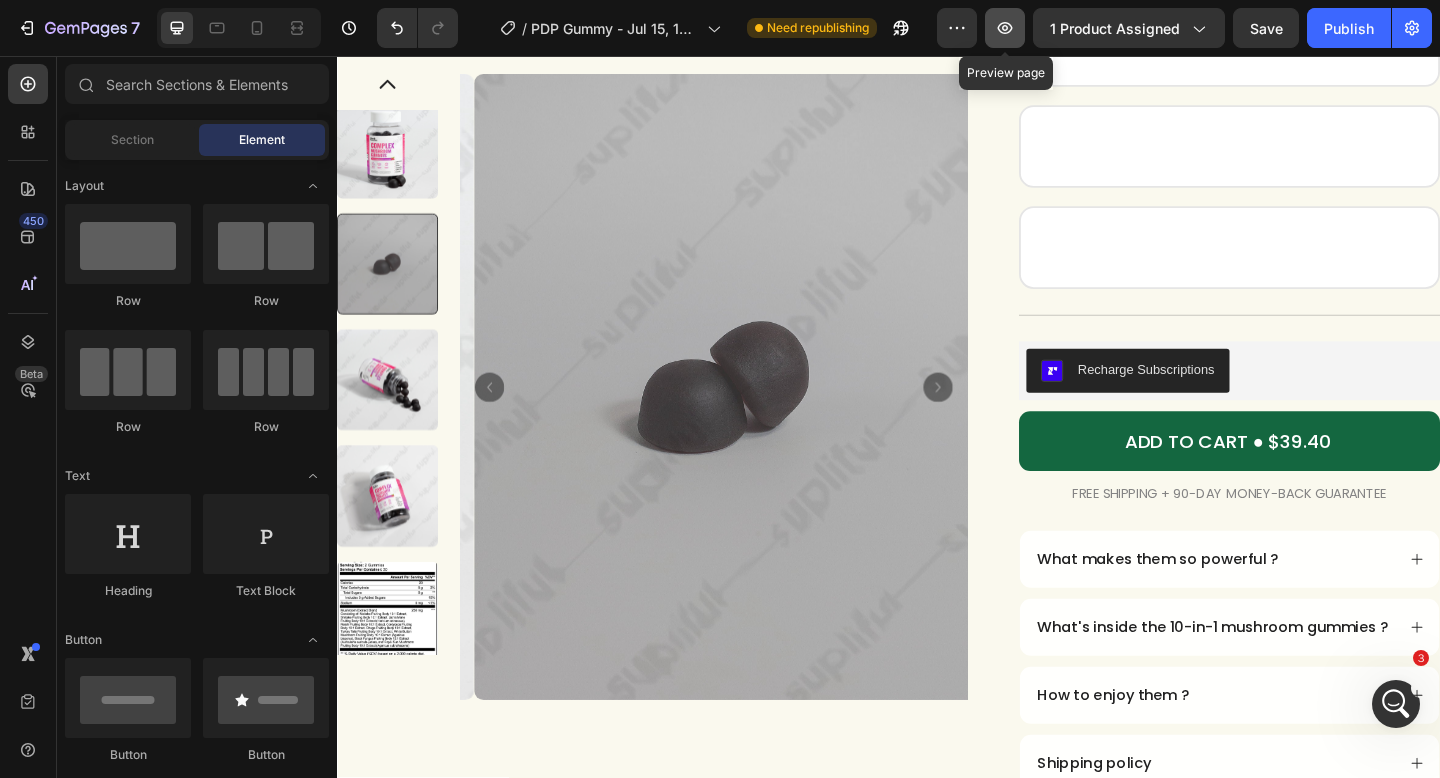 click 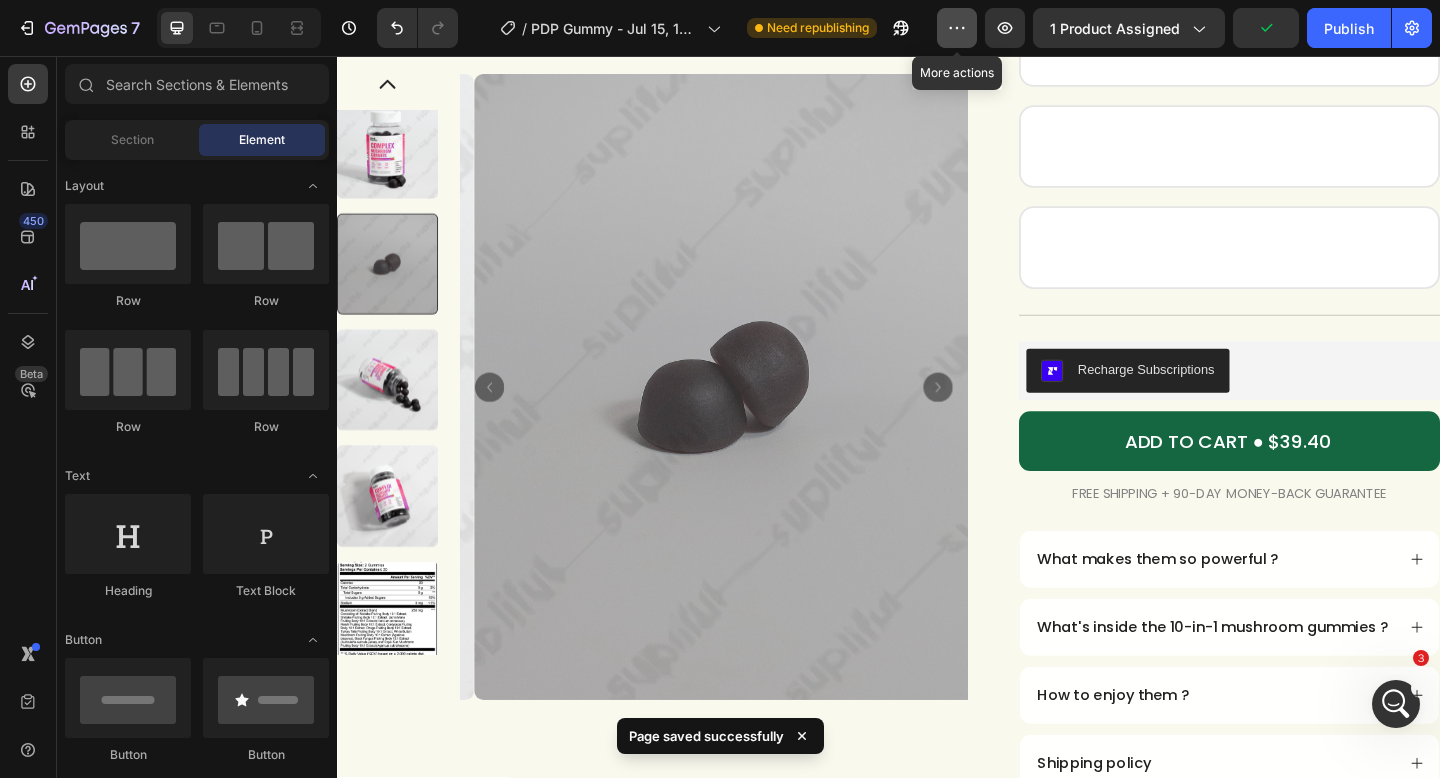 click 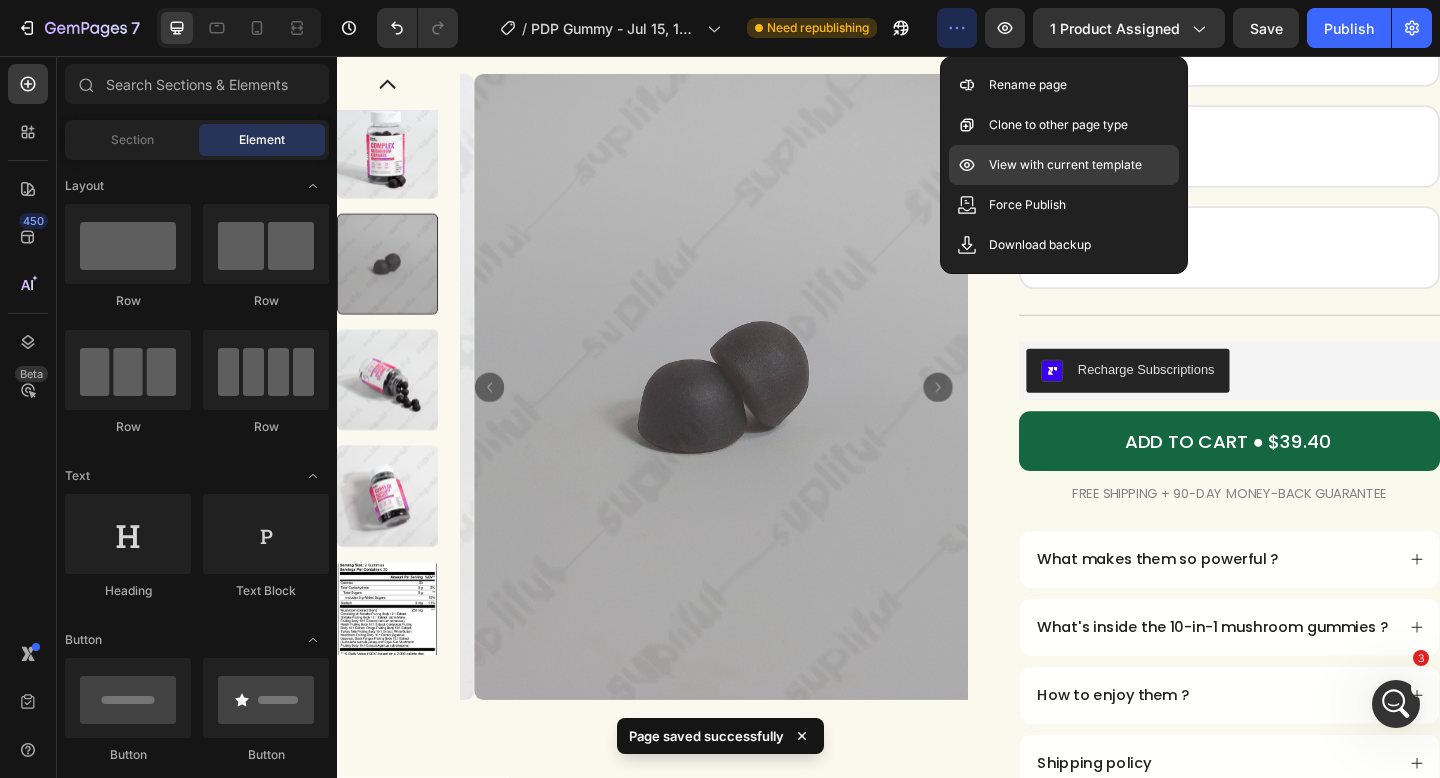 click on "View with current template" at bounding box center [1065, 165] 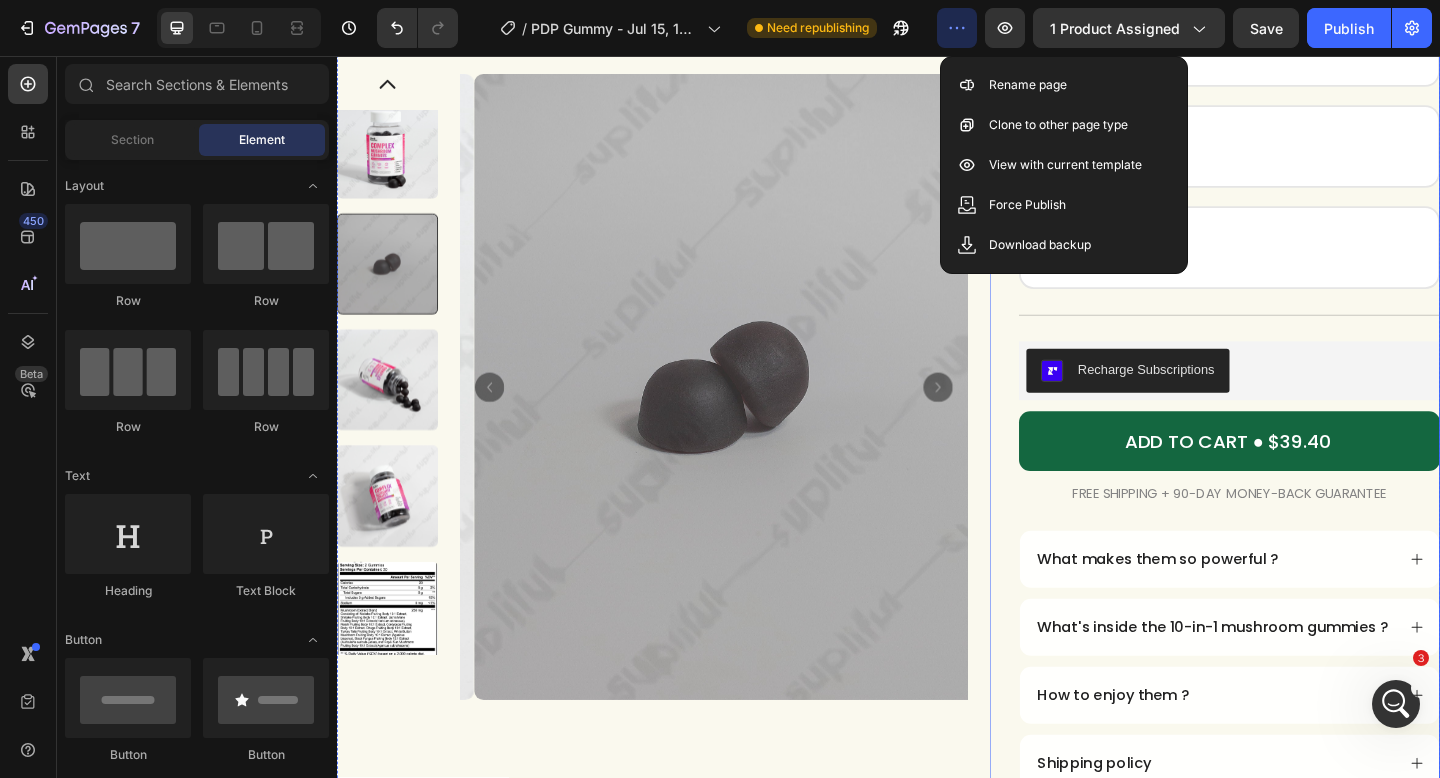 click on "Icon Icon Icon Icon Icon Icon List (1349 reviews) Text Block Row 10-in-1 Mushroom Gummies Product Title
Enhances focus and energy
Promotes immune health
Encourages calmness and emotional balance Item List                Title Line Pack: Buy 1 Buy 1 Buy 1 Buy 1 Buy 2 Get 10% OFF Buy 2 Get 10% OFF Buy 2 Get 10% OFF Buy 3 Get 20% OFF Buy 3 Get 20% OFF Buy 3 Get 20% OFF Product Variants & Swatches                Title Line Recharge Subscriptions Recharge Subscriptions ADD TO CART ● $39.40 Add to Cart FREE SHIPPING + 90-DAY MONEY-BACK GUARANTEE Text Block Row
What makes them so powerful ?
What's inside the 10-in-1 mushroom gummies ?
How to enjoy them ?
Shipping policy
Return policy Accordion Row" at bounding box center (1292, 295) 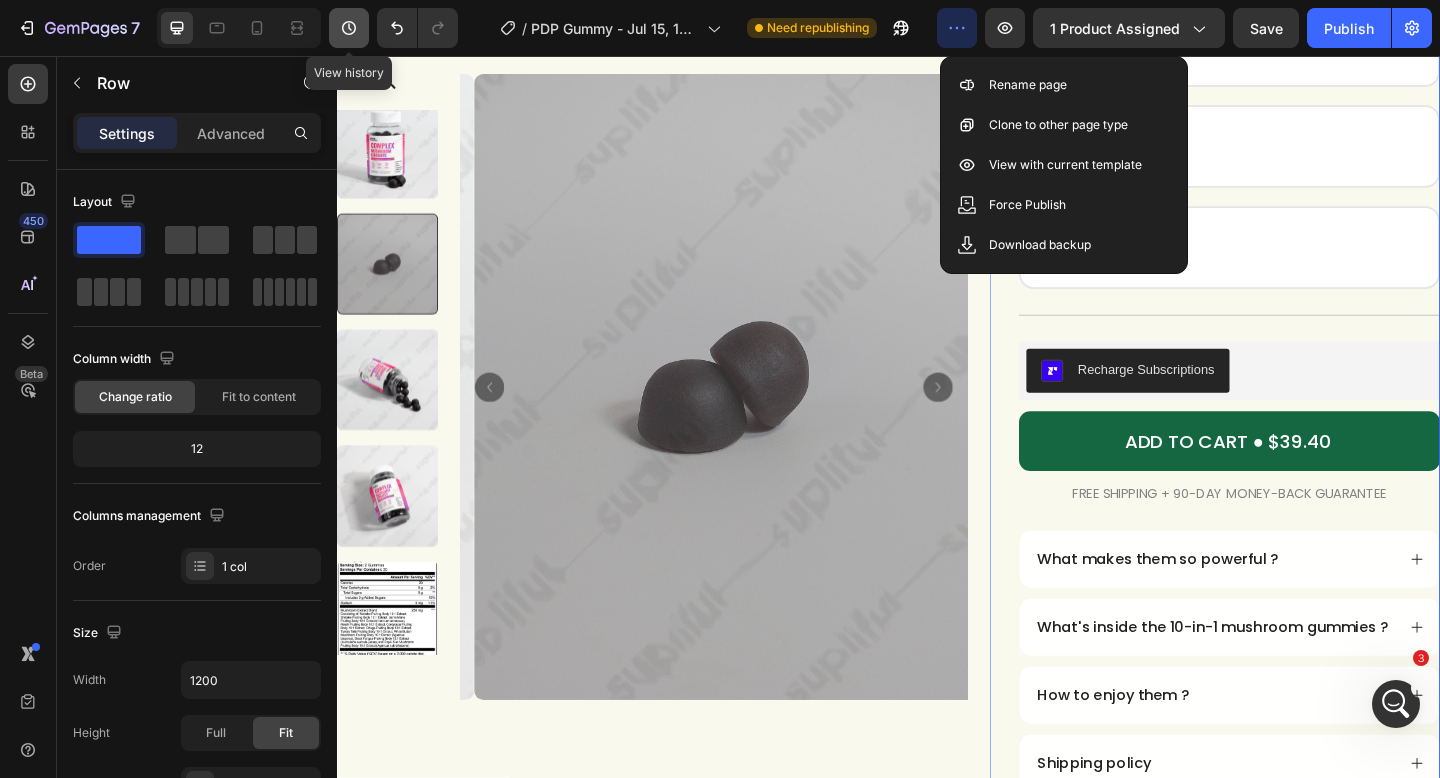 click 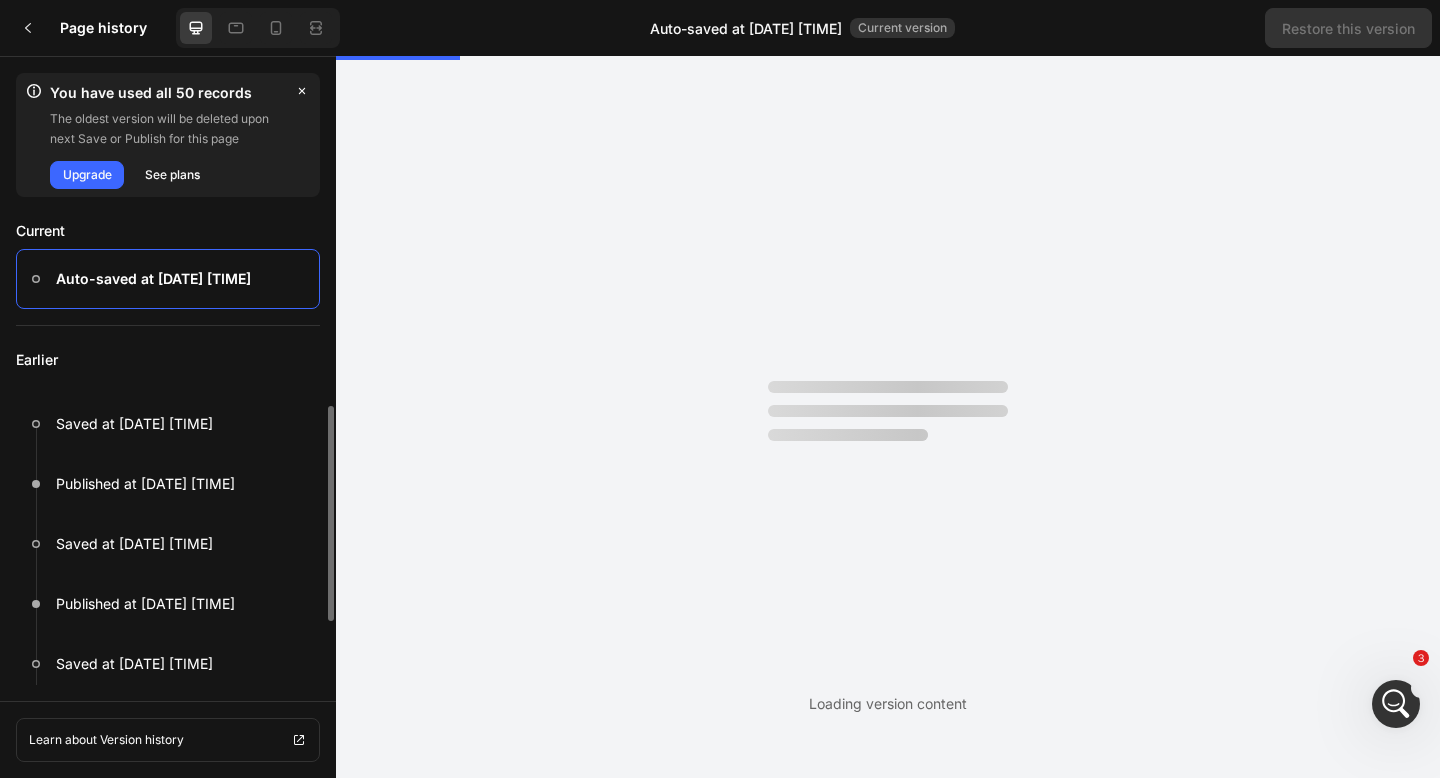 scroll, scrollTop: 0, scrollLeft: 0, axis: both 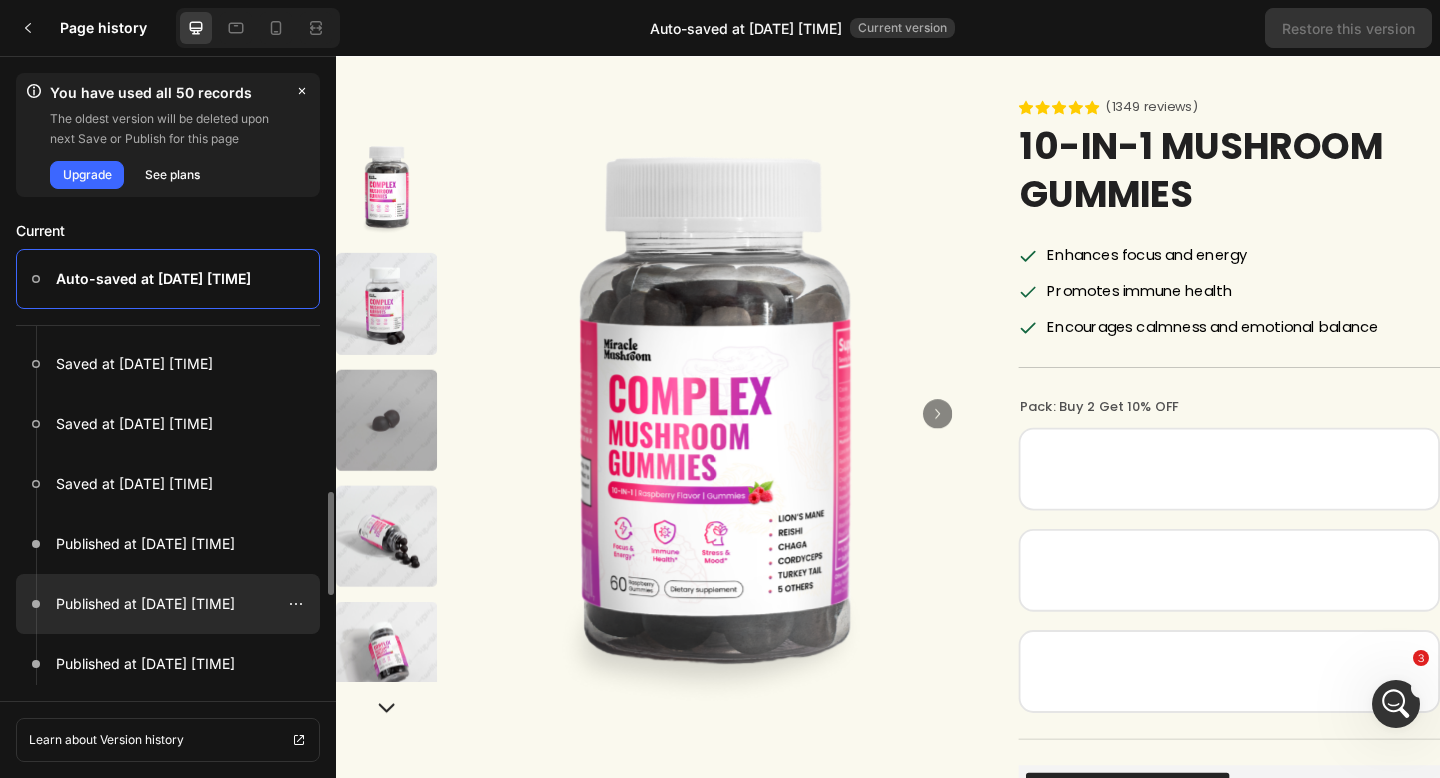 click on "Published at Aug 01, 16:39:15" at bounding box center (145, 604) 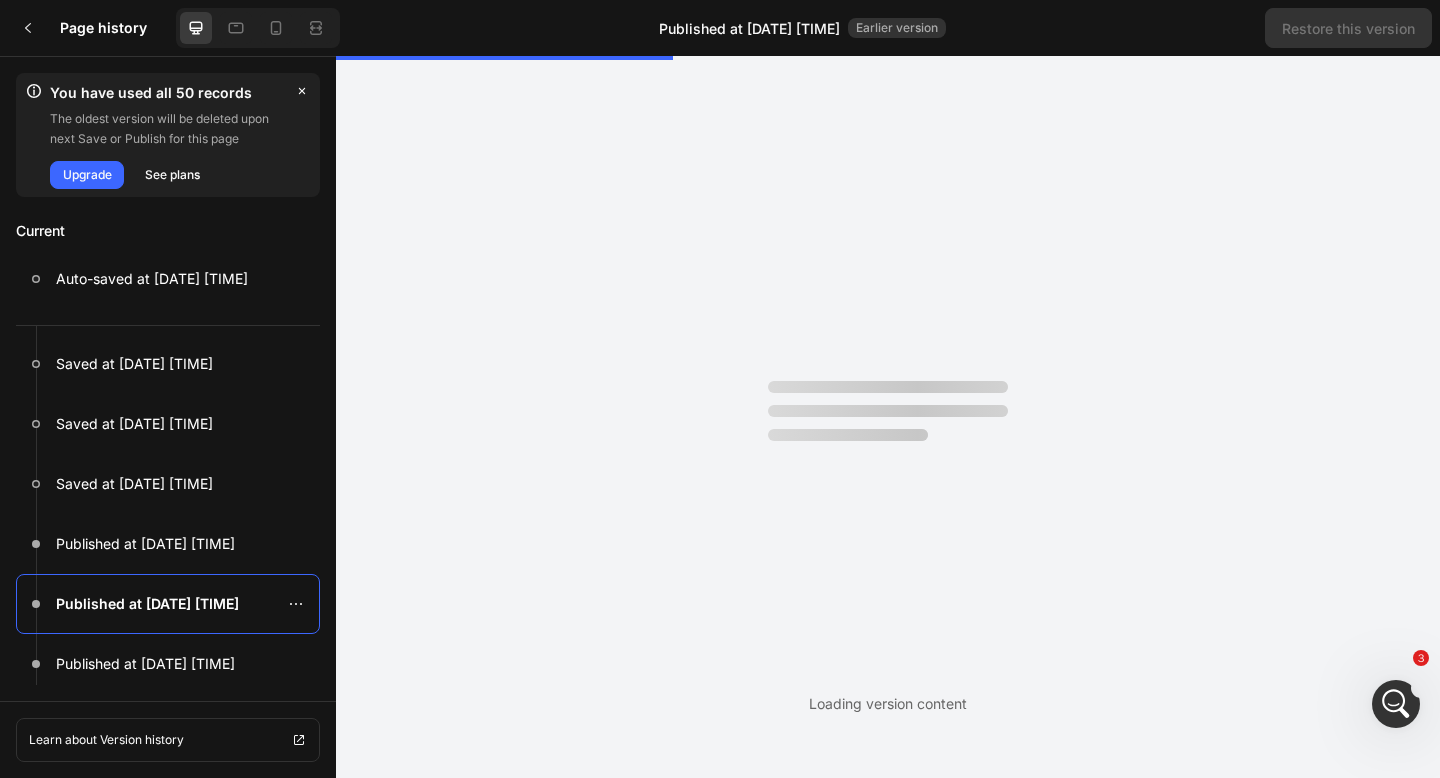 scroll, scrollTop: 0, scrollLeft: 0, axis: both 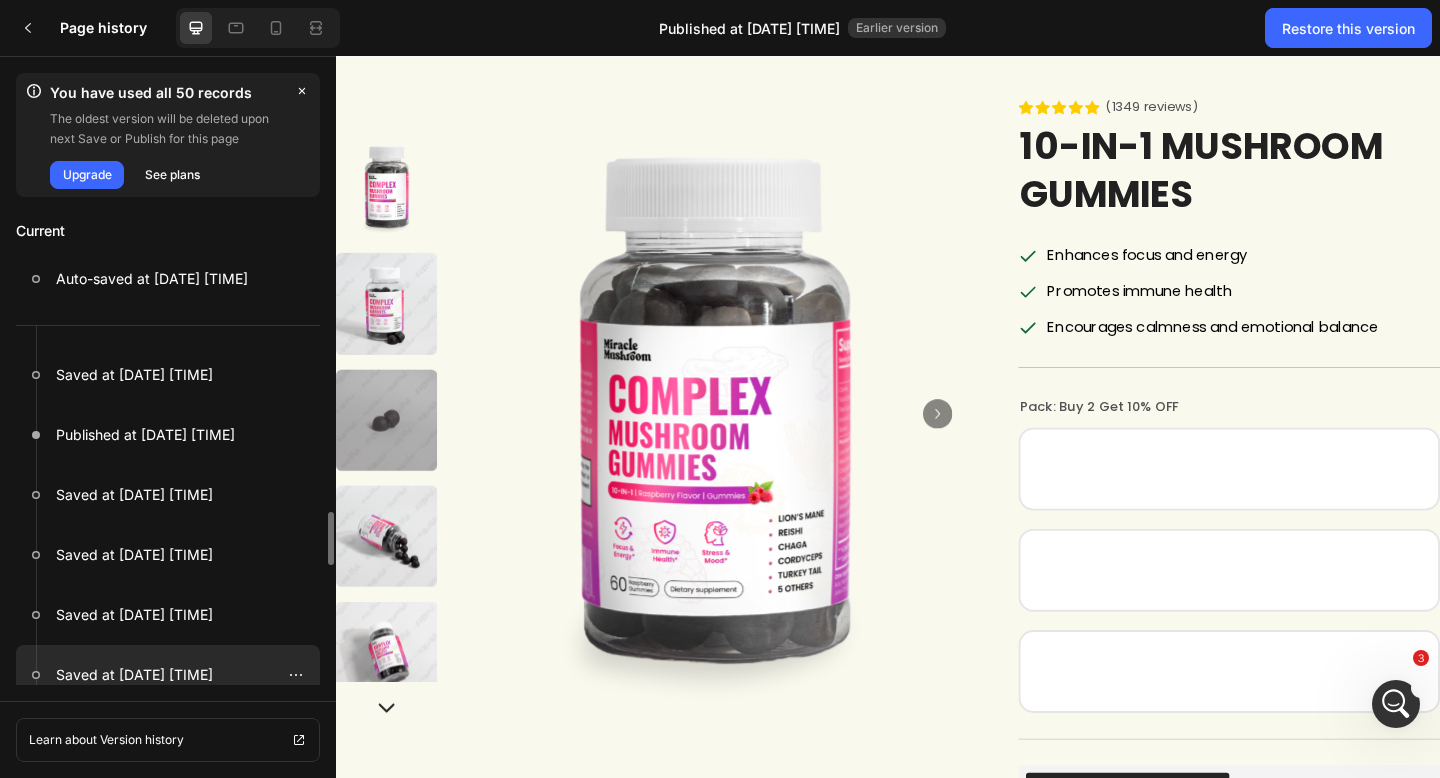 click at bounding box center (168, 675) 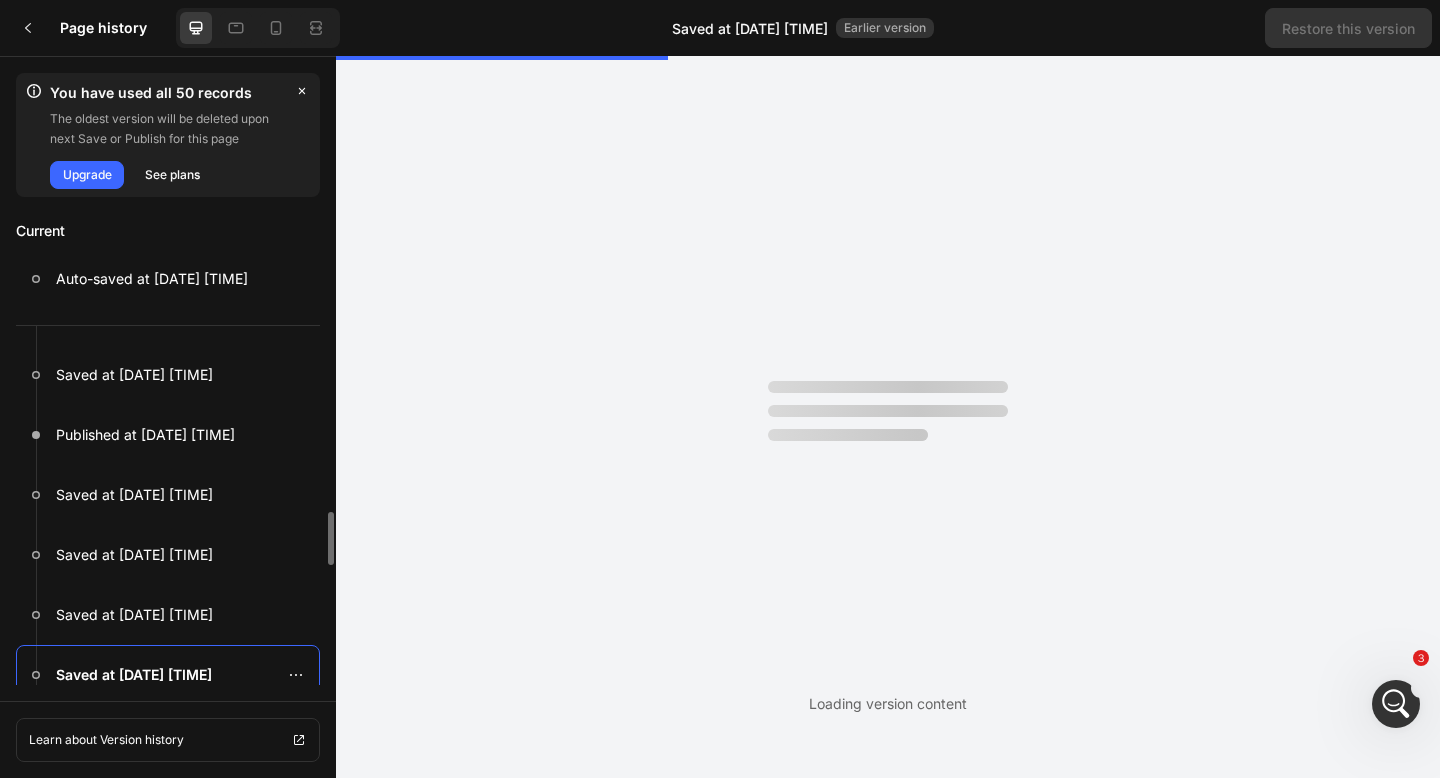 scroll, scrollTop: 0, scrollLeft: 0, axis: both 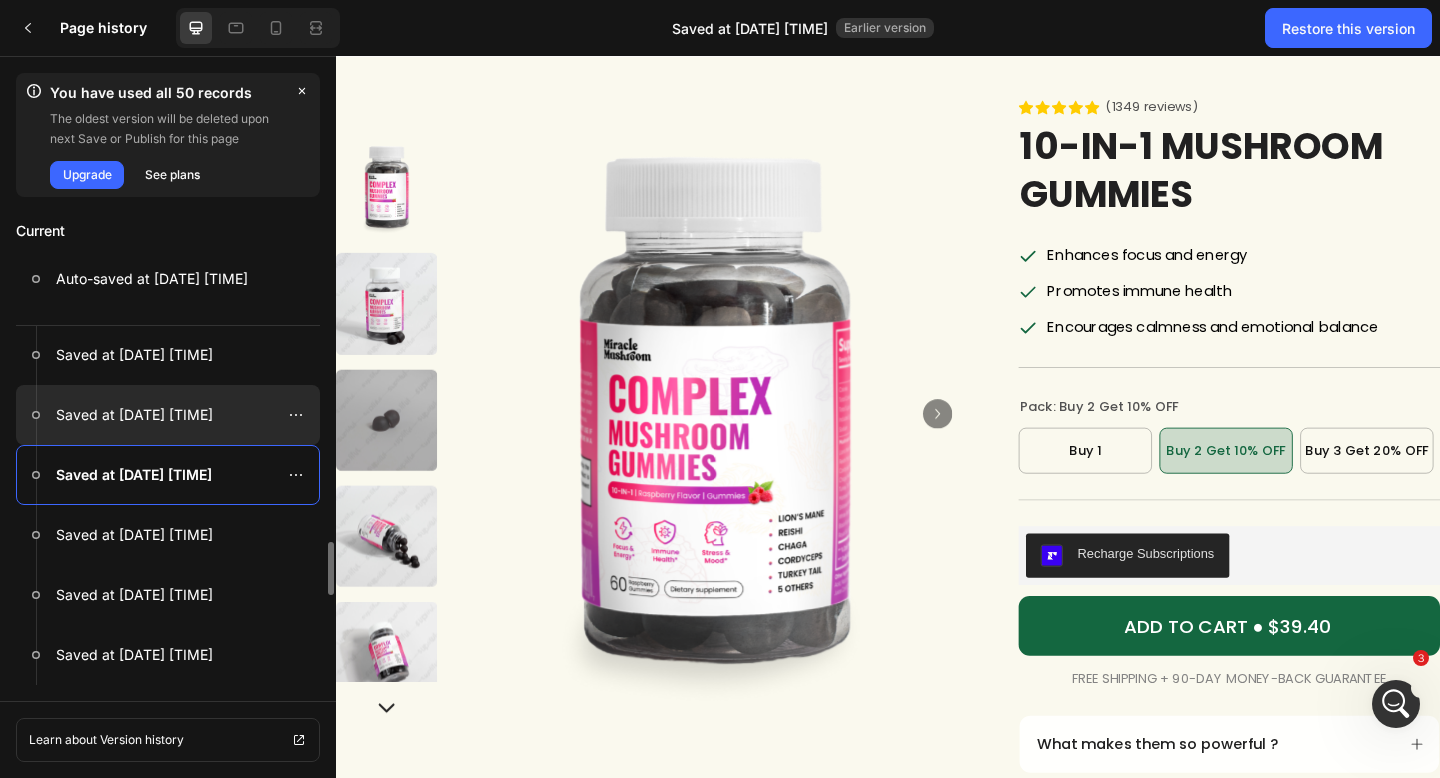 click on "Saved at Aug 01, 15:27:37" at bounding box center (134, 415) 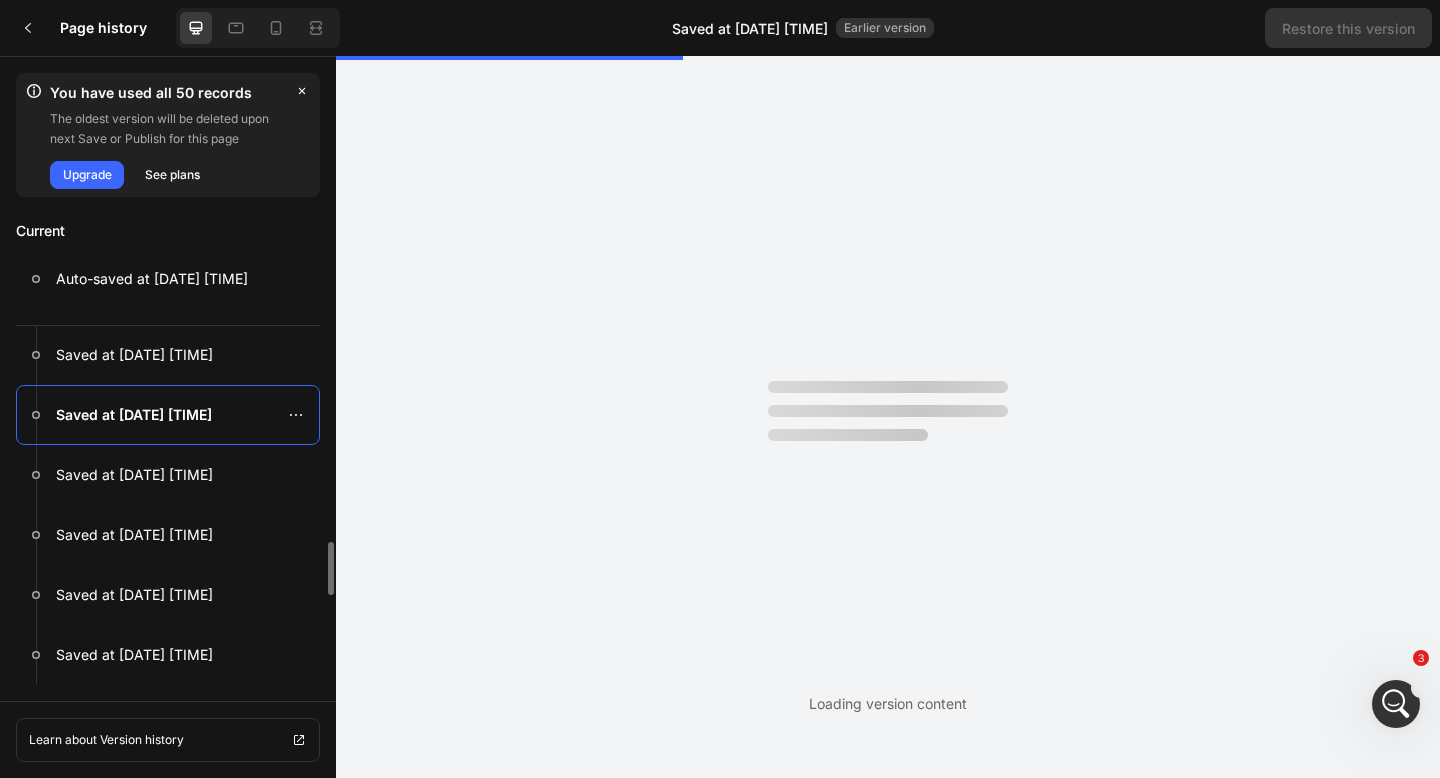 scroll, scrollTop: 0, scrollLeft: 0, axis: both 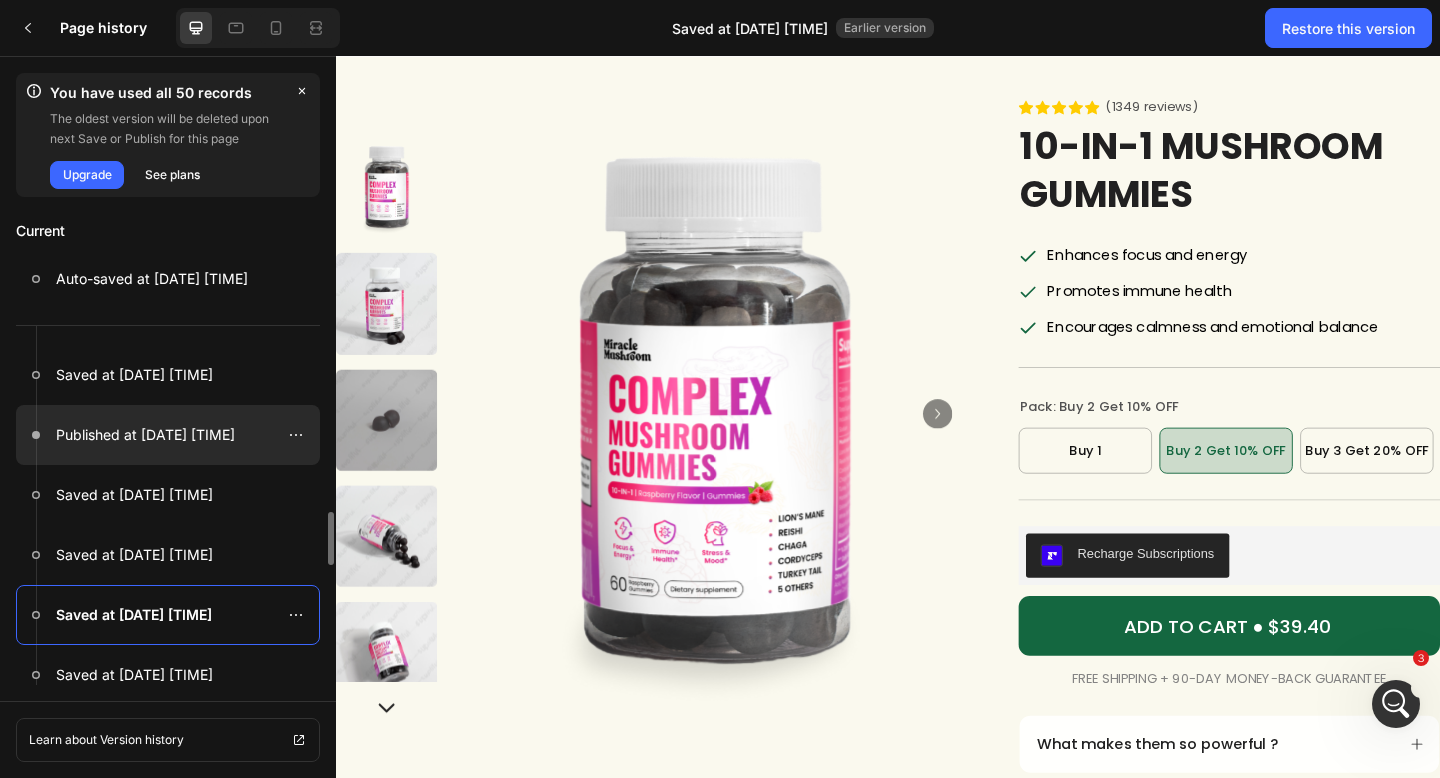 click on "Published at Aug 01, 15:38:44" at bounding box center [145, 435] 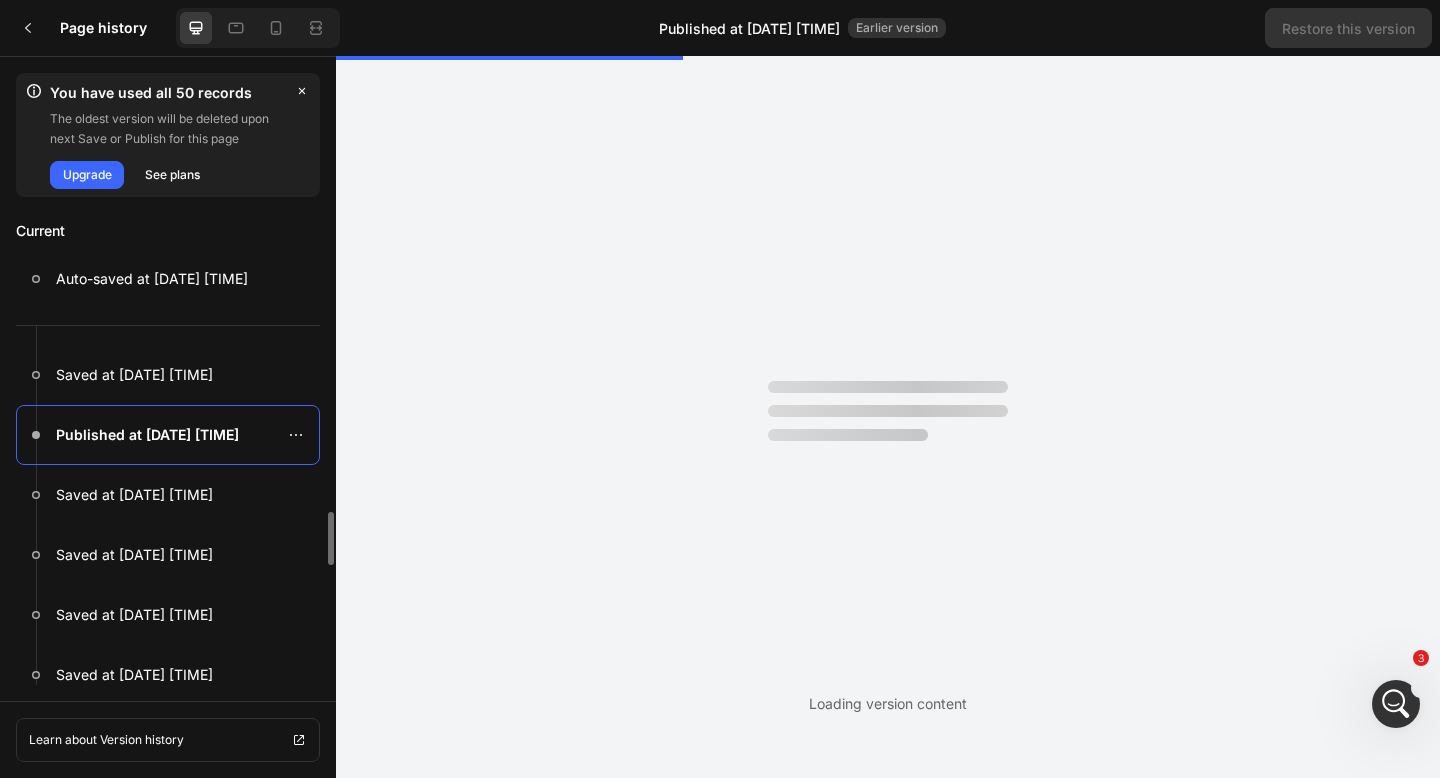 scroll, scrollTop: 0, scrollLeft: 0, axis: both 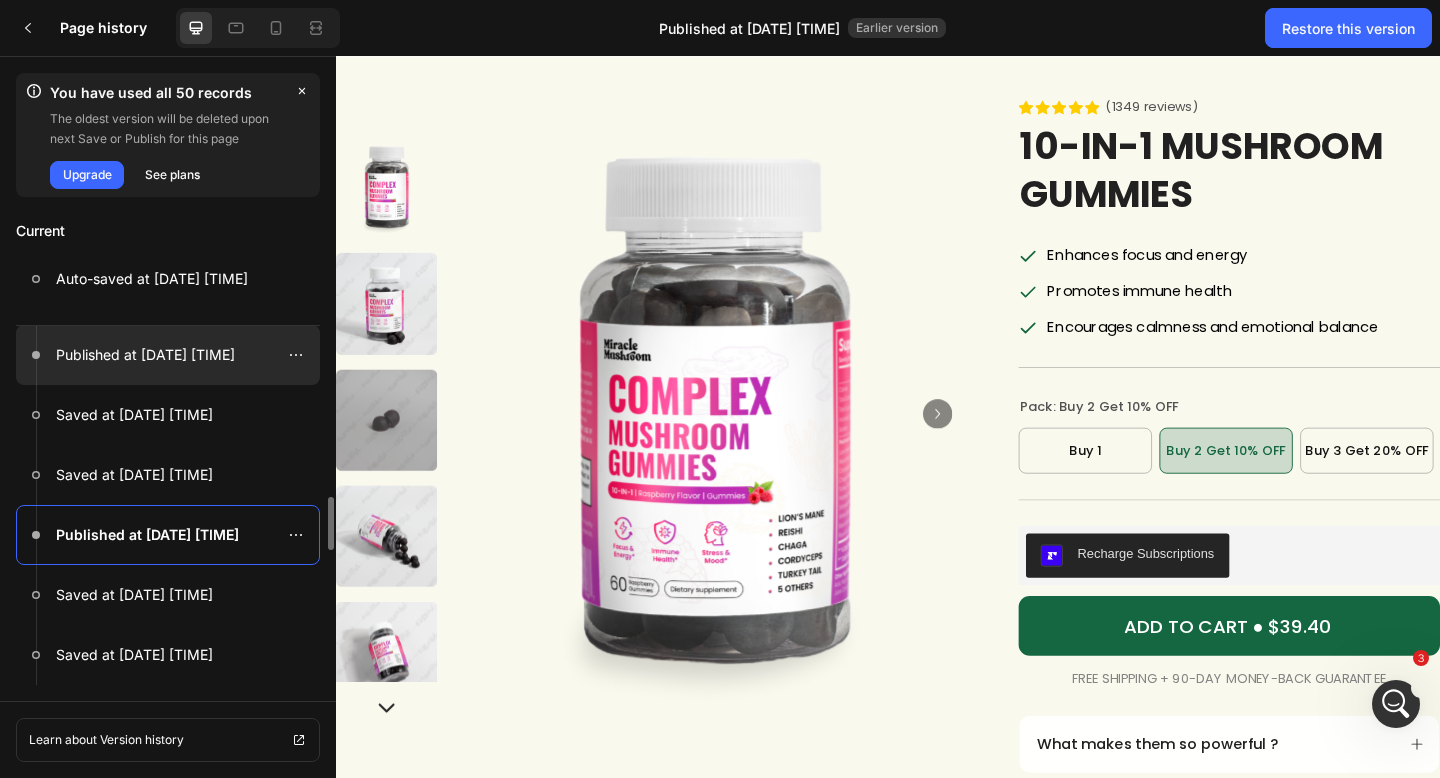 click on "Published at Aug 01, 16:21:18" at bounding box center (145, 355) 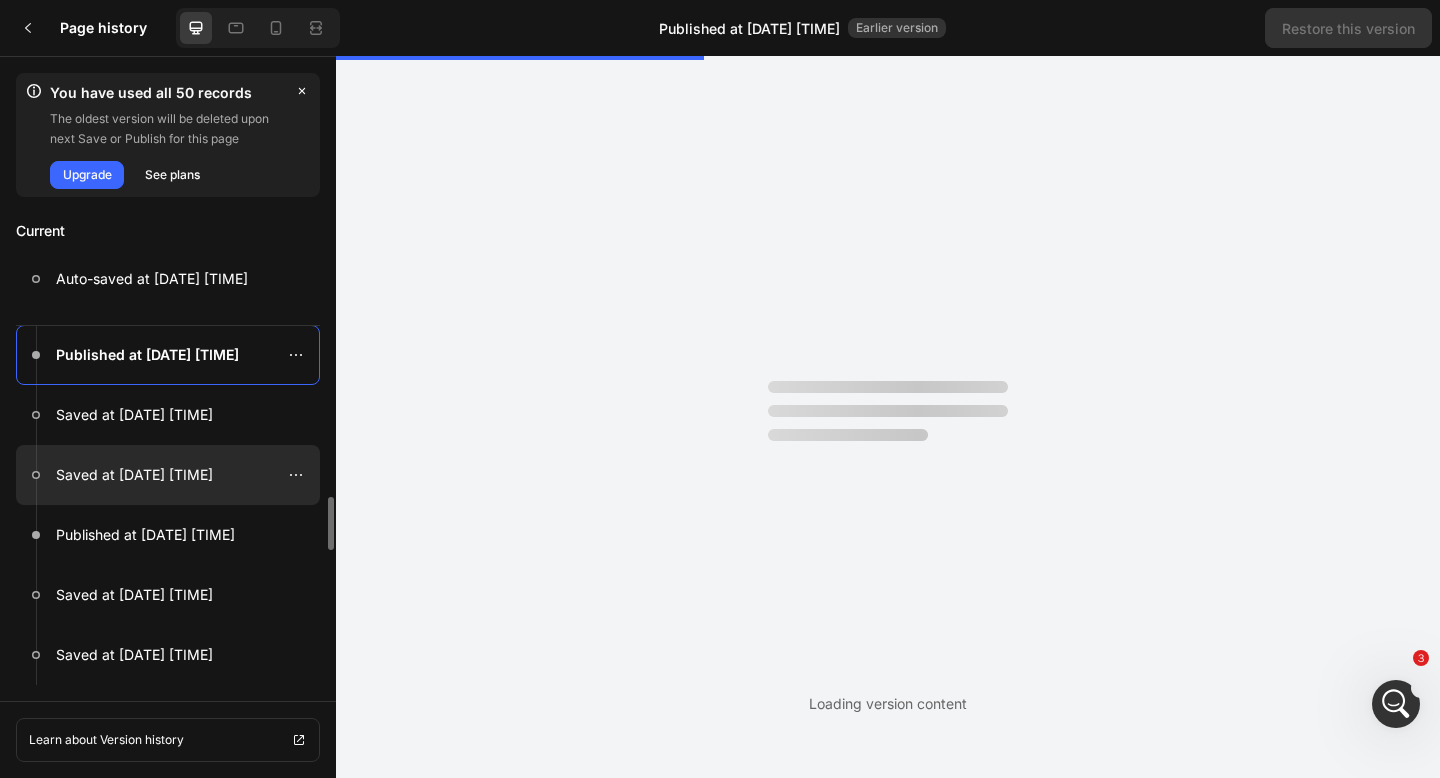 scroll, scrollTop: 0, scrollLeft: 0, axis: both 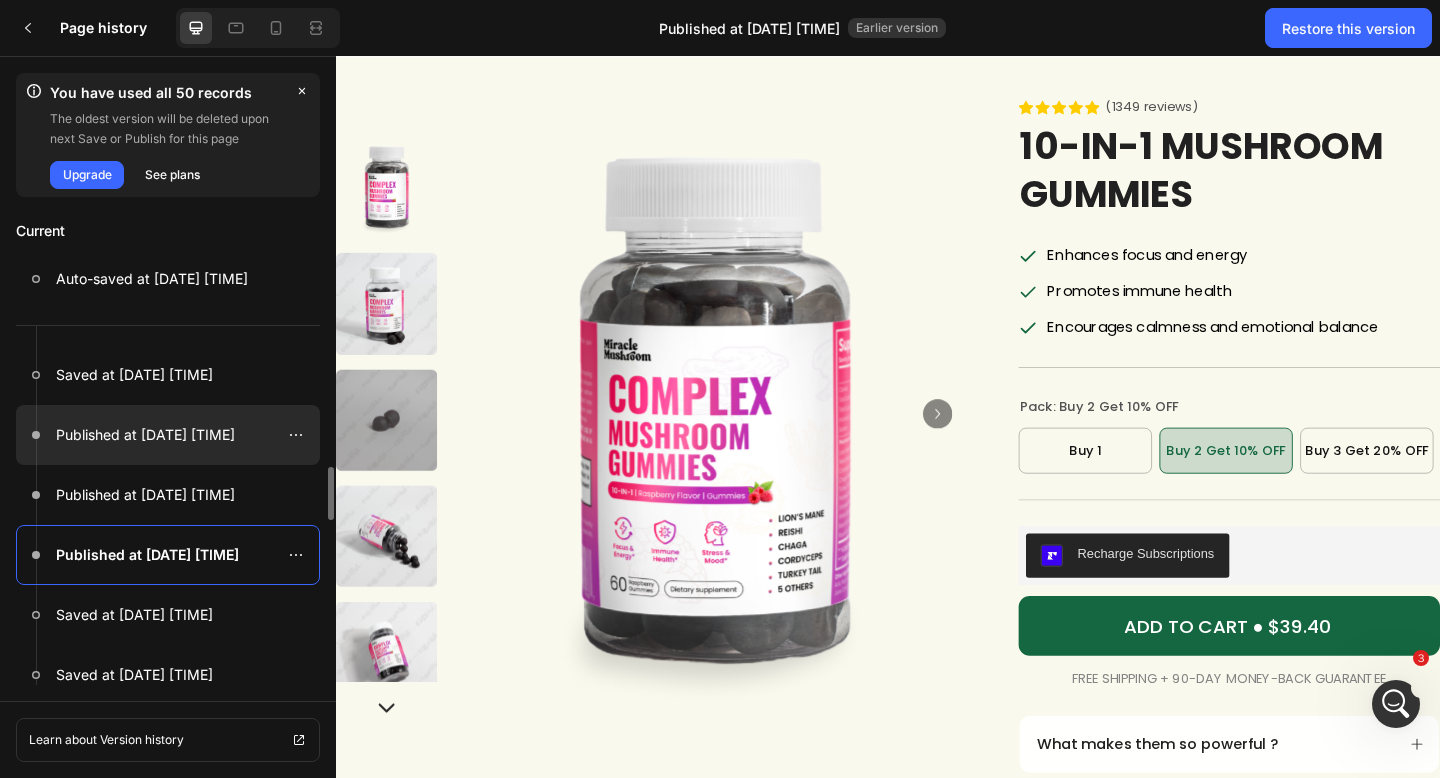 click on "Published at Aug 01, 16:39:16" at bounding box center (145, 435) 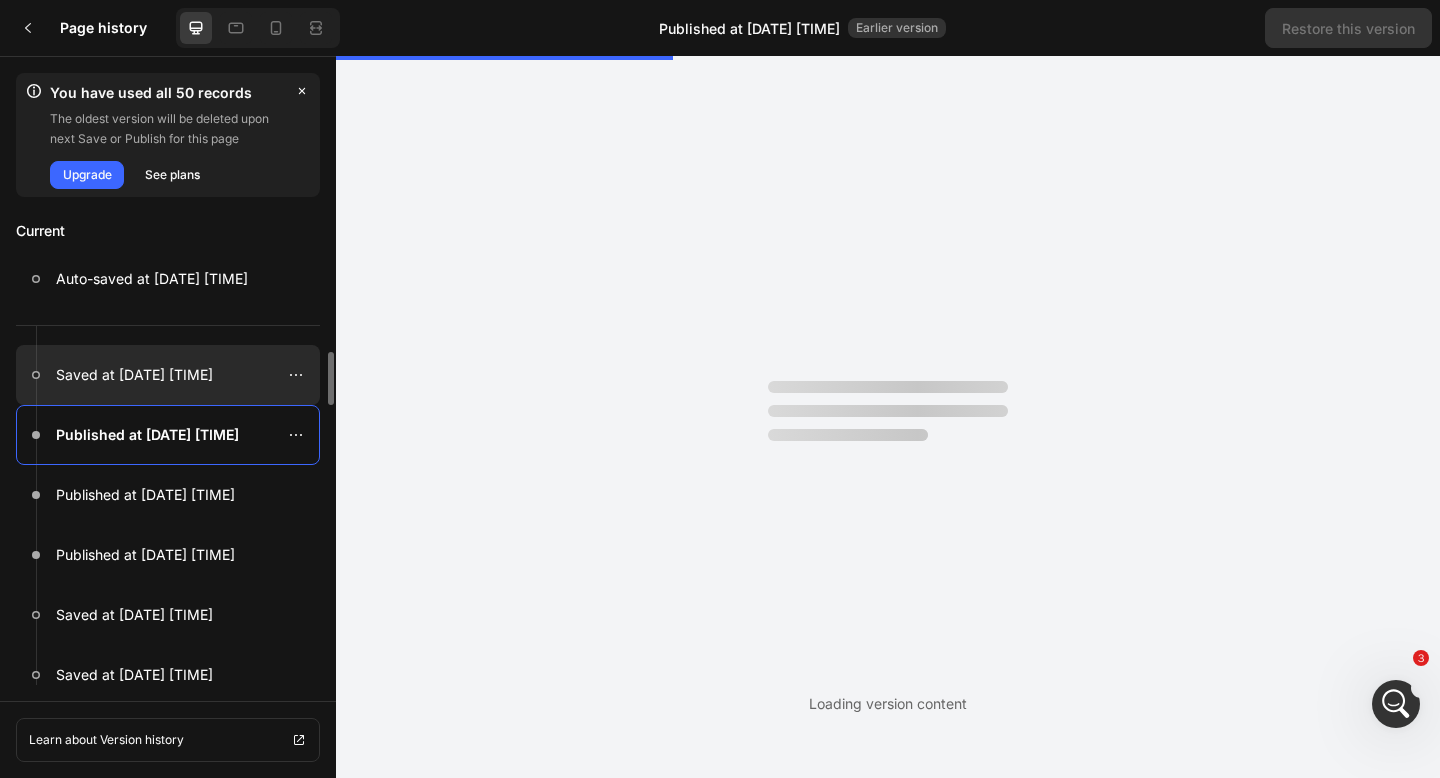 scroll, scrollTop: 309, scrollLeft: 0, axis: vertical 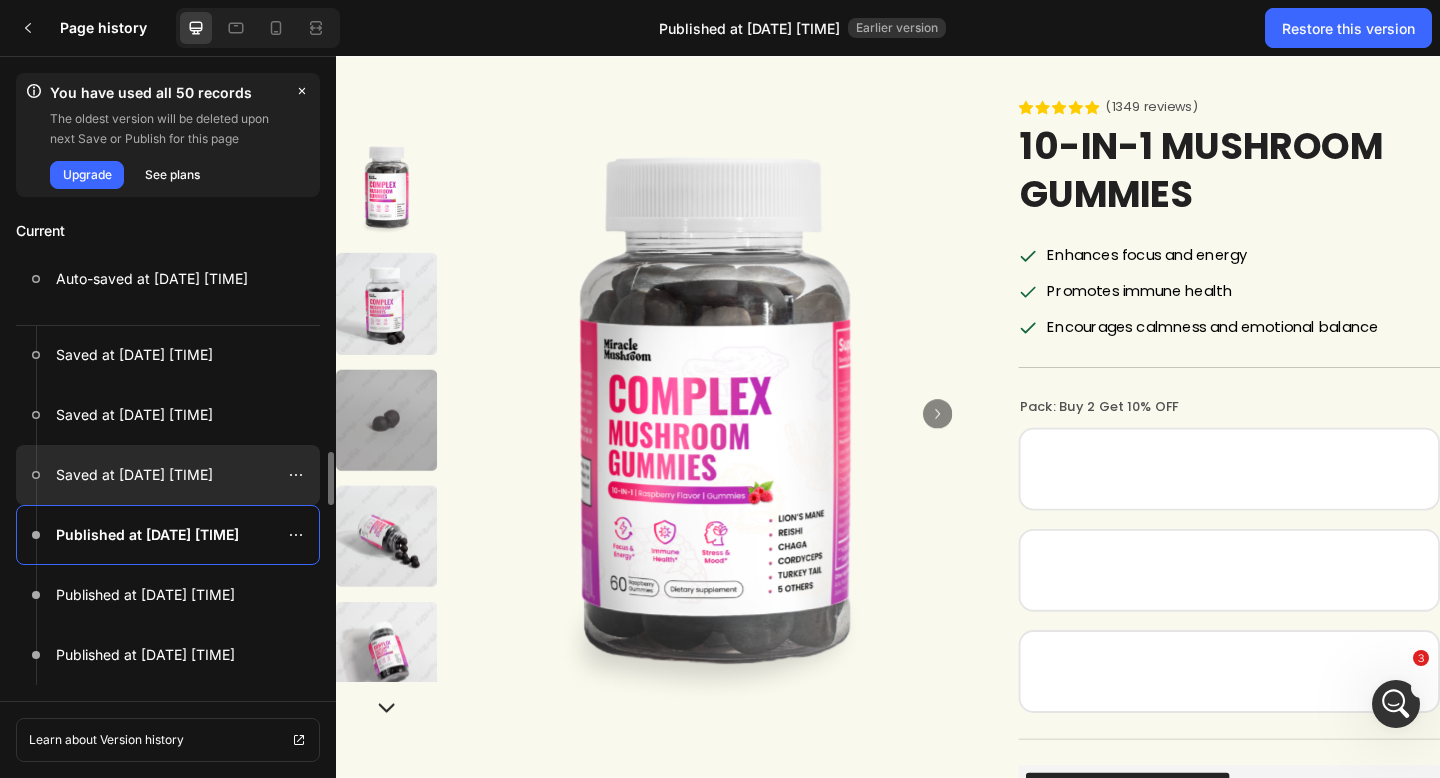 click on "Saved at Aug 04, 00:24:47" at bounding box center [134, 475] 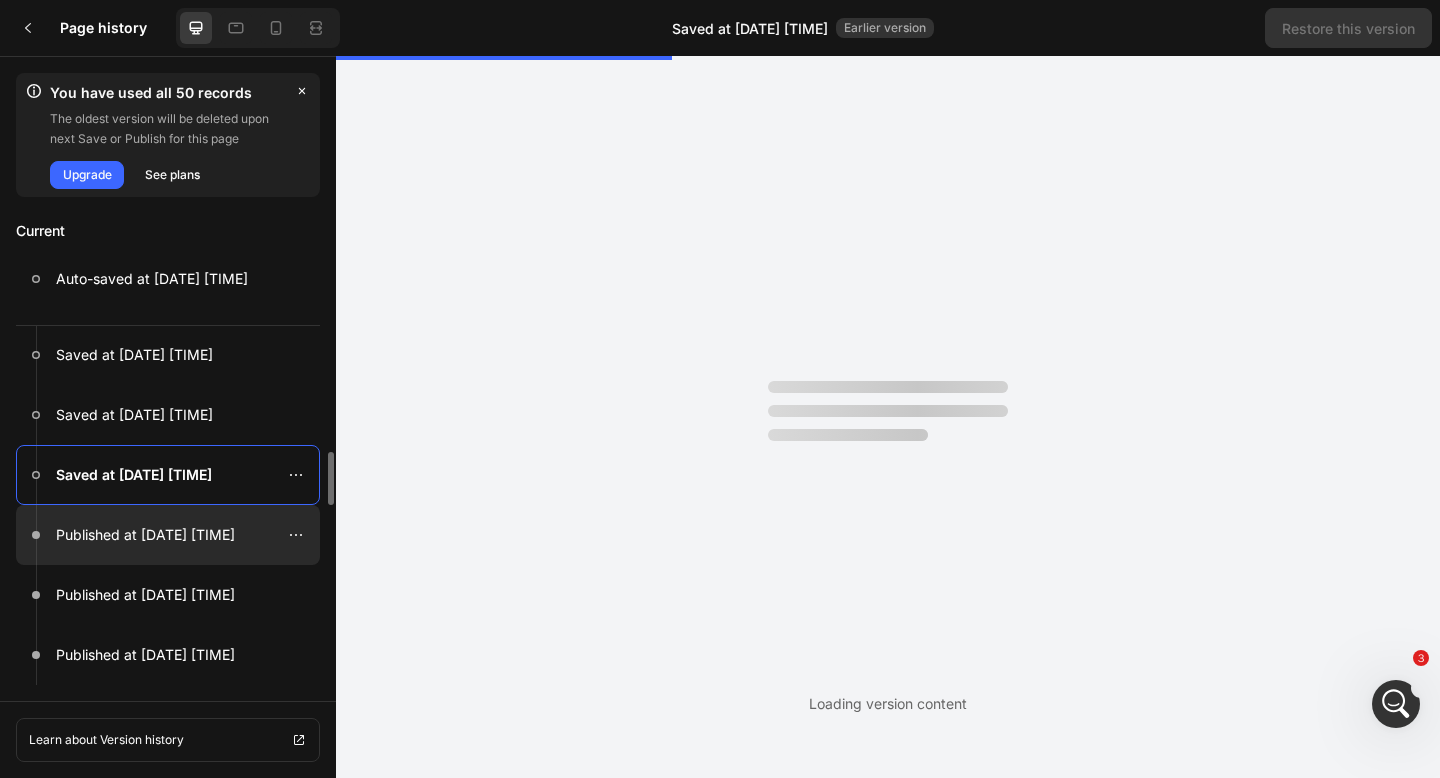 scroll, scrollTop: 0, scrollLeft: 0, axis: both 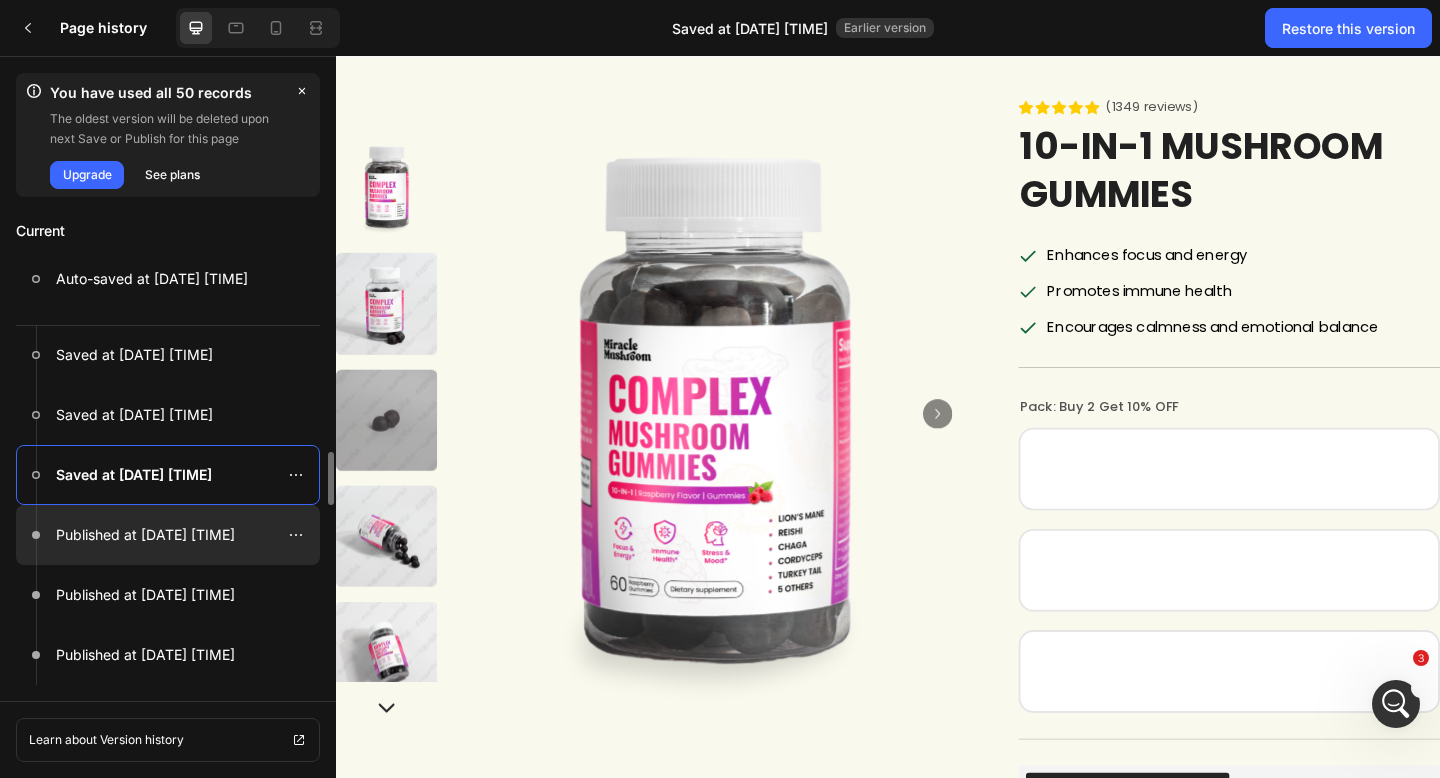 click on "Published at Aug 01, 16:39:16" at bounding box center (145, 535) 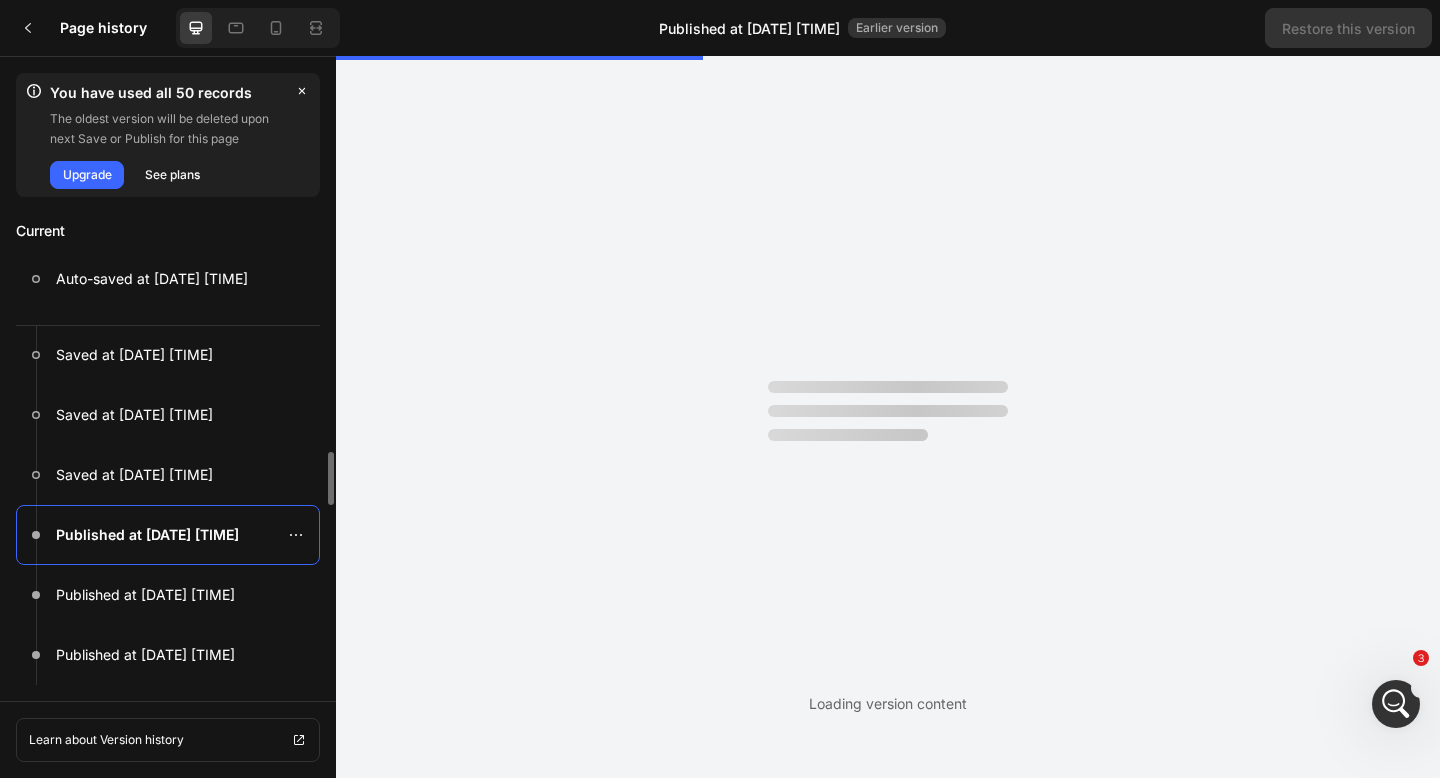 scroll, scrollTop: 0, scrollLeft: 0, axis: both 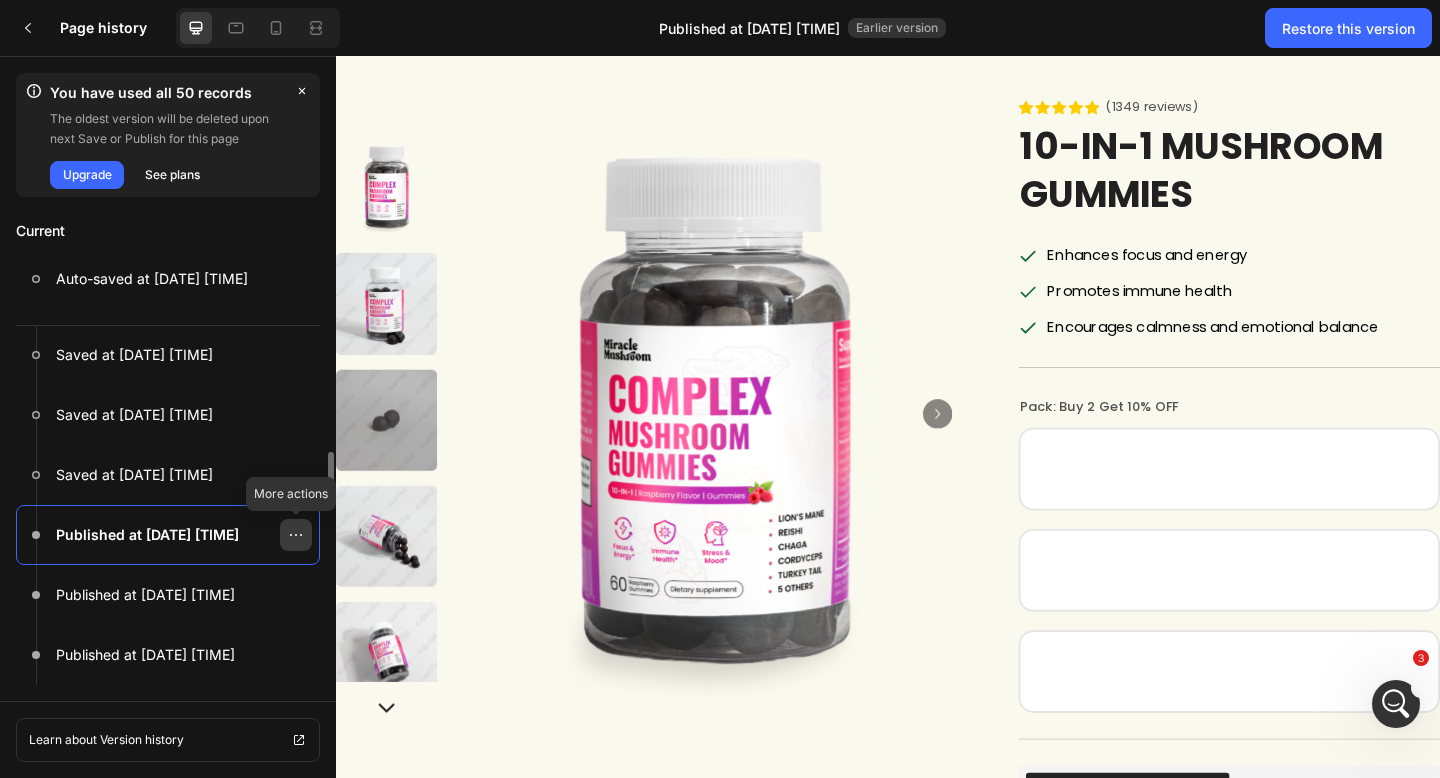 click 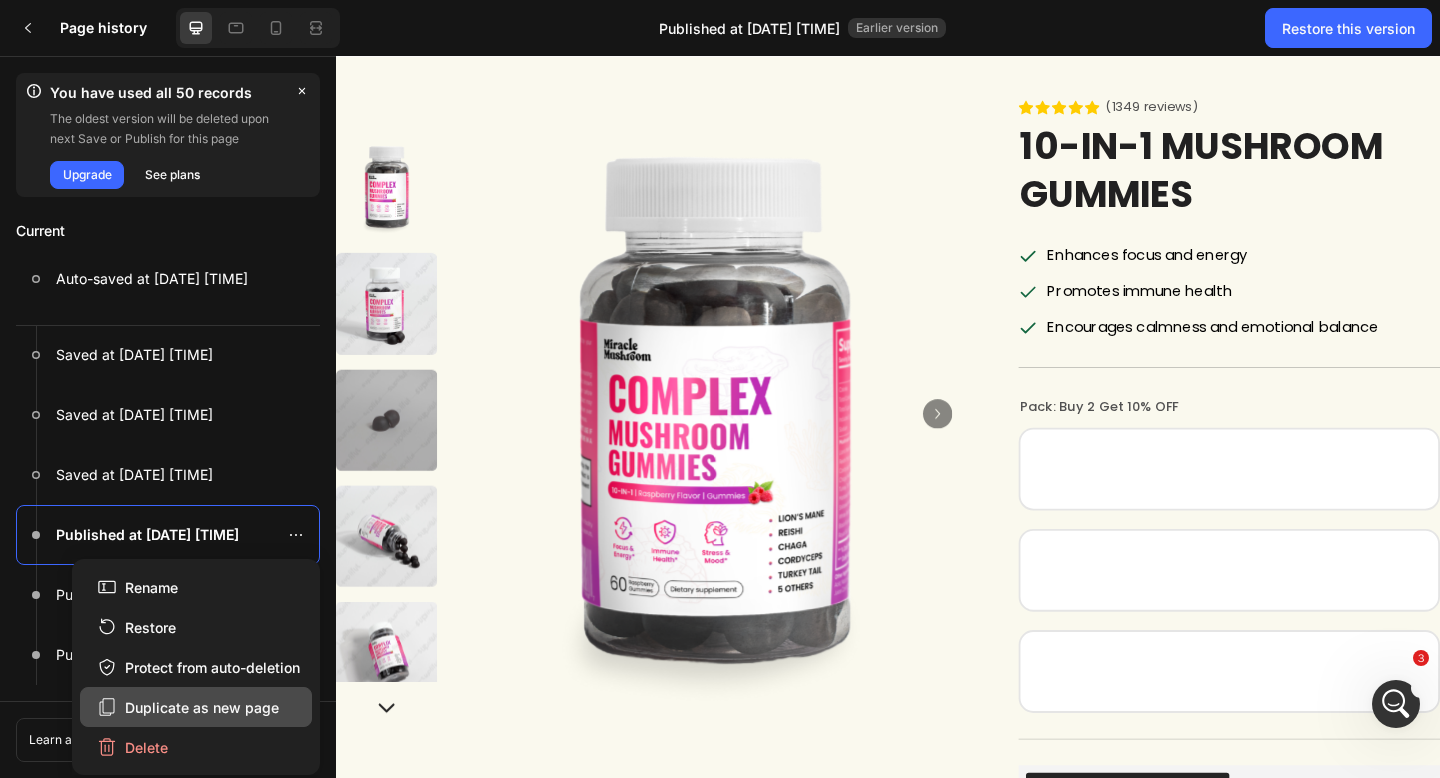 click on "Duplicate as new page" at bounding box center [188, 707] 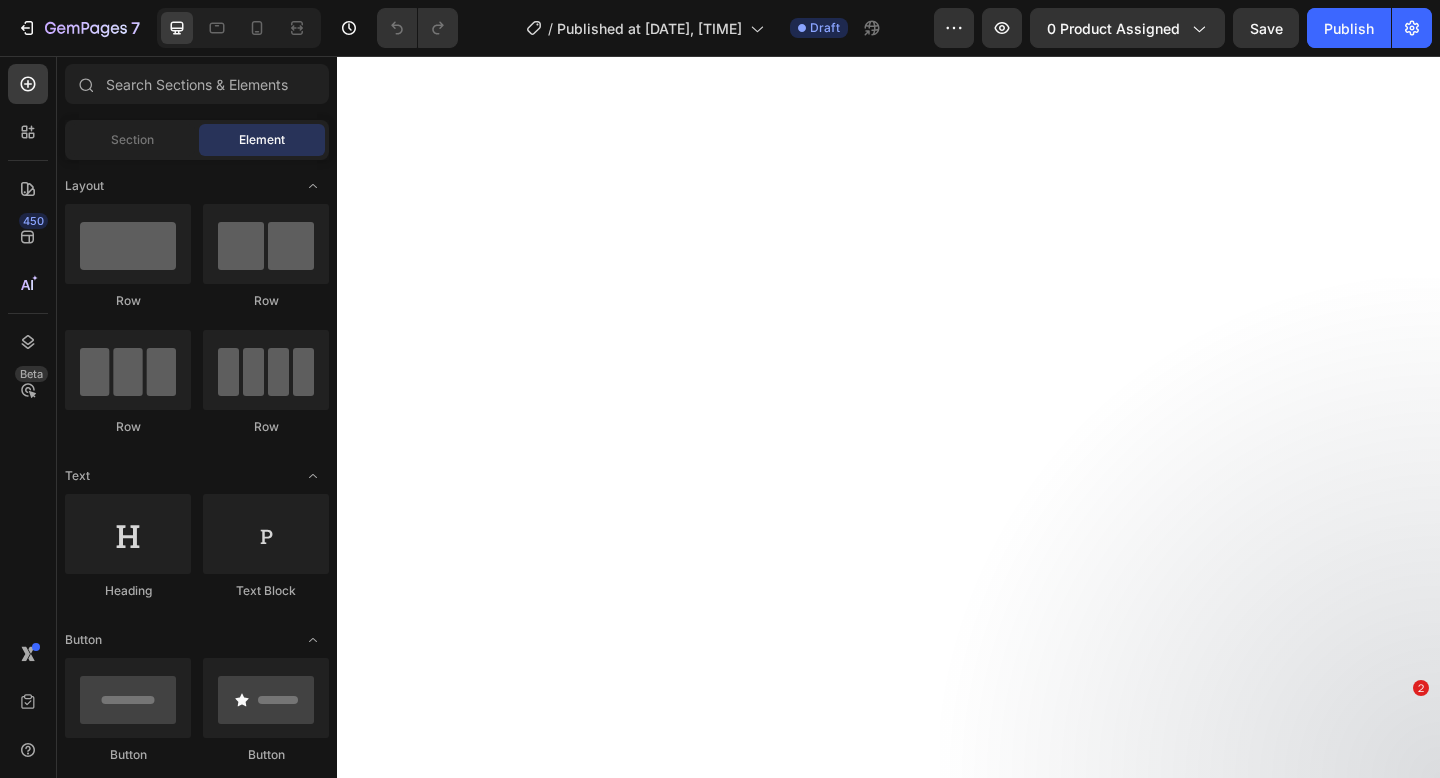 scroll, scrollTop: 0, scrollLeft: 0, axis: both 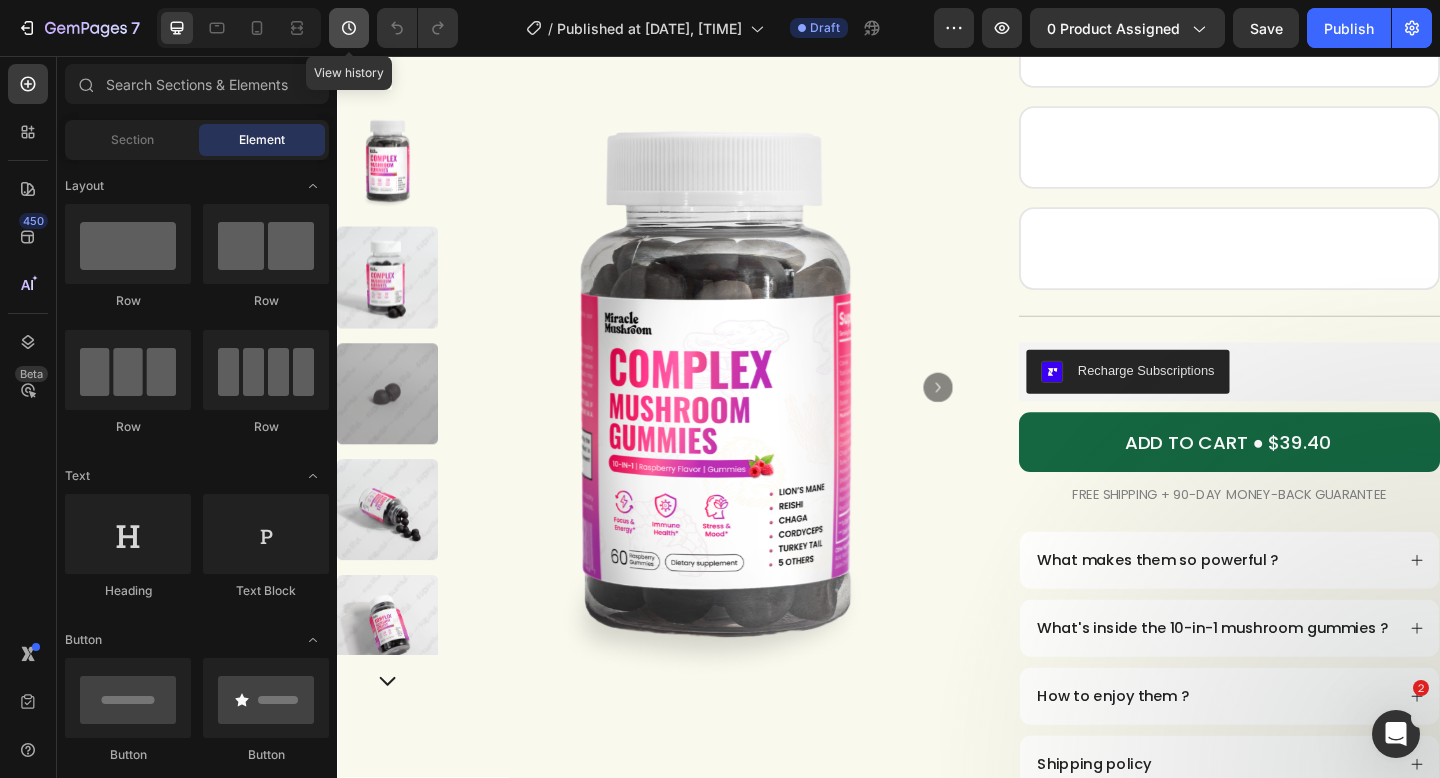 click 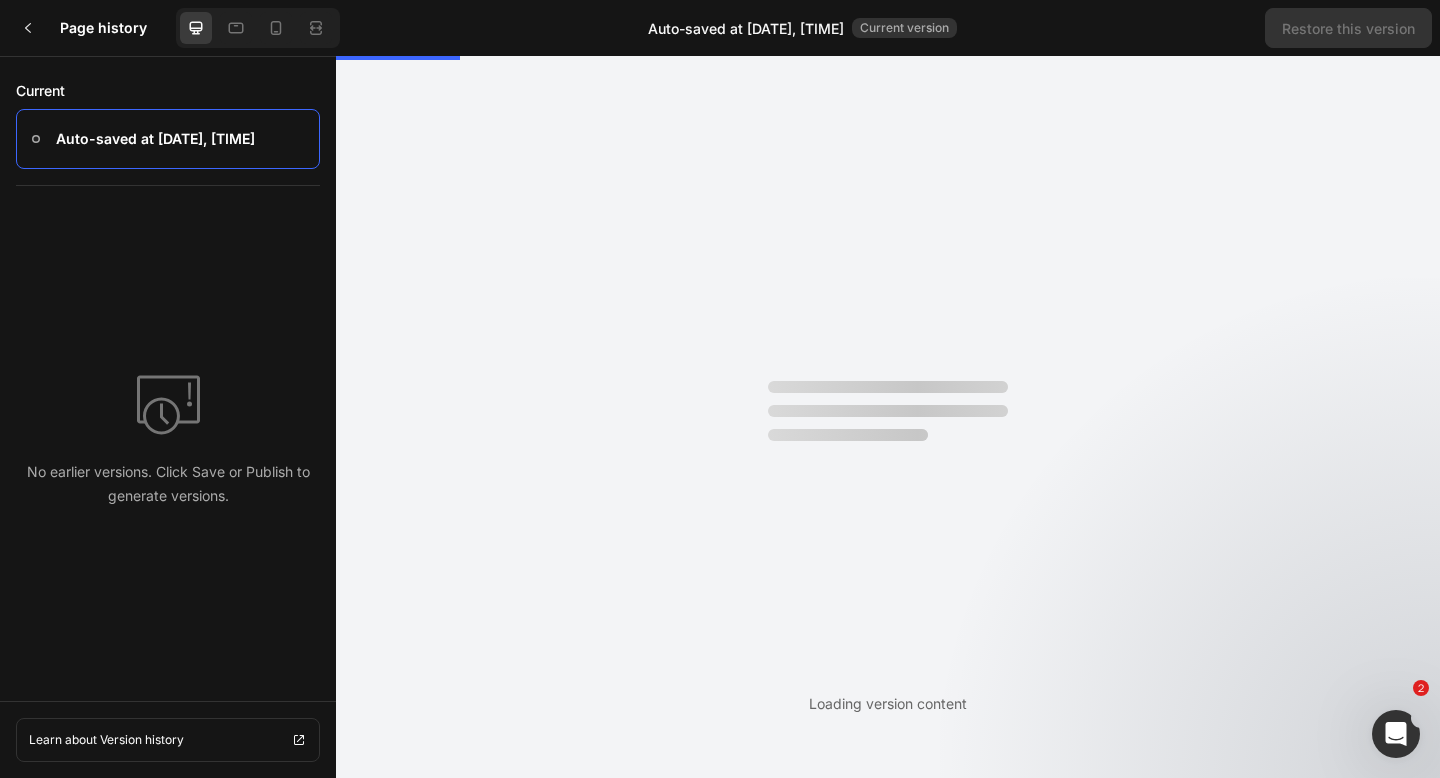 scroll, scrollTop: 0, scrollLeft: 0, axis: both 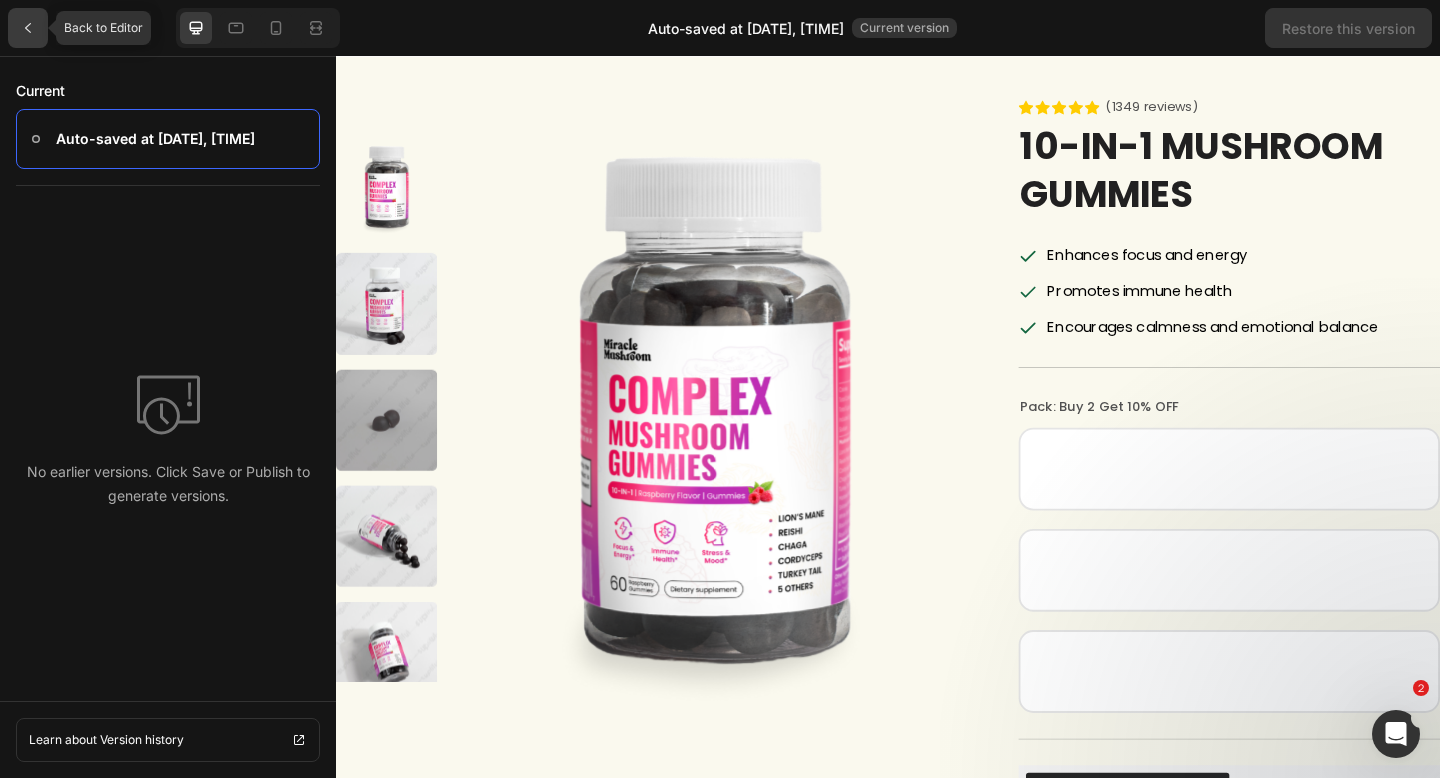 click 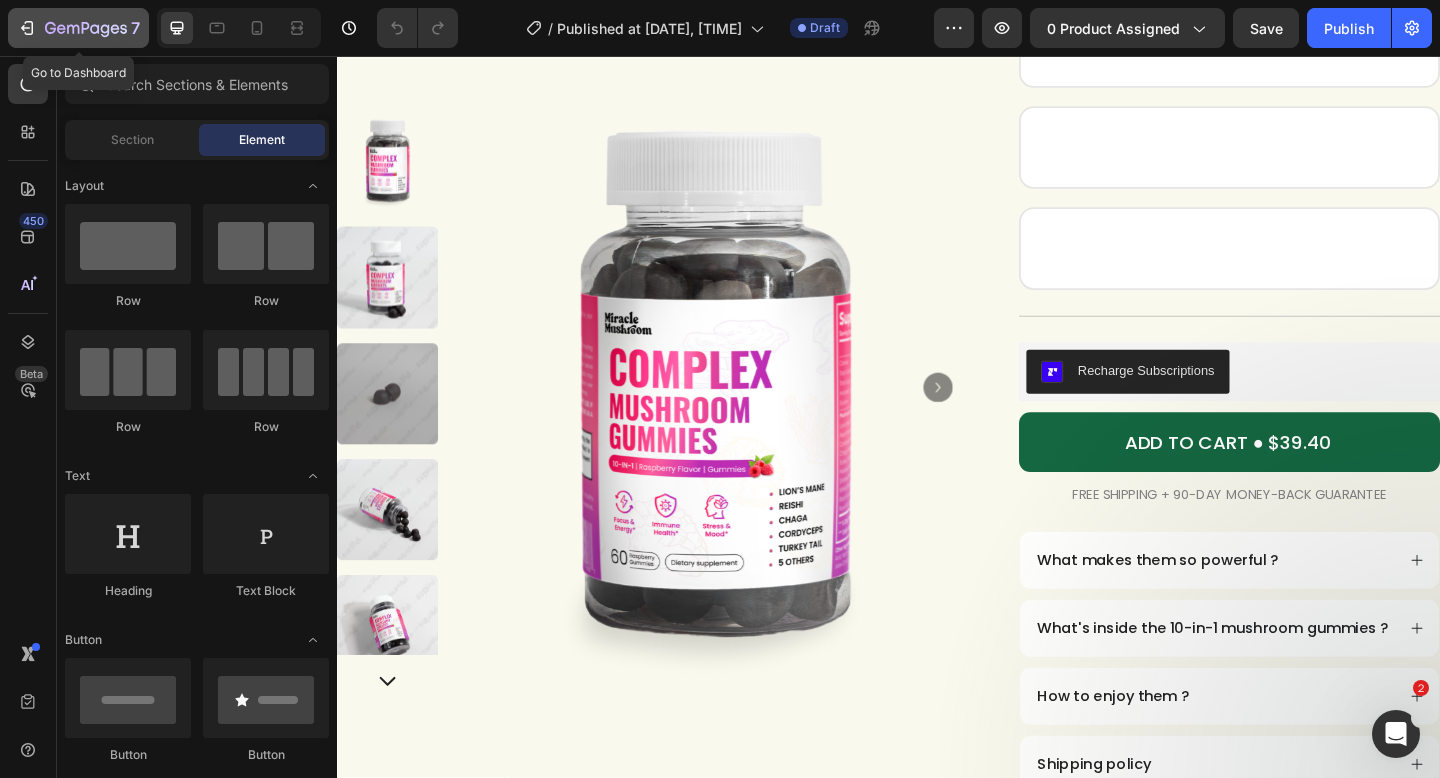click 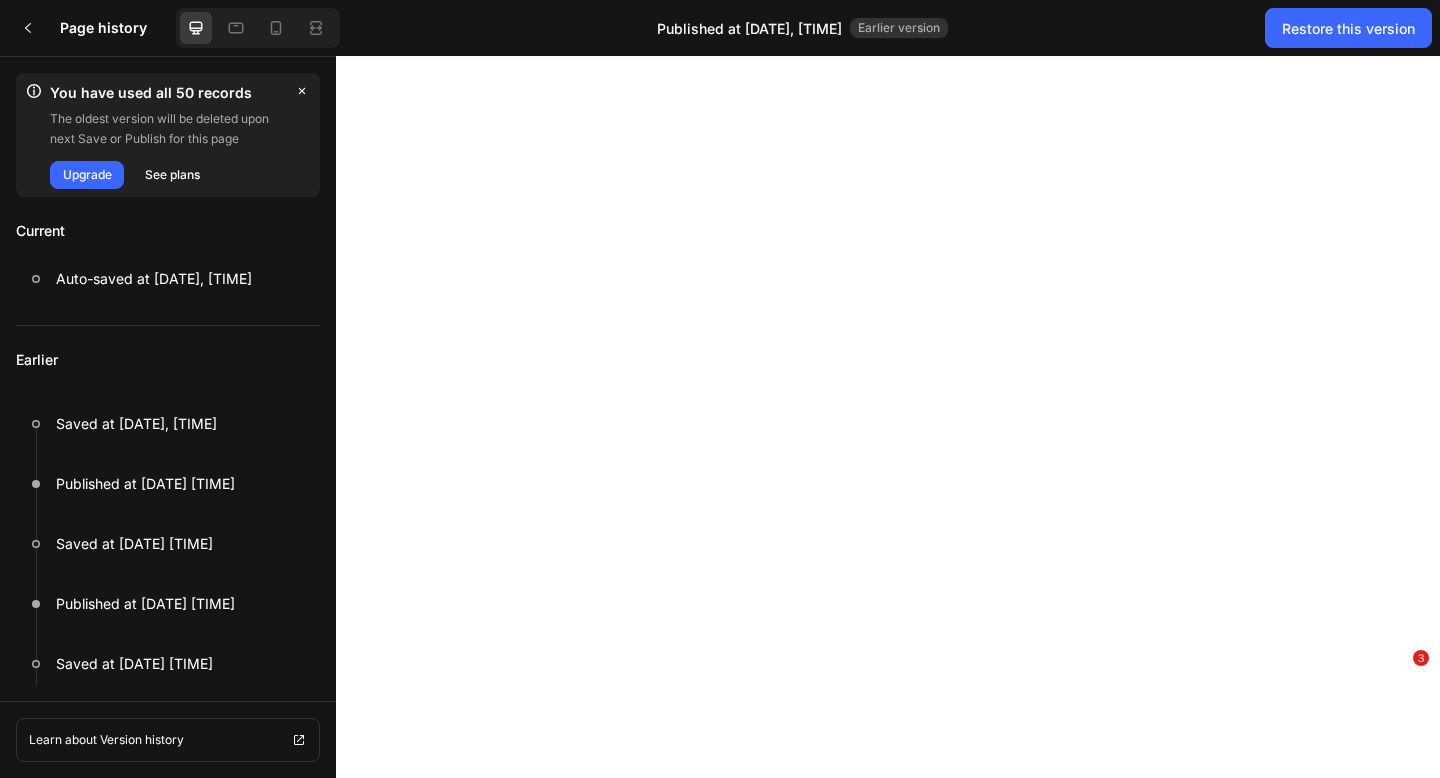 scroll, scrollTop: 0, scrollLeft: 0, axis: both 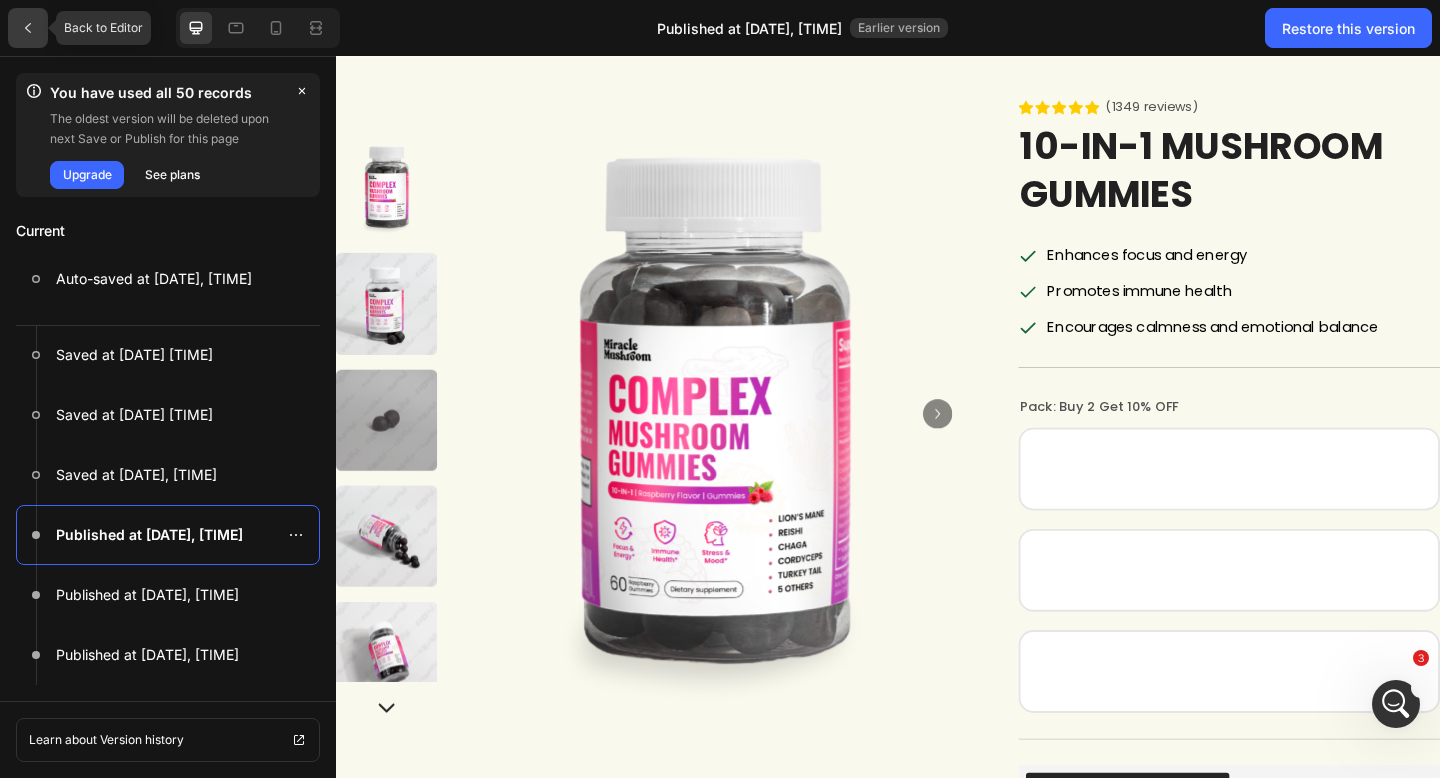 click 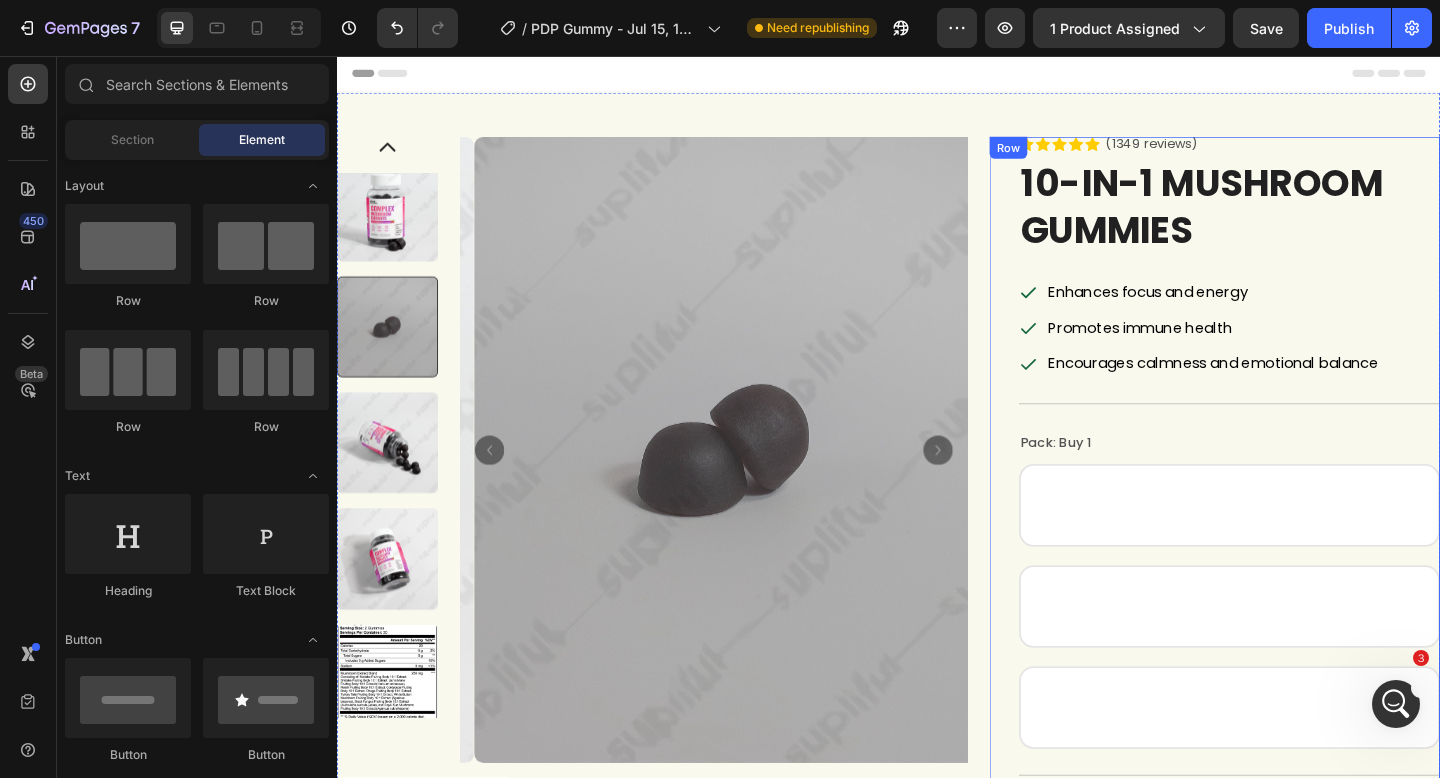 scroll, scrollTop: 0, scrollLeft: 0, axis: both 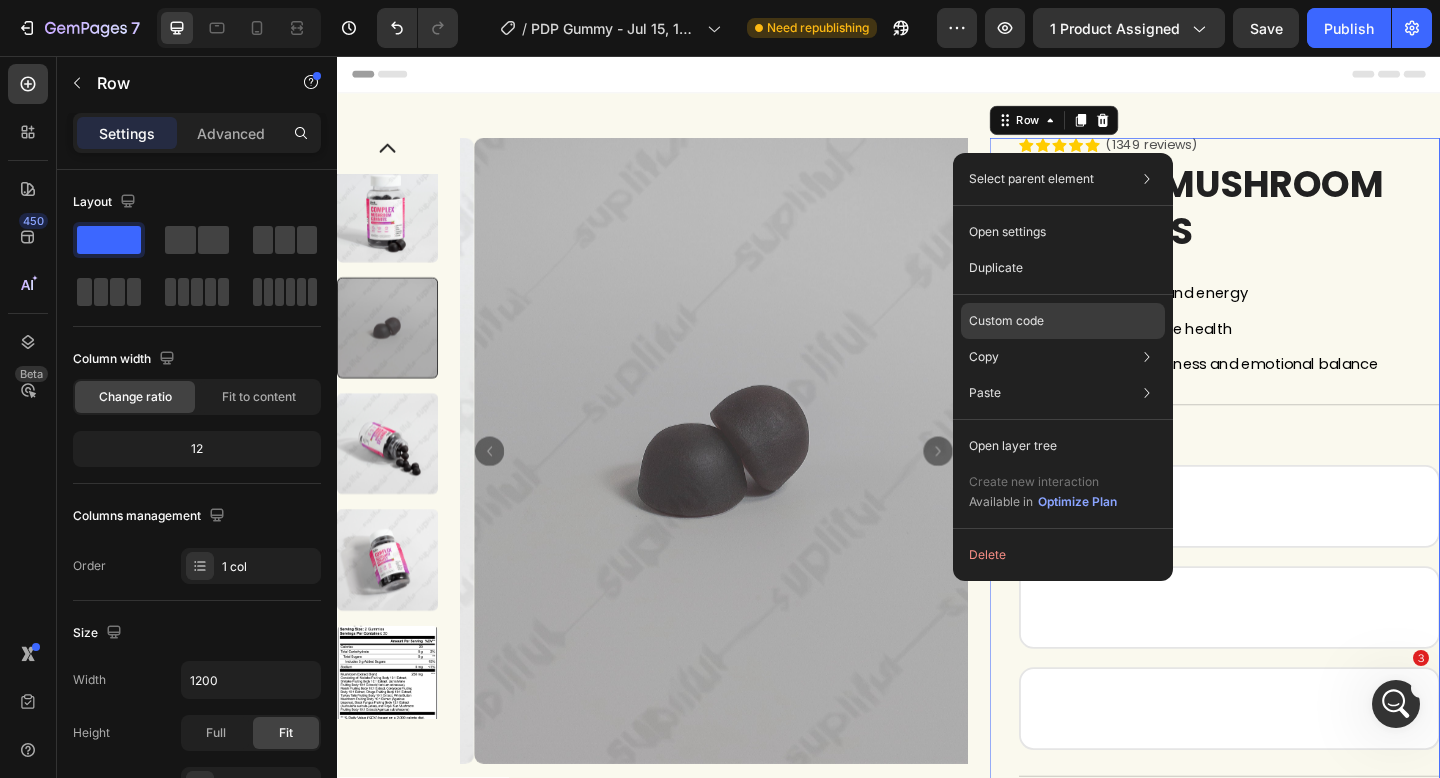 click on "Custom code" at bounding box center [1006, 321] 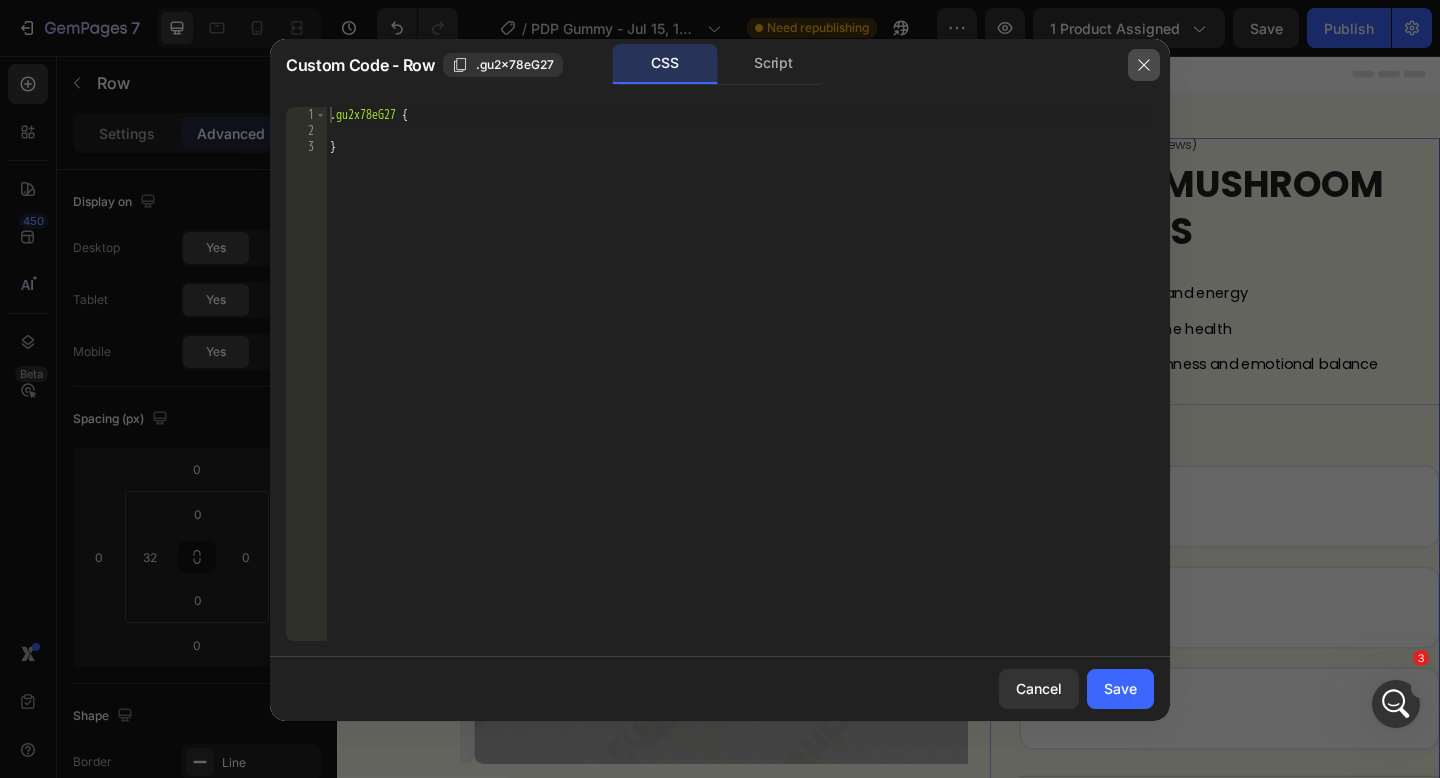 click at bounding box center (1144, 65) 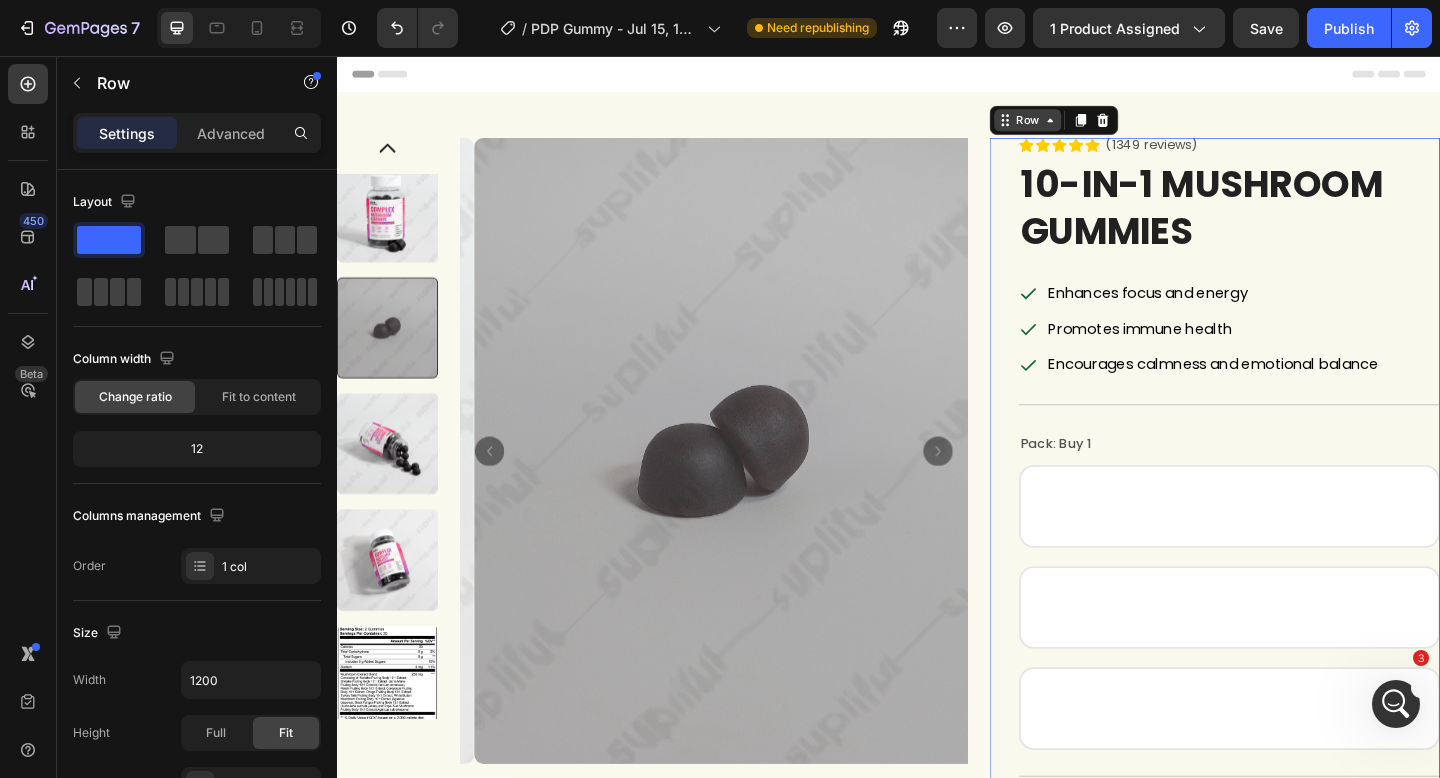 click on "Row" at bounding box center [1088, 126] 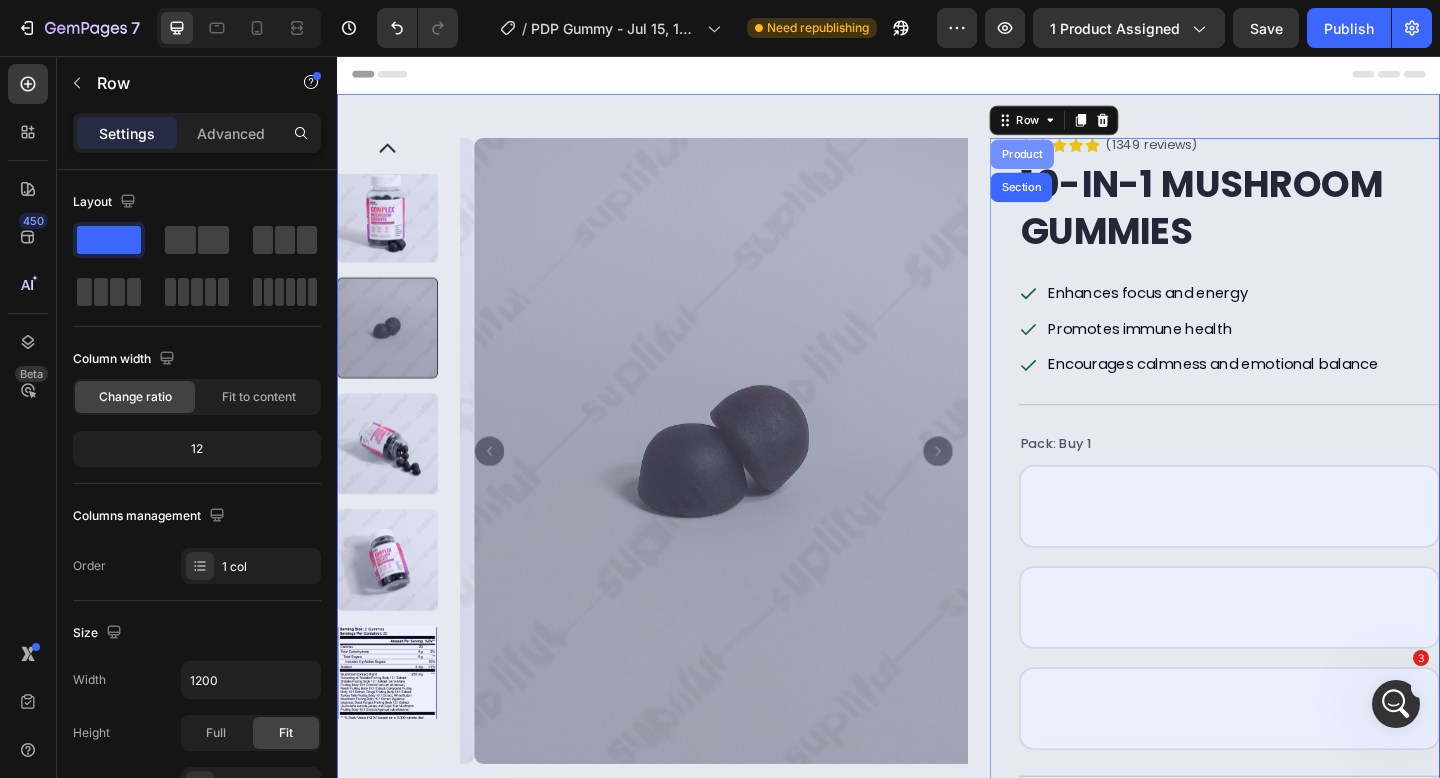 click on "Product" at bounding box center (1082, 163) 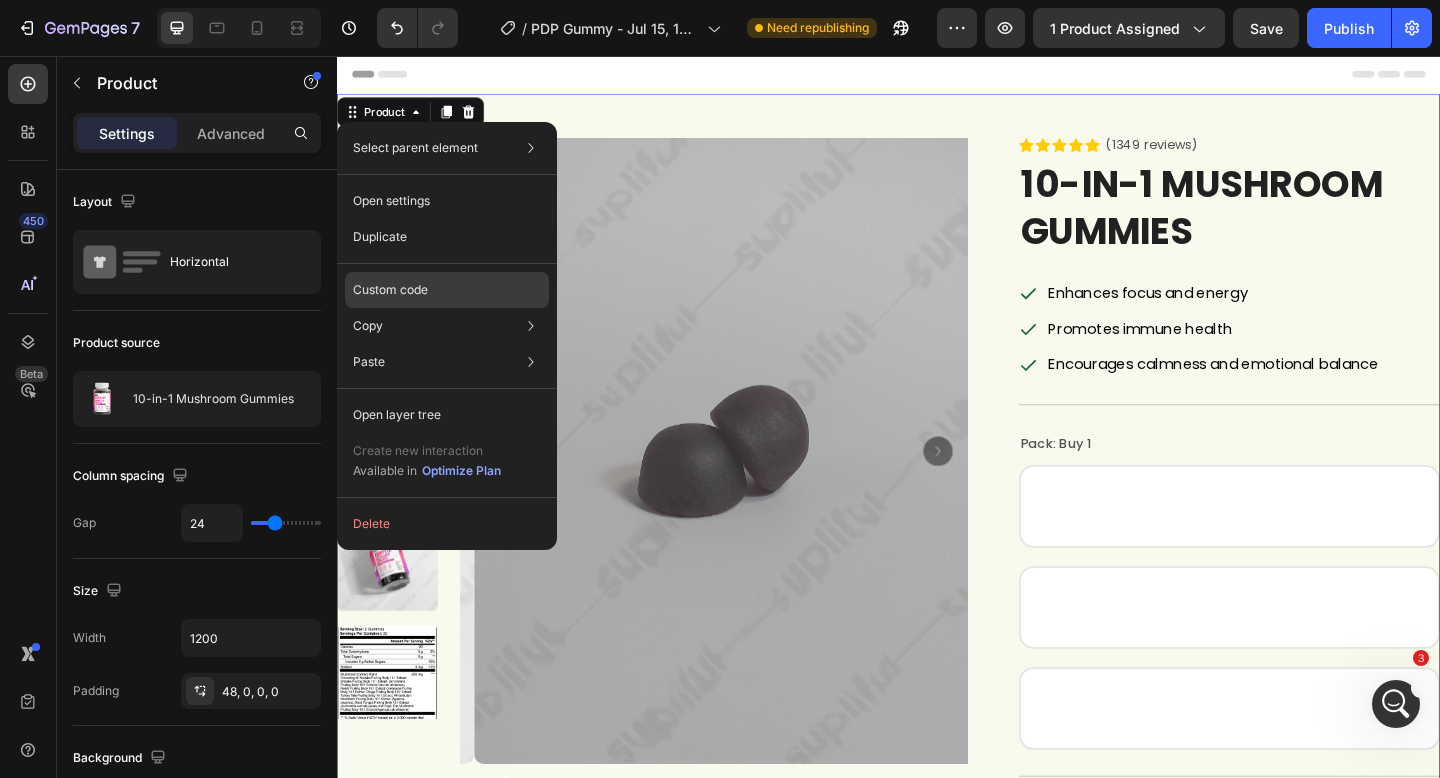 click on "Custom code" at bounding box center (390, 290) 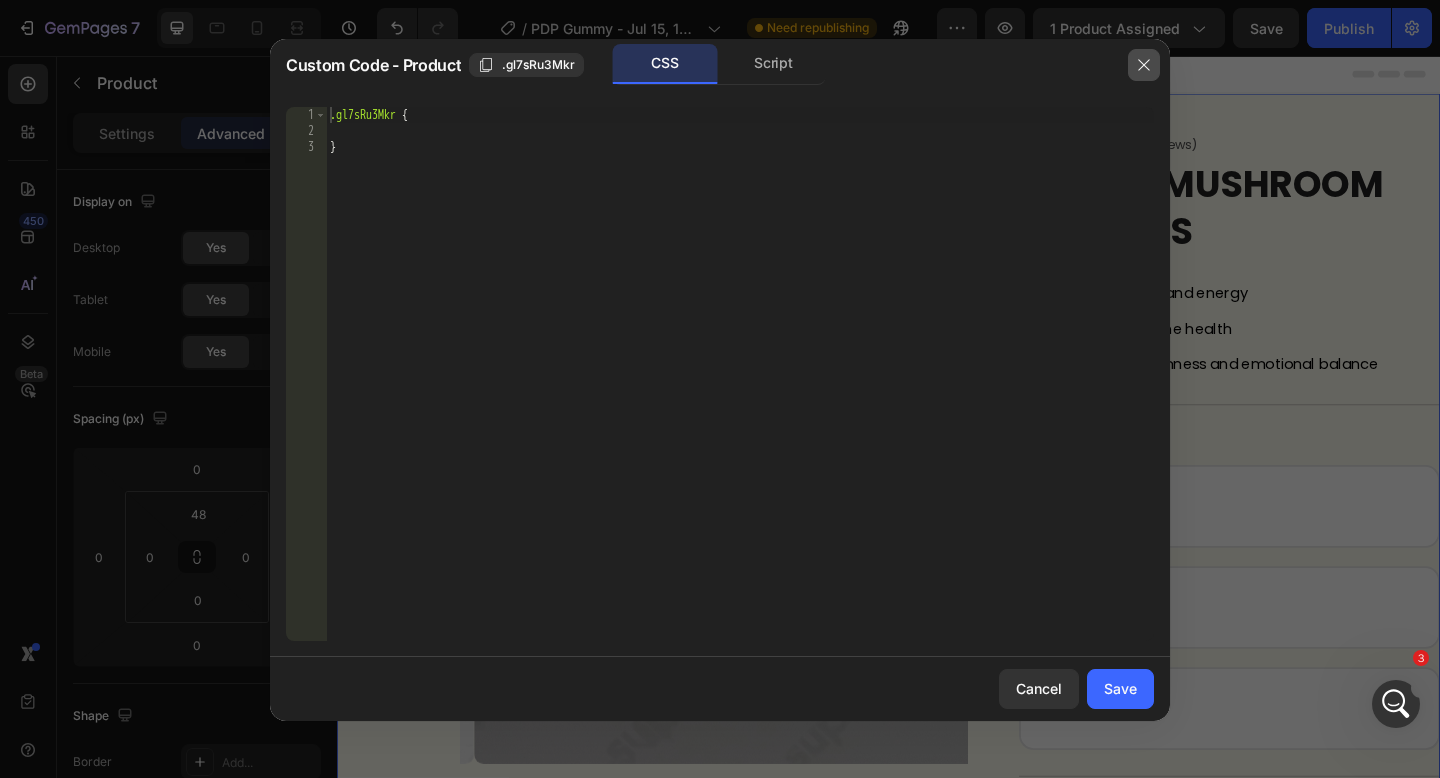 click at bounding box center (1144, 65) 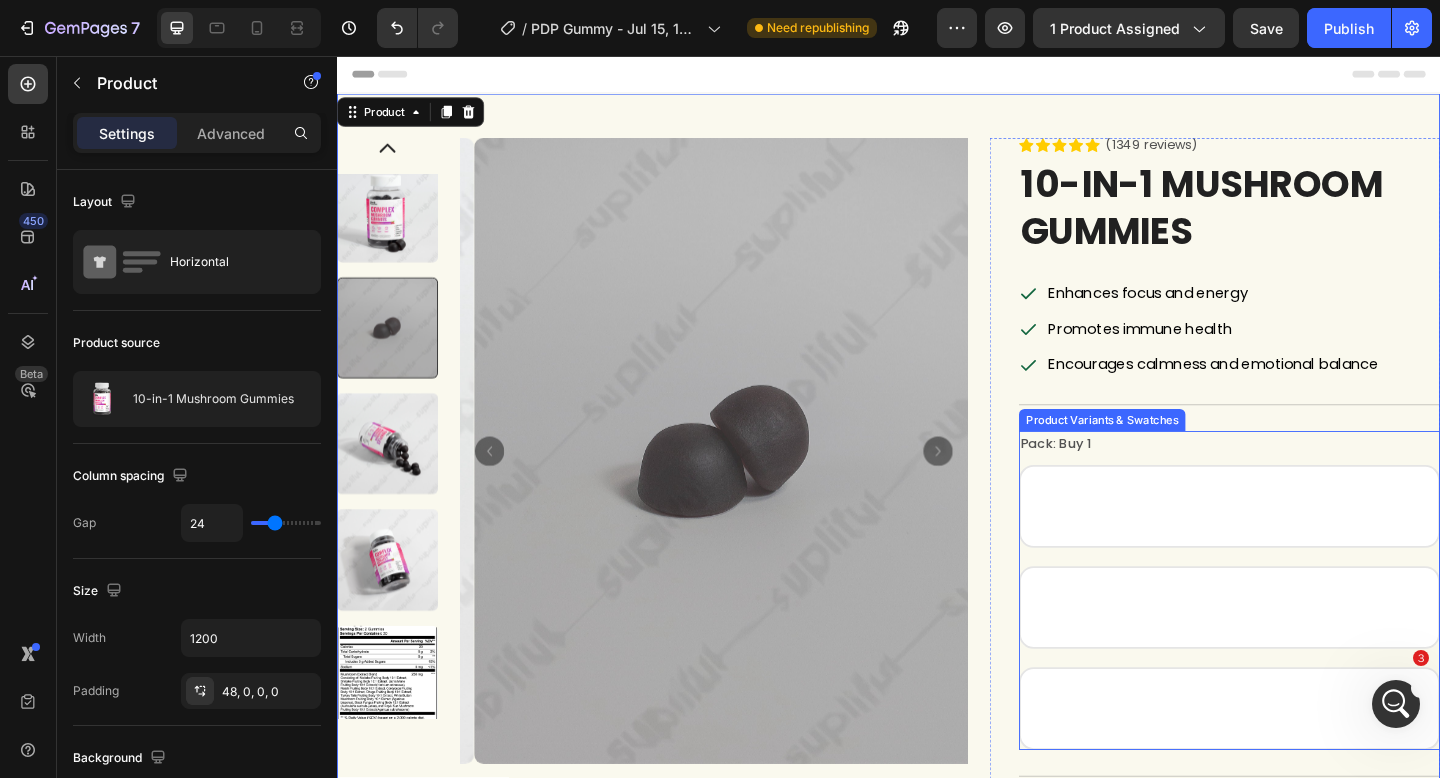 click on "Product Variants & Swatches" at bounding box center (1169, 452) 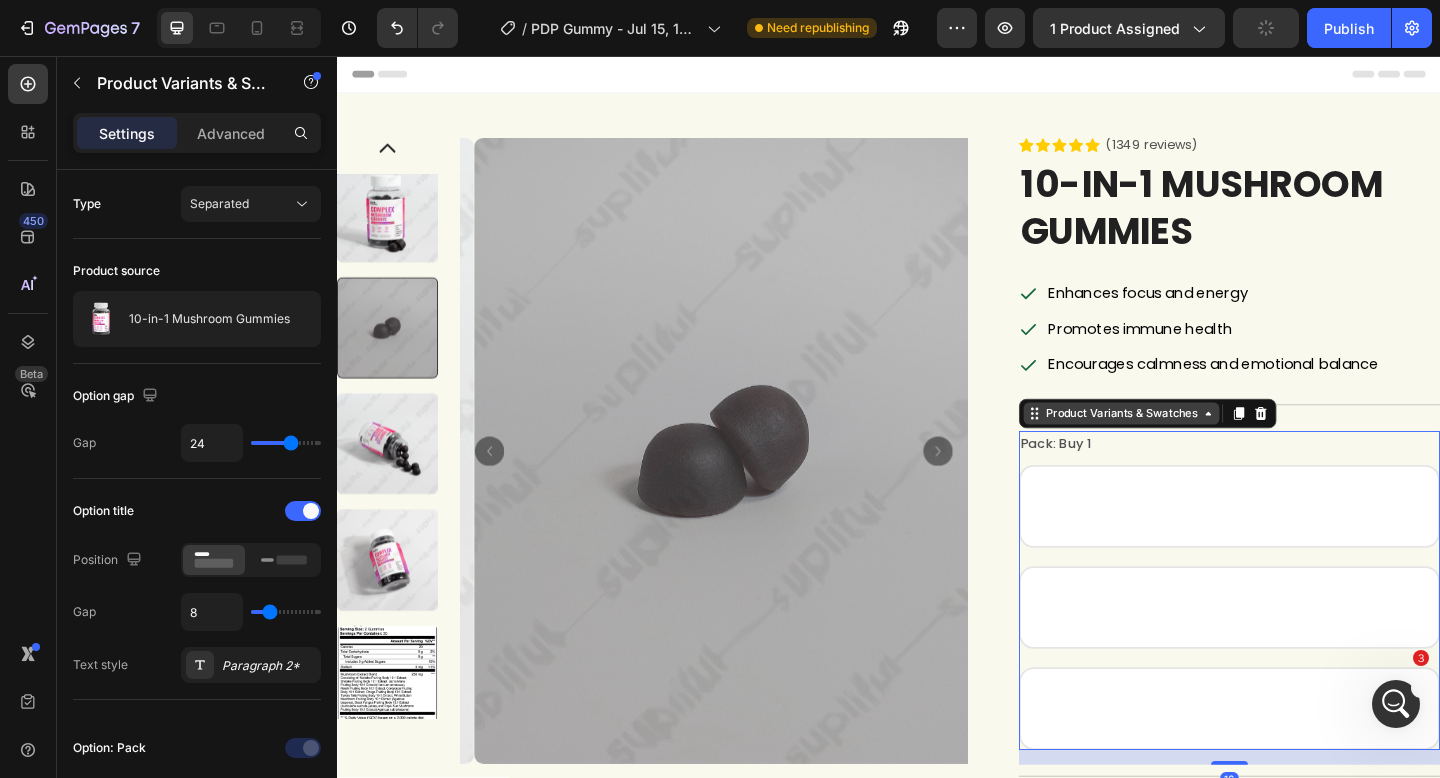 click on "Product Variants & Swatches" at bounding box center (1190, 445) 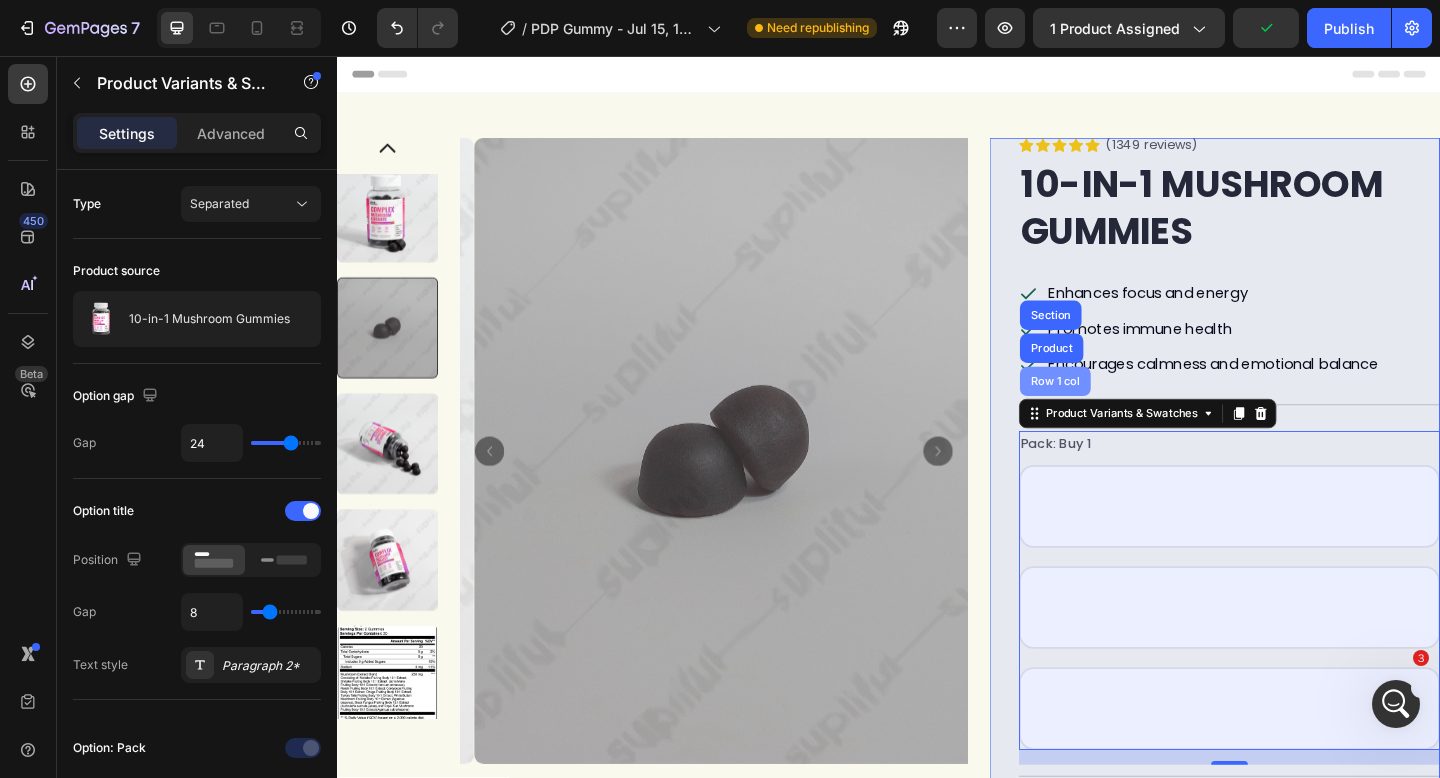 click on "Row 1 col" at bounding box center (1118, 410) 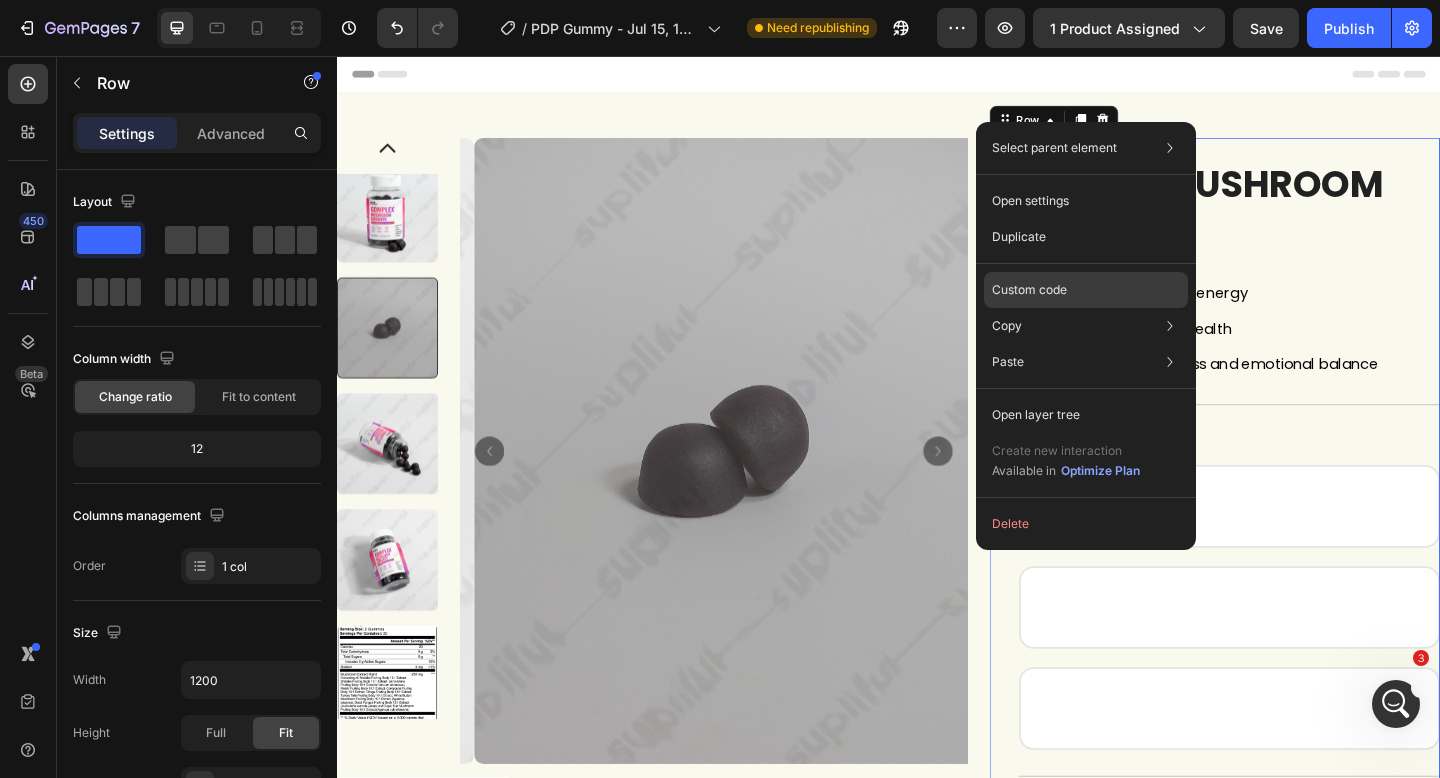 click on "Custom code" at bounding box center (1029, 290) 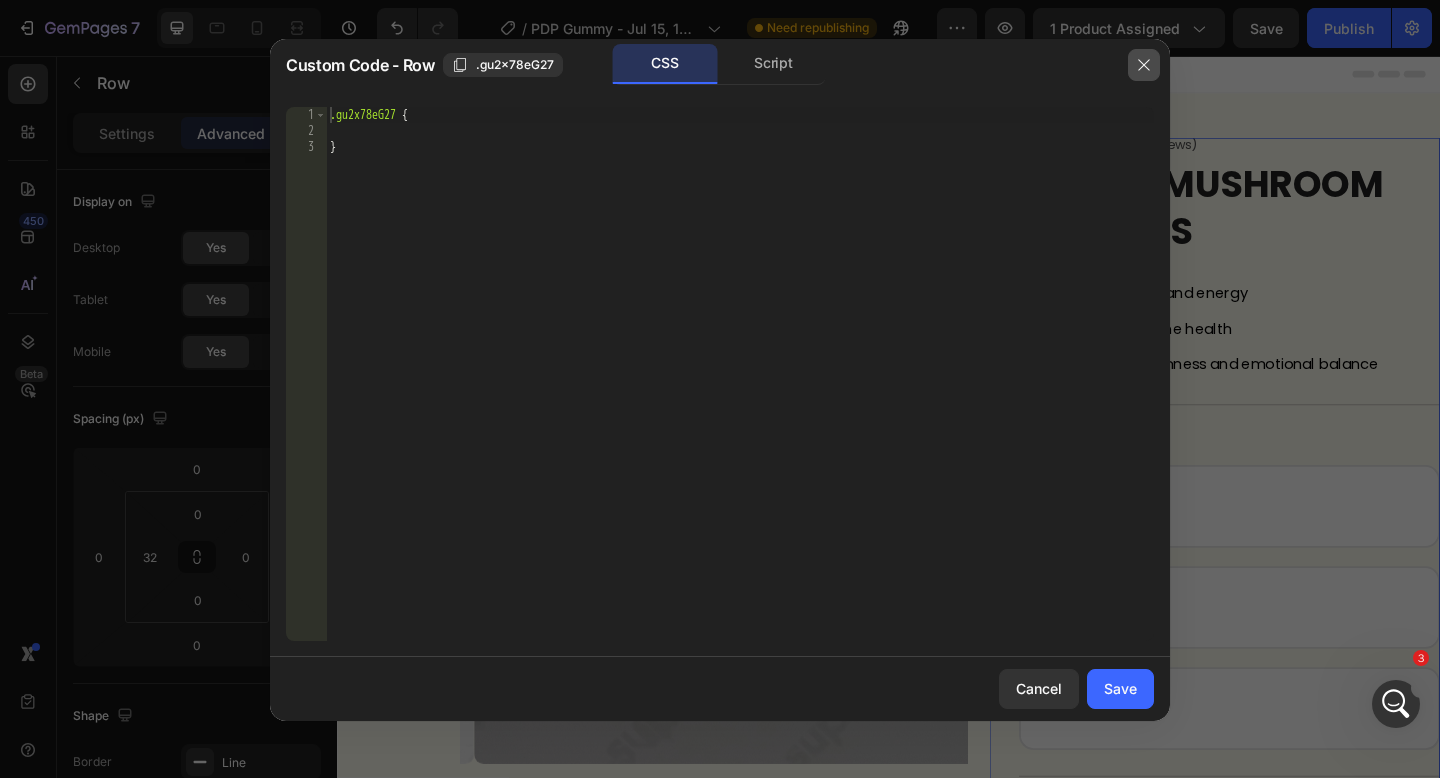 click 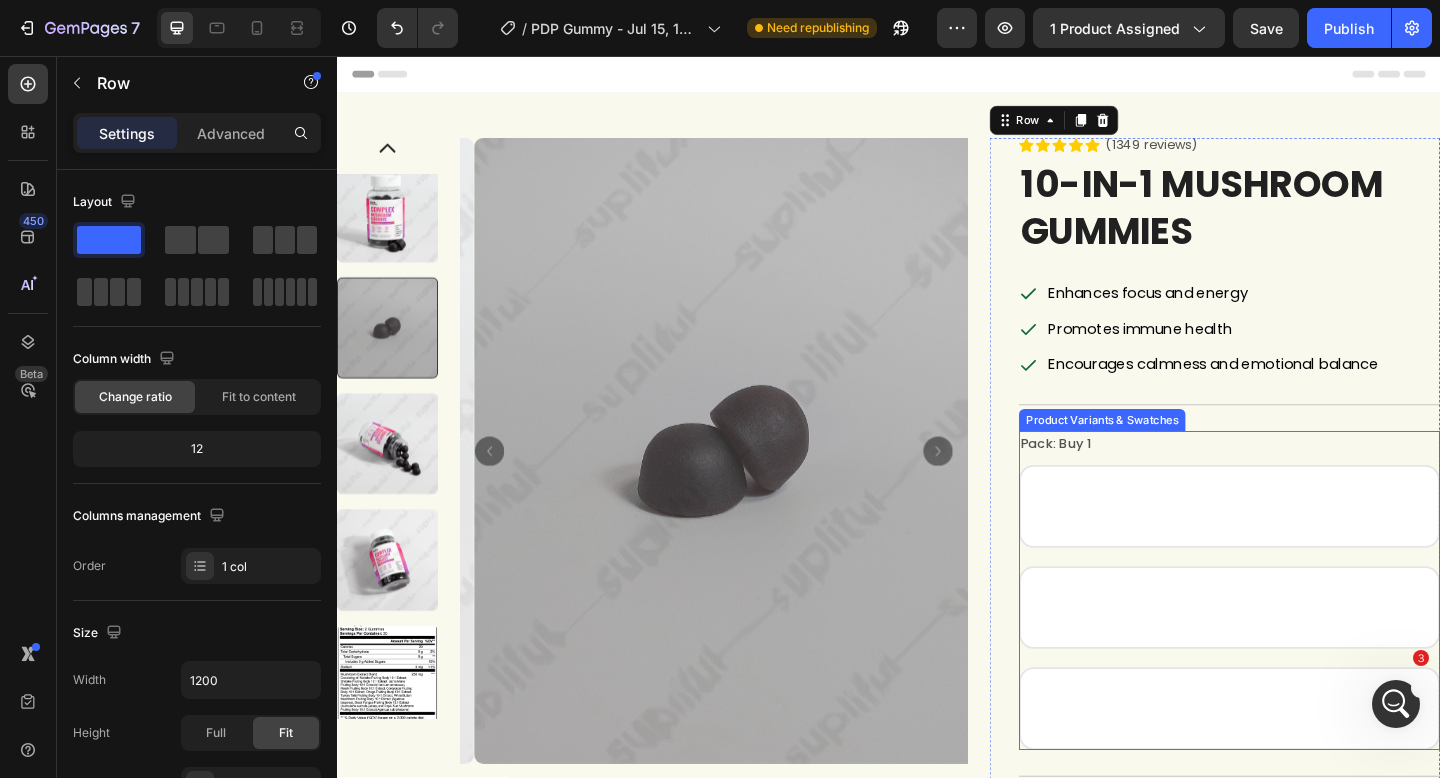 click on "Product Variants & Swatches" at bounding box center [1169, 452] 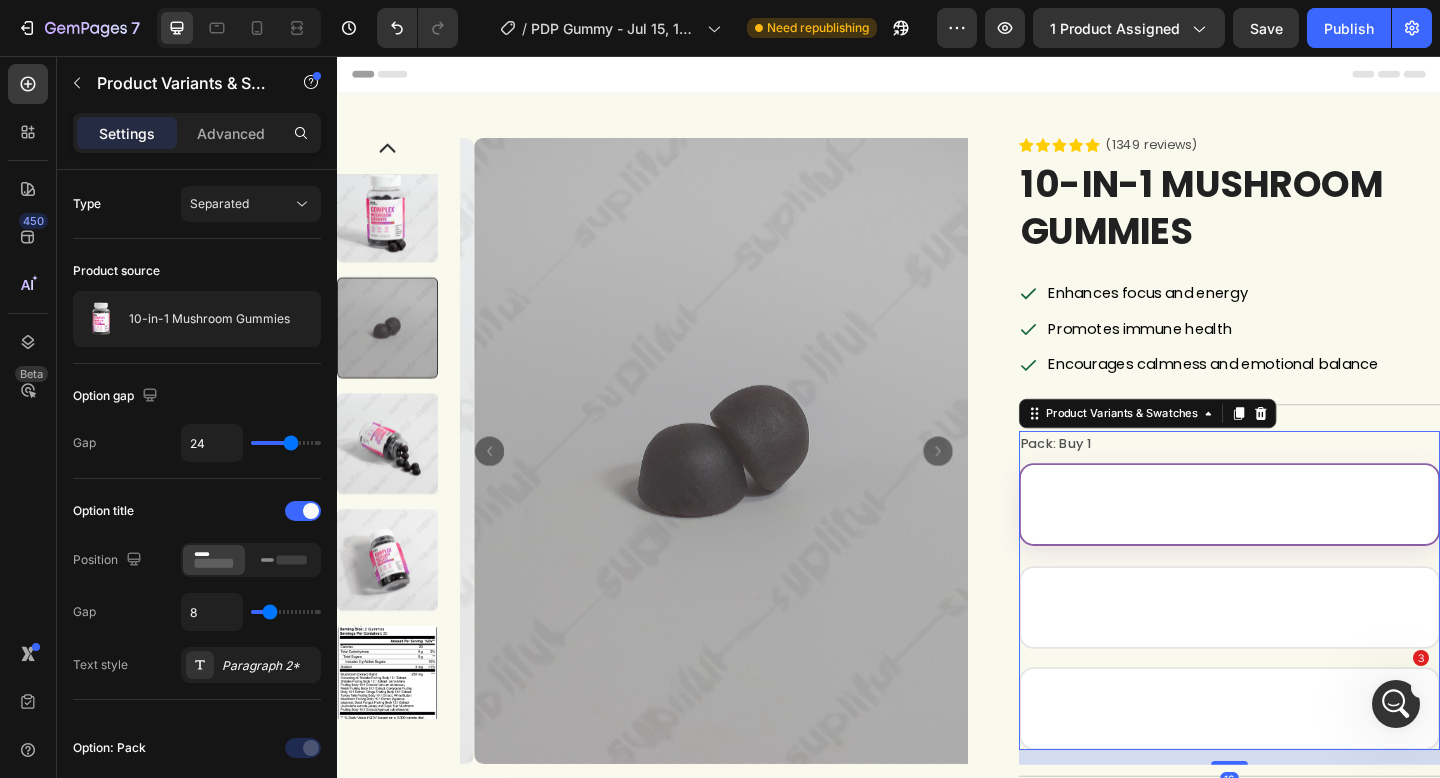 click on "Buy 1" at bounding box center [1308, 544] 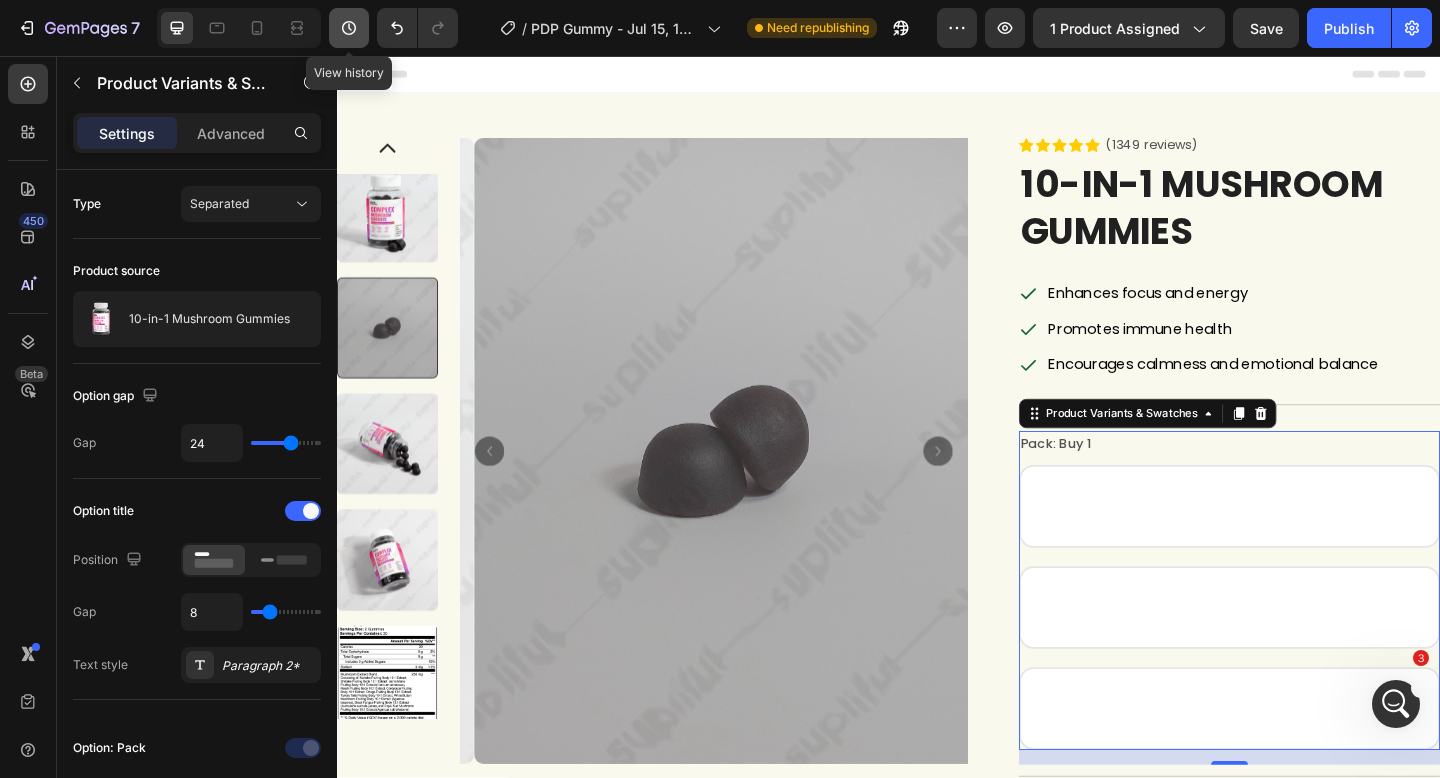 click 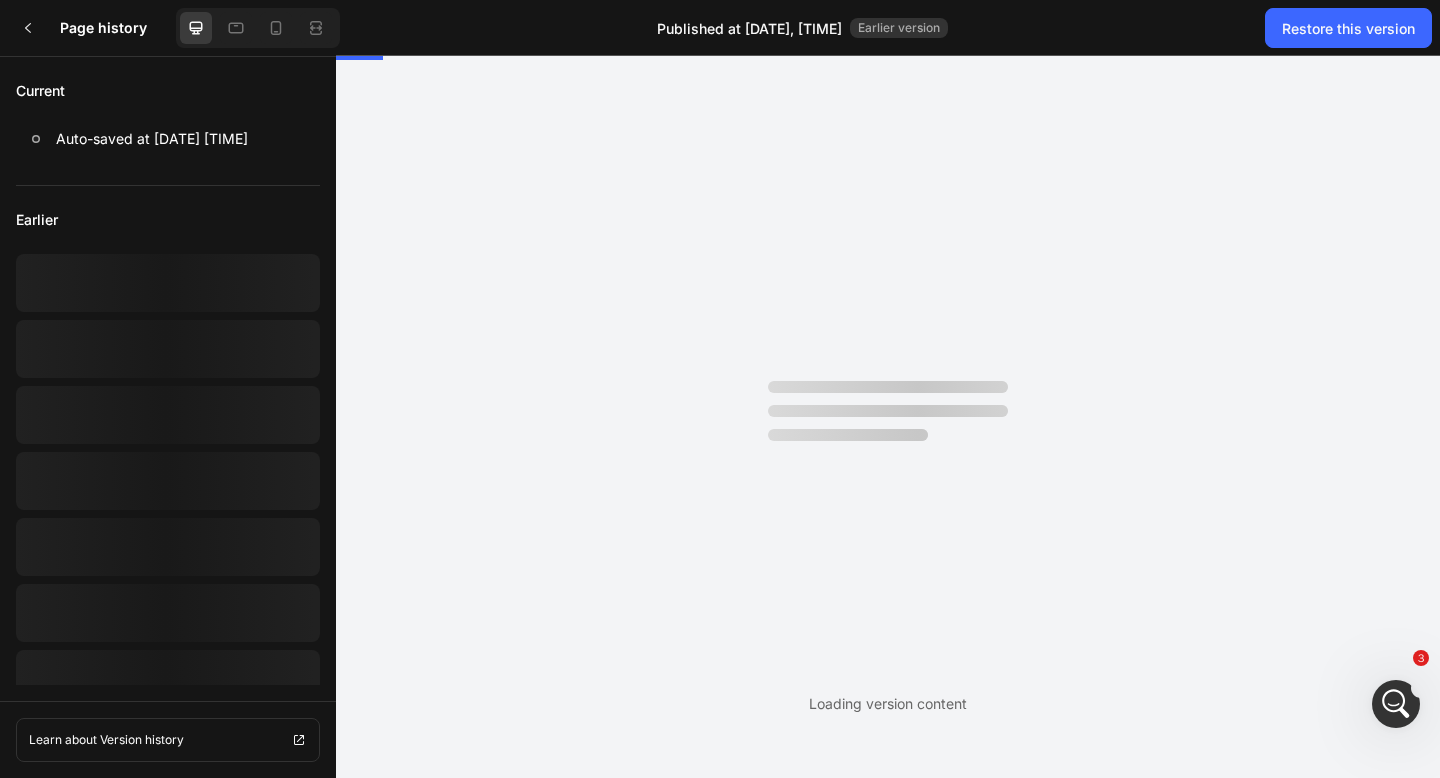 scroll, scrollTop: 0, scrollLeft: 0, axis: both 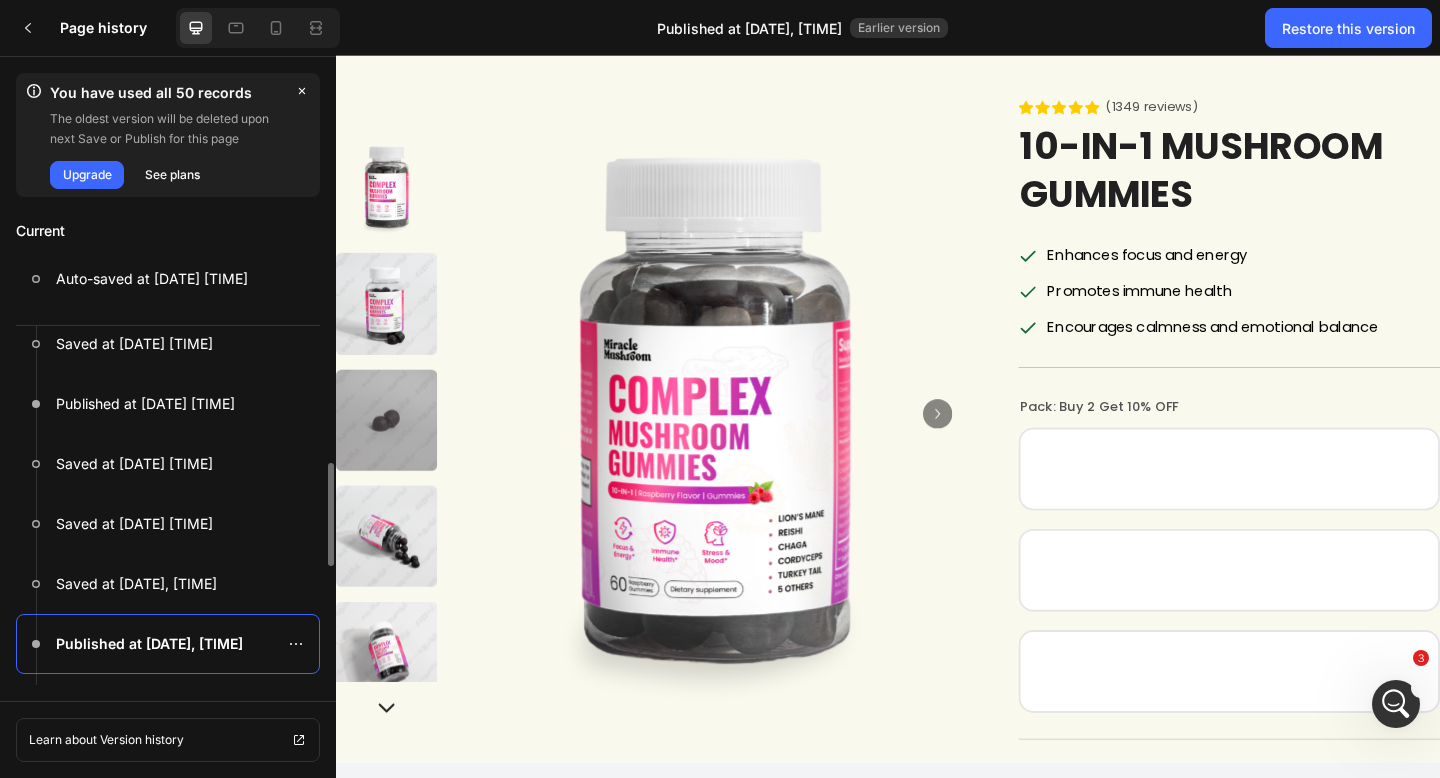 click on "Published at Aug 01, 16:39:16" at bounding box center (149, 644) 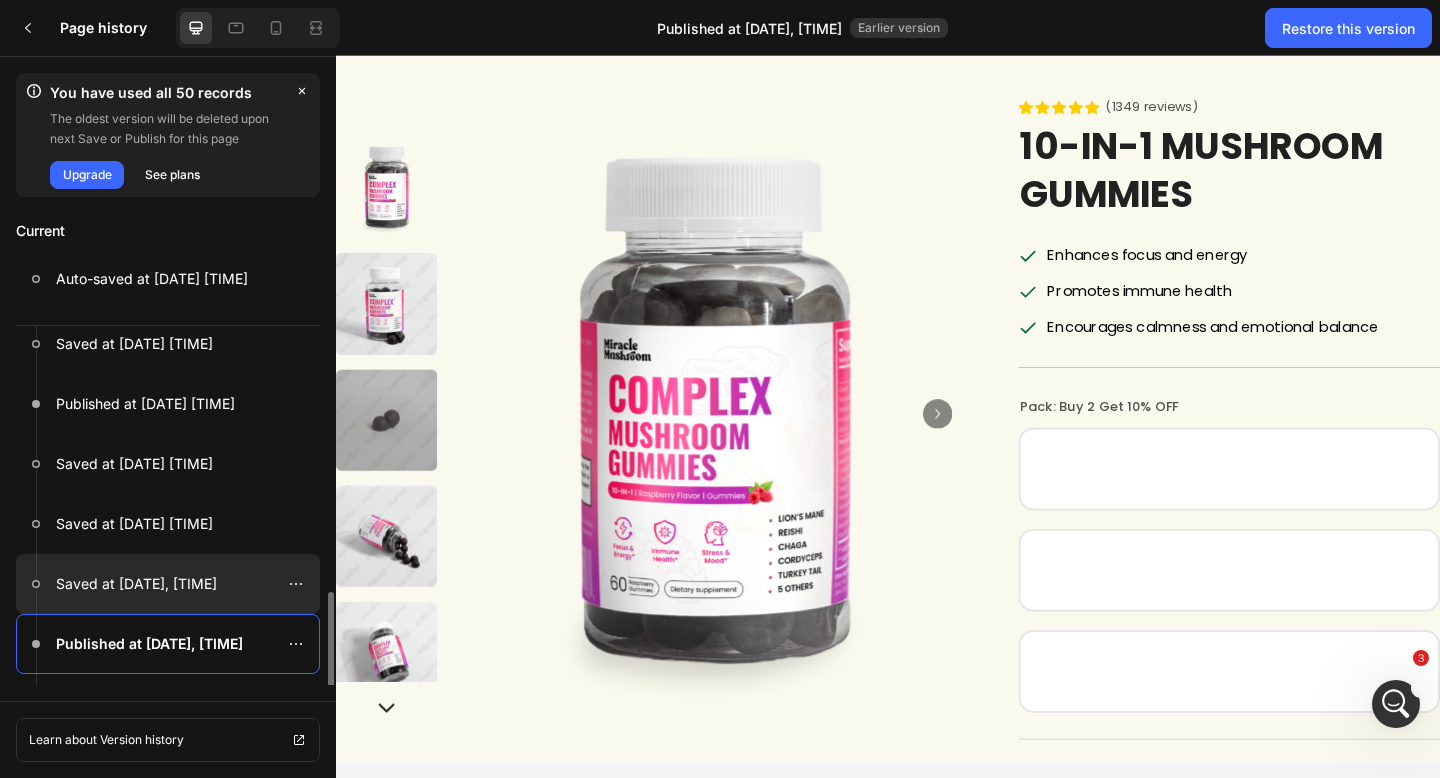 scroll, scrollTop: 300, scrollLeft: 0, axis: vertical 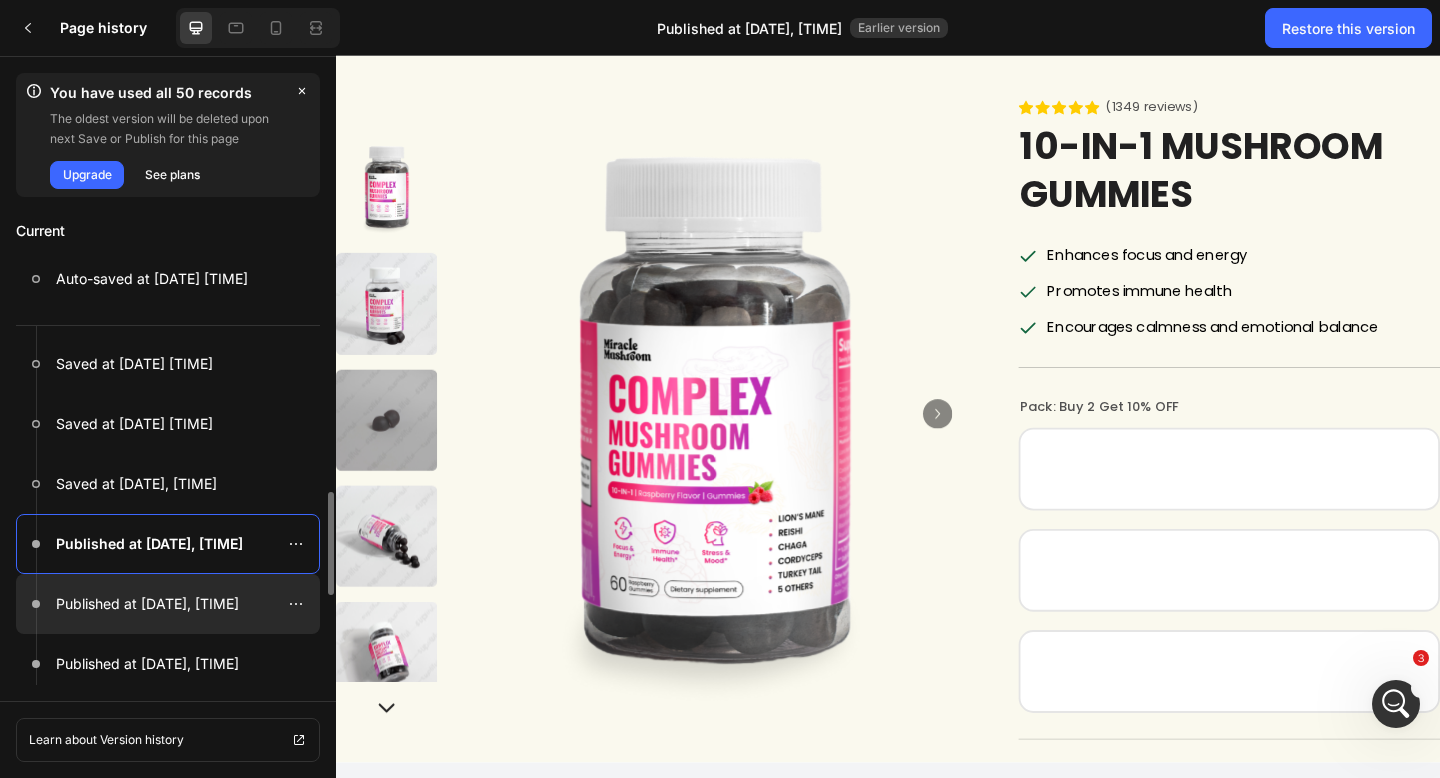 click on "Published at Aug 01, 16:39:15" at bounding box center [147, 604] 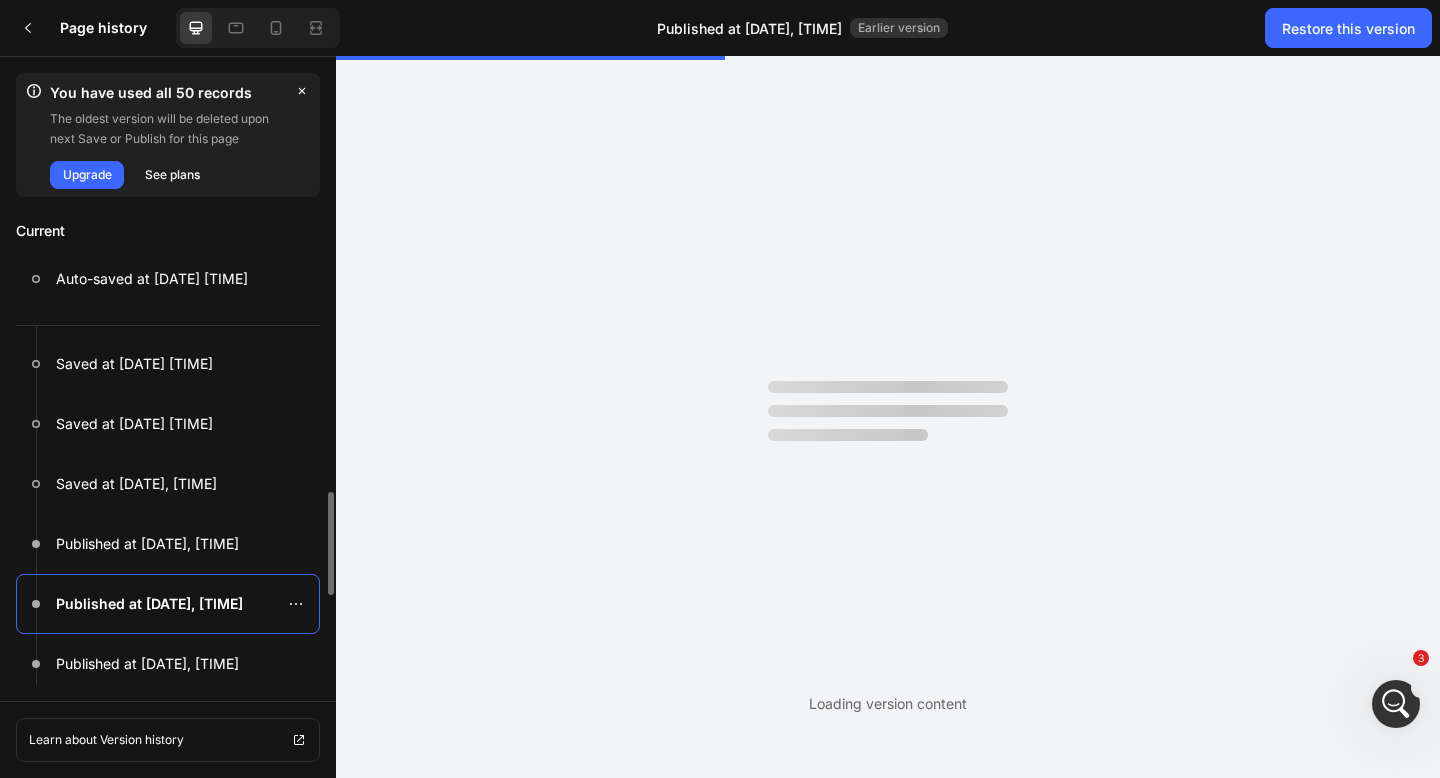 scroll, scrollTop: 0, scrollLeft: 0, axis: both 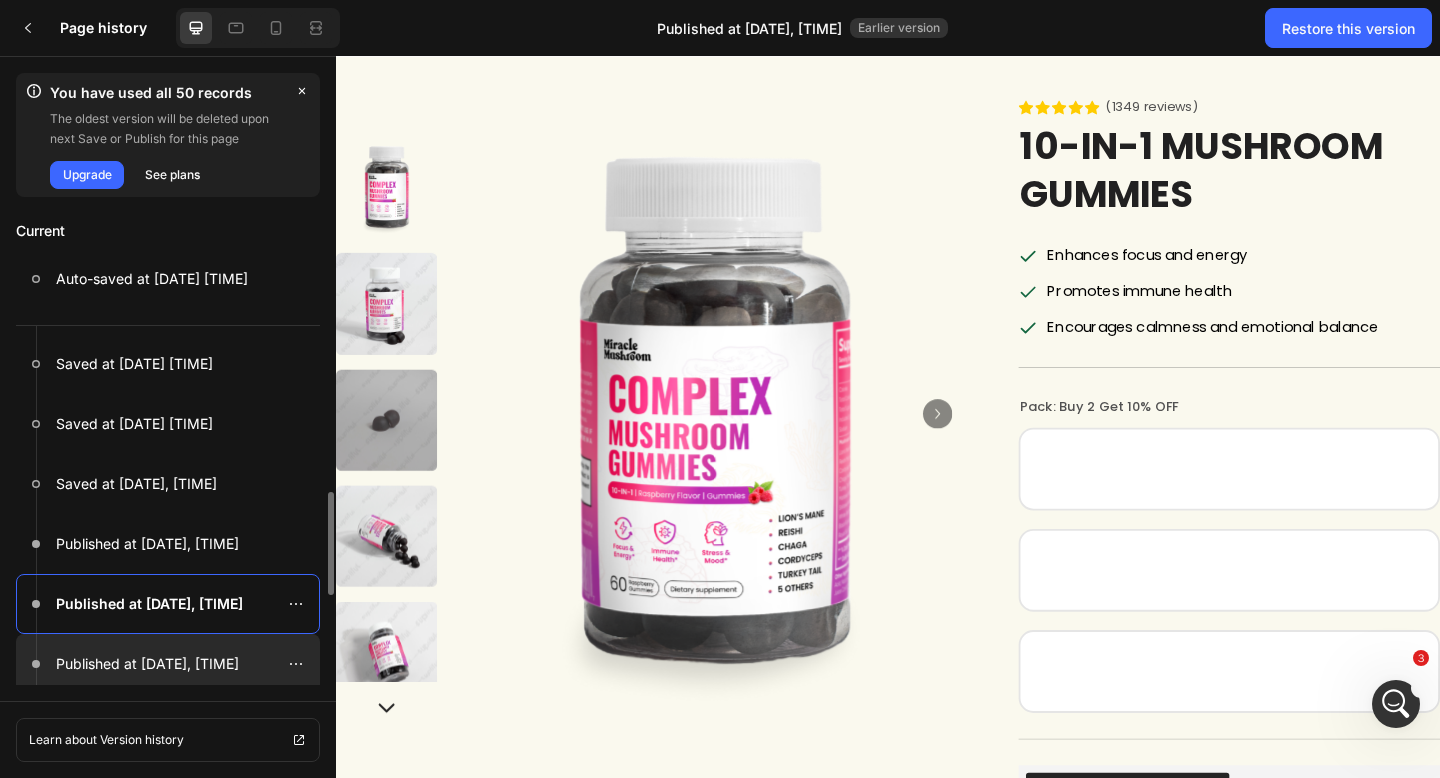 click on "Published at Aug 01, 16:21:18" at bounding box center (147, 664) 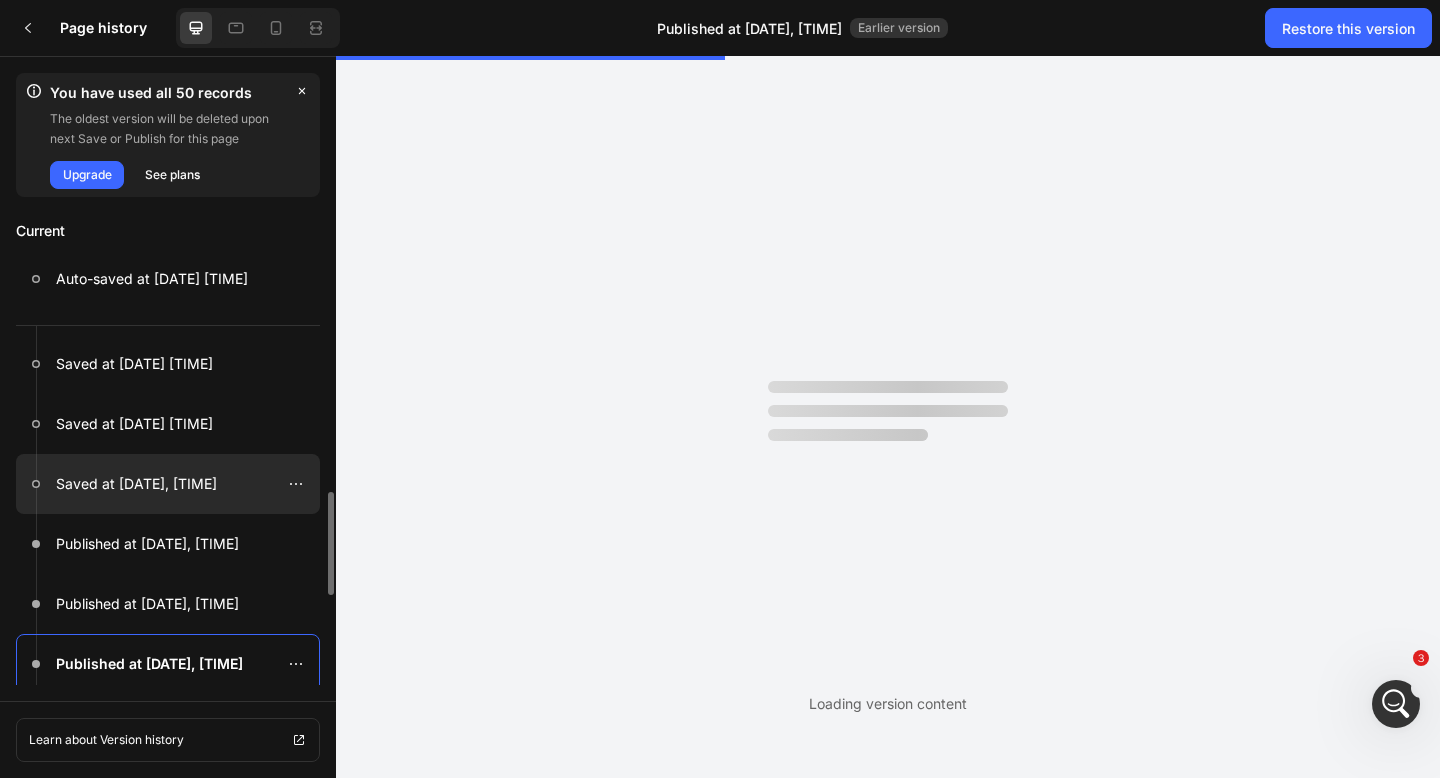 scroll, scrollTop: 0, scrollLeft: 0, axis: both 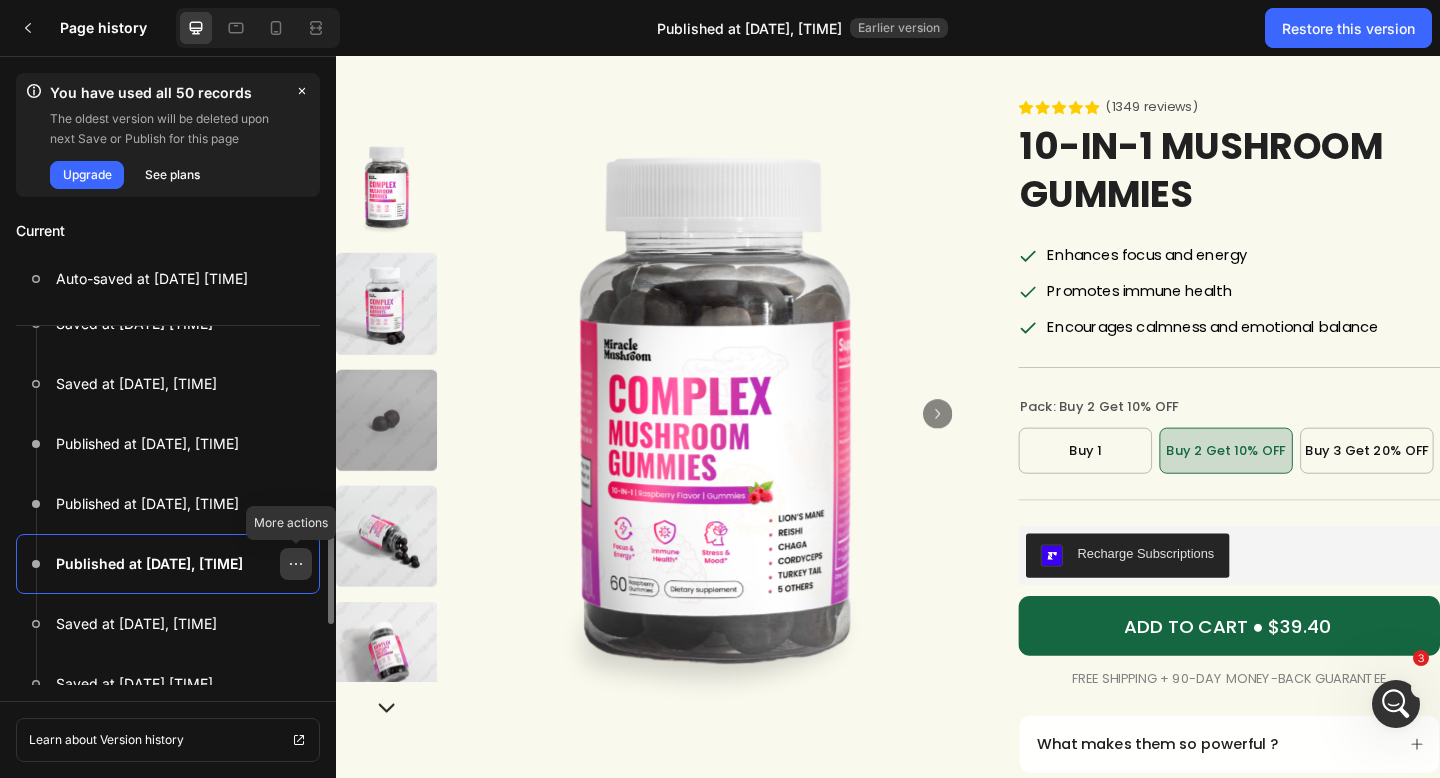 click 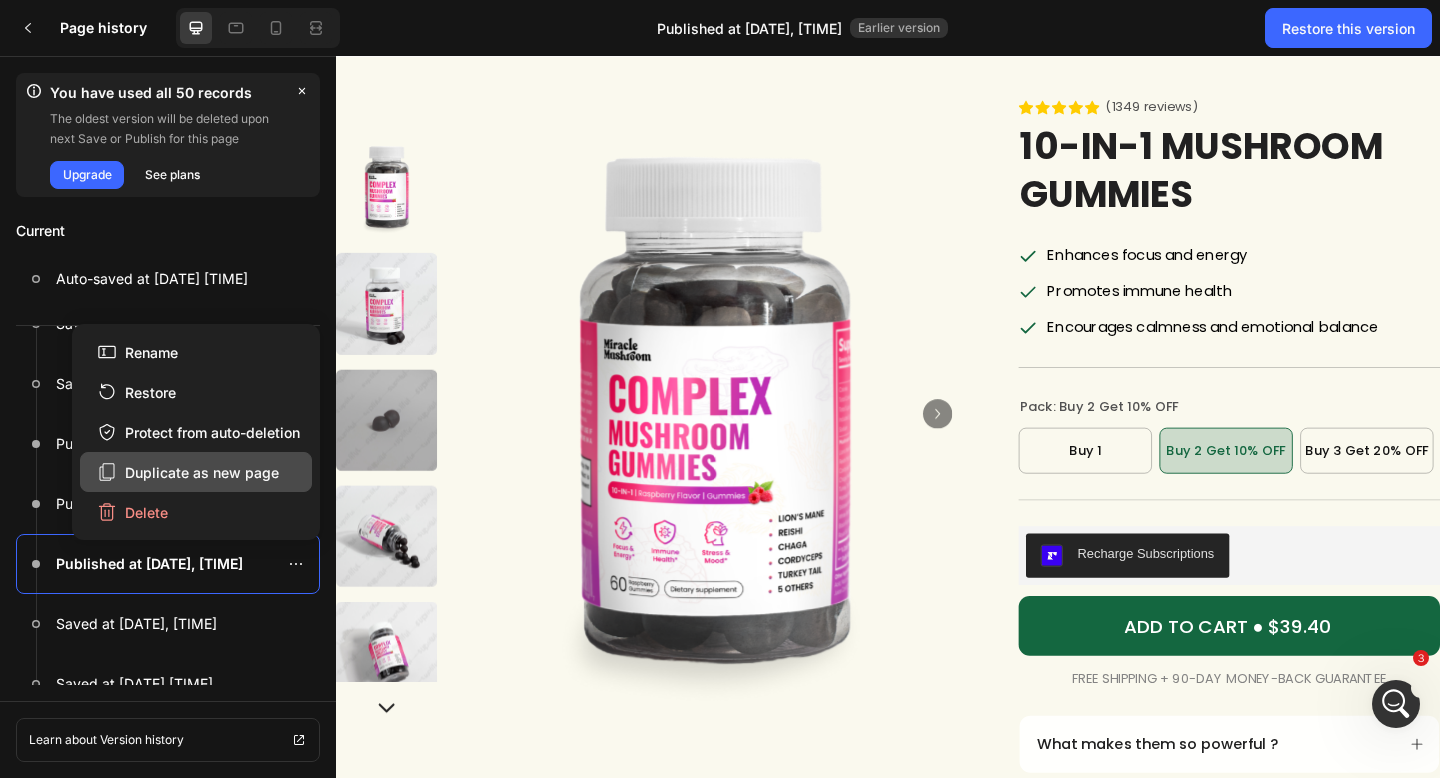click on "Duplicate as new page" at bounding box center [188, 472] 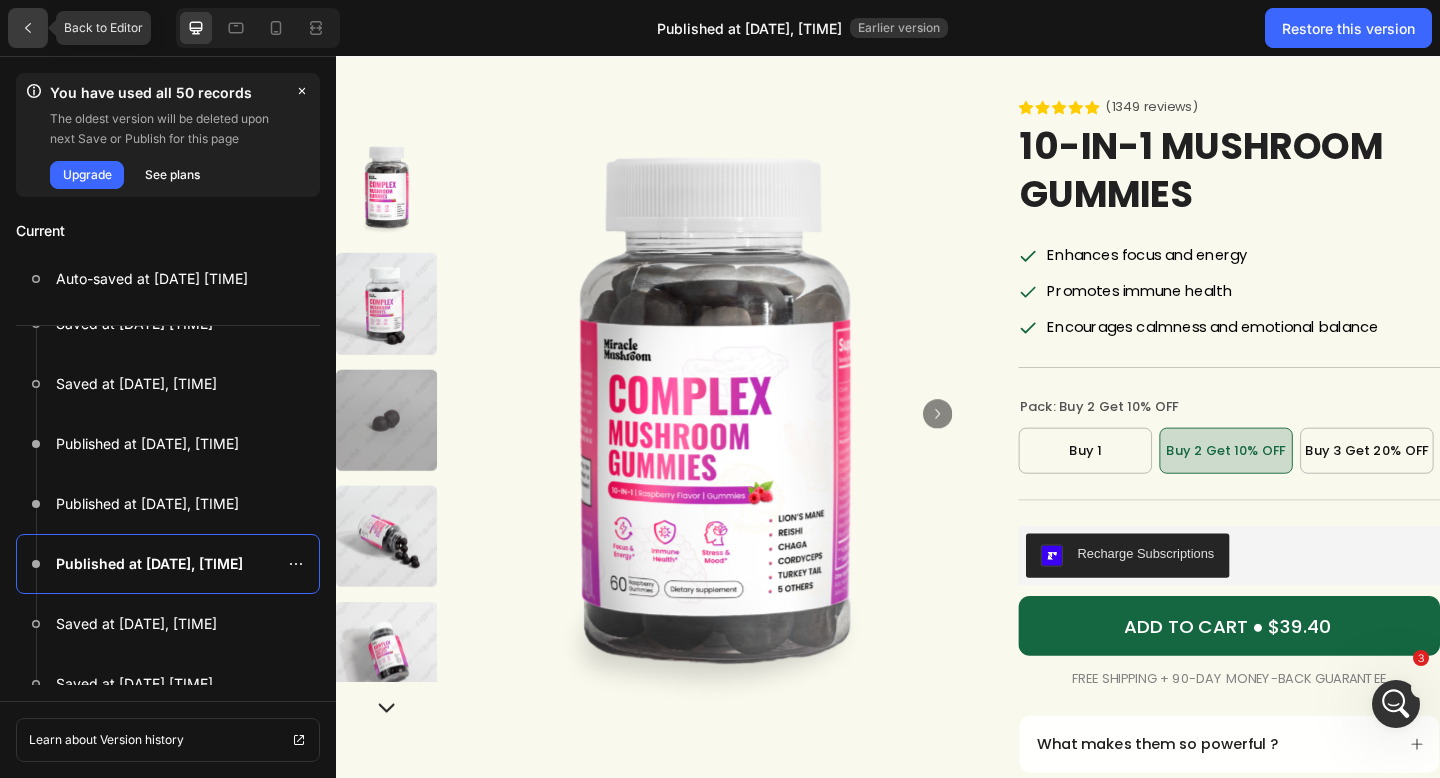 click 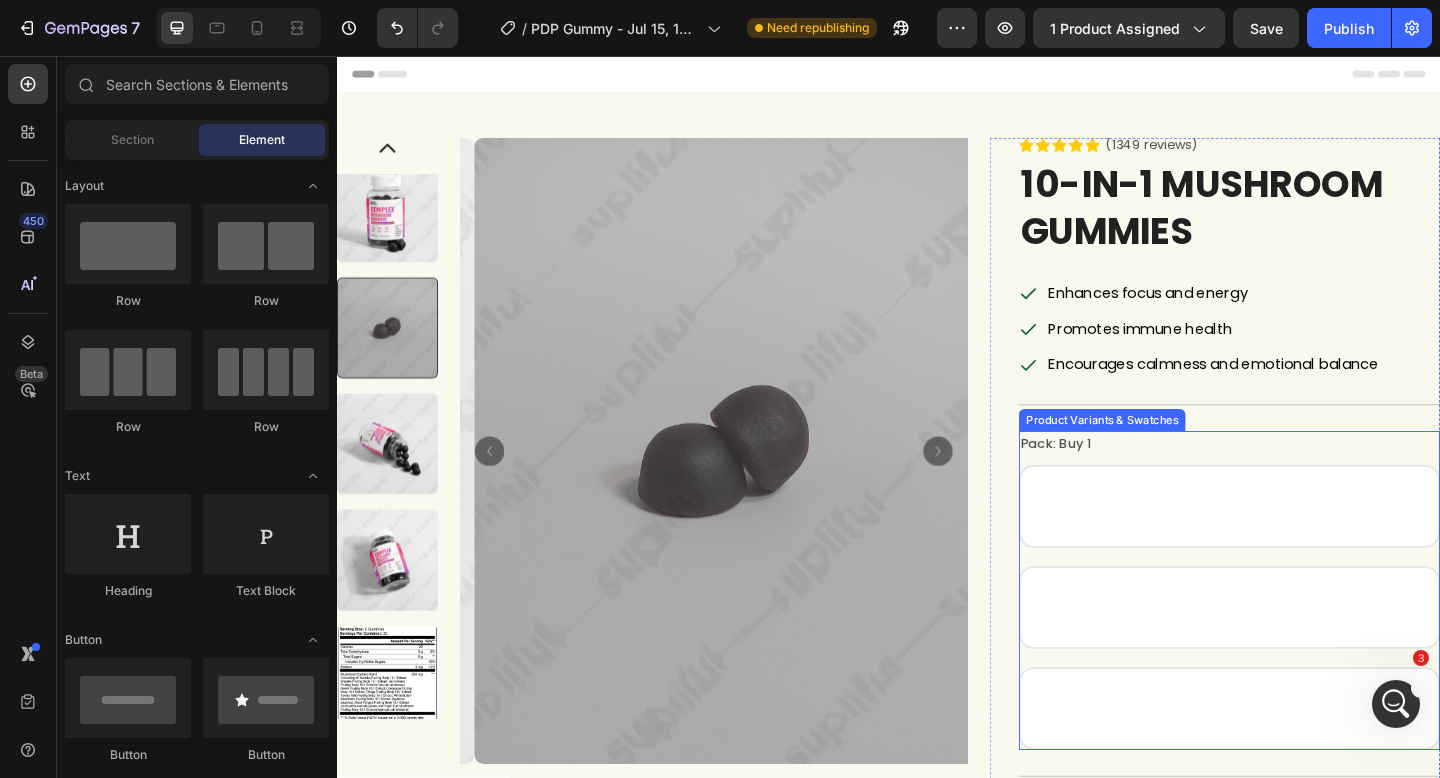 click on "Pack: Buy 1 Buy 1 Buy 1 Buy 1 Buy 2 Get 10% OFF Buy 2 Get 10% OFF Buy 2 Get 10% OFF Buy 3 Get 20% OFF Buy 3 Get 20% OFF Buy 3 Get 20% OFF" at bounding box center (1308, 637) 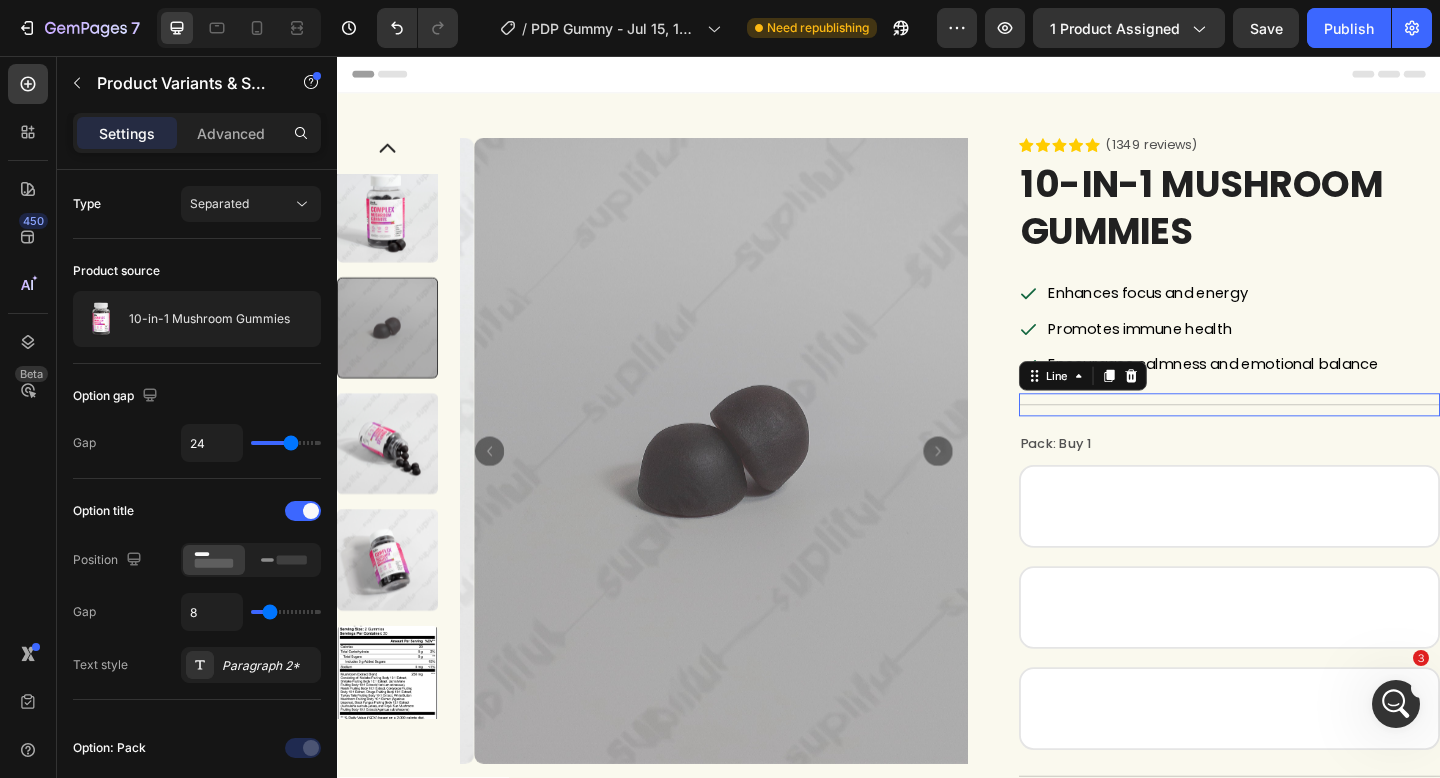 click on "Title Line   0" at bounding box center [1308, 435] 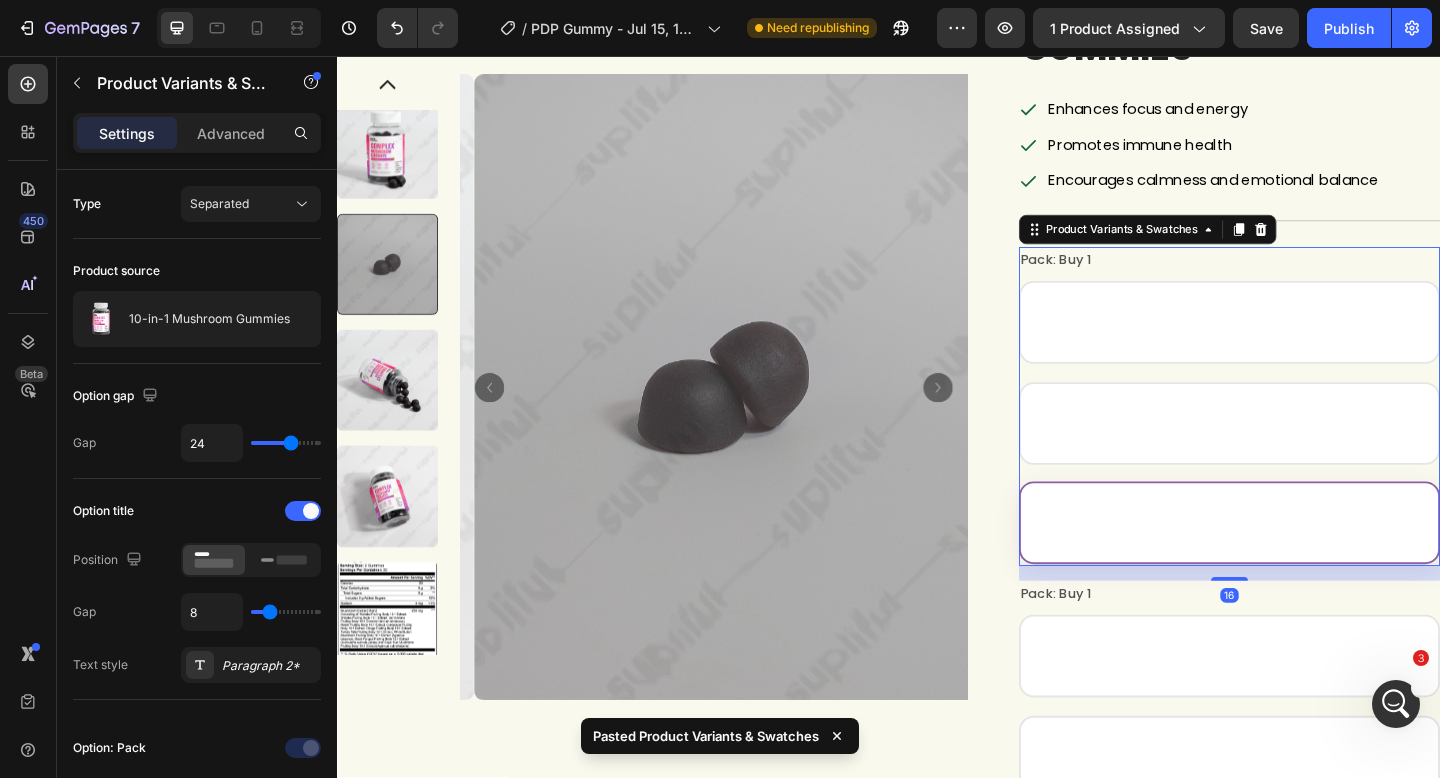 scroll, scrollTop: 300, scrollLeft: 0, axis: vertical 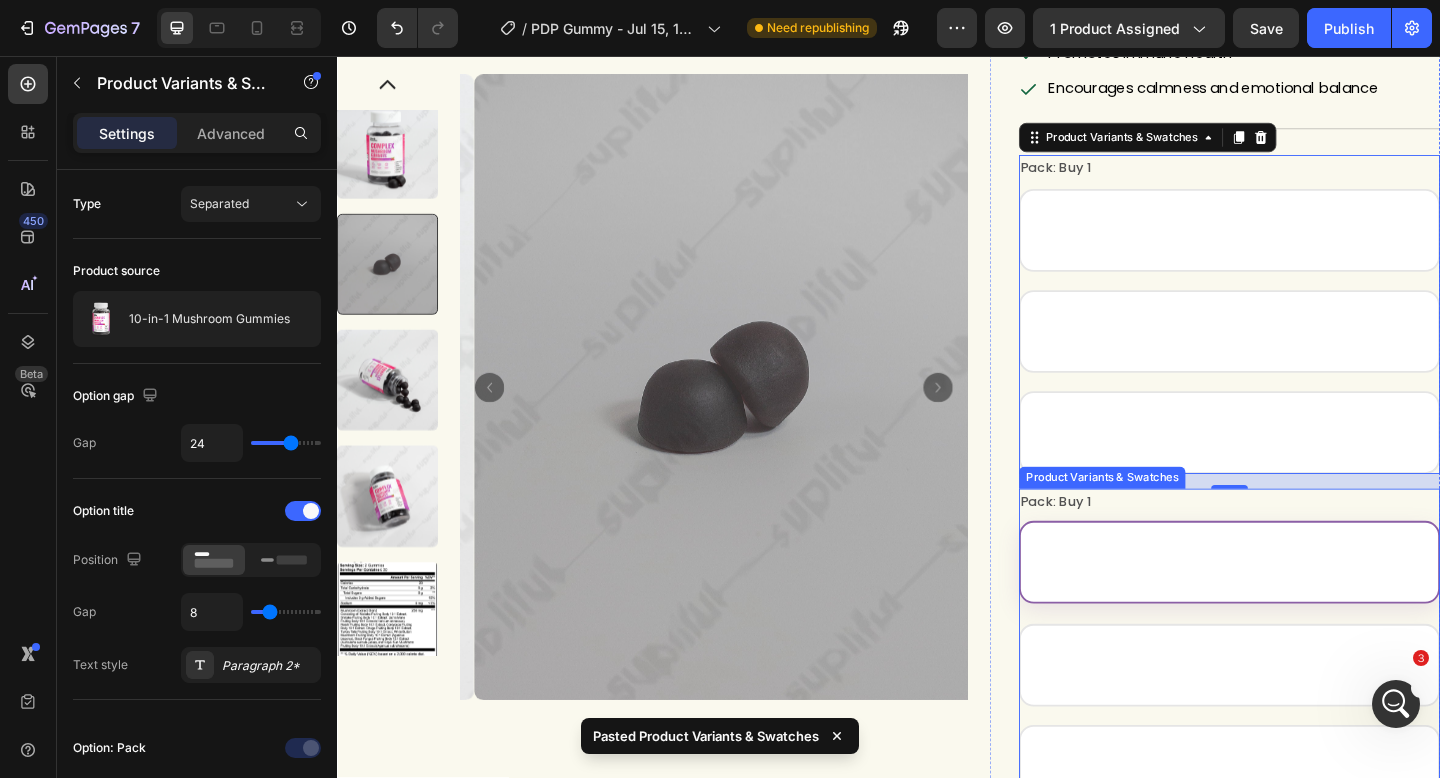 click on "Buy 1" at bounding box center [1308, 607] 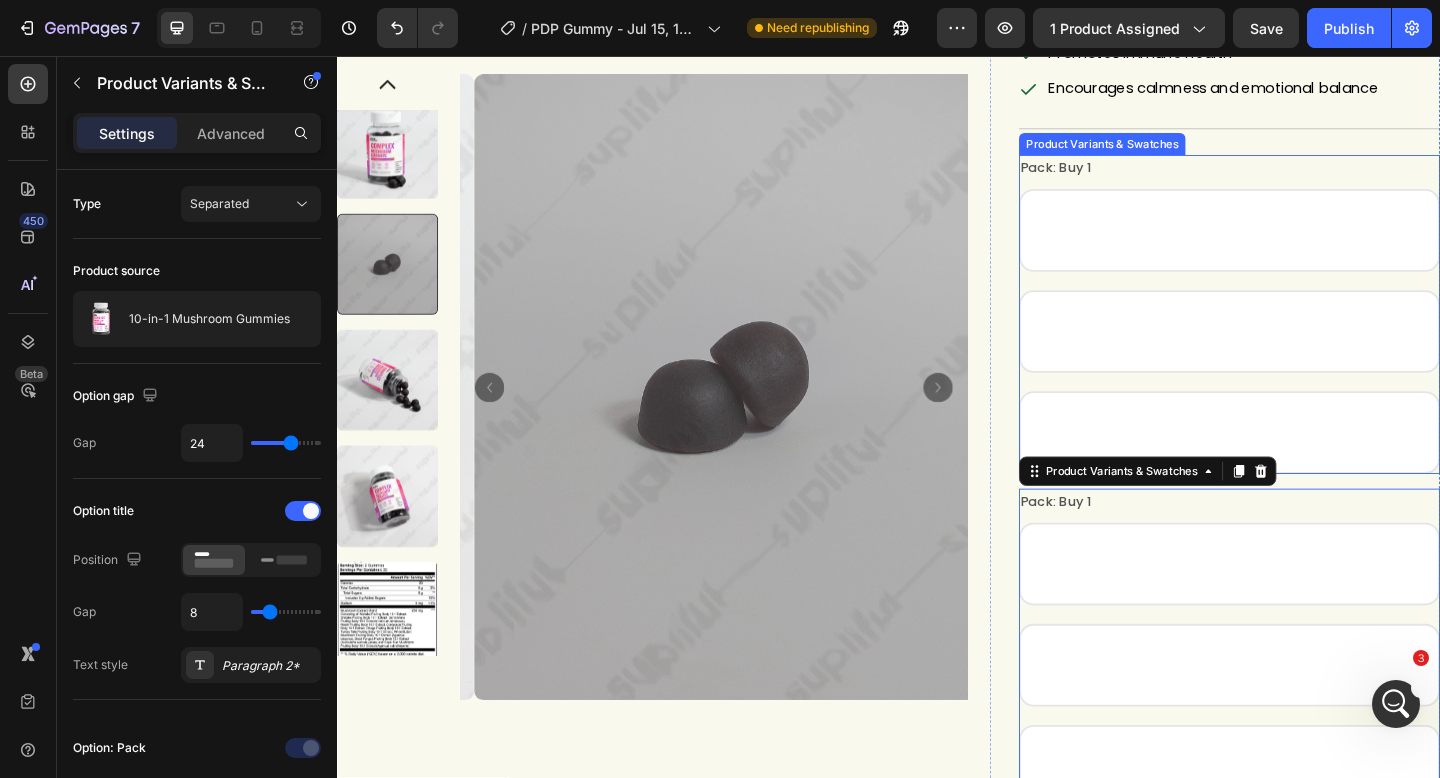 click on "Pack: Buy 1 Buy 1 Buy 1 Buy 1 Buy 2 Get 10% OFF Buy 2 Get 10% OFF Buy 2 Get 10% OFF Buy 3 Get 20% OFF Buy 3 Get 20% OFF Buy 3 Get 20% OFF" at bounding box center [1308, 337] 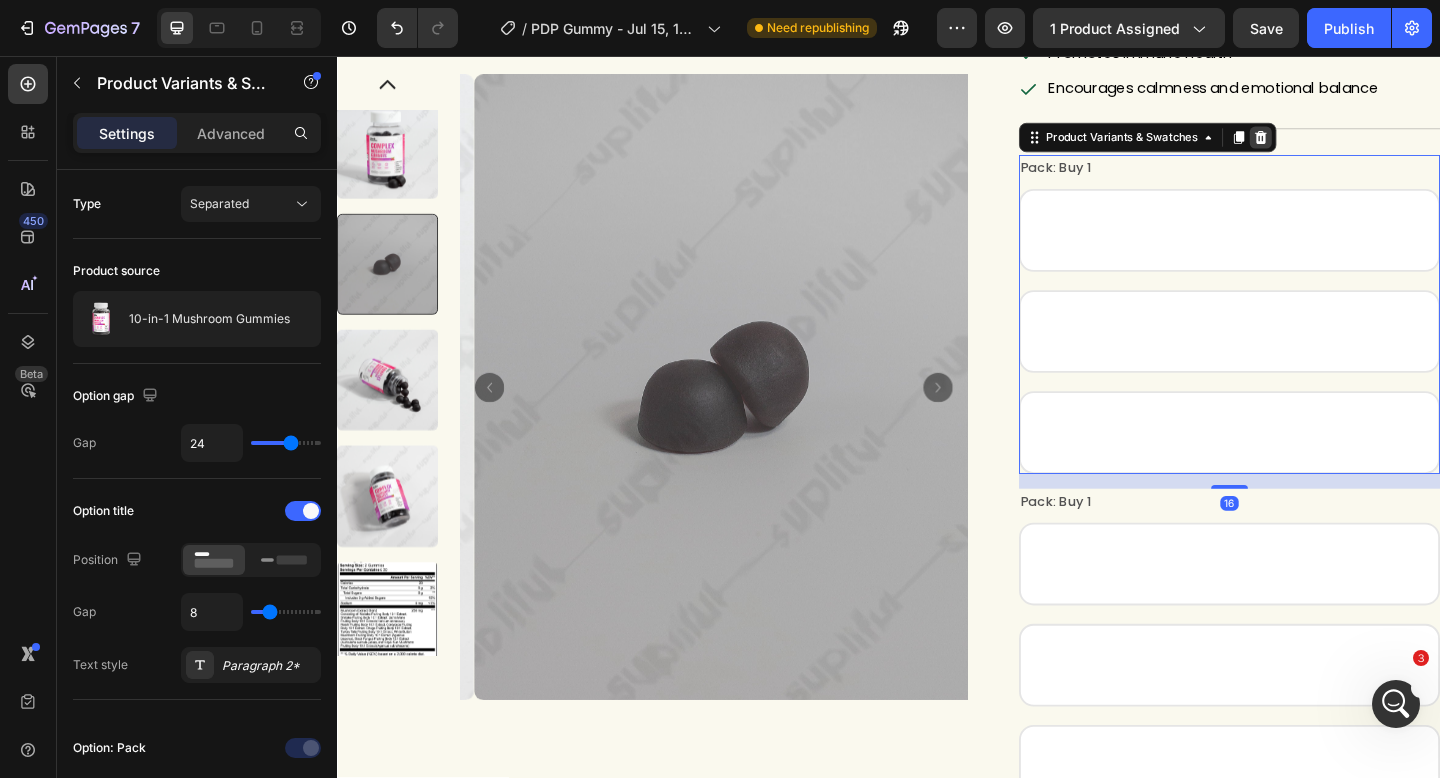 click 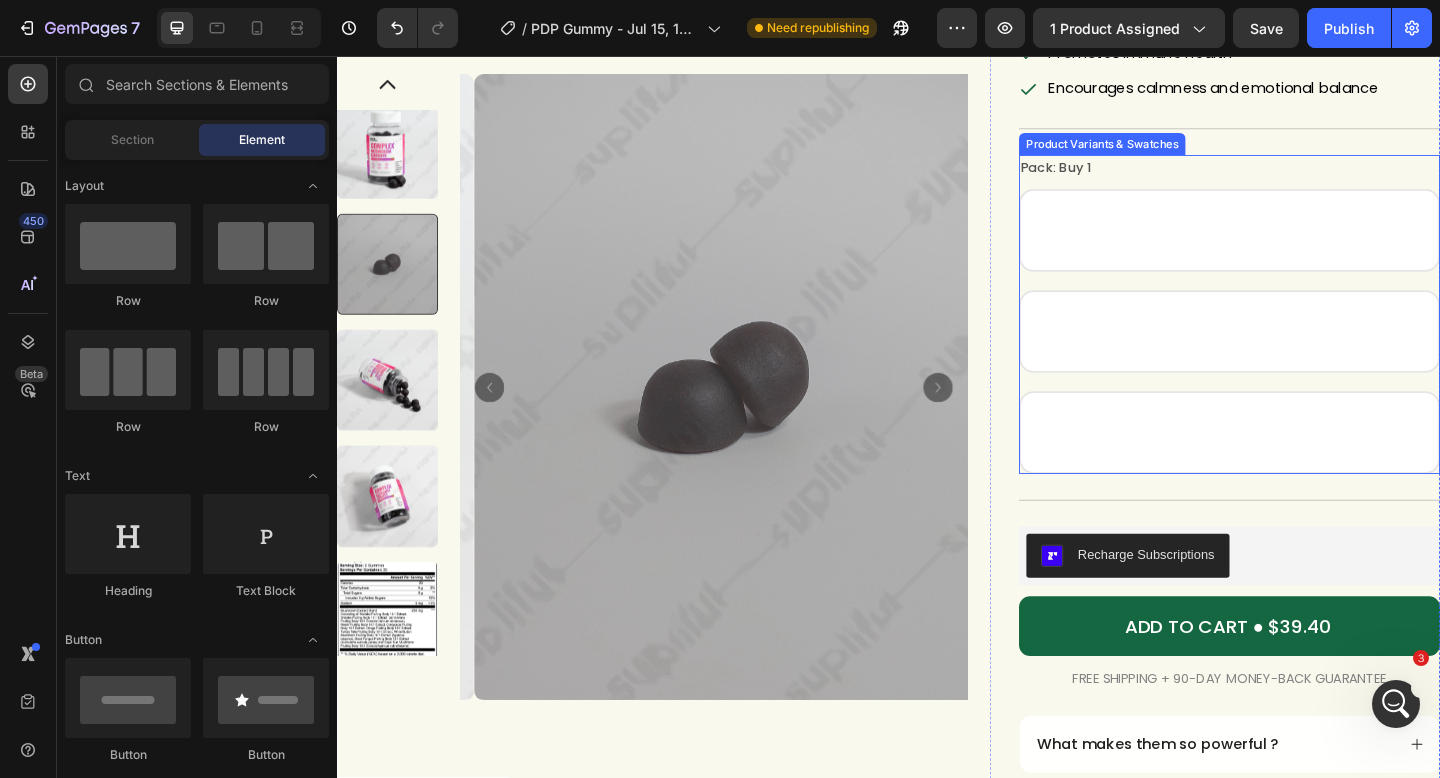 click on "Pack: Buy 1 Buy 1 Buy 1 Buy 1 Buy 2 Get 10% OFF Buy 2 Get 10% OFF Buy 2 Get 10% OFF Buy 3 Get 20% OFF Buy 3 Get 20% OFF Buy 3 Get 20% OFF" at bounding box center (1308, 337) 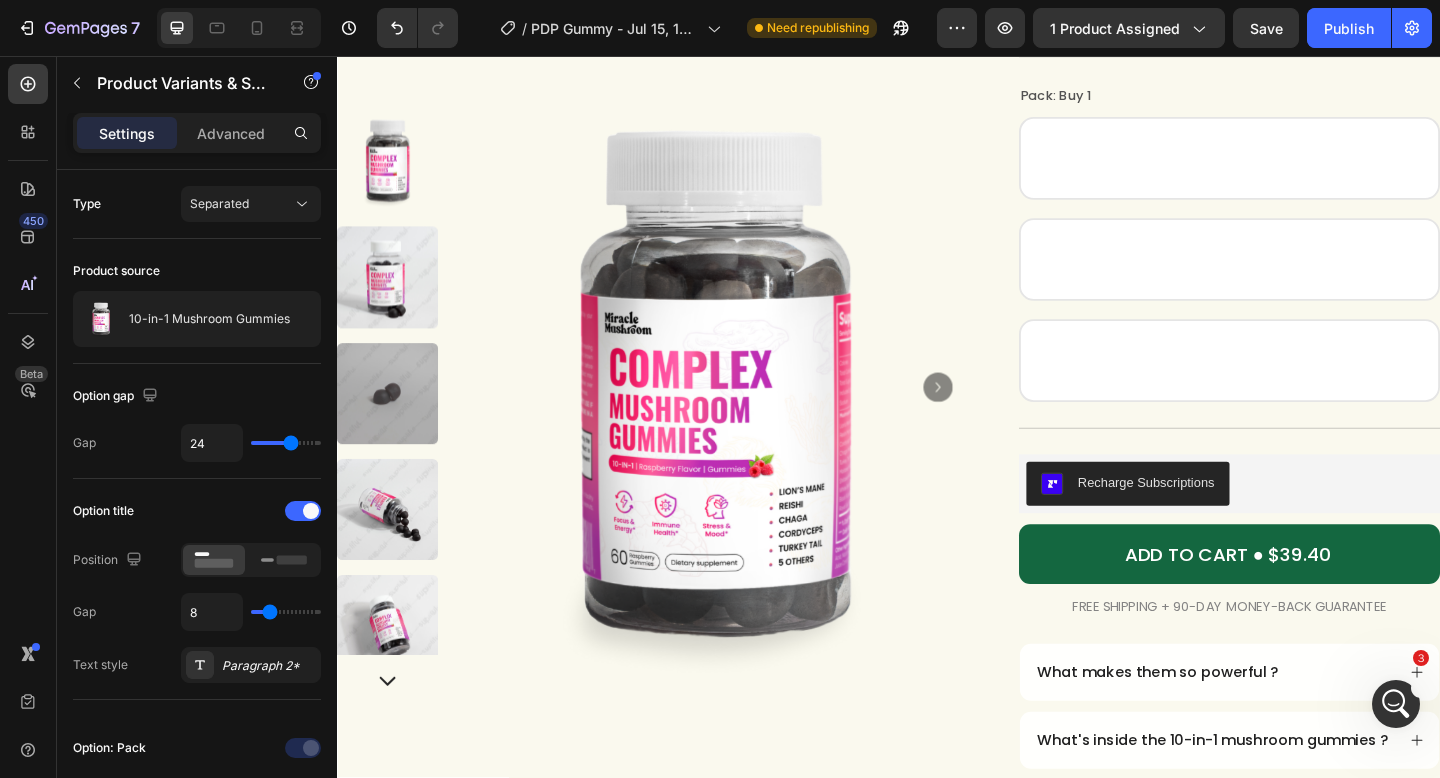 scroll, scrollTop: 78, scrollLeft: 0, axis: vertical 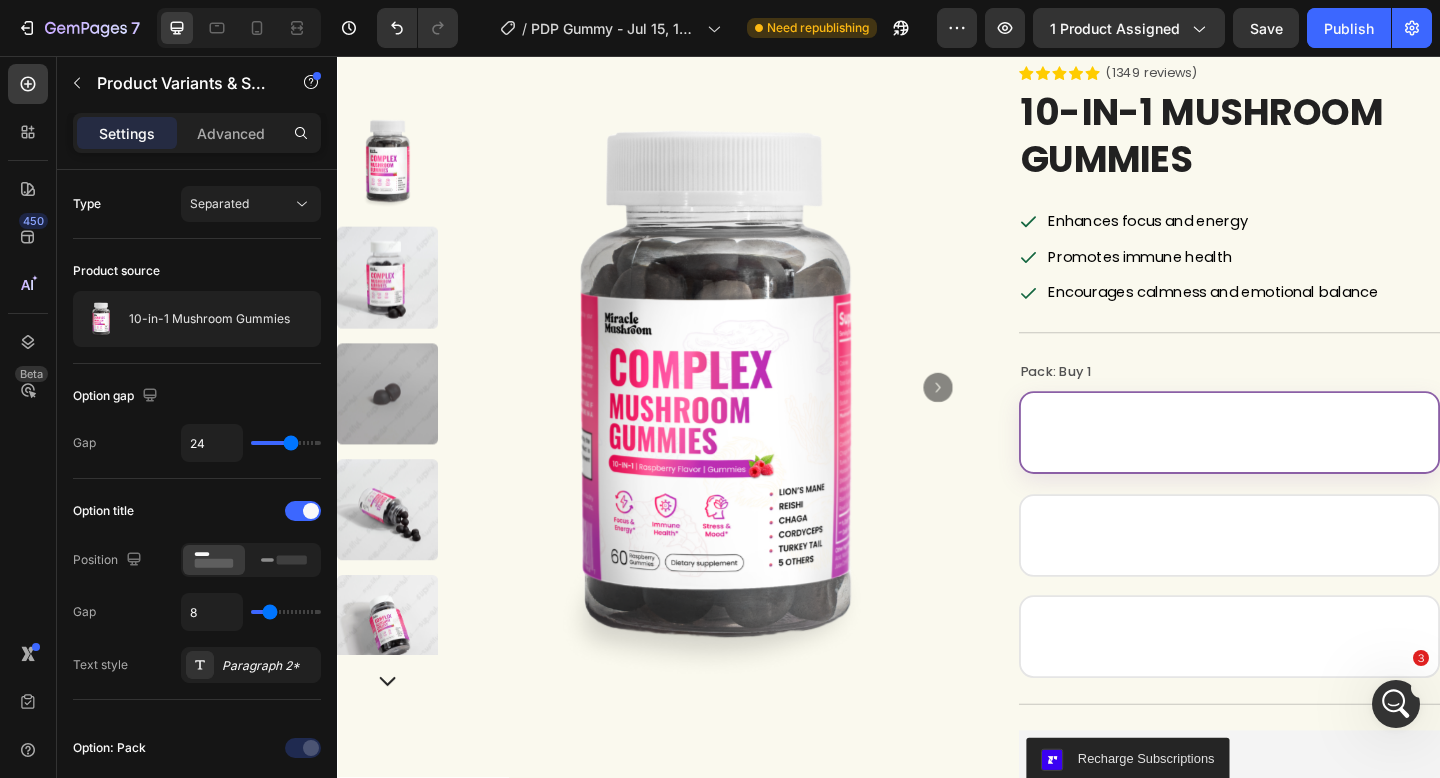 click on "Buy 1" at bounding box center [1308, 466] 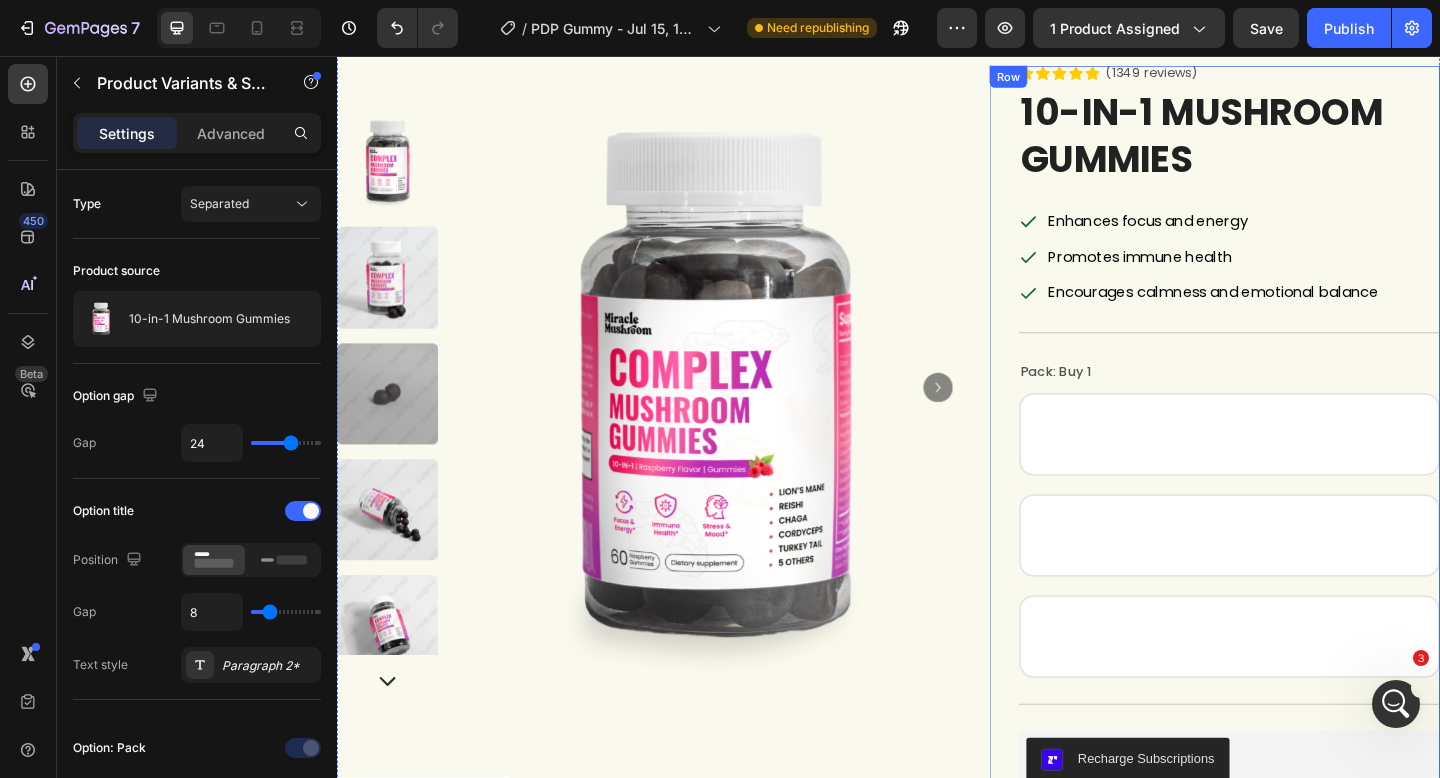 click on "Icon Icon Icon Icon Icon Icon List (1349 reviews) Text Block Row 10-in-1 Mushroom Gummies Product Title
Enhances focus and energy
Promotes immune health
Encourages calmness and emotional balance Item List                Title Line Pack: Buy 1 Buy 1 Buy 1 Buy 1 Buy 2 Get 10% OFF Buy 2 Get 10% OFF Buy 2 Get 10% OFF Buy 3 Get 20% OFF Buy 3 Get 20% OFF Buy 3 Get 20% OFF Product Variants & Swatches                Title Line Recharge Subscriptions Recharge Subscriptions ADD TO CART ● $39.40 Add to Cart FREE SHIPPING + 90-DAY MONEY-BACK GUARANTEE Text Block Row
What makes them so powerful ?
What's inside the 10-in-1 mushroom gummies ?
How to enjoy them ?
Shipping policy
Return policy Accordion" at bounding box center [1308, 718] 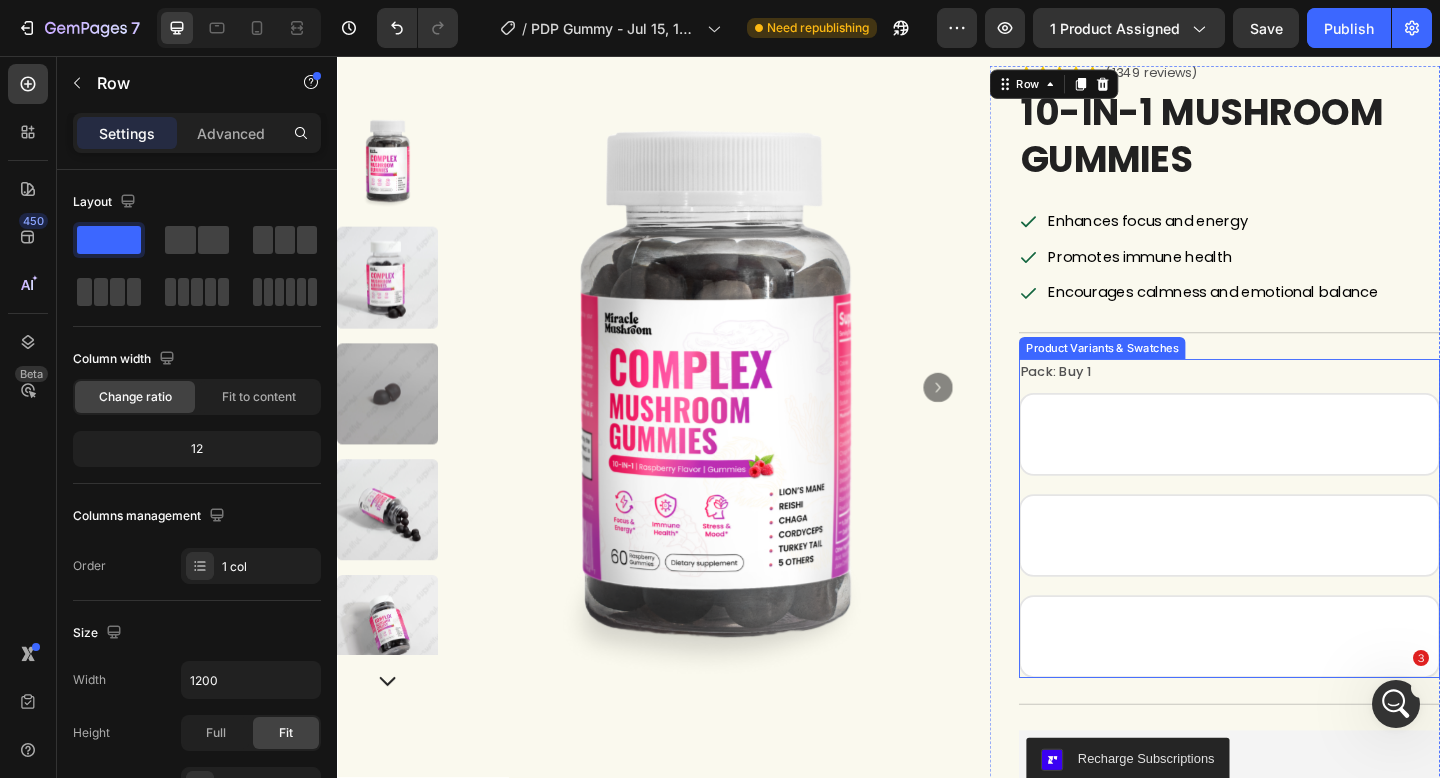 click on "Product Variants & Swatches" at bounding box center (1169, 374) 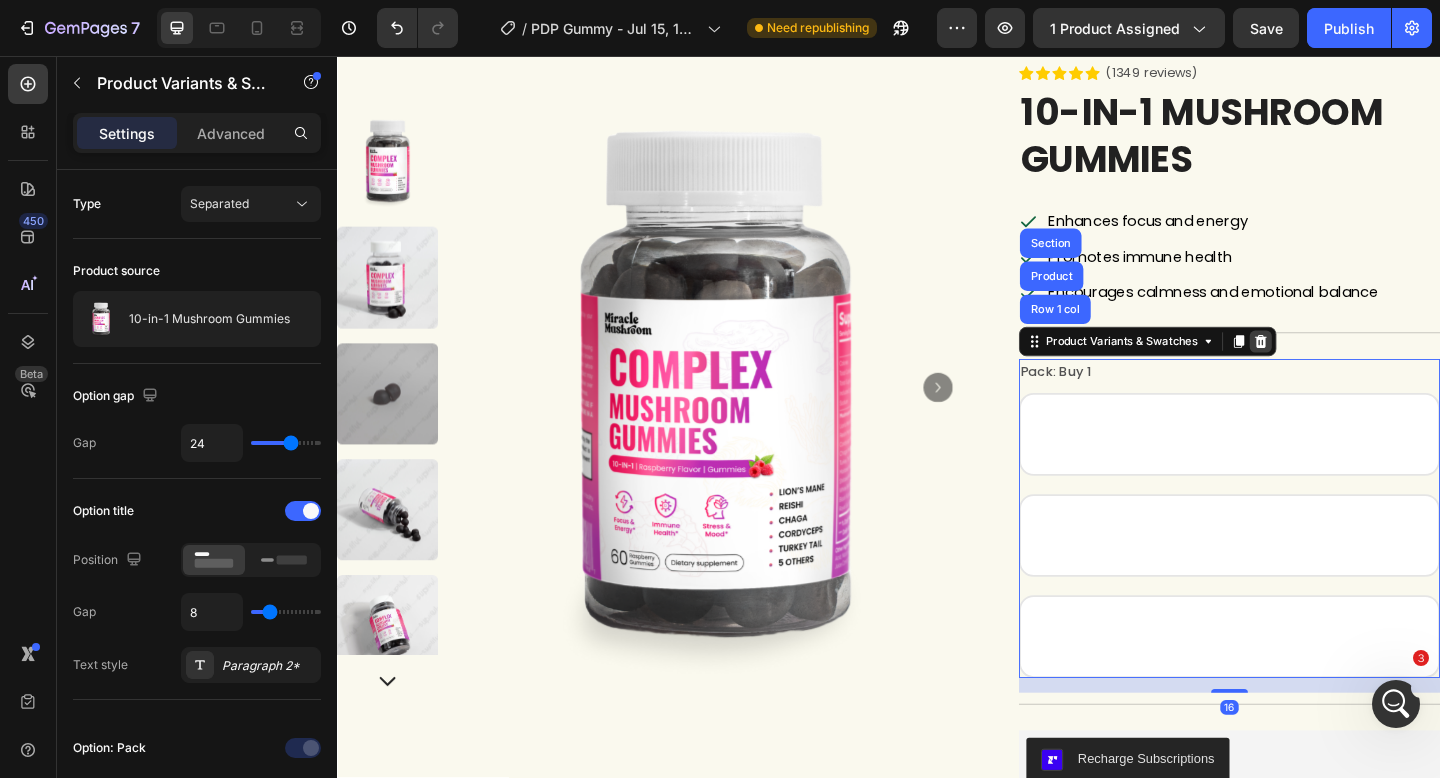 click 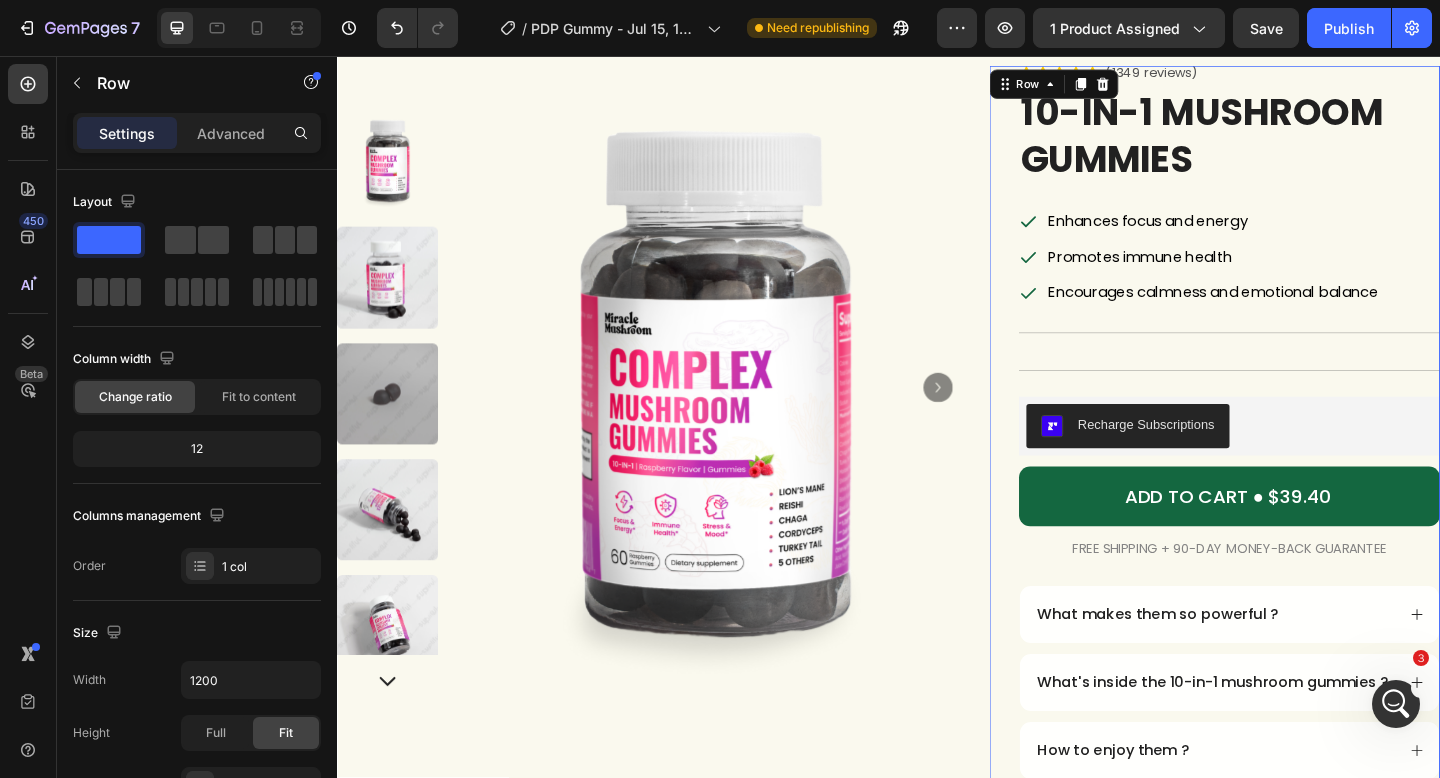 click on "Icon Icon Icon Icon Icon Icon List (1349 reviews) Text Block Row 10-in-1 Mushroom Gummies Product Title
Enhances focus and energy
Promotes immune health
Encourages calmness and emotional balance Item List                Title Line                Title Line Recharge Subscriptions Recharge Subscriptions ADD TO CART ● $39.40 Add to Cart FREE SHIPPING + 90-DAY MONEY-BACK GUARANTEE Text Block Row
What makes them so powerful ?
What's inside the 10-in-1 mushroom gummies ?
How to enjoy them ?
Shipping policy
Return policy Accordion" at bounding box center (1308, 537) 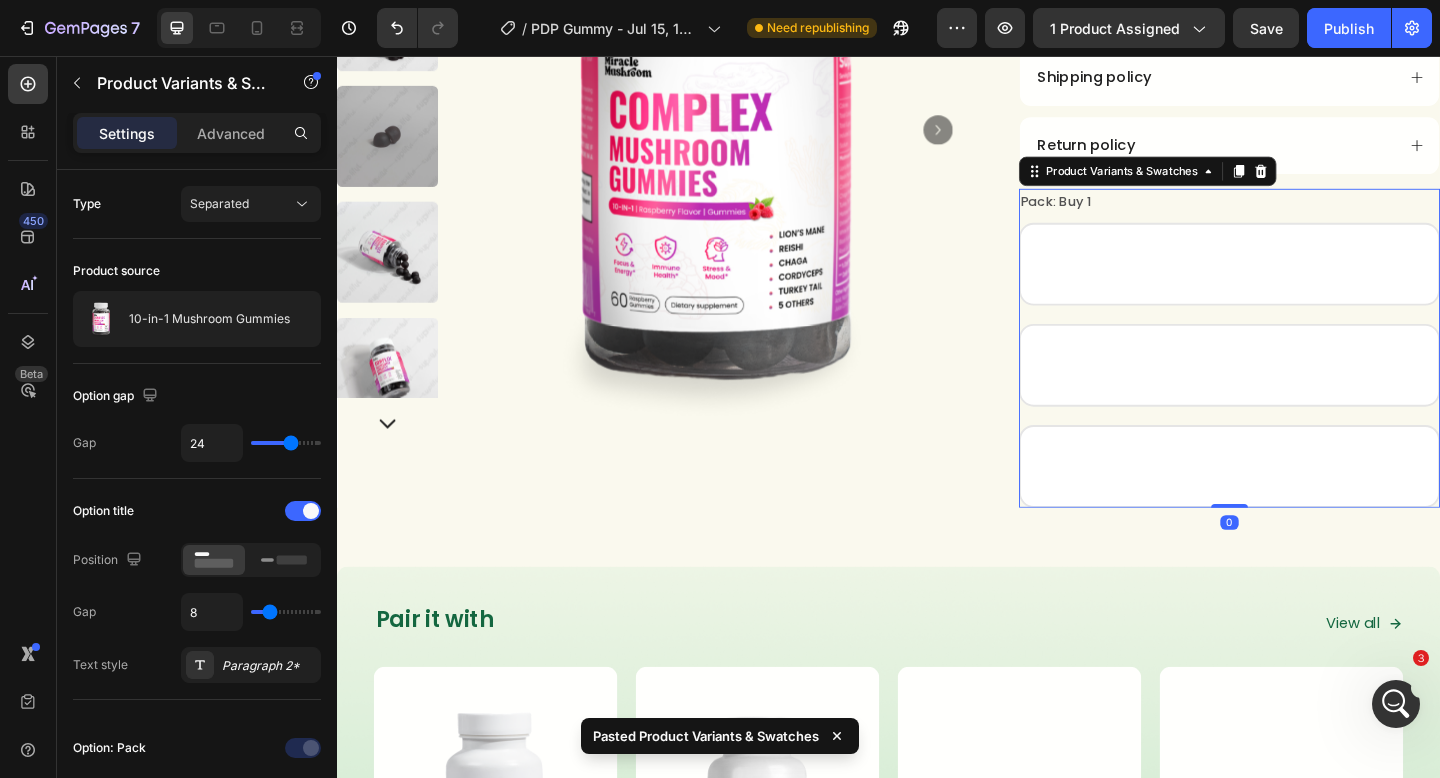 scroll, scrollTop: 784, scrollLeft: 0, axis: vertical 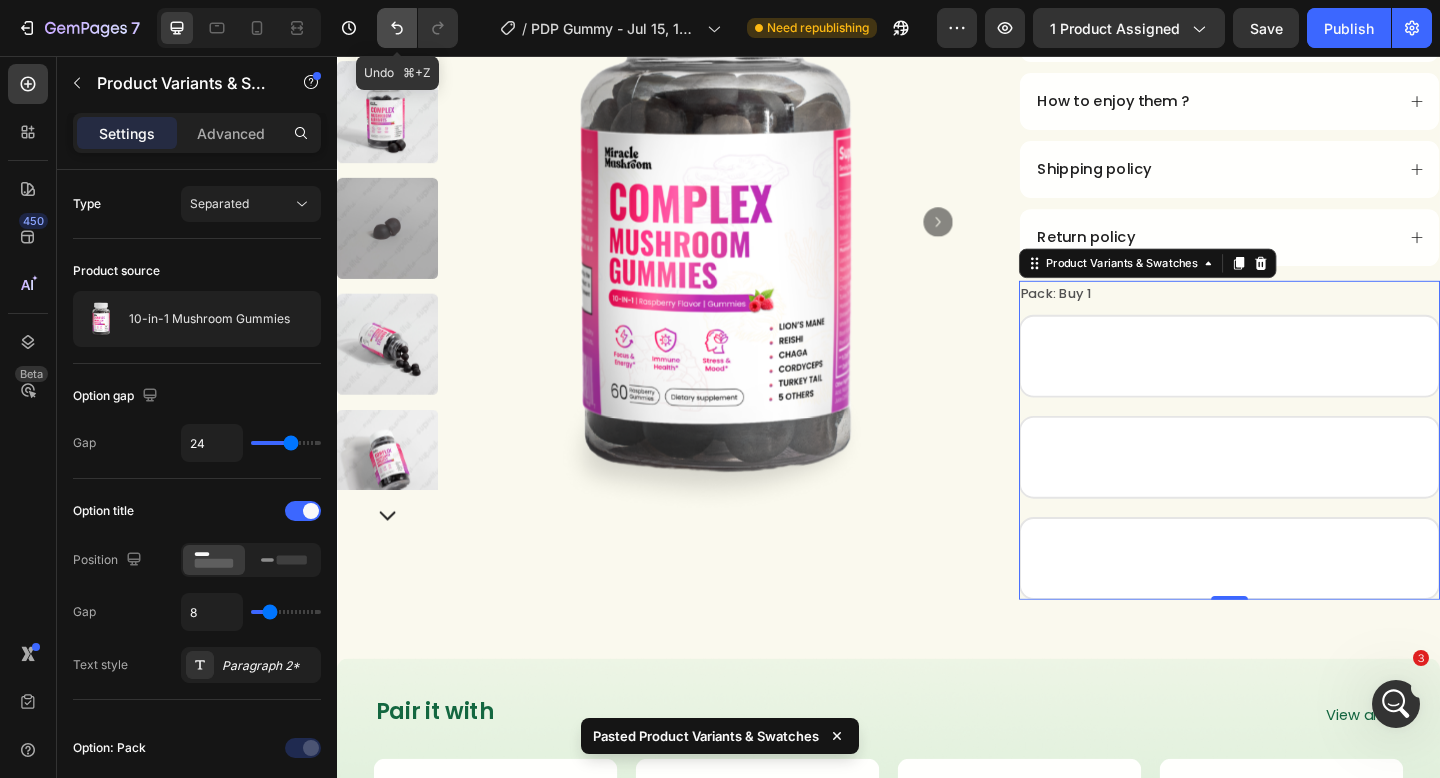 click 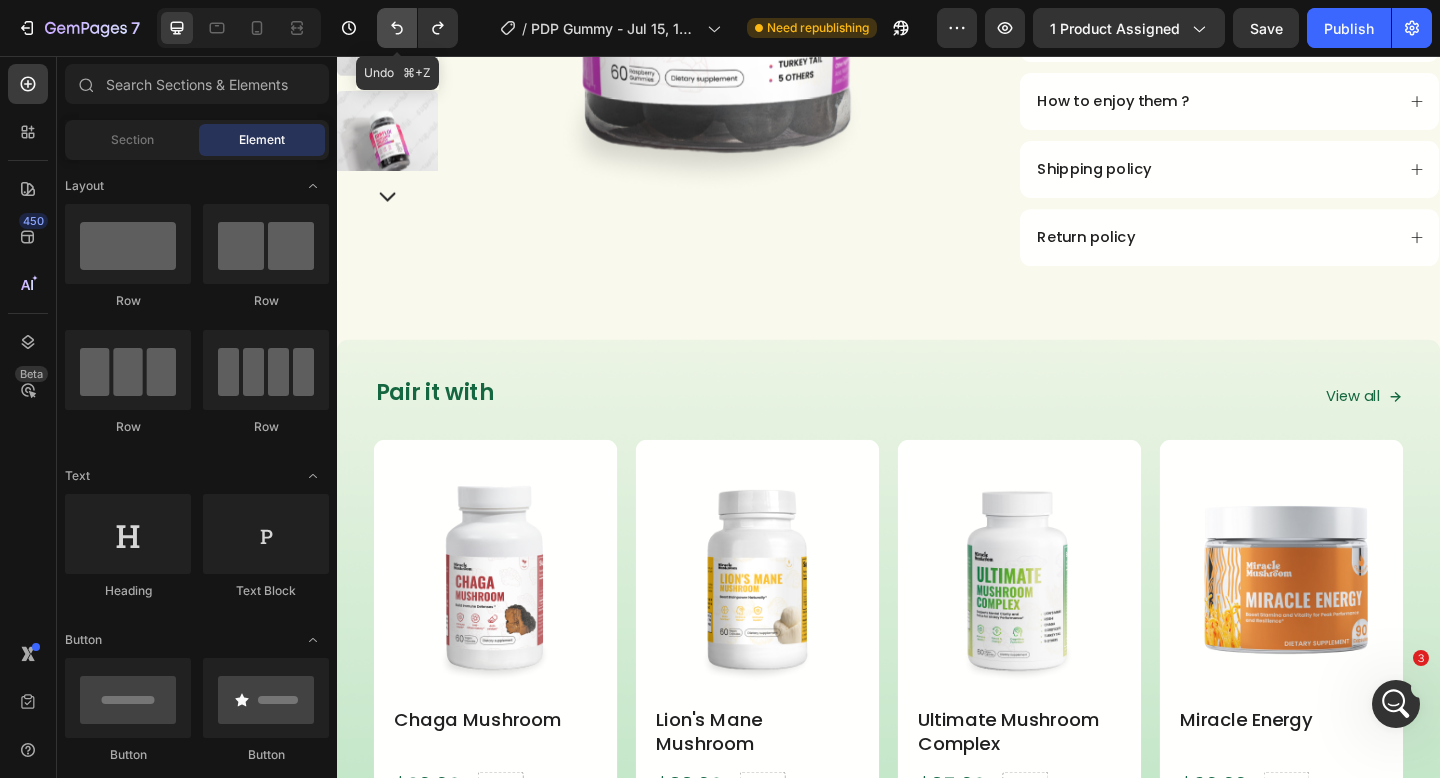 click 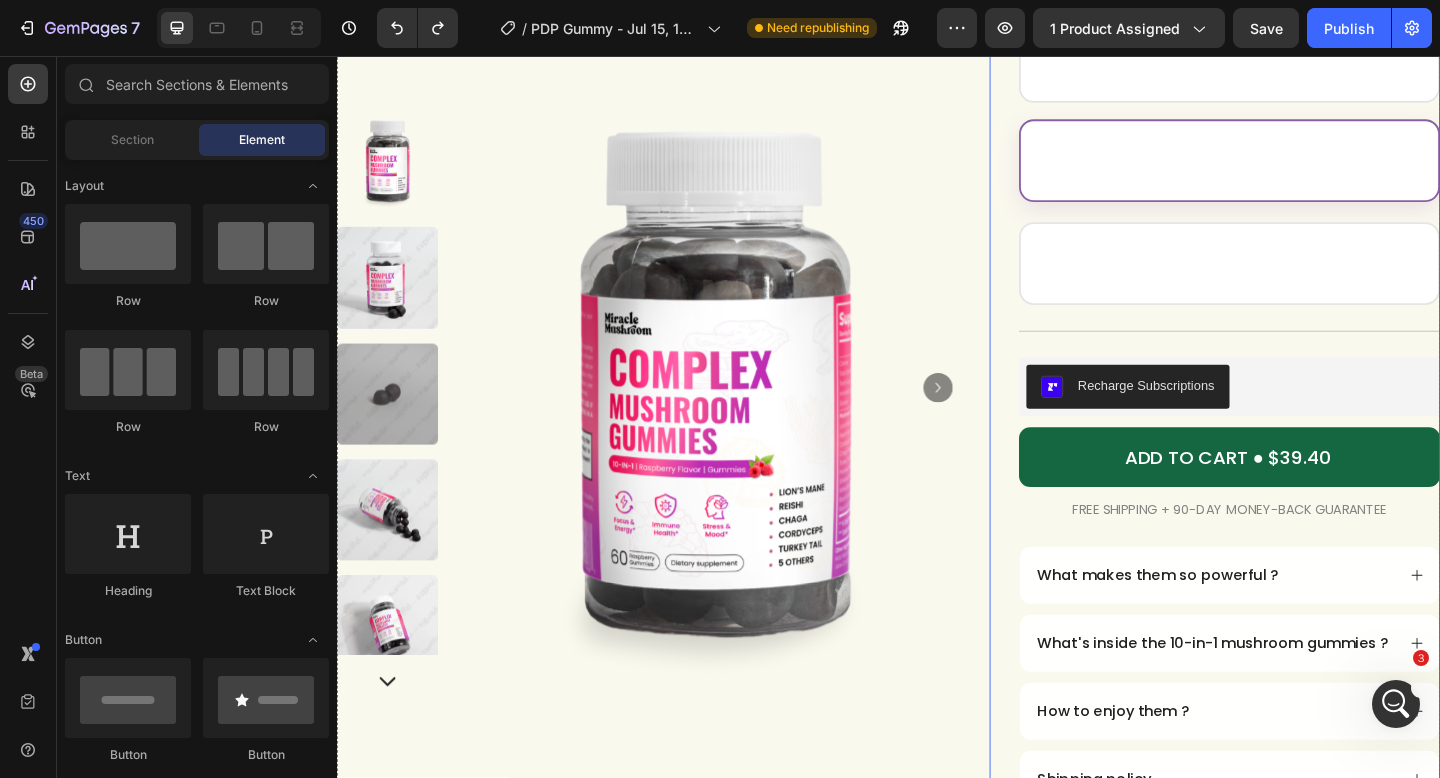 scroll, scrollTop: 284, scrollLeft: 0, axis: vertical 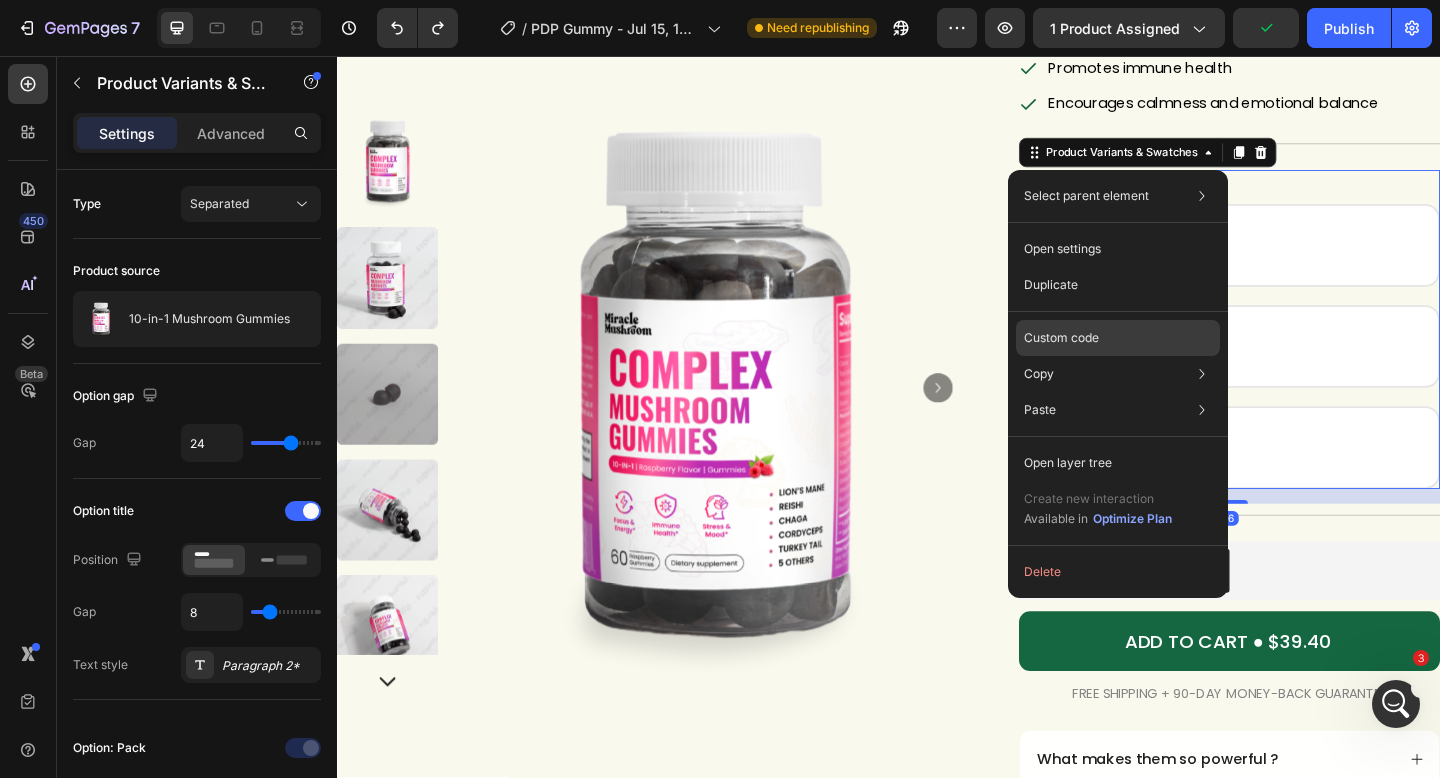 click on "Custom code" at bounding box center (1061, 338) 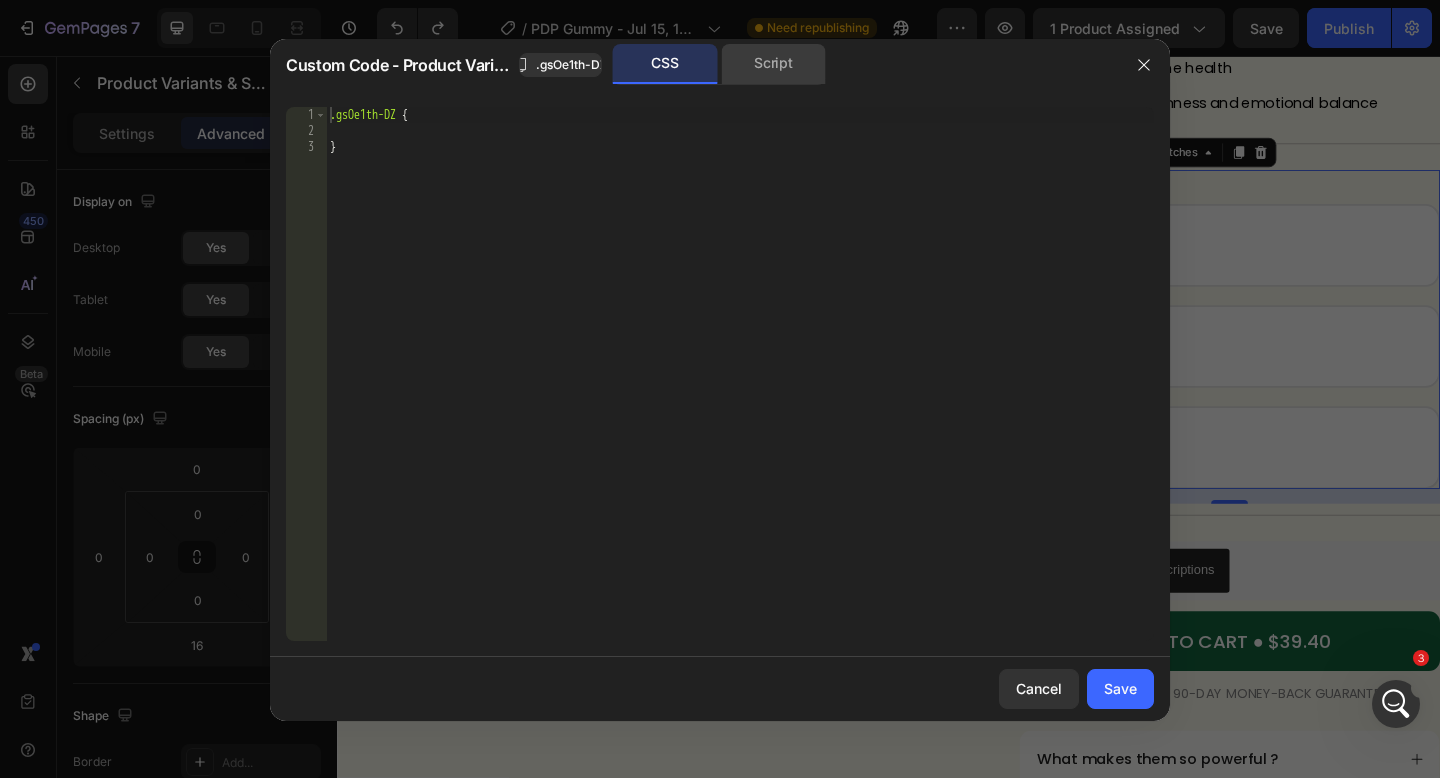 click on "Script" 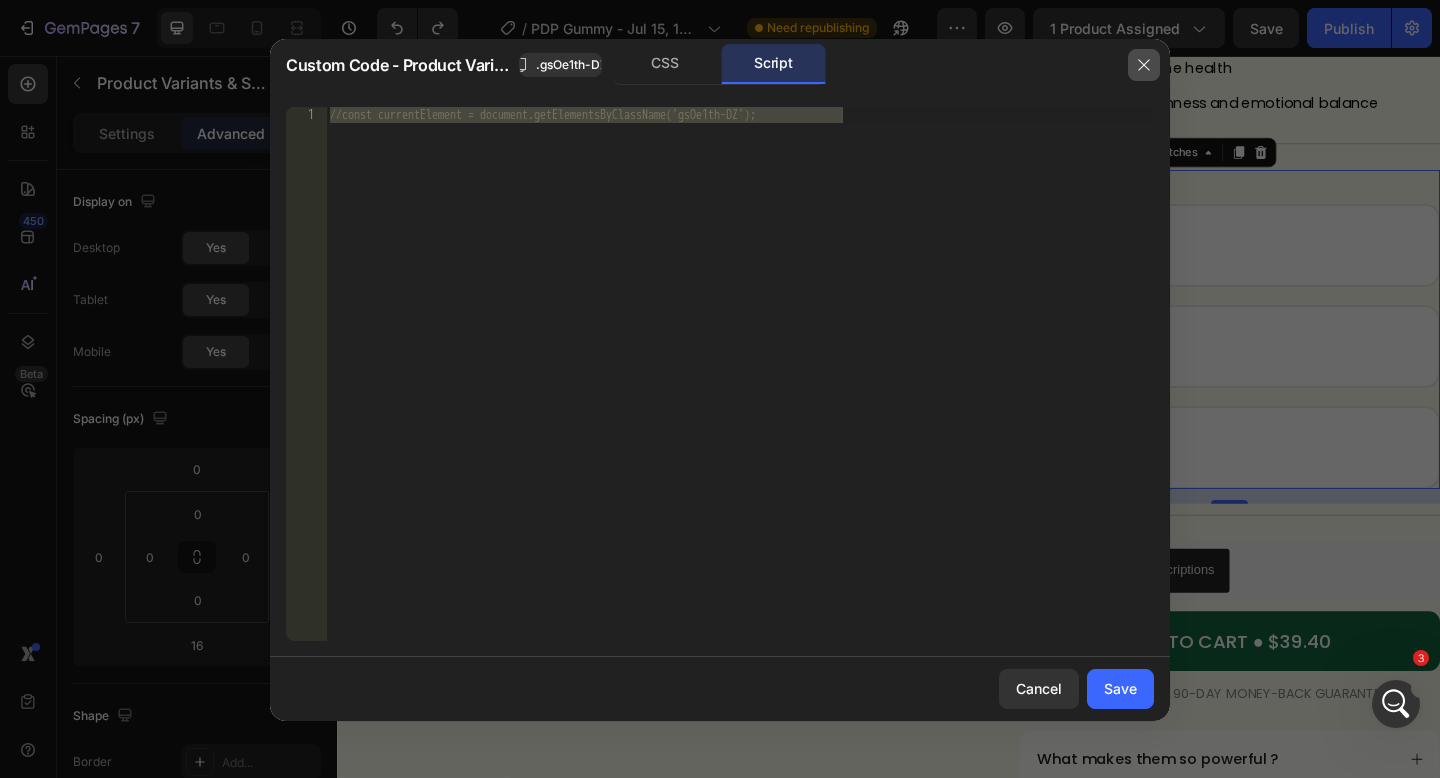 click 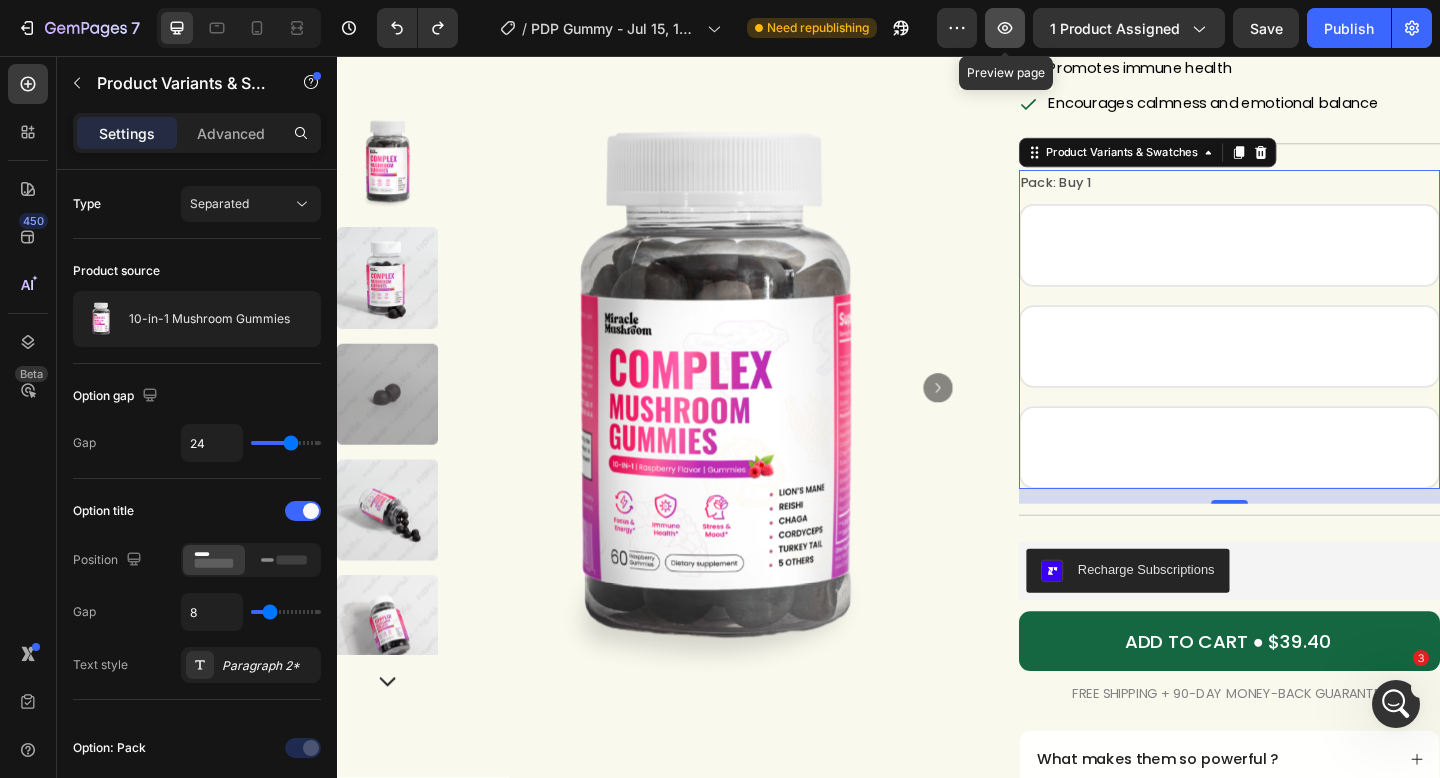 click 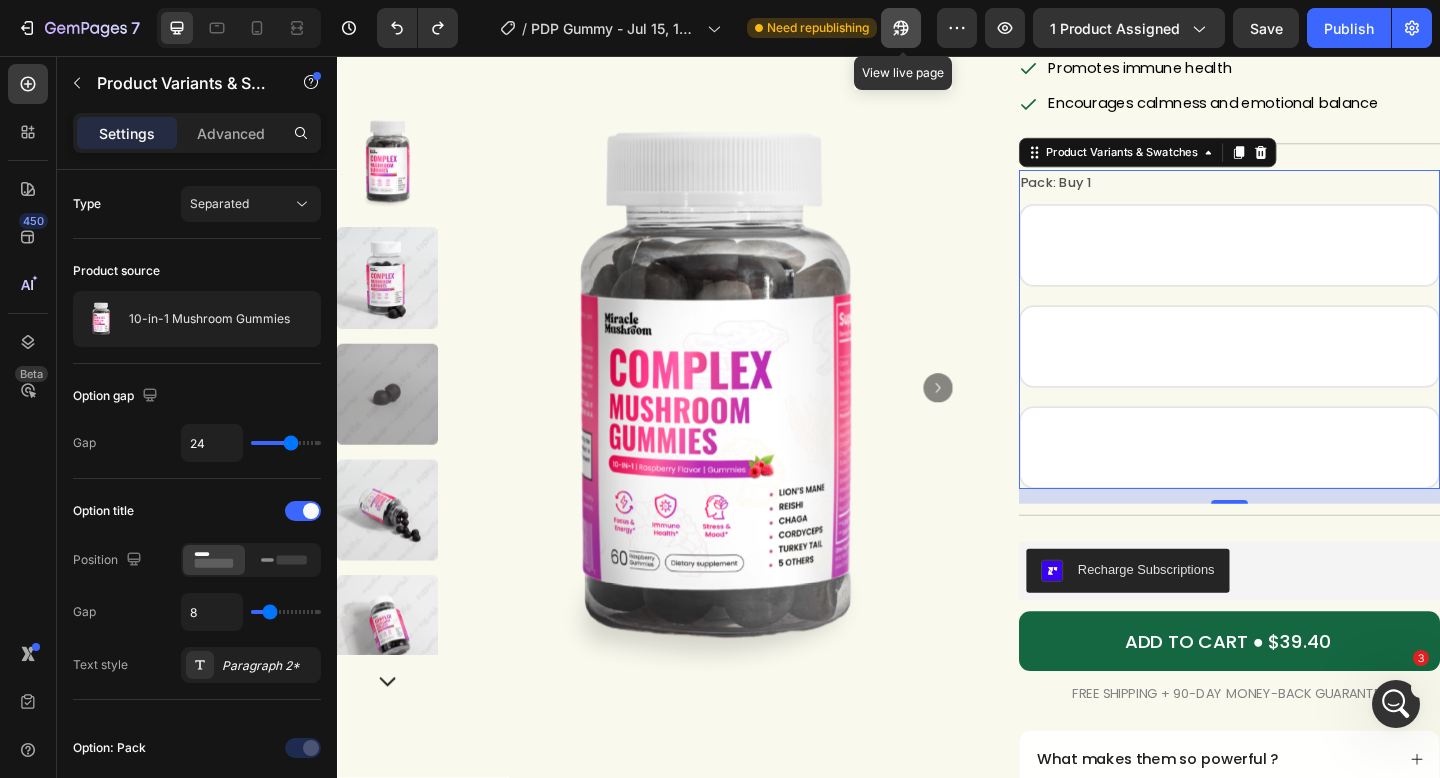 click 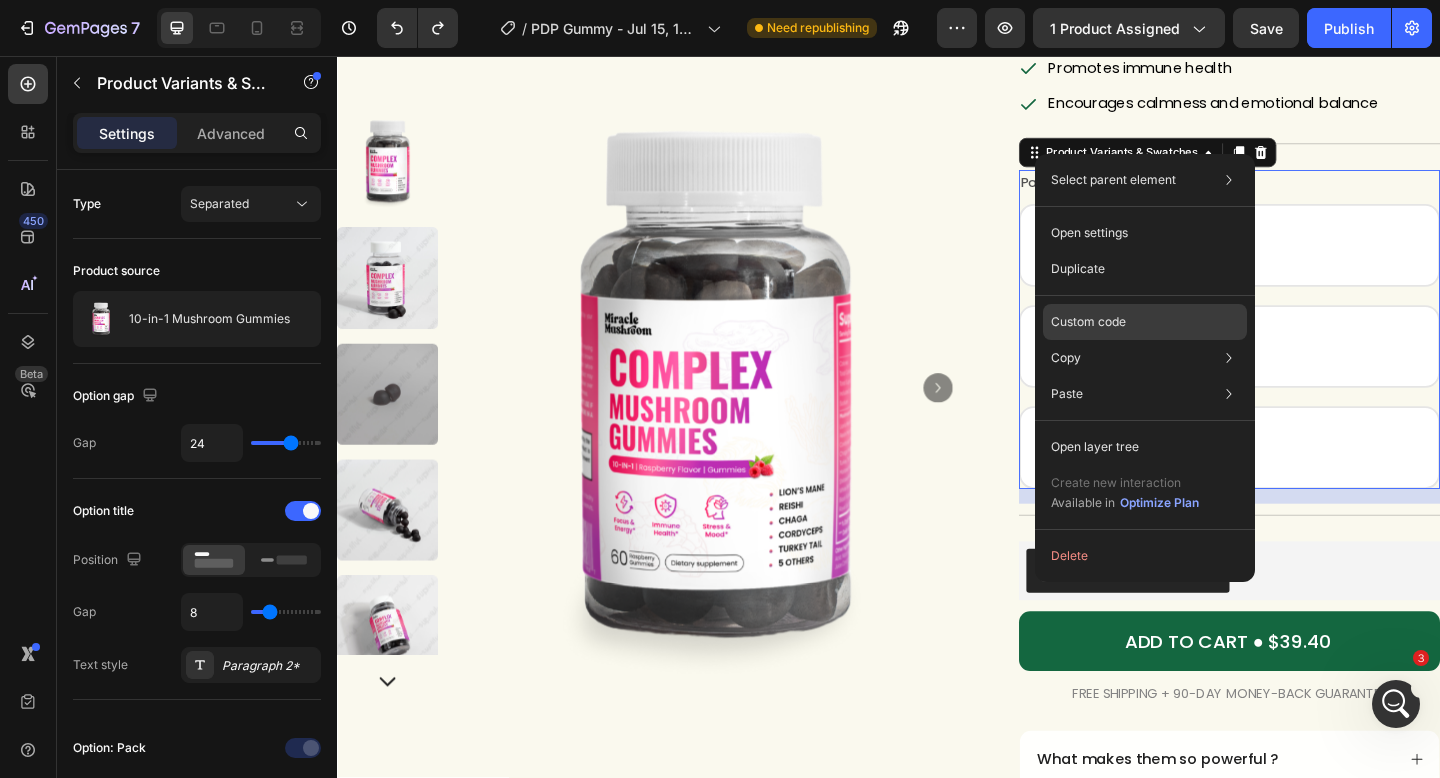 click on "Custom code" at bounding box center (1088, 322) 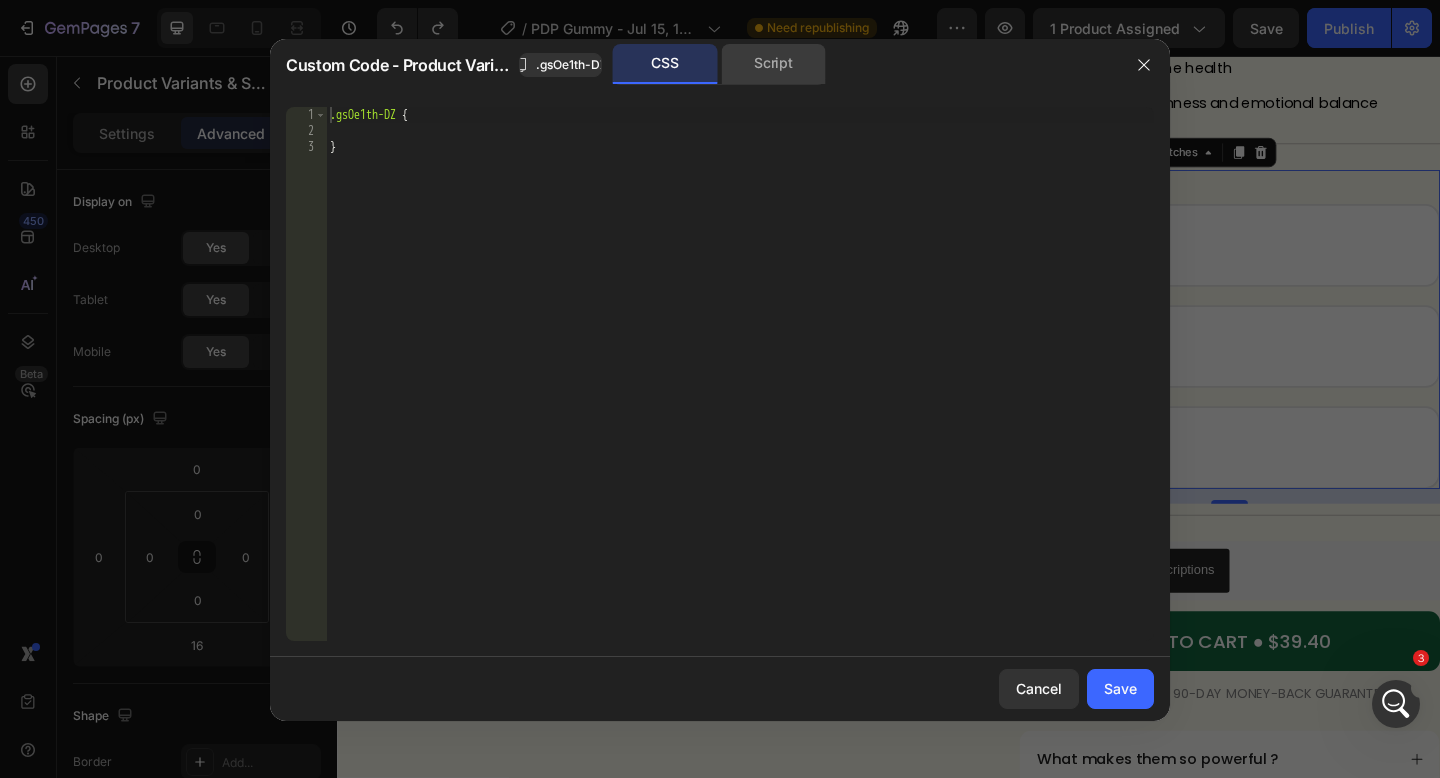 click on "Script" 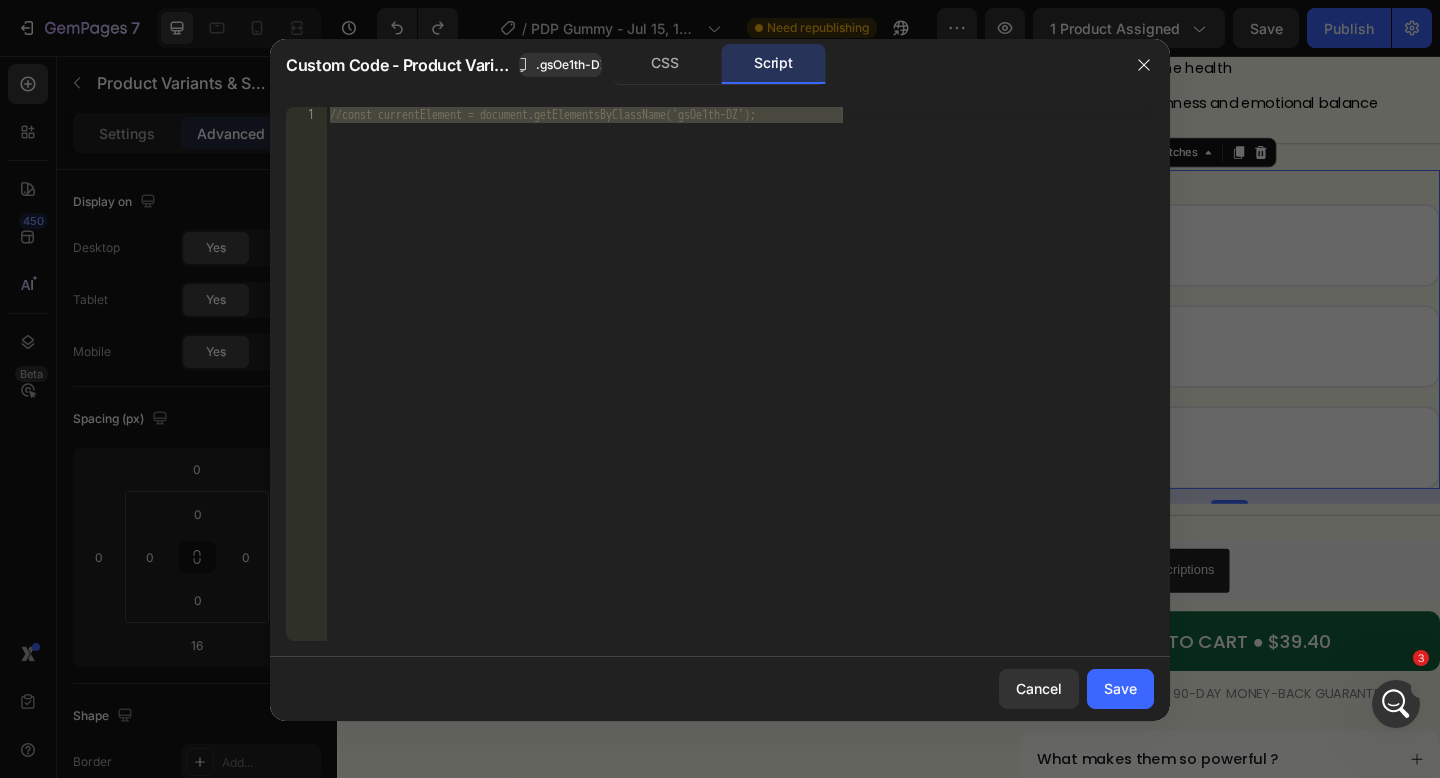 type on "//const currentElement = document.getElementsByClassName('gsOe1th-DZ');" 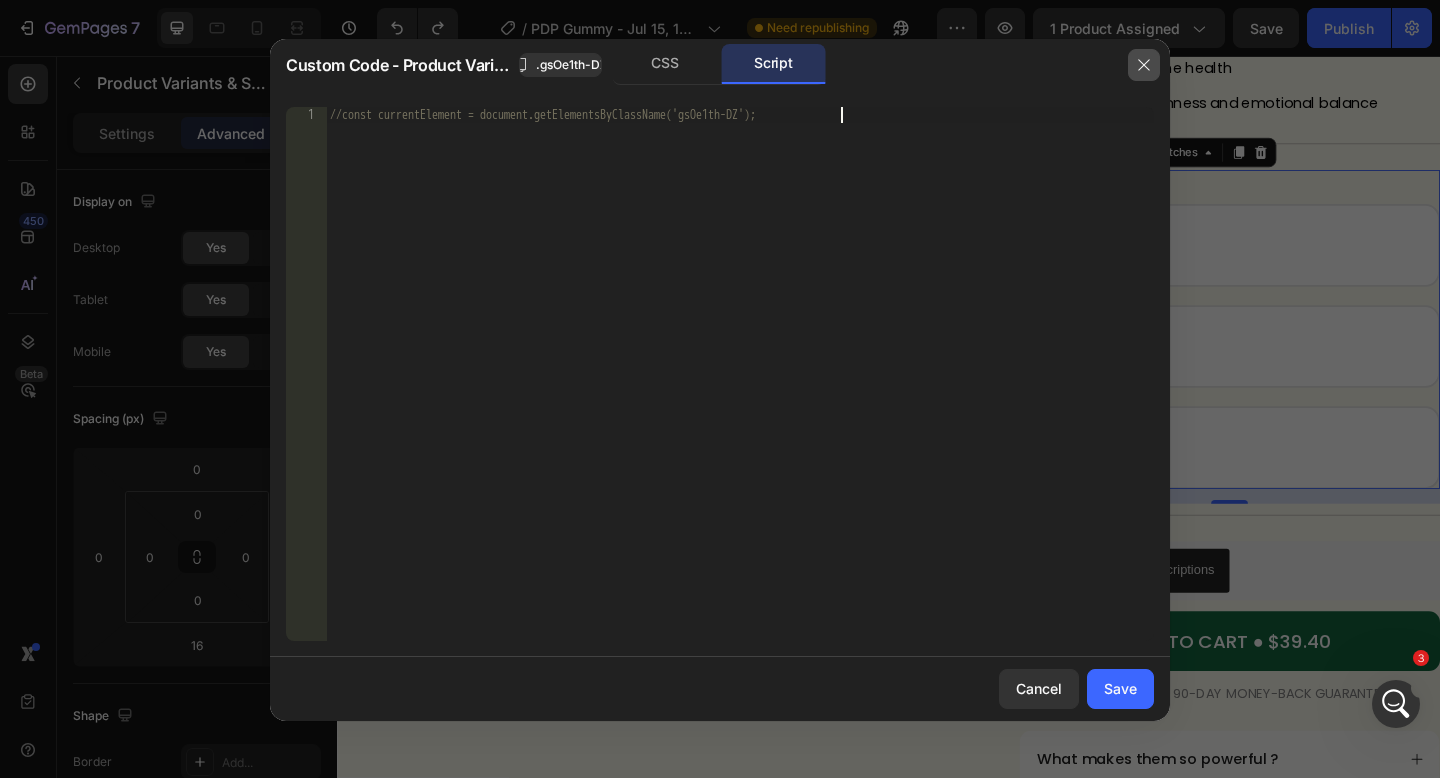 click 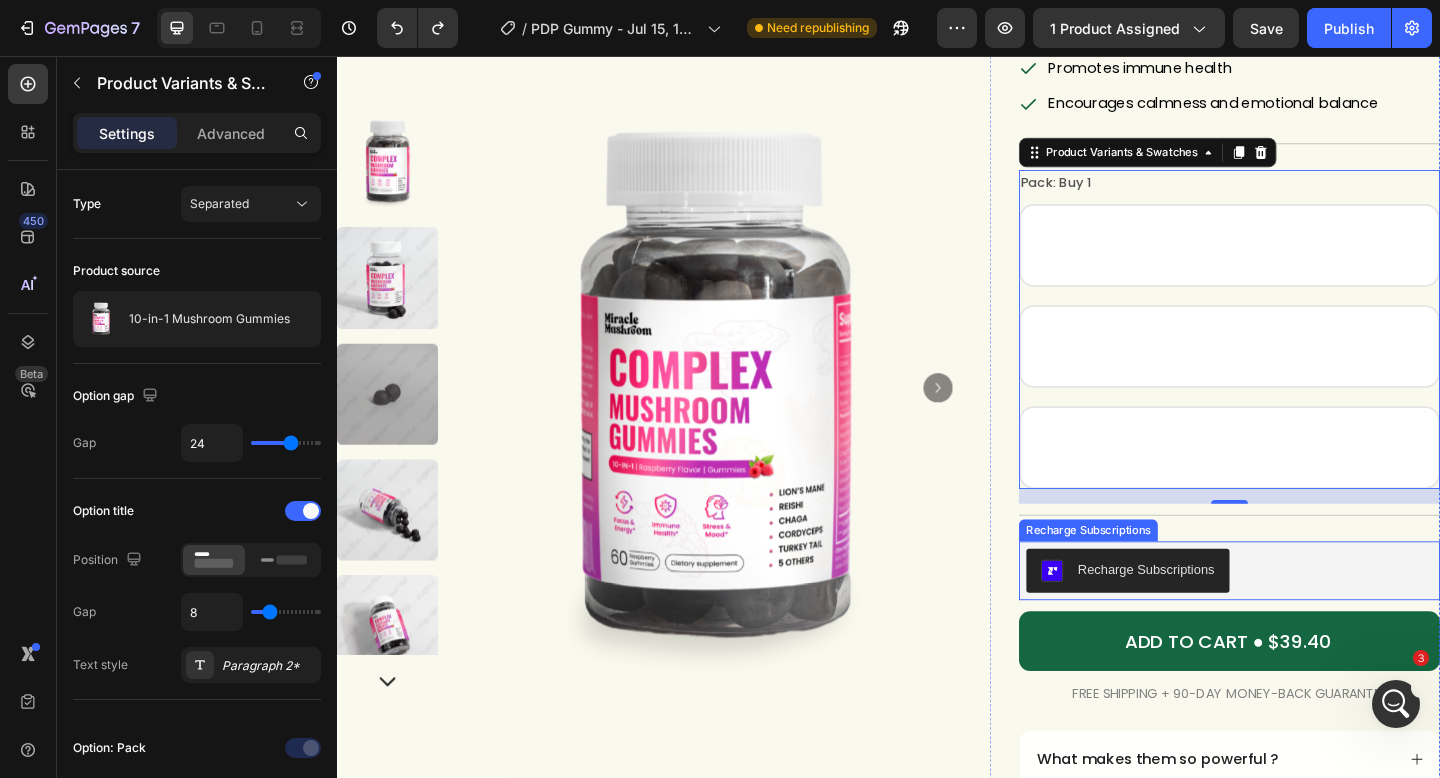 click on "Icon Icon Icon Icon Icon Icon List (1349 reviews) Text Block Row 10-in-1 Mushroom Gummies Product Title
Enhances focus and energy
Promotes immune health
Encourages calmness and emotional balance Item List                Title Line Pack: Buy 1 Buy 1 Buy 1 Buy 1 Buy 2 Get 10% OFF Buy 2 Get 10% OFF Buy 2 Get 10% OFF Buy 3 Get 20% OFF Buy 3 Get 20% OFF Buy 3 Get 20% OFF Product Variants & Swatches   16                Title Line Recharge Subscriptions Recharge Subscriptions ADD TO CART ● $39.40 Add to Cart FREE SHIPPING + 90-DAY MONEY-BACK GUARANTEE Text Block Row
What makes them so powerful ?
What's inside the 10-in-1 mushroom gummies ?
How to enjoy them ?
Shipping policy
Return policy Accordion" at bounding box center (1308, 512) 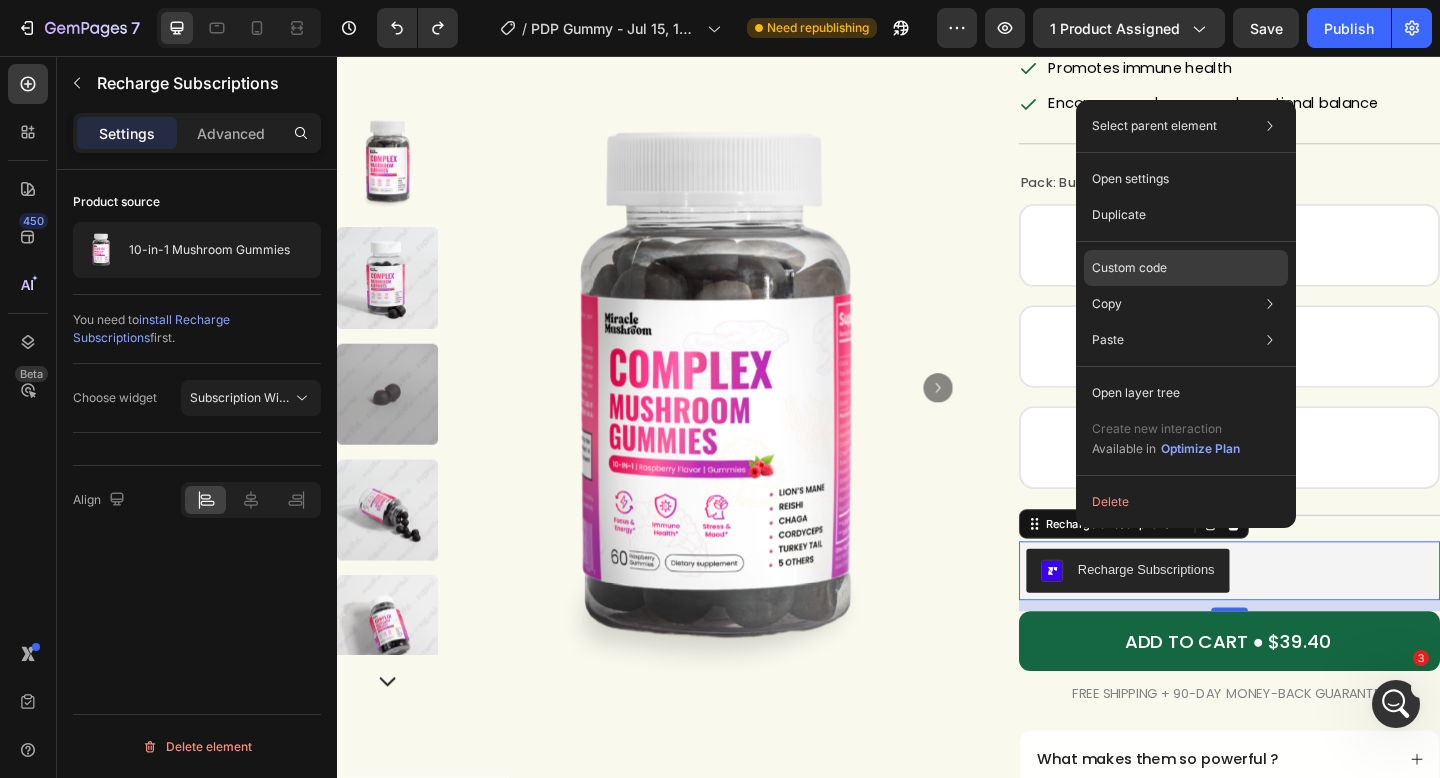 click on "Custom code" at bounding box center [1129, 268] 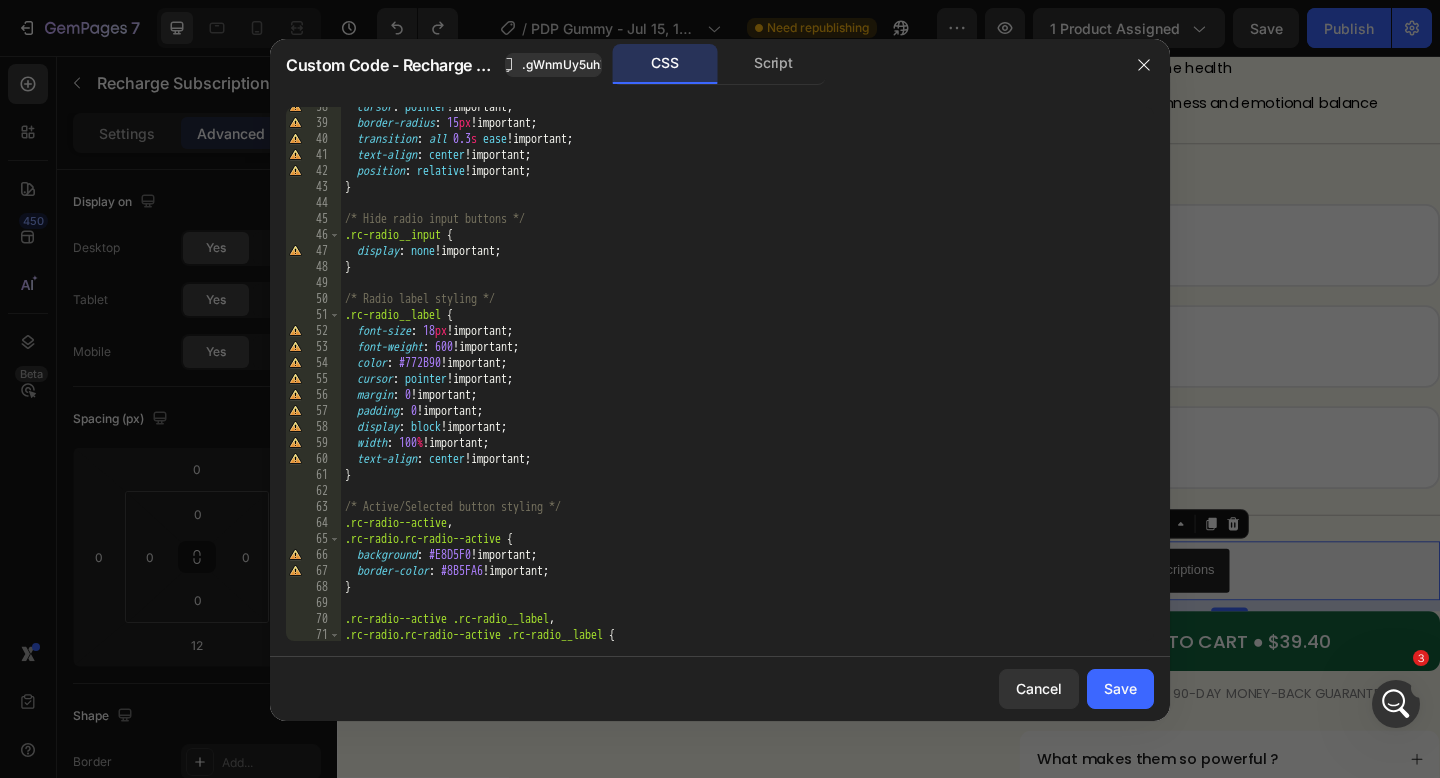 scroll, scrollTop: 780, scrollLeft: 0, axis: vertical 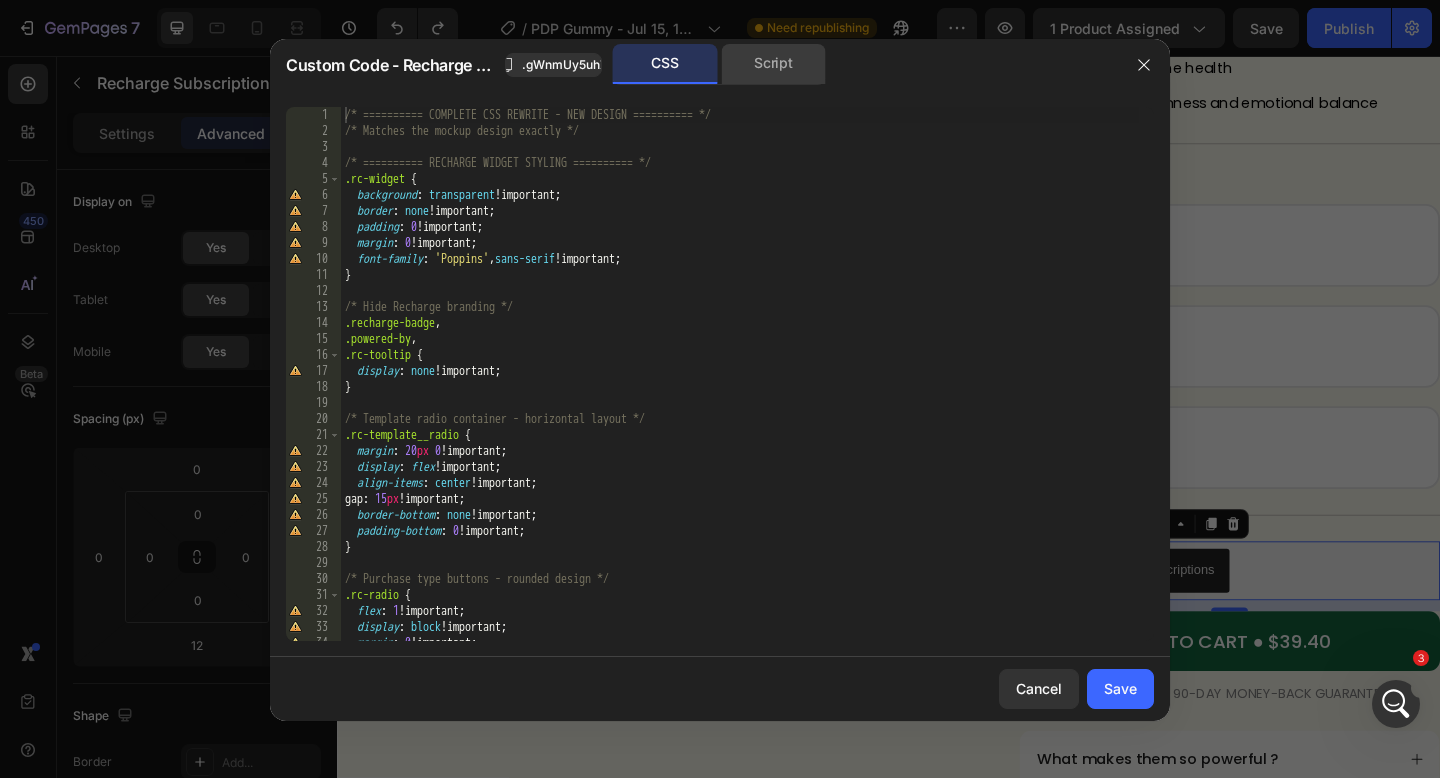 click on "Script" 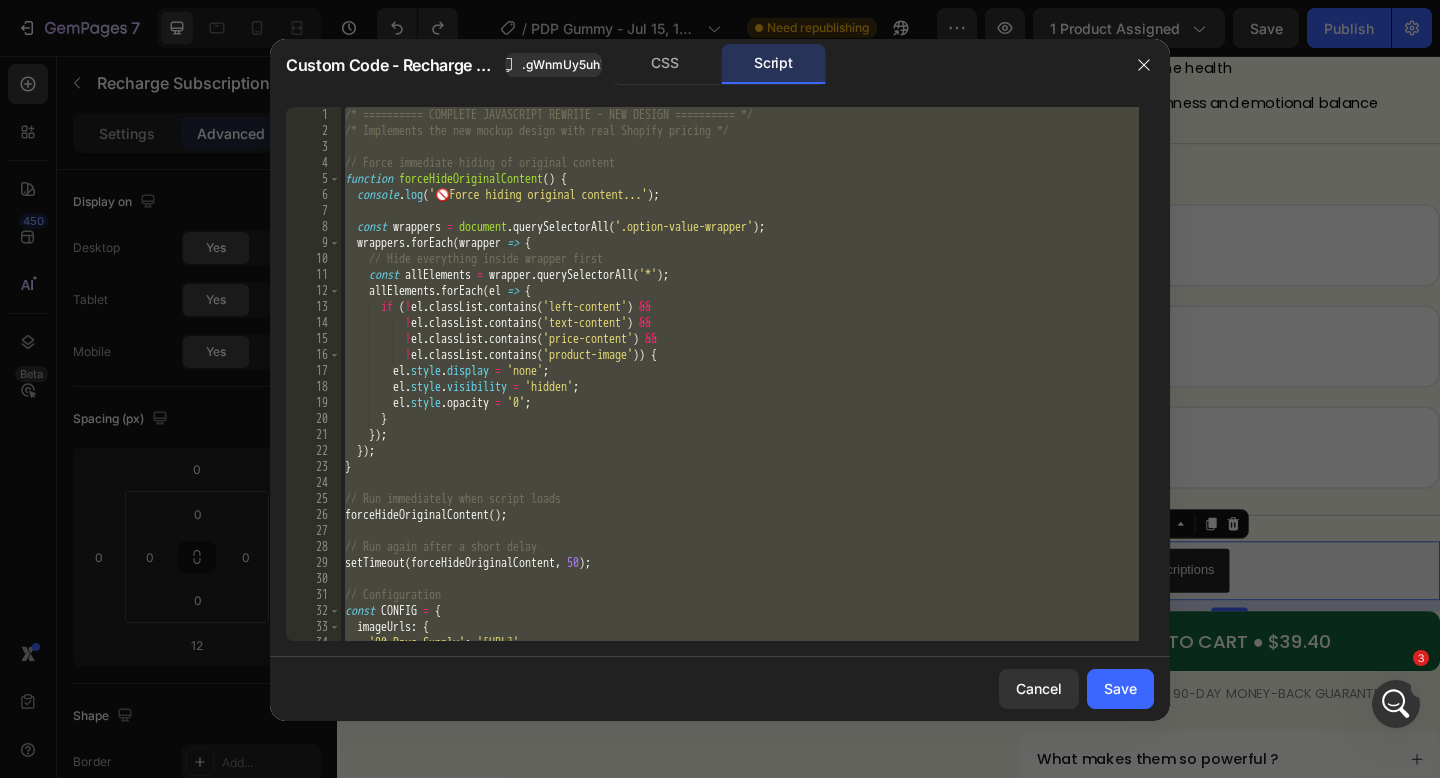 click on "/* ========== COMPLETE JAVASCRIPT REWRITE - NEW DESIGN ========== */ /* Implements the new mockup design with real Shopify pricing */ // Force immediate hiding of original content function   forceHideOriginalContent ( )   {    console . log ( ' 🚫  Force hiding original content...' ) ;    const   wrappers   =   document . querySelectorAll ( '.option-value-wrapper' ) ;    wrappers . forEach ( wrapper   =>   {      // Hide everything inside wrapper first      const   allElements   =   wrapper . querySelectorAll ( '*' ) ;      allElements . forEach ( el   =>   {         if   ( ! el . classList . contains ( 'left-content' )   &&                ! el . classList . contains ( 'text-content' )   &&                ! el . classList . contains ( 'price-content' )   &&              ! el . classList . contains ( 'product-image' ))   {           el . style . display   =   'none' ;           el . style . visibility   =   'hidden' ;           el . style . opacity   =   '0' ;         }      }) ;    }) ; } ( ) ; setTimeout (" at bounding box center [740, 398] 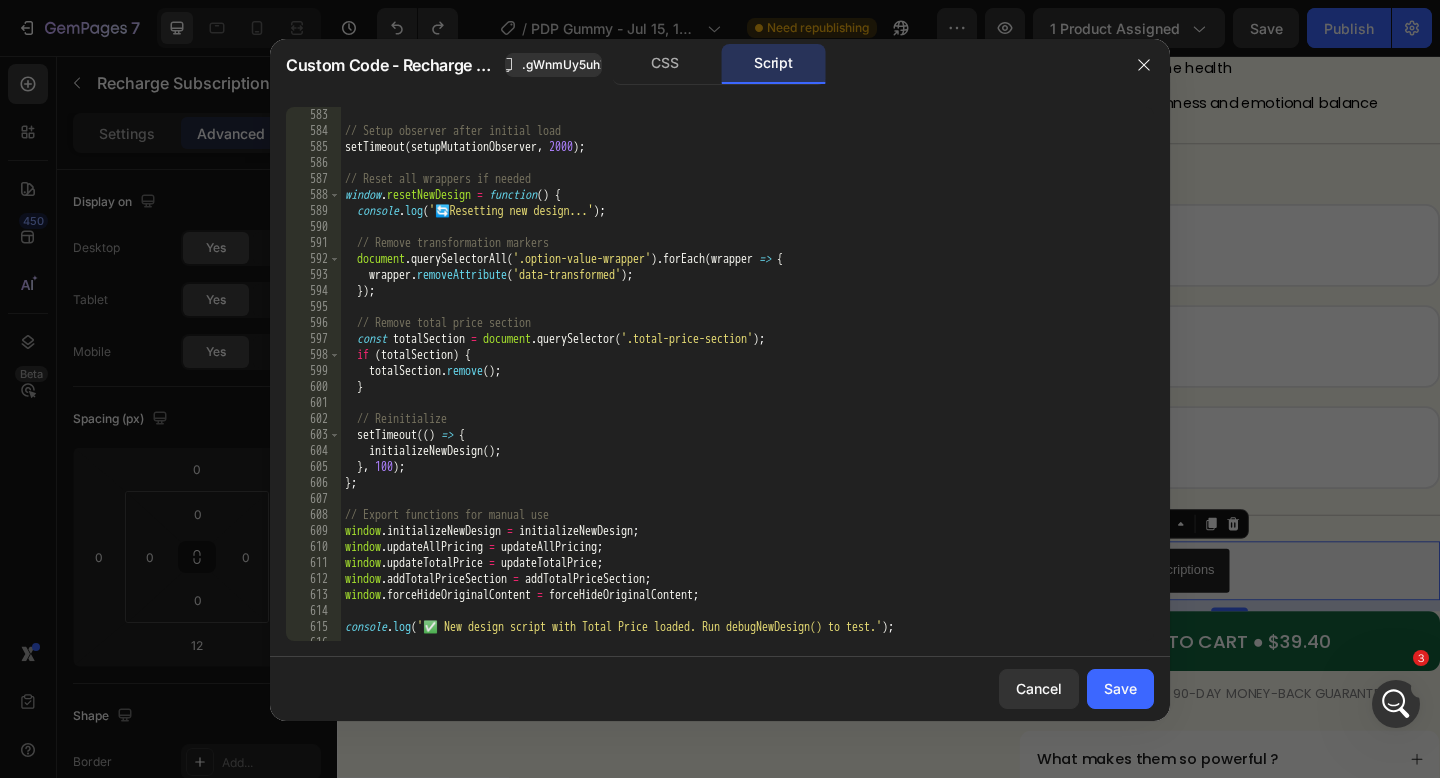 scroll, scrollTop: 9386, scrollLeft: 0, axis: vertical 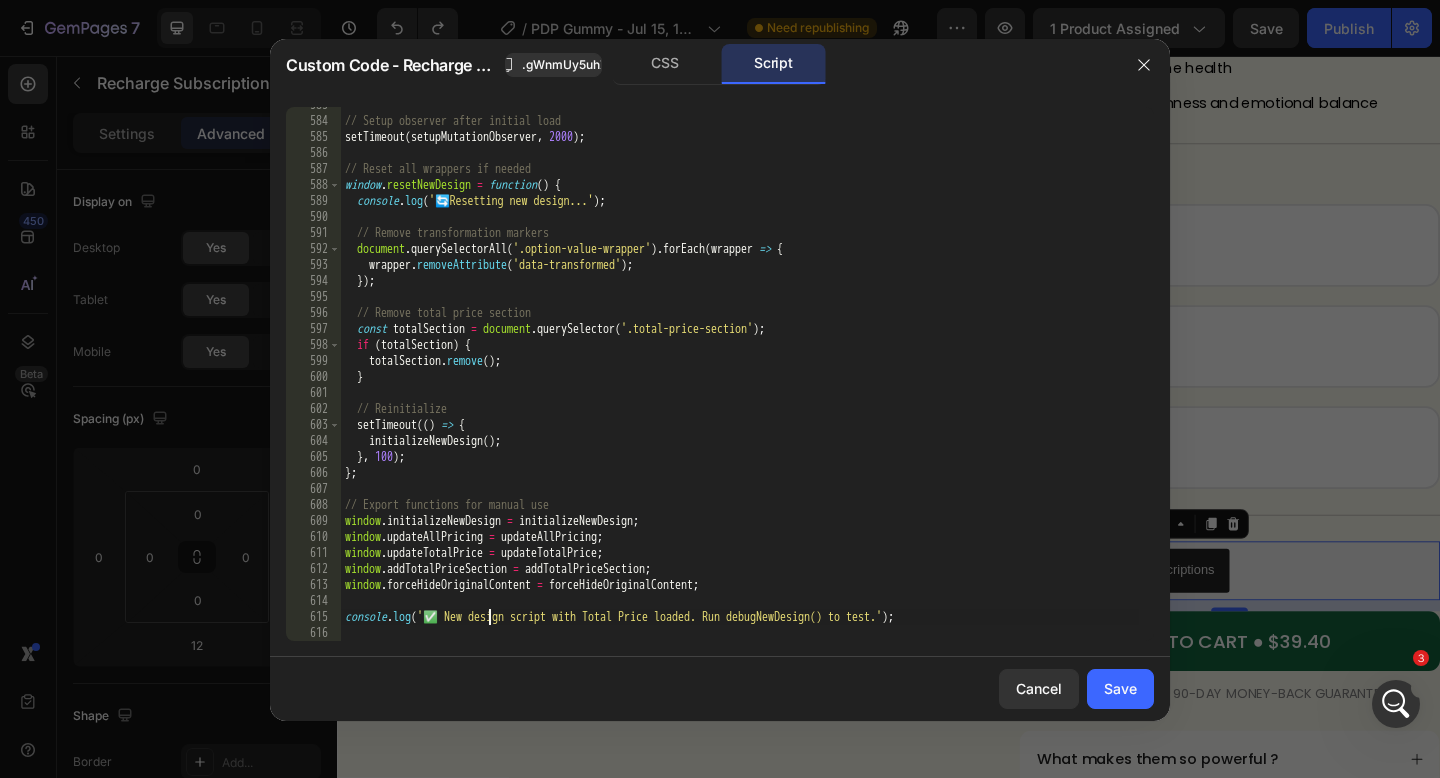 click on "// Setup observer after initial load setTimeout ( setupMutationObserver ,   2000 ) ; // Reset all wrappers if needed window . resetNewDesign   =   function ( )   {    console . log ( ' 🔄  Resetting new design...' ) ;    // Remove transformation markers    document . querySelectorAll ( '.option-value-wrapper' ) . forEach ( wrapper   =>   {      wrapper . removeAttribute ( 'data-transformed' ) ;    }) ;    // Remove total price section    const   totalSection   =   document . querySelector ( '.total-price-section' ) ;    if   ( totalSection )   {      totalSection . remove ( ) ;    }    // Reinitialize    setTimeout (( )   =>   {      initializeNewDesign ( ) ;    } ,   100 ) ; } ; // Export functions for manual use window . initializeNewDesign   =   initializeNewDesign ; window . updateAllPricing   =   updateAllPricing ; window . updateTotalPrice   =   updateTotalPrice ; window . addTotalPriceSection   =   addTotalPriceSection ; window . forceHideOriginalContent   =   forceHideOriginalContent ; console . log" at bounding box center (740, 380) 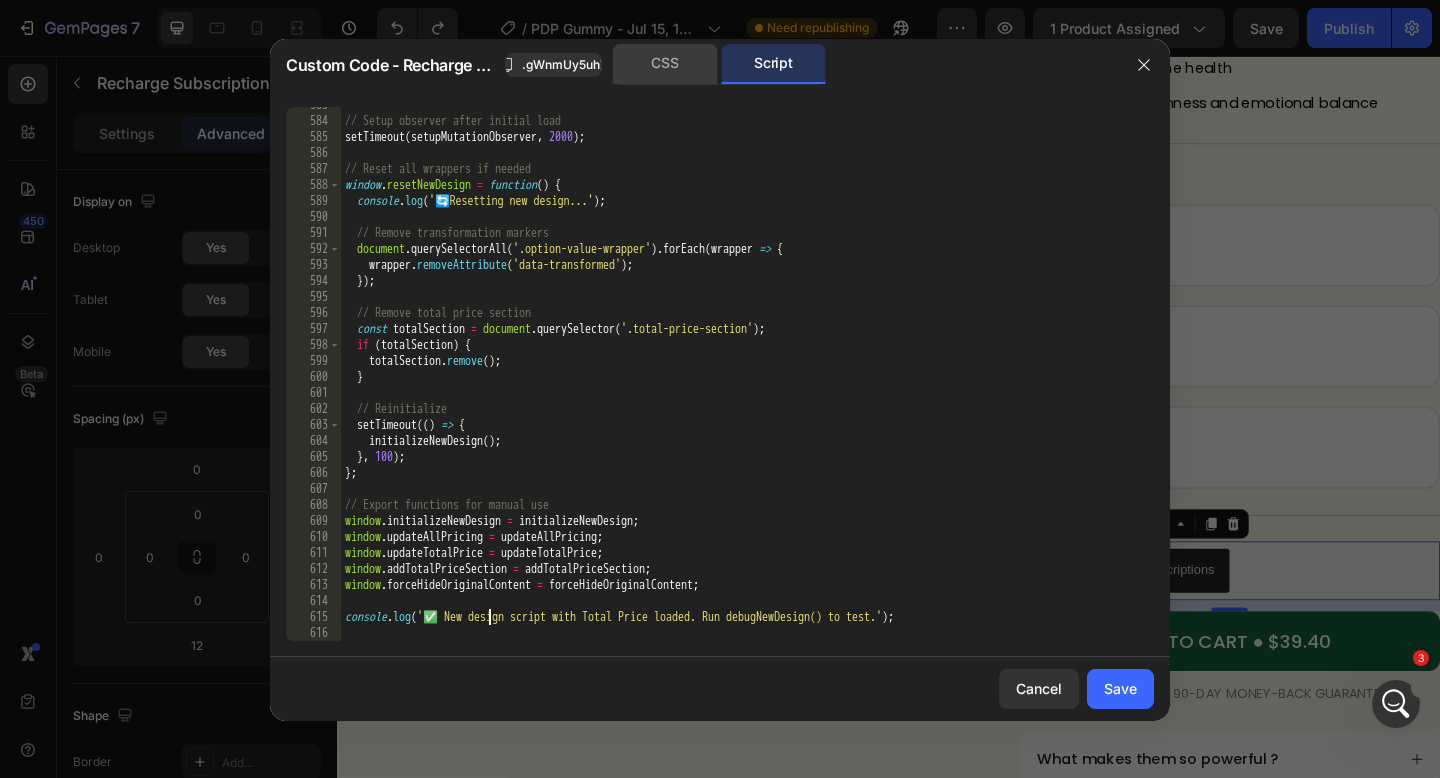 click on "CSS" 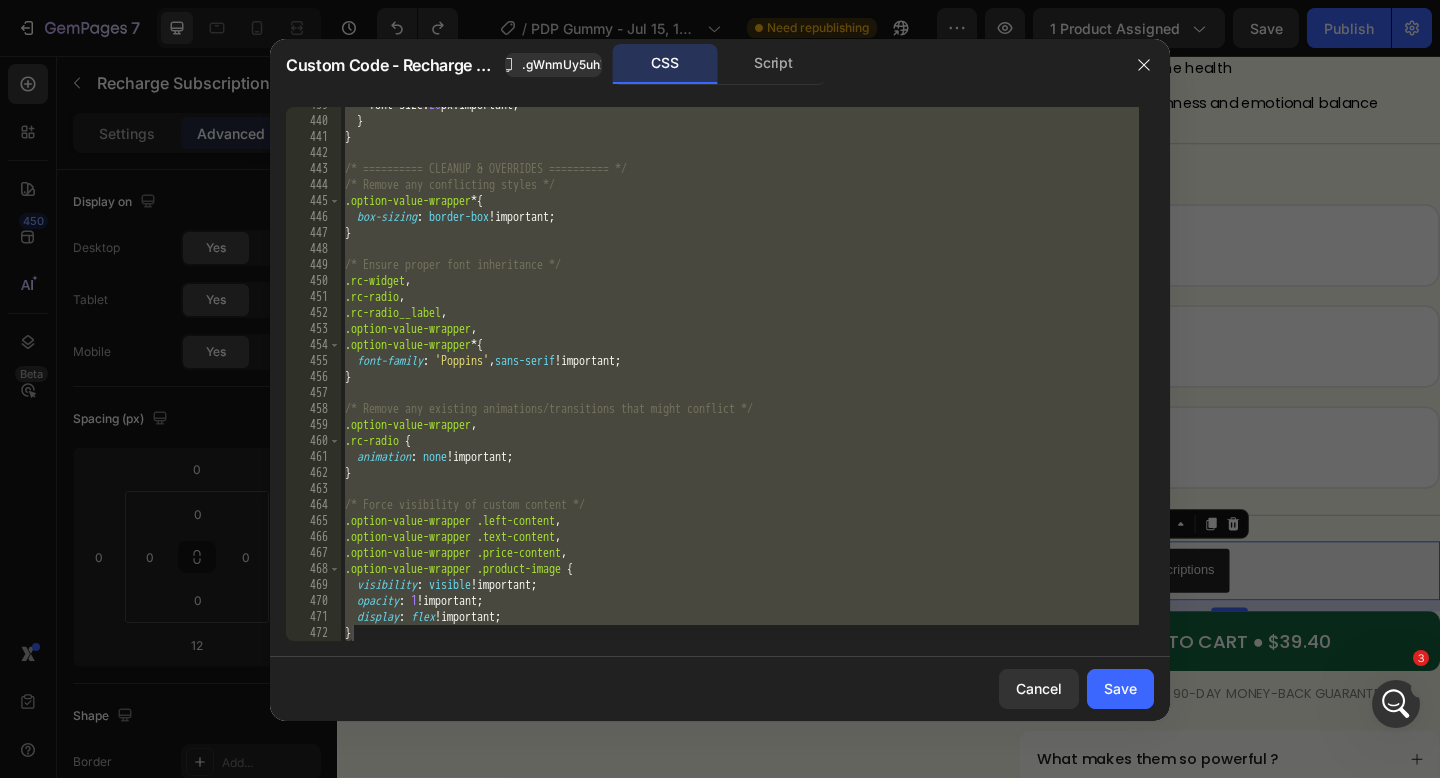 scroll, scrollTop: 7050, scrollLeft: 0, axis: vertical 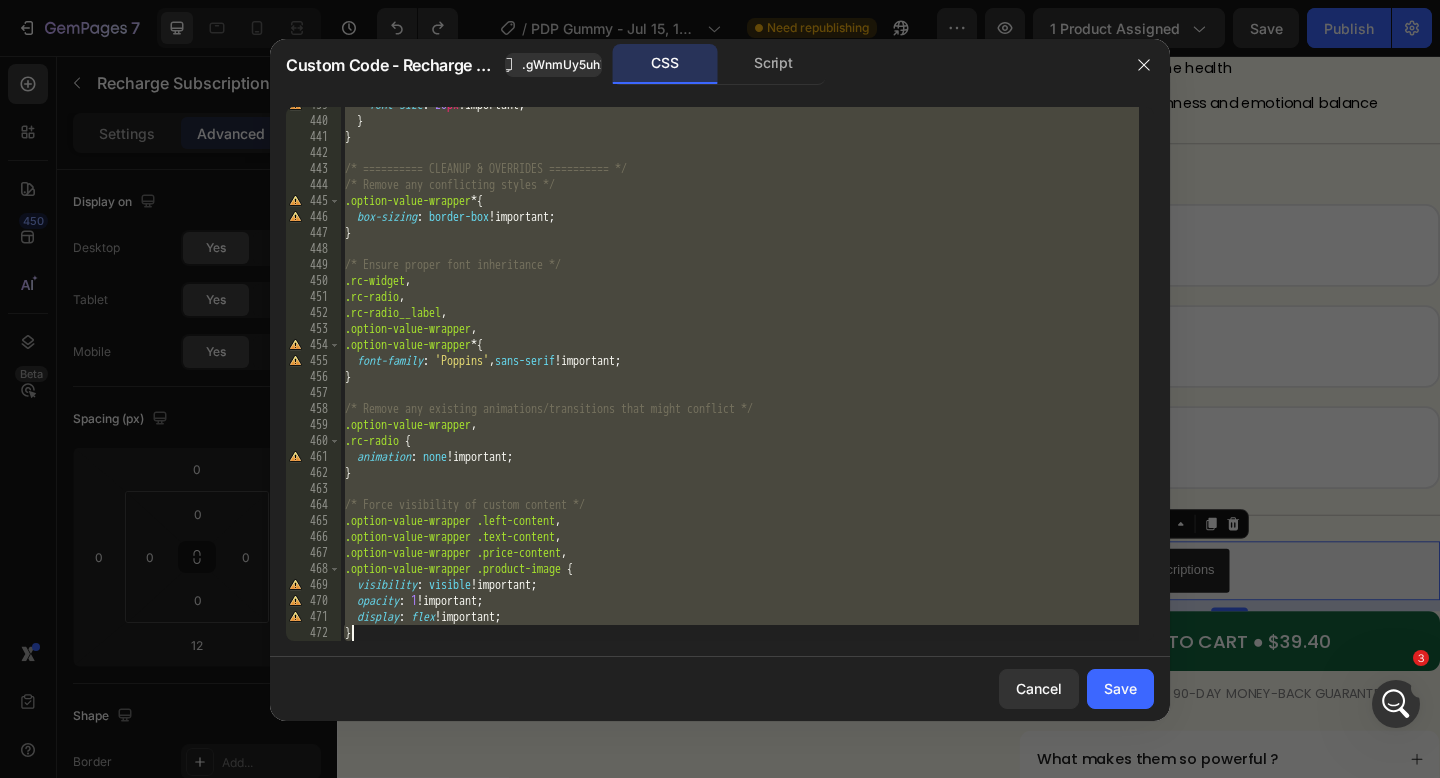 click on "font-size :   20 px  !important ;    } } /* ========== CLEANUP & OVERRIDES ========== */ /* Remove any conflicting styles */ .option-value-wrapper  *  {    box-sizing :   border-box  !important ; } /* Ensure proper font inheritance */ .rc-widget , .rc-radio , .rc-radio__label , .option-value-wrapper , .option-value-wrapper  *  {    font-family :   ' Poppins ' ,  sans-serif  !important ; } /* Remove any existing animations/transitions that might conflict */ .option-value-wrapper , .rc-radio   {    animation :   none  !important ; } /* Force visibility of custom content */ .option-value-wrapper   .left-content , .option-value-wrapper   .text-content , .option-value-wrapper   .price-content , .option-value-wrapper   .product-image   {    visibility :   visible  !important ;    opacity :   1  !important ;    display :   flex  !important ; }" at bounding box center (740, 380) 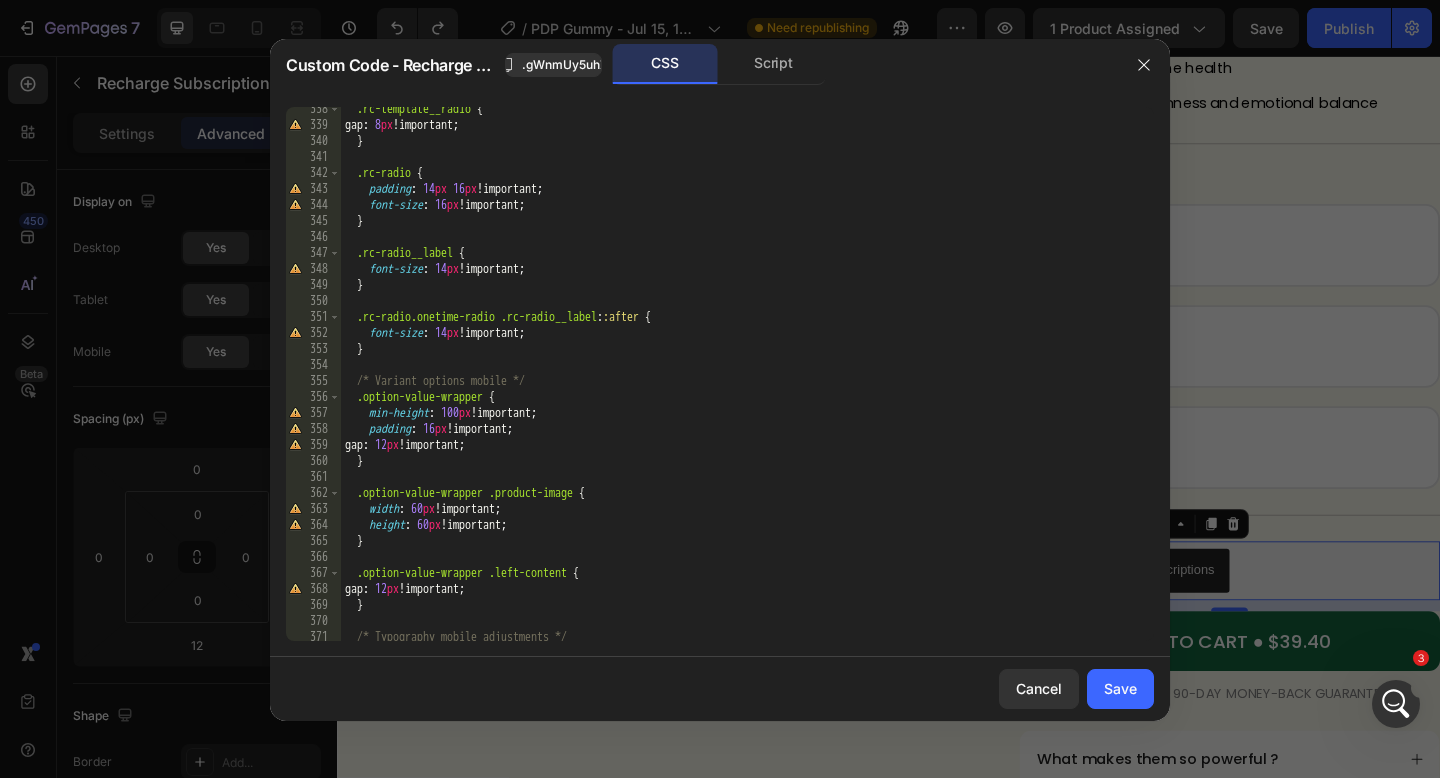 scroll, scrollTop: 5190, scrollLeft: 0, axis: vertical 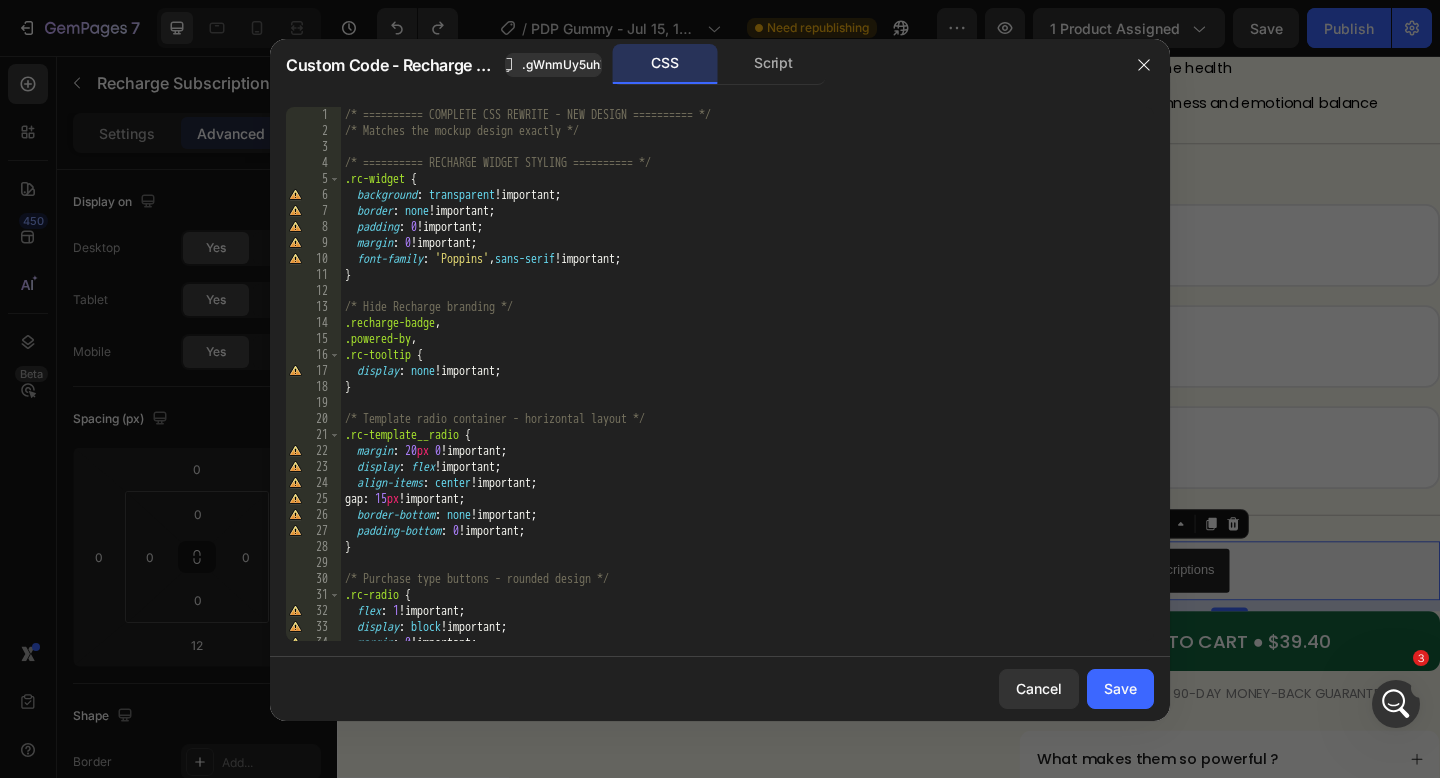 click on "/* ========== COMPLETE CSS REWRITE - NEW DESIGN ========== */ /* Matches the mockup design exactly */ /* ========== RECHARGE WIDGET STYLING ========== */ .rc-widget   {    background :   transparent  !important ;    border :   none  !important ;    padding :   0  !important ;    margin :   0  !important ;    font-family :   ' Poppins ' ,  sans-serif  !important ; } /* Hide Recharge branding */ .recharge-badge , .powered-by , .rc-tooltip   {    display :   none  !important ; } /* Template radio container - horizontal layout */ .rc-template__radio   {    margin :   20 px   0  !important ;    display :   flex  !important ;    align-items :   center  !important ;   gap :   15 px  !important ;    border-bottom :   none  !important ;    padding-bottom :   0  !important ; } /* Purchase type buttons - rounded design */ .rc-radio   {    flex :   1  !important ;    display :   block  !important ;    margin :   0  !important ;    padding :   16 px   24 px  !important ;" at bounding box center (740, 390) 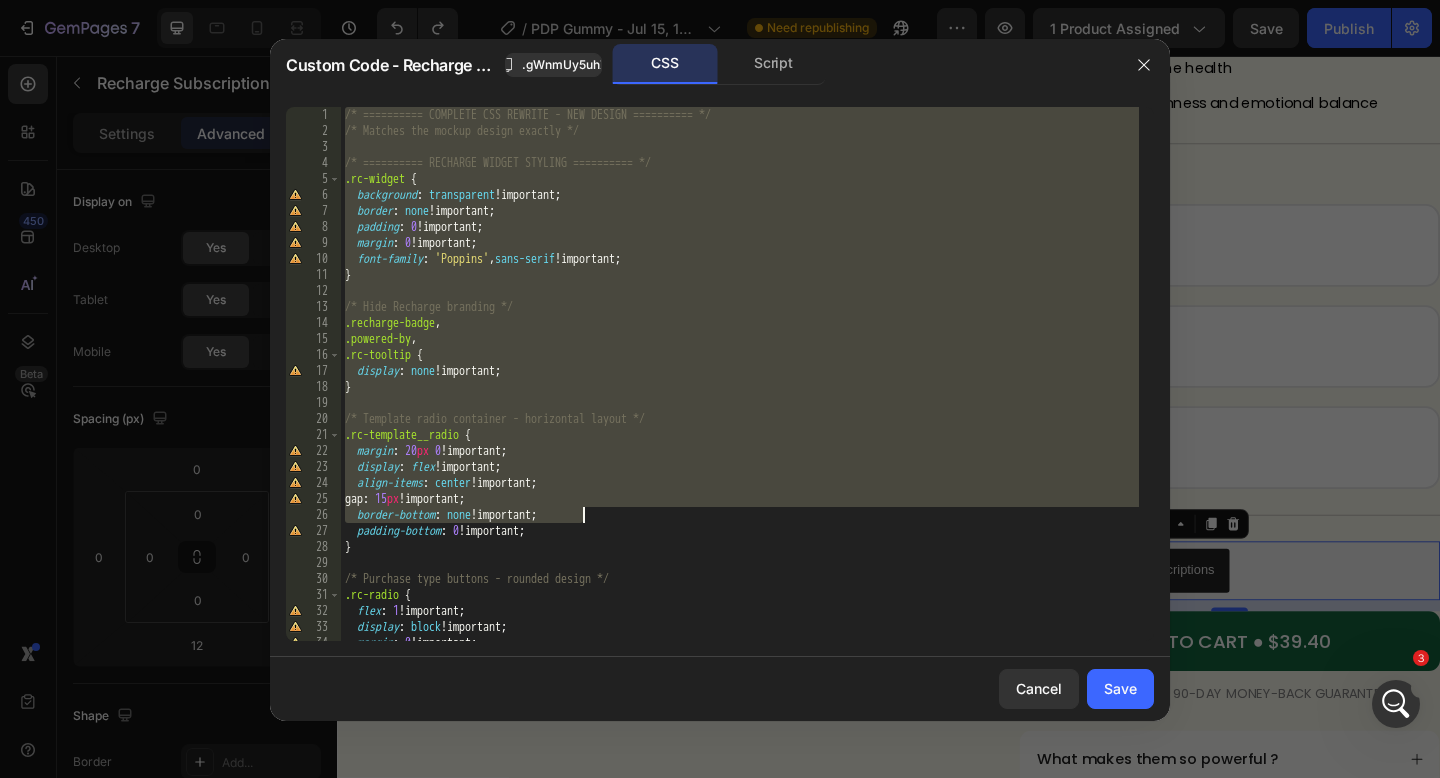 drag, startPoint x: 341, startPoint y: 113, endPoint x: 906, endPoint y: 546, distance: 711.83844 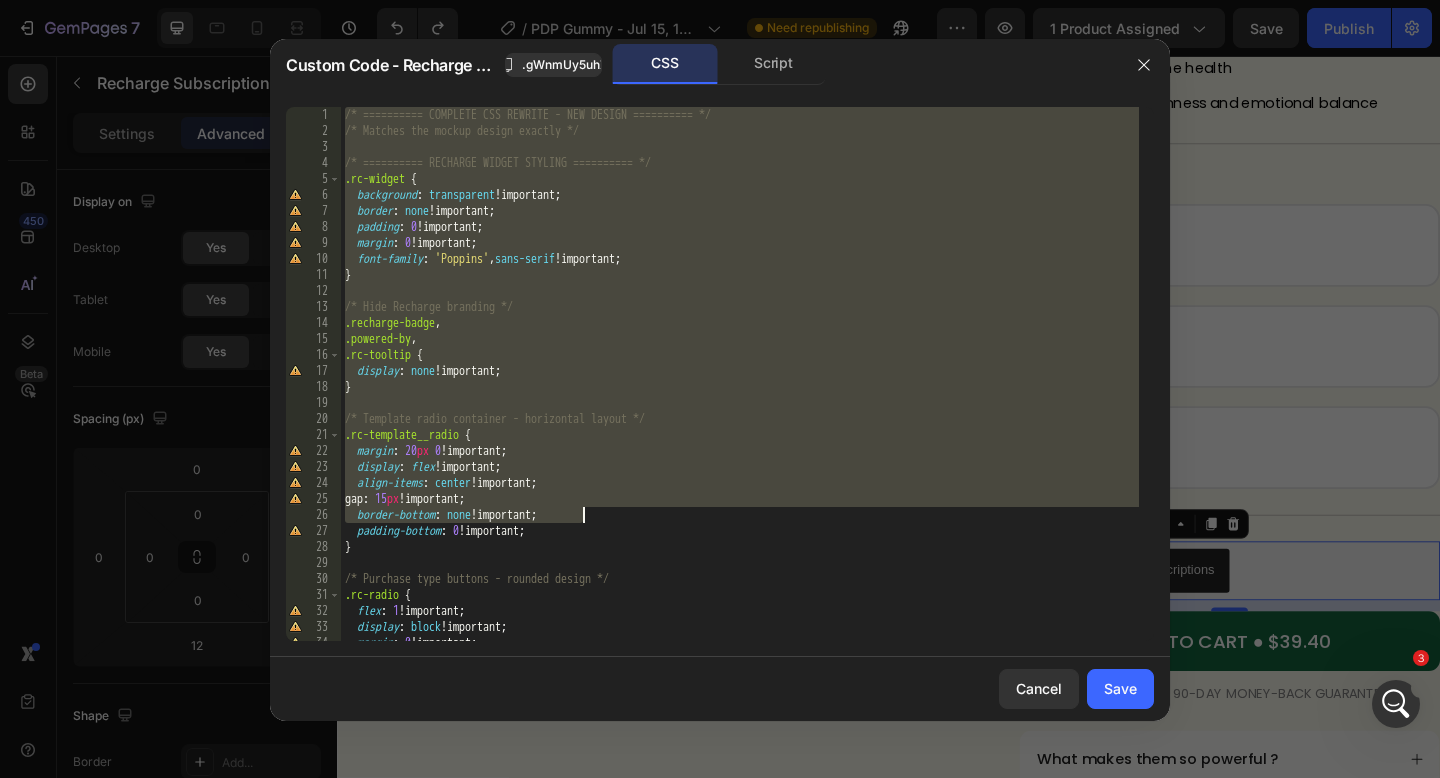 click on "/* ========== COMPLETE CSS REWRITE - NEW DESIGN ========== */ /* Matches the mockup design exactly */ /* ========== RECHARGE WIDGET STYLING ========== */ .rc-widget   {    background :   transparent  !important ;    border :   none  !important ;    padding :   0  !important ;    margin :   0  !important ;    font-family :   ' Poppins ' ,  sans-serif  !important ; } /* Hide Recharge branding */ .recharge-badge , .powered-by , .rc-tooltip   {    display :   none  !important ; } /* Template radio container - horizontal layout */ .rc-template__radio   {    margin :   20 px   0  !important ;    display :   flex  !important ;    align-items :   center  !important ;   gap :   15 px  !important ;    border-bottom :   none  !important ;    padding-bottom :   0  !important ; } /* Purchase type buttons - rounded design */ .rc-radio   {    flex :   1  !important ;    display :   block  !important ;    margin :   0  !important ;    padding :   16 px   24 px  !important ;" at bounding box center (740, 390) 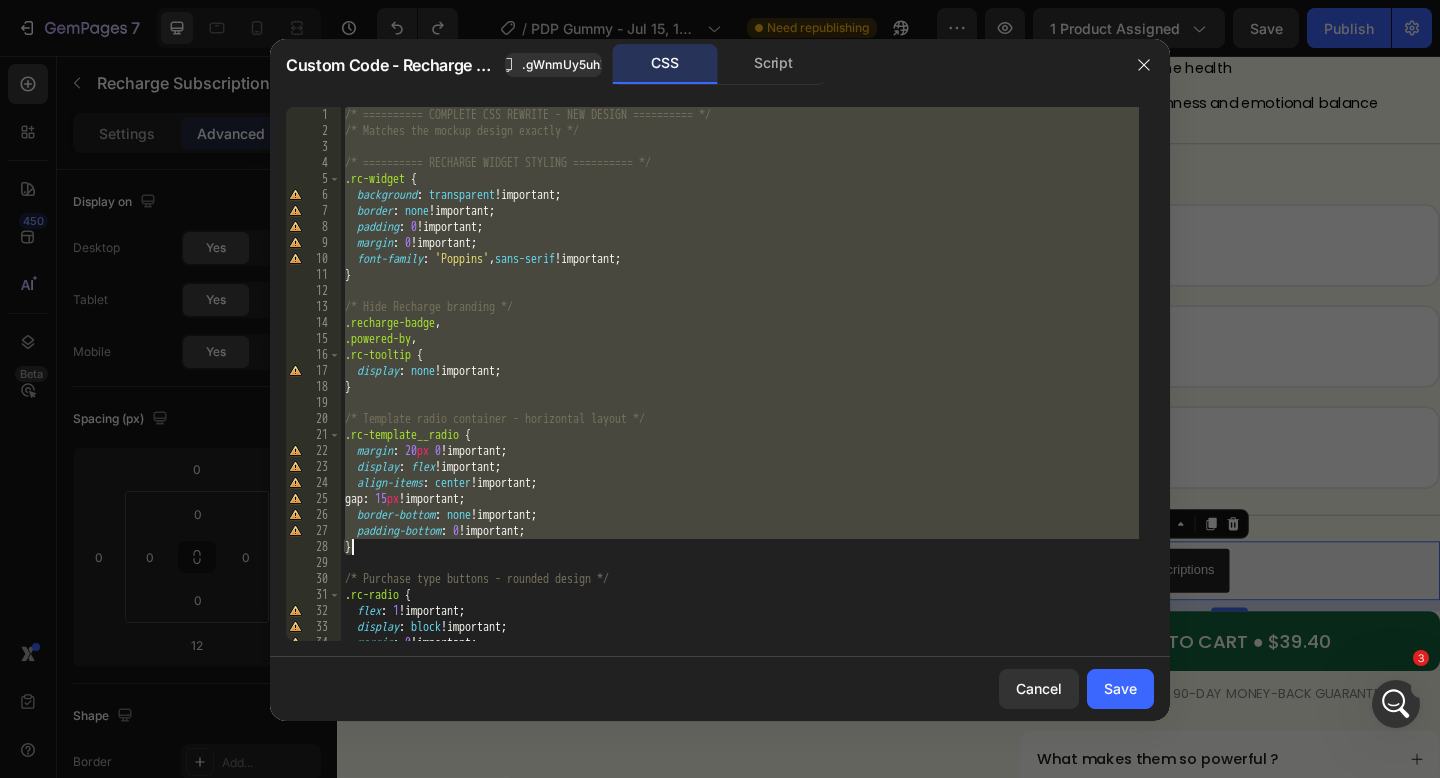 click on "/* ========== COMPLETE CSS REWRITE - NEW DESIGN ========== */ /* Matches the mockup design exactly */ /* ========== RECHARGE WIDGET STYLING ========== */ .rc-widget   {    background :   transparent  !important ;    border :   none  !important ;    padding :   0  !important ;    margin :   0  !important ;    font-family :   ' Poppins ' ,  sans-serif  !important ; } /* Hide Recharge branding */ .recharge-badge , .powered-by , .rc-tooltip   {    display :   none  !important ; } /* Template radio container - horizontal layout */ .rc-template__radio   {    margin :   20 px   0  !important ;    display :   flex  !important ;    align-items :   center  !important ;   gap :   15 px  !important ;    border-bottom :   none  !important ;    padding-bottom :   0  !important ; } /* Purchase type buttons - rounded design */ .rc-radio   {    flex :   1  !important ;    display :   block  !important ;    margin :   0  !important ;    padding :   16 px   24 px  !important ;" at bounding box center [740, 390] 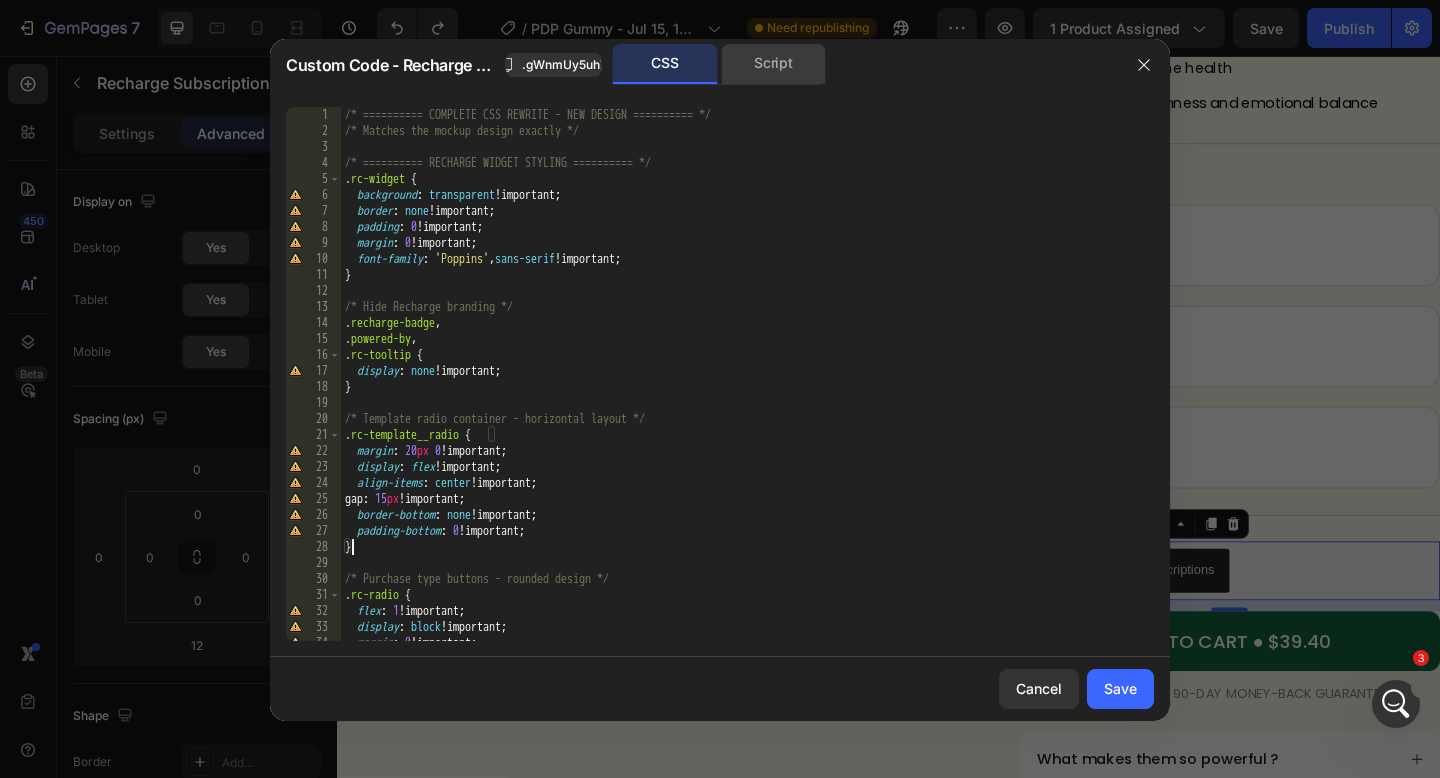 click on "Script" 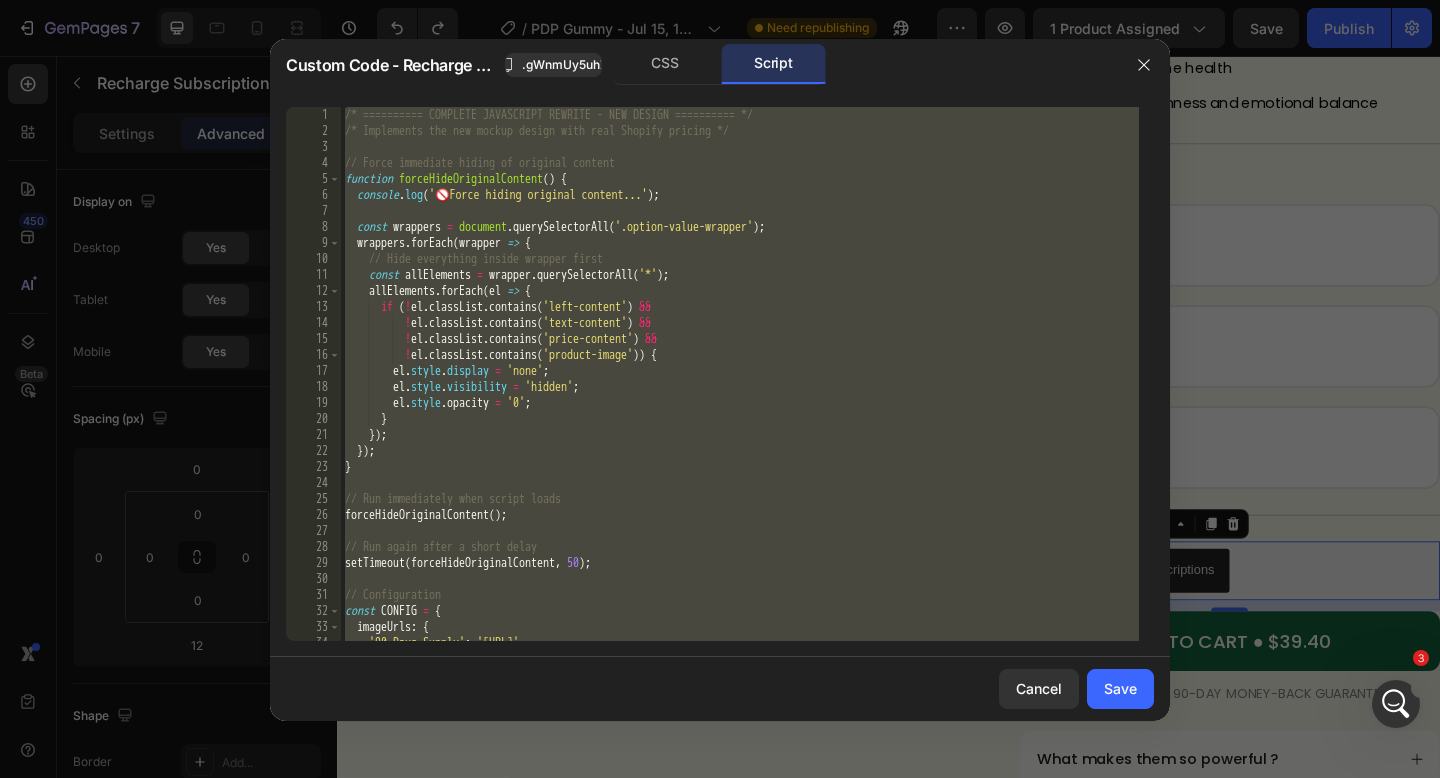 type on "console.log('✅ New design script with Total Price loaded. Run debugNewDesign() to test.');" 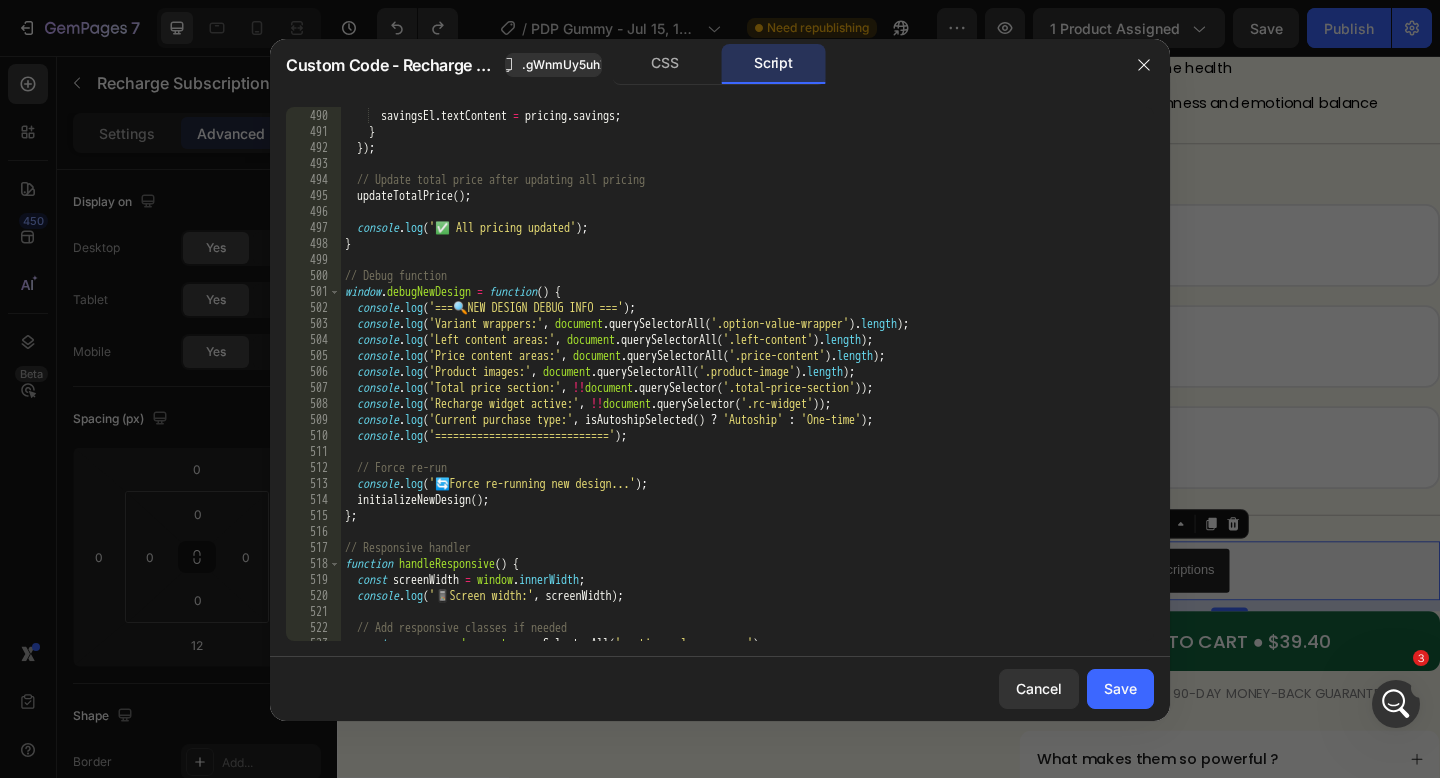 scroll, scrollTop: 7738, scrollLeft: 0, axis: vertical 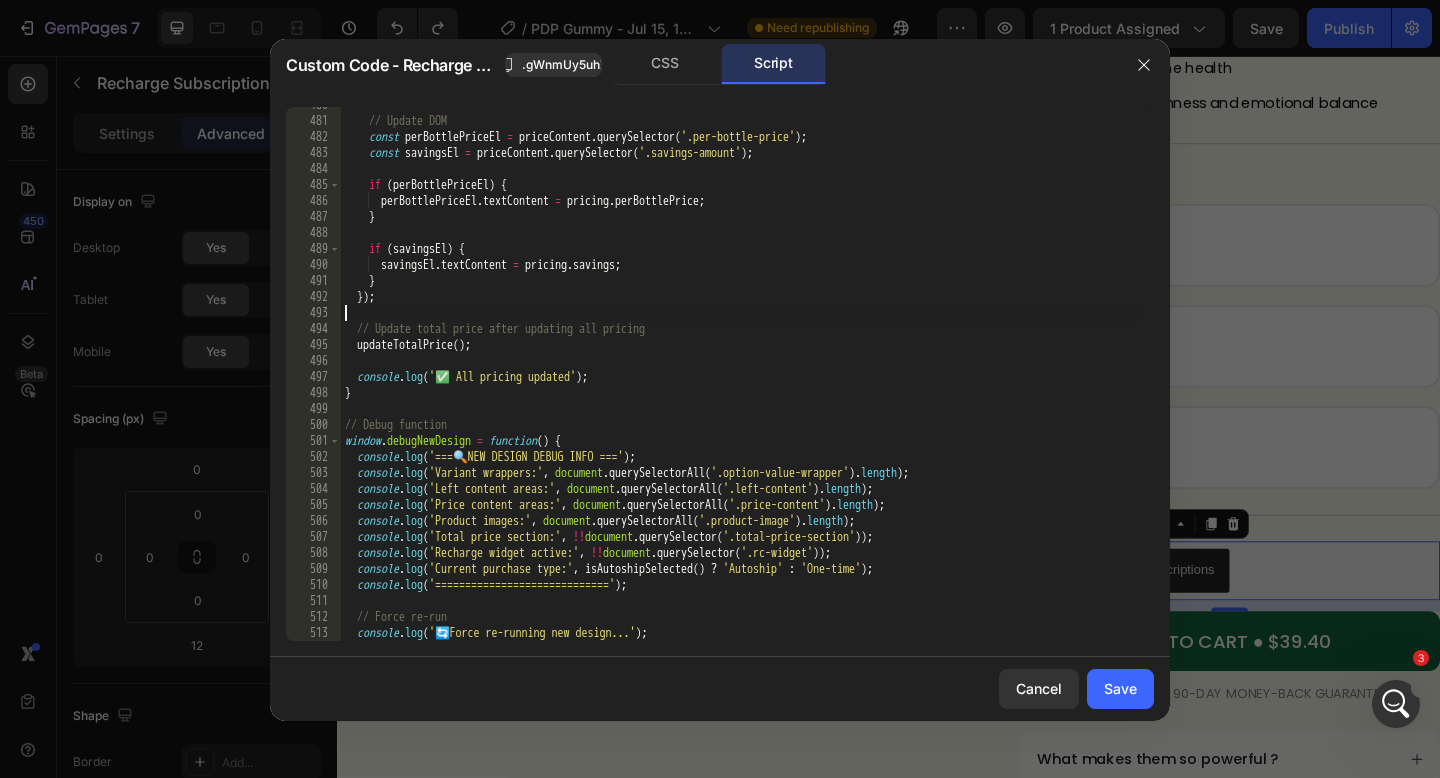 click on "// Update DOM      const   perBottlePriceEl   =   priceContent . querySelector ( '.per-bottle-price' ) ;      const   savingsEl   =   priceContent . querySelector ( '.savings-amount' ) ;      if   ( perBottlePriceEl )   {         perBottlePriceEl . textContent   =   pricing . perBottlePrice ;      }      if   ( savingsEl )   {         savingsEl . textContent   =   pricing . savings ;      }    }) ;    // Update total price after updating all pricing    updateTotalPrice ( ) ;    console . log ( '✅ All pricing updated' ) ; } // Debug function window . debugNewDesign   =   function ( )   {    console . log ( '===  🔍  NEW DESIGN DEBUG INFO ===' ) ;    console . log ( 'Variant wrappers:' ,   document . querySelectorAll ( '.option-value-wrapper' ) . length ) ;    console . log ( 'Left content areas:' ,   document . querySelectorAll ( '.left-content' ) . length ) ;    console . log ( 'Price content areas:' ,   document . querySelectorAll ( '.price-content' ) . length ) ;    console . log ( ,   document . (" at bounding box center [740, 380] 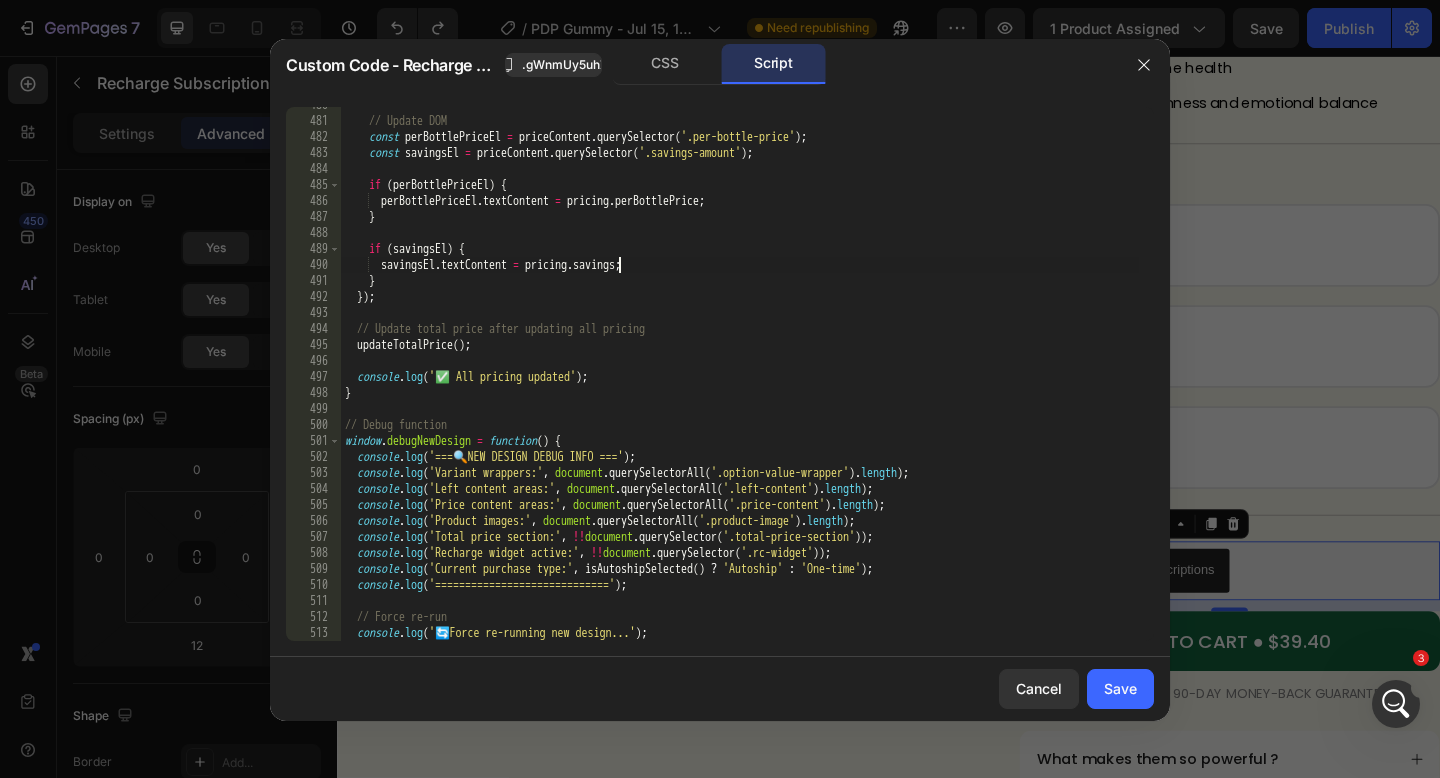 click on "// Update DOM      const   perBottlePriceEl   =   priceContent . querySelector ( '.per-bottle-price' ) ;      const   savingsEl   =   priceContent . querySelector ( '.savings-amount' ) ;      if   ( perBottlePriceEl )   {         perBottlePriceEl . textContent   =   pricing . perBottlePrice ;      }      if   ( savingsEl )   {         savingsEl . textContent   =   pricing . savings ;      }    }) ;    // Update total price after updating all pricing    updateTotalPrice ( ) ;    console . log ( '✅ All pricing updated' ) ; } // Debug function window . debugNewDesign   =   function ( )   {    console . log ( '===  🔍  NEW DESIGN DEBUG INFO ===' ) ;    console . log ( 'Variant wrappers:' ,   document . querySelectorAll ( '.option-value-wrapper' ) . length ) ;    console . log ( 'Left content areas:' ,   document . querySelectorAll ( '.left-content' ) . length ) ;    console . log ( 'Price content areas:' ,   document . querySelectorAll ( '.price-content' ) . length ) ;    console . log ( ,   document . (" at bounding box center [740, 380] 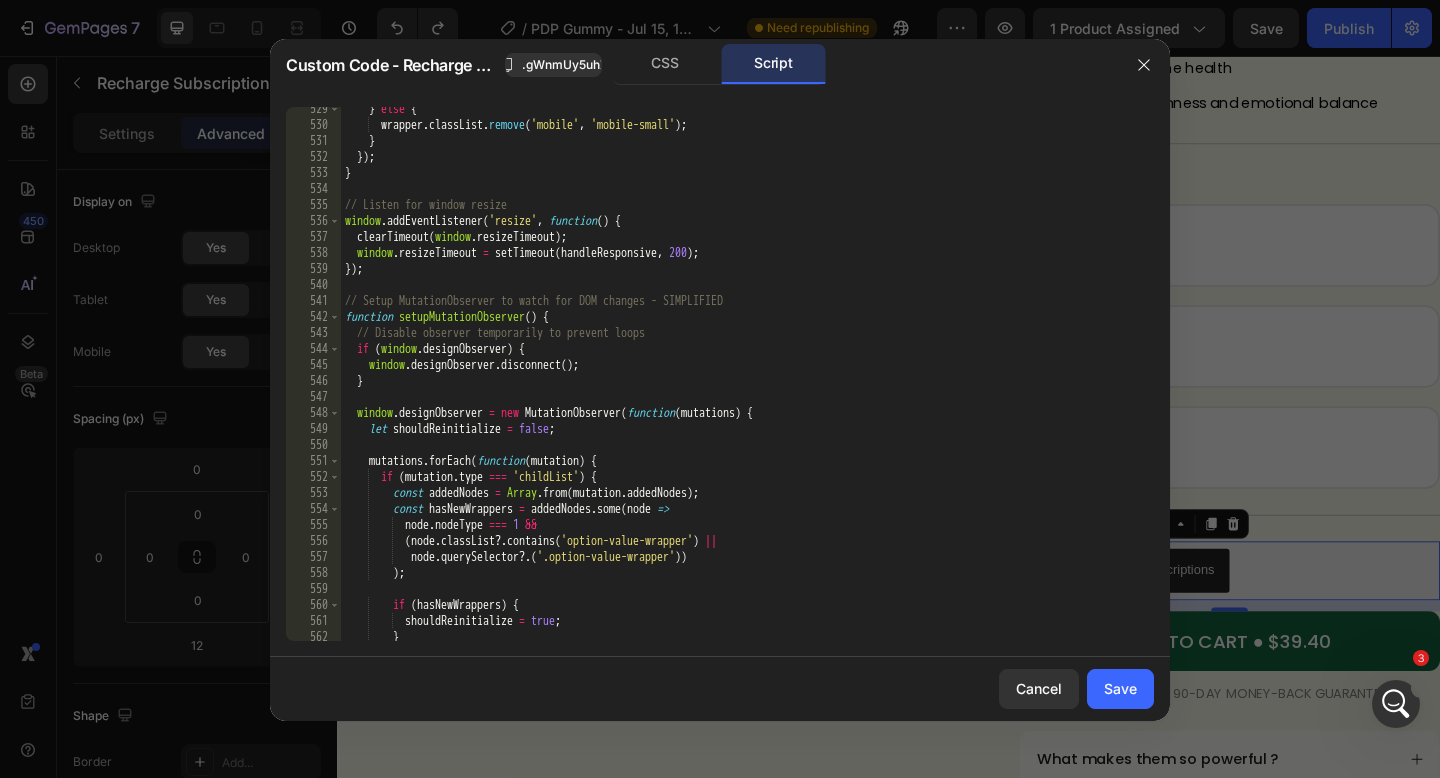 scroll, scrollTop: 8698, scrollLeft: 0, axis: vertical 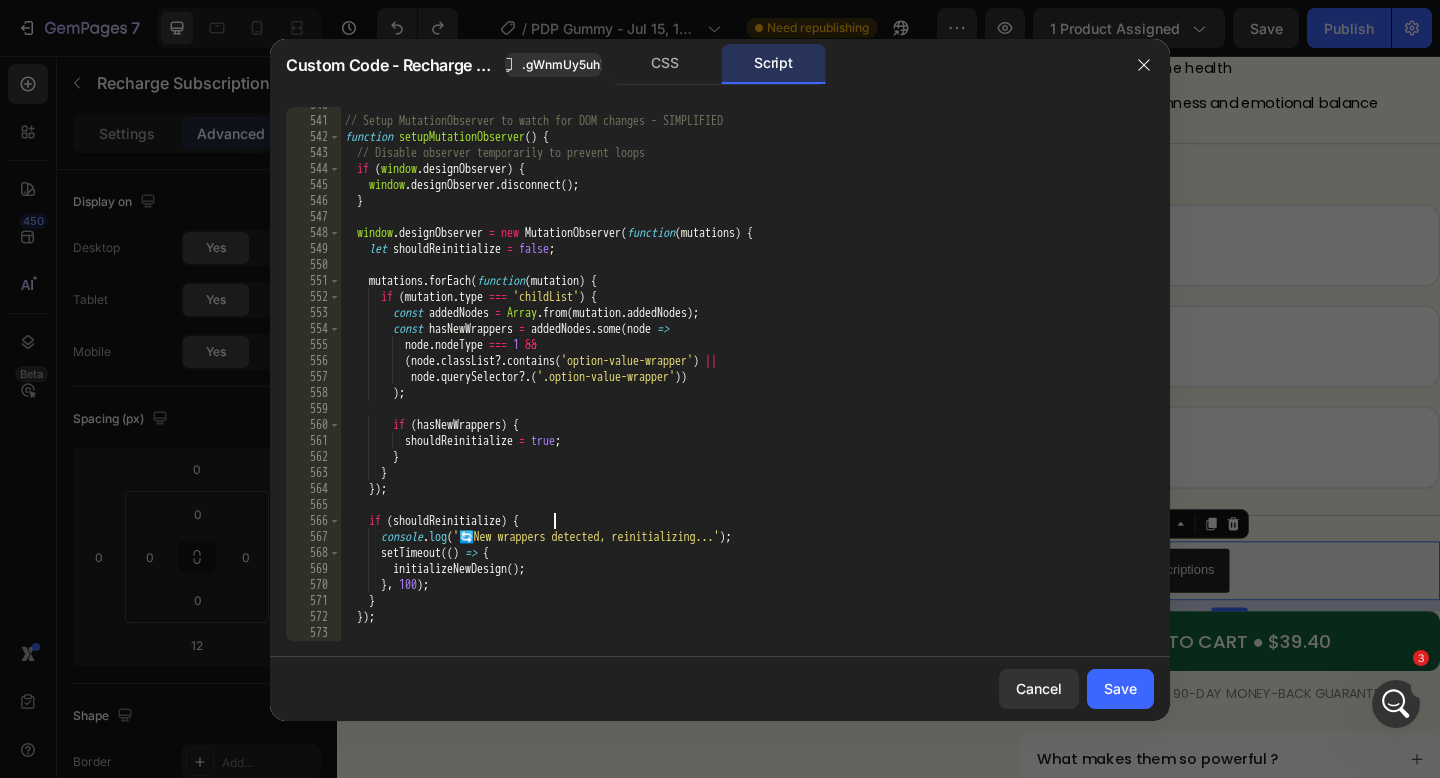 click on "// Setup MutationObserver to watch for DOM changes - SIMPLIFIED function   setupMutationObserver ( )   {    // Disable observer temporarily to prevent loops    if   ( window . designObserver )   {      window . designObserver . disconnect ( ) ;    }    window . designObserver   =   new   MutationObserver ( function ( mutations )   {      let   shouldReinitialize   =   false ;      mutations . forEach ( function ( mutation )   {         if   ( mutation . type   ===   'childList' )   {           const   addedNodes   =   Array . from ( mutation . addedNodes ) ;           const   hasNewWrappers   =   addedNodes . some ( node   =>                node . nodeType   ===   1   &&                ( node . classList ?. contains ( 'option-value-wrapper' )   ||                 node . querySelector ?. ( '.option-value-wrapper' ))           ) ;           if   ( hasNewWrappers )   {              shouldReinitialize   =   true ;           }         }      }) ;      if   ( shouldReinitialize )   {         console . log ( ' 🔄" at bounding box center [740, 380] 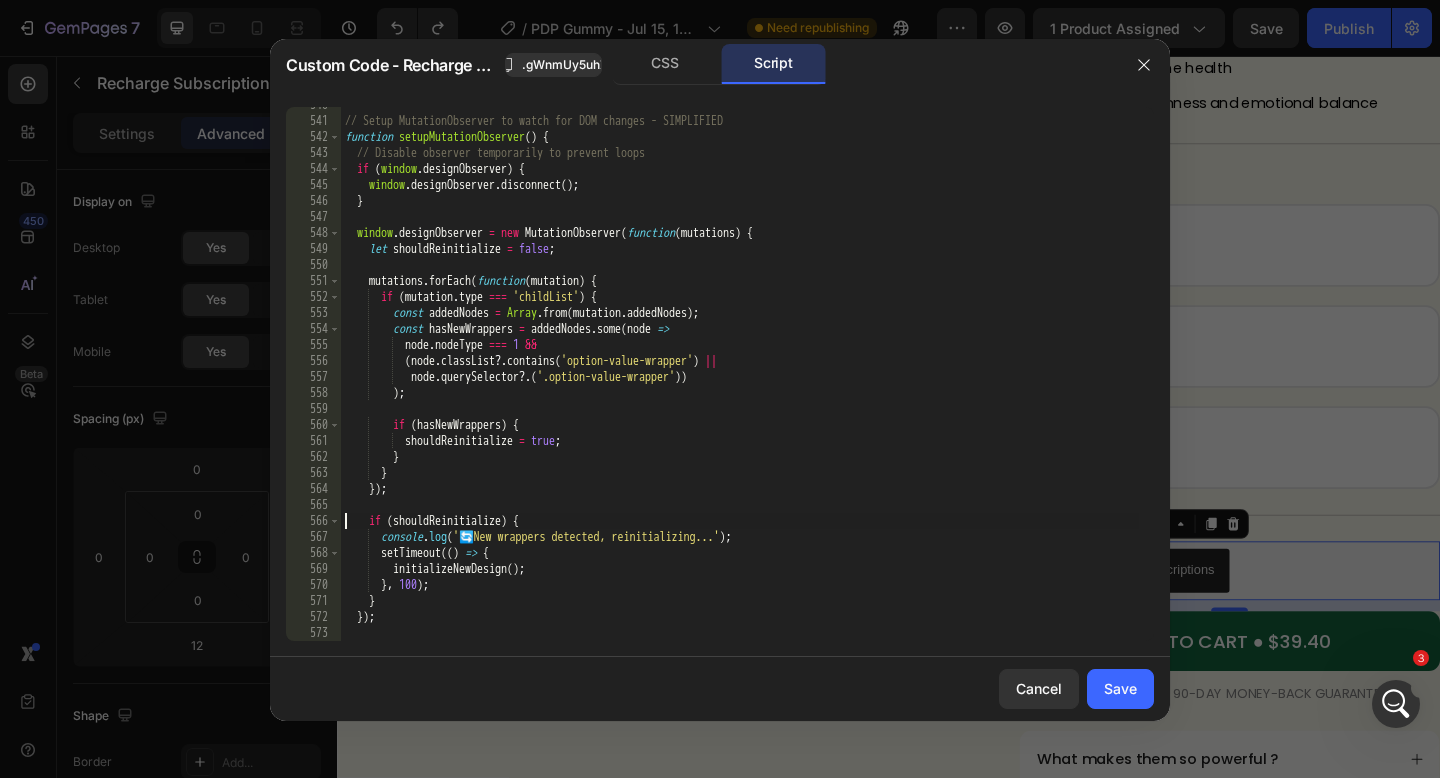 click on "// Setup MutationObserver to watch for DOM changes - SIMPLIFIED function   setupMutationObserver ( )   {    // Disable observer temporarily to prevent loops    if   ( window . designObserver )   {      window . designObserver . disconnect ( ) ;    }    window . designObserver   =   new   MutationObserver ( function ( mutations )   {      let   shouldReinitialize   =   false ;      mutations . forEach ( function ( mutation )   {         if   ( mutation . type   ===   'childList' )   {           const   addedNodes   =   Array . from ( mutation . addedNodes ) ;           const   hasNewWrappers   =   addedNodes . some ( node   =>                node . nodeType   ===   1   &&                ( node . classList ?. contains ( 'option-value-wrapper' )   ||                 node . querySelector ?. ( '.option-value-wrapper' ))           ) ;           if   ( hasNewWrappers )   {              shouldReinitialize   =   true ;           }         }      }) ;      if   ( shouldReinitialize )   {         console . log ( ' 🔄" at bounding box center [740, 380] 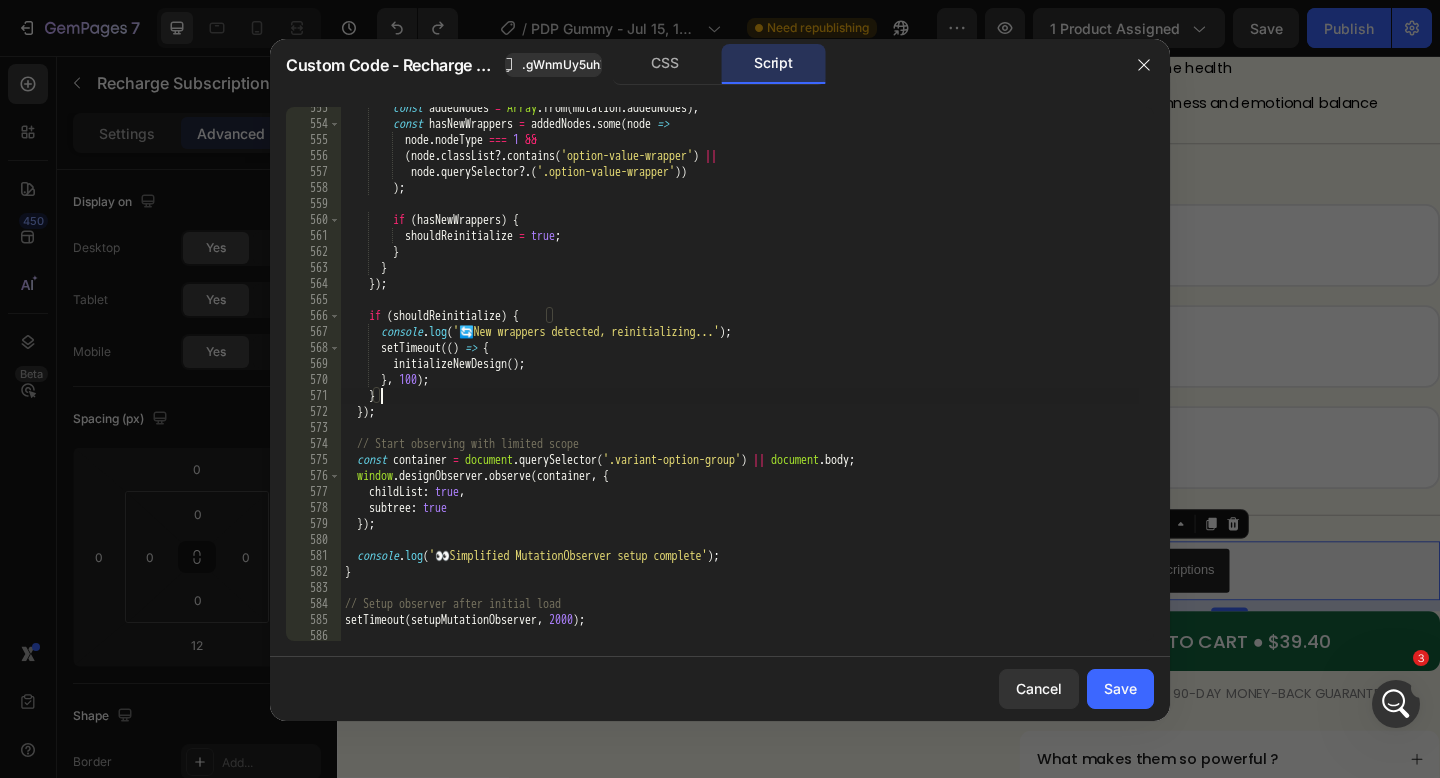 scroll, scrollTop: 8903, scrollLeft: 0, axis: vertical 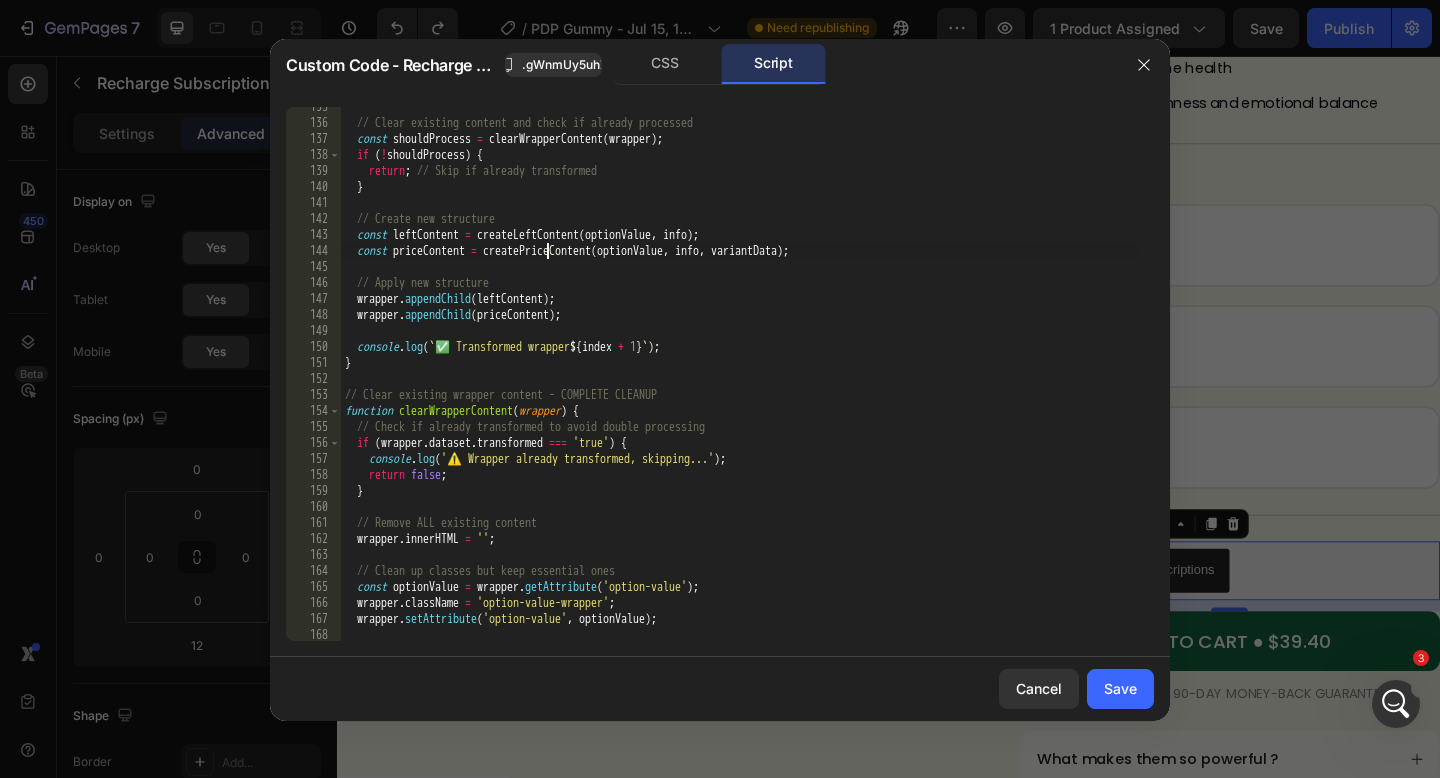 click on "// Clear existing content and check if already processed    const   shouldProcess   =   clearWrapperContent ( wrapper ) ;    if   ( ! shouldProcess )   {      return ;   // Skip if already transformed    }    // Create new structure    const   leftContent   =   createLeftContent ( optionValue ,   info ) ;    const   priceContent   =   createPriceContent ( optionValue ,   info ,   variantData ) ;    // Apply new structure    wrapper . appendChild ( leftContent ) ;    wrapper . appendChild ( priceContent ) ;    console . log ( ` ✅ Transformed wrapper  ${ index   +   1 } ` ) ; } // Clear existing wrapper content - COMPLETE CLEANUP function   clearWrapperContent ( wrapper )   {    // Check if already transformed to avoid double processing    if   ( wrapper . dataset . transformed   ===   'true' )   {      console . log ( '⚠️ Wrapper already transformed, skipping...' ) ;      return   false ;    }    // Remove ALL existing content    wrapper . innerHTML   =   '' ;       const   optionValue   =   wrapper ." at bounding box center (740, 382) 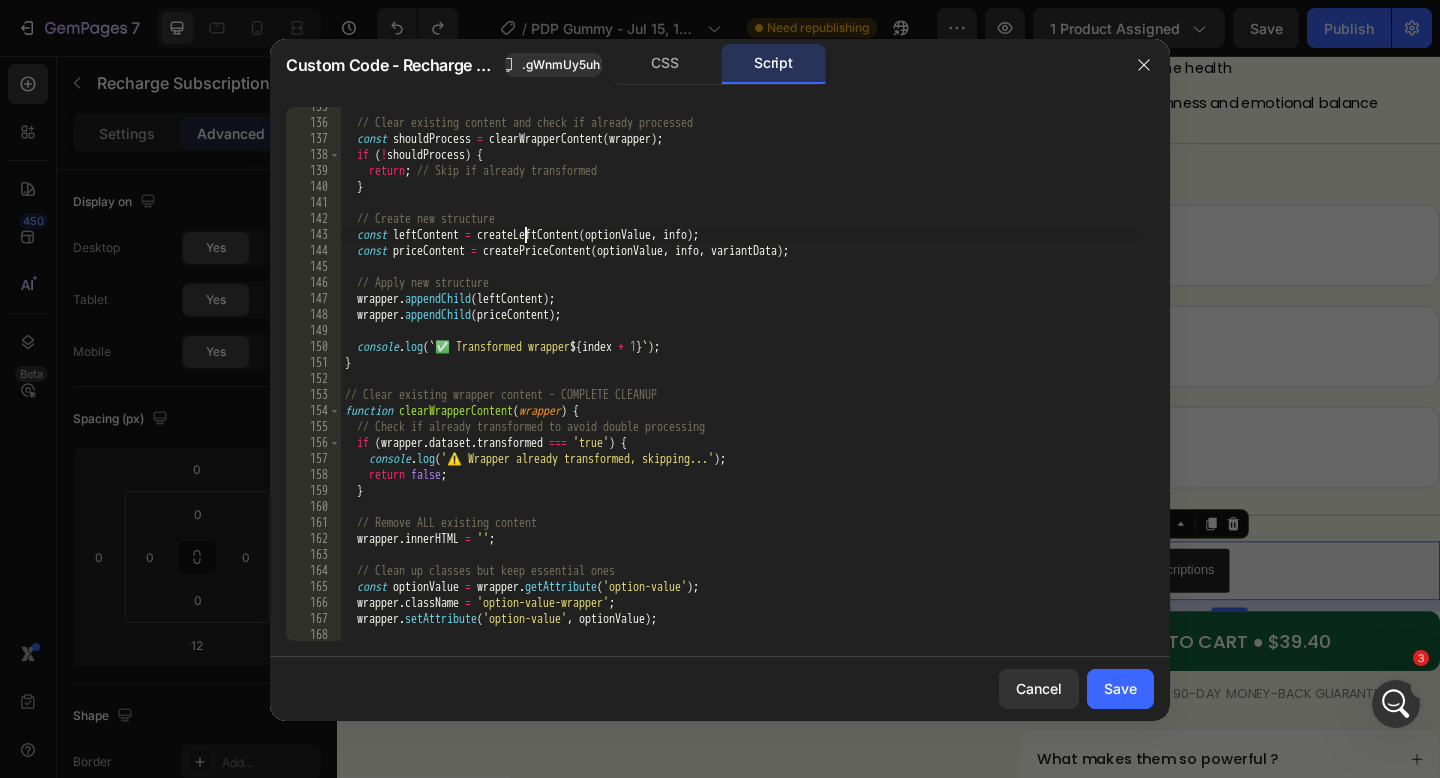 click on "// Clear existing content and check if already processed    const   shouldProcess   =   clearWrapperContent ( wrapper ) ;    if   ( ! shouldProcess )   {      return ;   // Skip if already transformed    }    // Create new structure    const   leftContent   =   createLeftContent ( optionValue ,   info ) ;    const   priceContent   =   createPriceContent ( optionValue ,   info ,   variantData ) ;    // Apply new structure    wrapper . appendChild ( leftContent ) ;    wrapper . appendChild ( priceContent ) ;    console . log ( ` ✅ Transformed wrapper  ${ index   +   1 } ` ) ; } // Clear existing wrapper content - COMPLETE CLEANUP function   clearWrapperContent ( wrapper )   {    // Check if already transformed to avoid double processing    if   ( wrapper . dataset . transformed   ===   'true' )   {      console . log ( '⚠️ Wrapper already transformed, skipping...' ) ;      return   false ;    }    // Remove ALL existing content    wrapper . innerHTML   =   '' ;       const   optionValue   =   wrapper ." at bounding box center (740, 382) 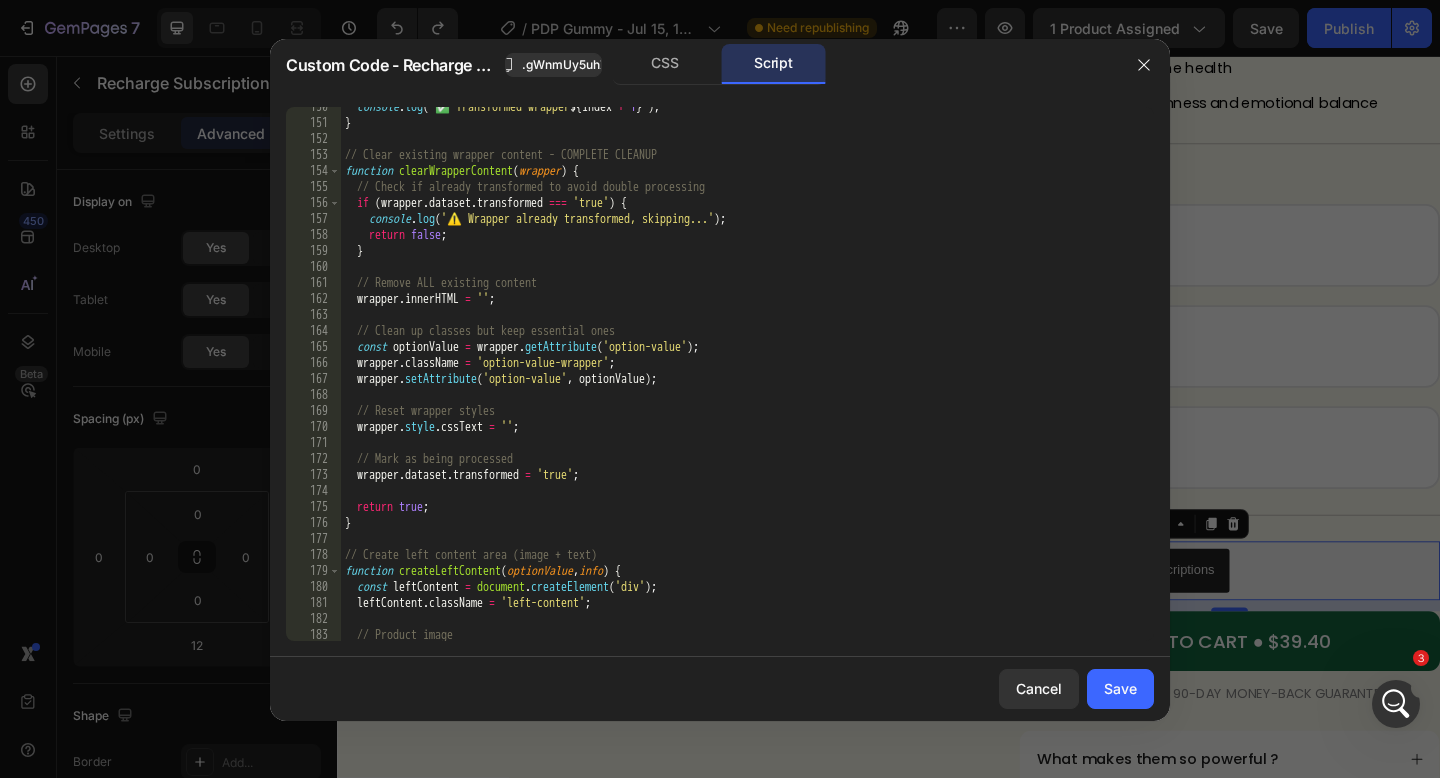 scroll, scrollTop: 2500, scrollLeft: 0, axis: vertical 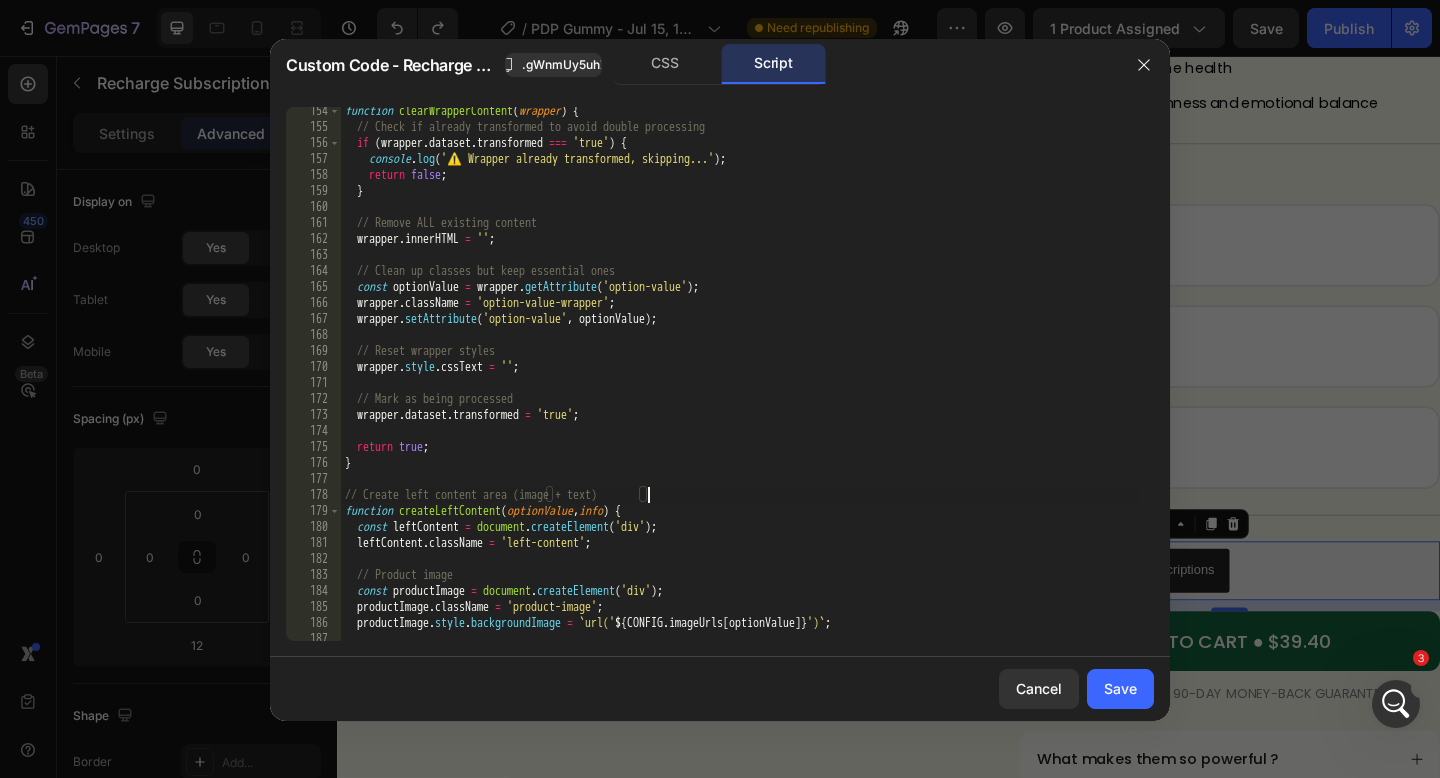 click on "function   clearWrapperContent ( wrapper )   {    // Check if already transformed to avoid double processing    if   ( wrapper . dataset . transformed   ===   'true' )   {      console . log ( '⚠️ Wrapper already transformed, skipping...' ) ;      return   false ;    }    // Remove ALL existing content    wrapper . innerHTML   =   '' ;    // Clean up classes but keep essential ones    const   optionValue   =   wrapper . getAttribute ( 'option-value' ) ;    wrapper . className   =   'option-value-wrapper' ;    wrapper . setAttribute ( 'option-value' ,   optionValue ) ;    // Reset wrapper styles    wrapper . style . cssText   =   '' ;    // Mark as being processed    wrapper . dataset . transformed   =   'true' ;    return   true ; } // Create left content area (image + text) function   createLeftContent ( optionValue ,  info )   {    const   leftContent   =   document . createElement ( 'div' ) ;    leftContent . className   =   'left-content' ;    // Product image    const   productImage   =   document ." at bounding box center [740, 386] 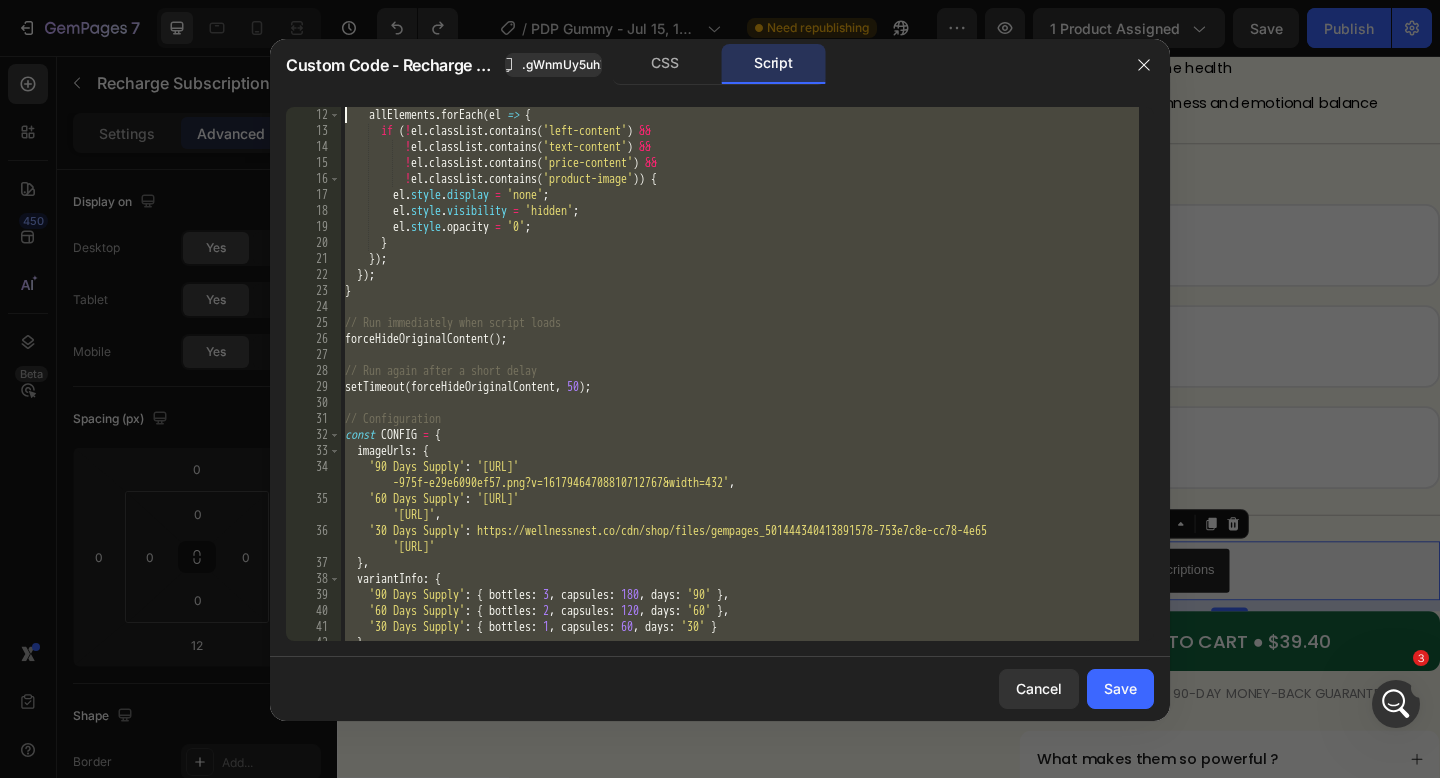 scroll, scrollTop: 0, scrollLeft: 0, axis: both 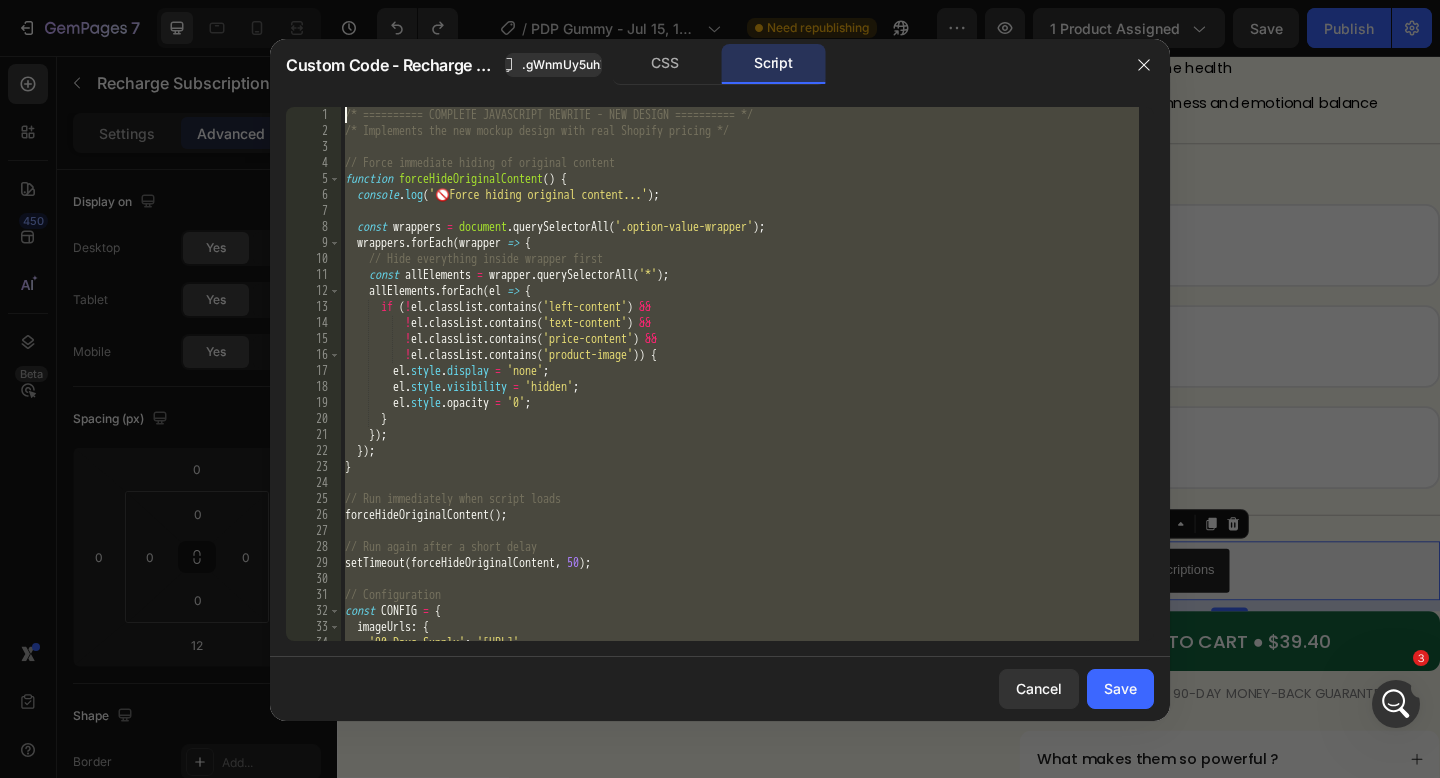 drag, startPoint x: 1020, startPoint y: 616, endPoint x: 251, endPoint y: -36, distance: 1008.1989 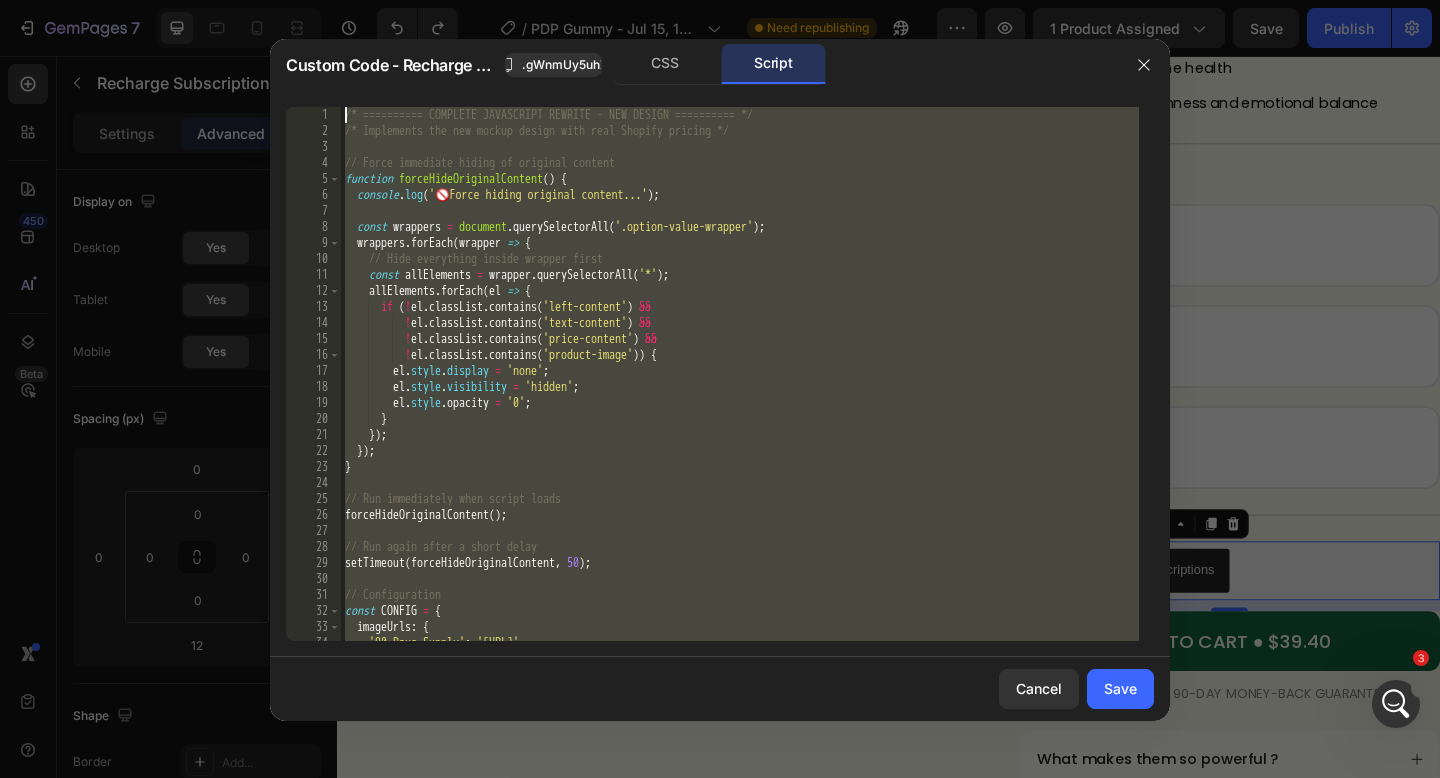 click on "7  Version history  /  PDP Gummy - Jul 15, 10:54:22 Need republishing Preview 1 product assigned  Save   Publish  450 Beta Sections(18) Elements(84) Section Element Hero Section Product Detail Brands Trusted Badges Guarantee Product Breakdown How to use Testimonials Compare Bundle FAQs Social Proof Brand Story Product List Collection Blog List Contact Sticky Add to Cart Custom Footer Browse Library 450 Layout
Row
Row
Row
Row Text
Heading
Text Block Button
Button
Button Media
Image
Image Video" at bounding box center (720, 0) 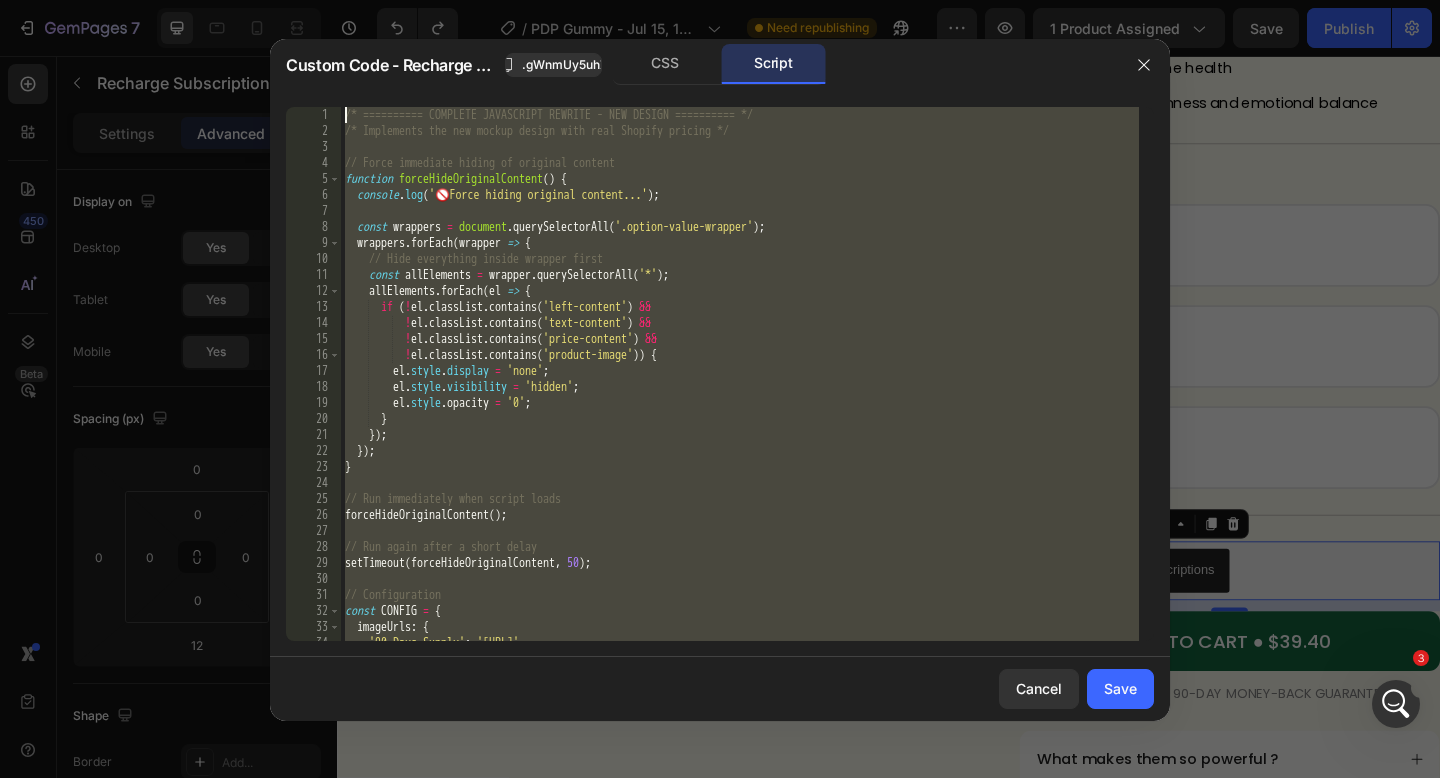 type 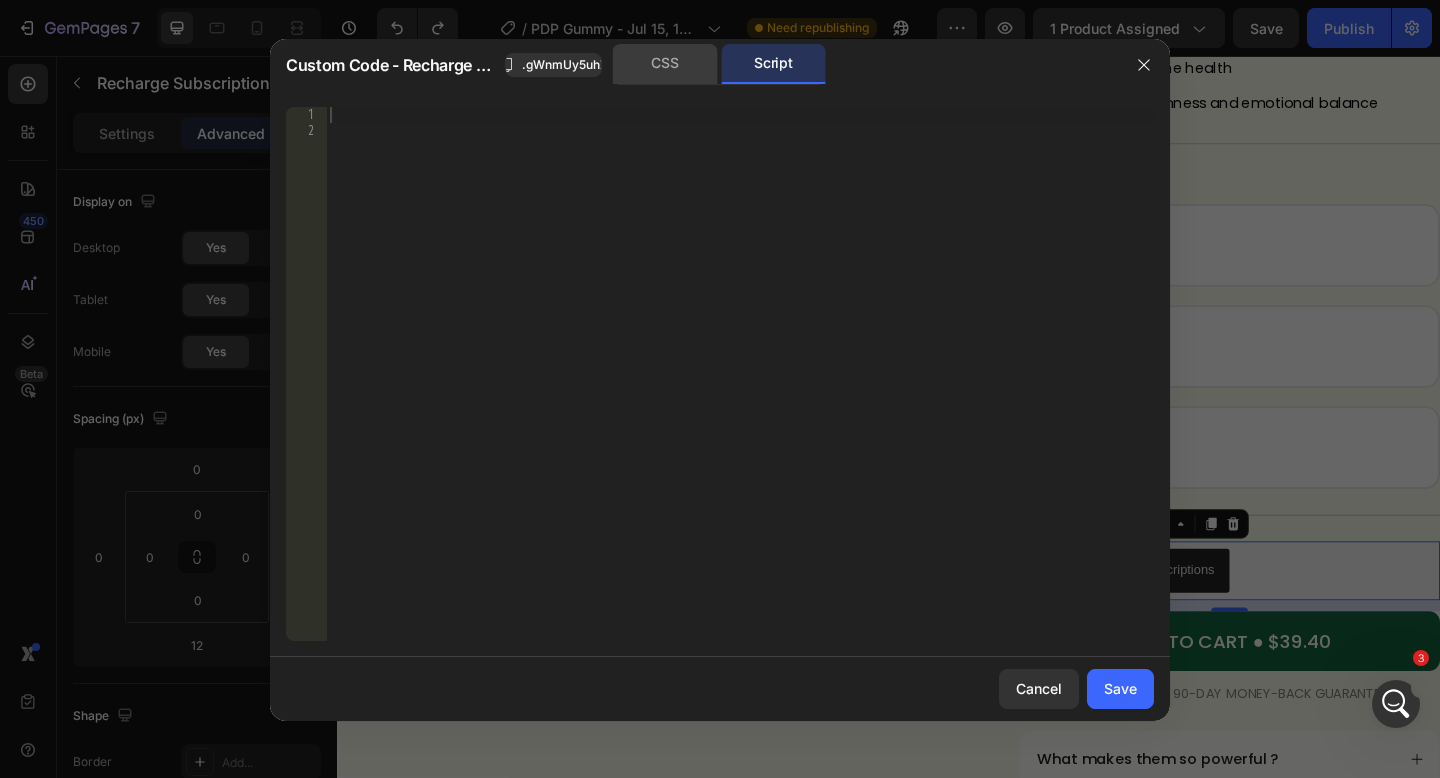 click on "CSS" 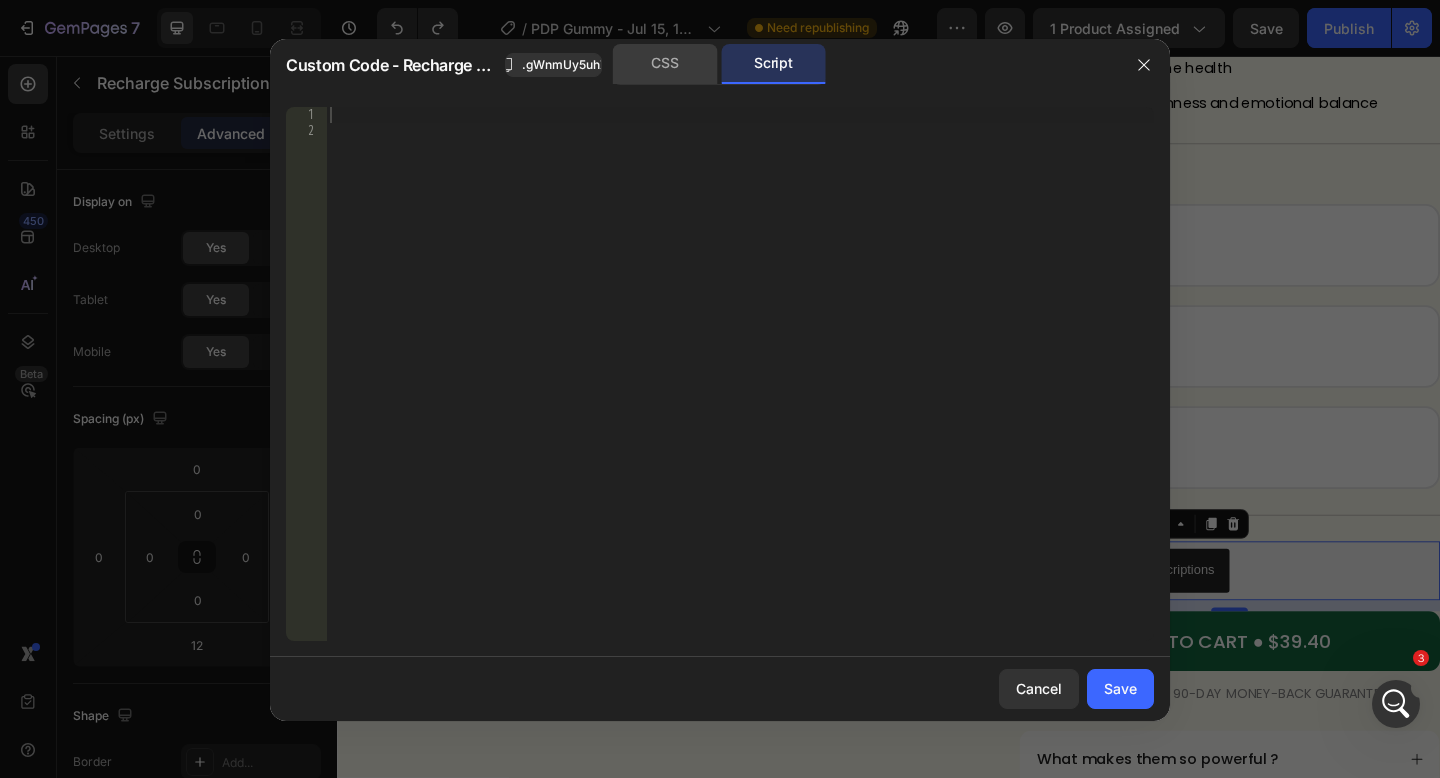 click on "CSS" 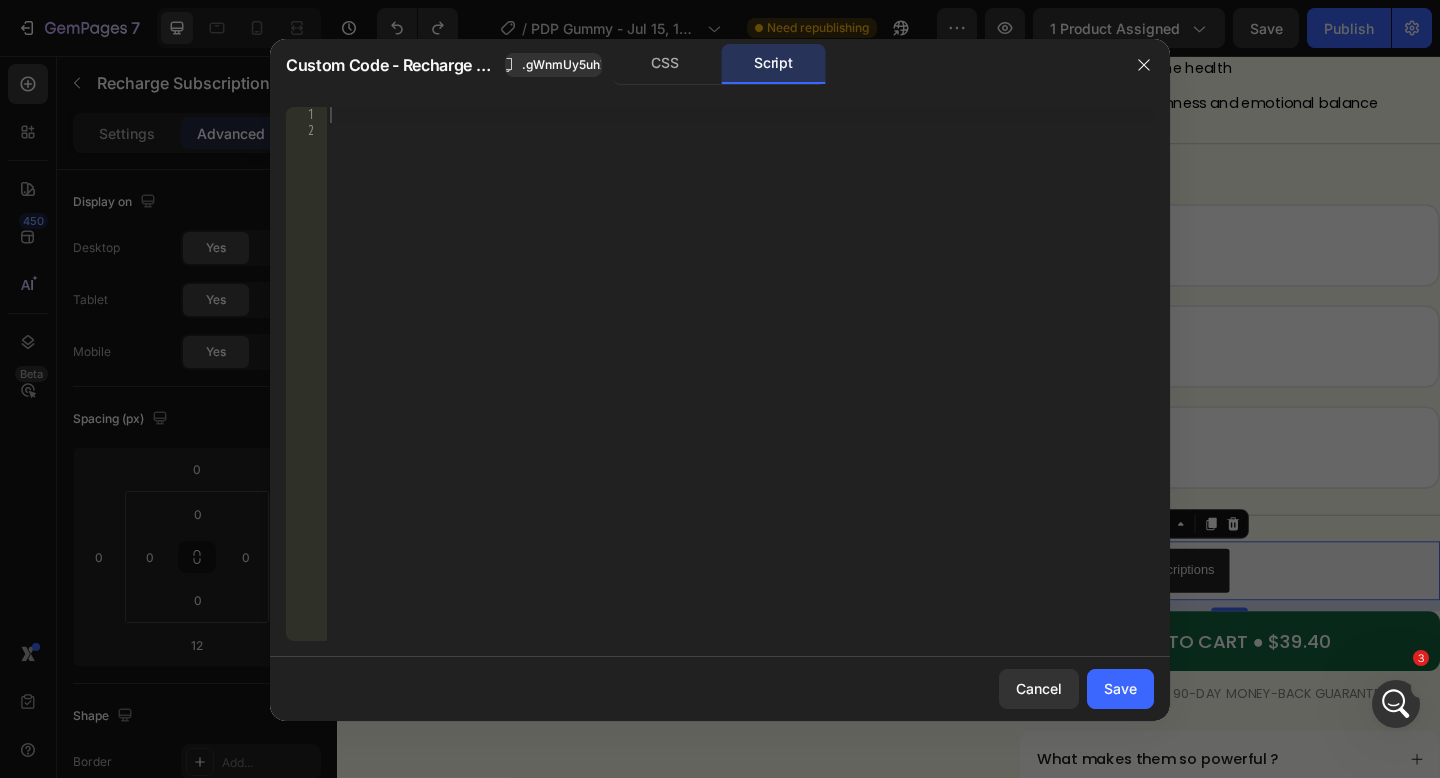 click at bounding box center [740, 390] 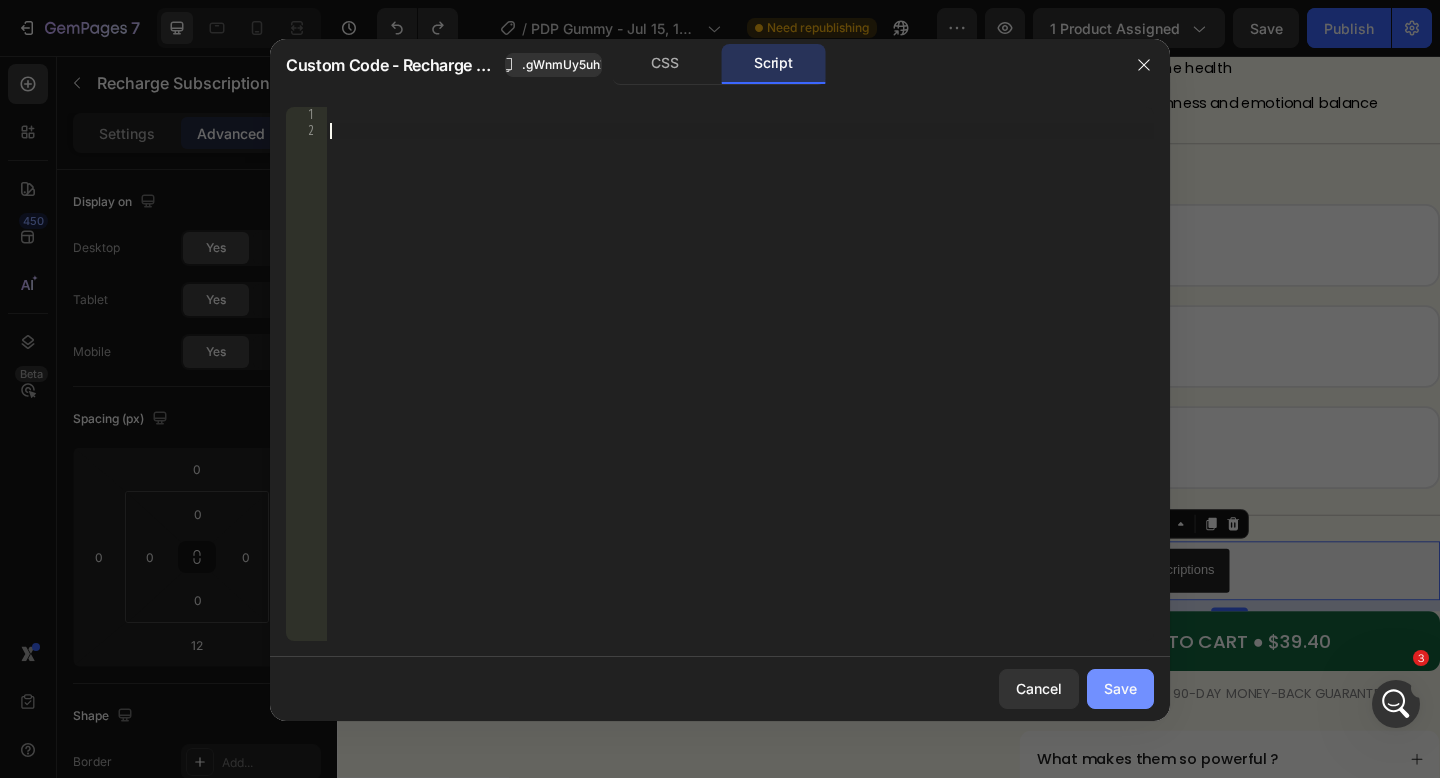 click on "Save" at bounding box center (1120, 688) 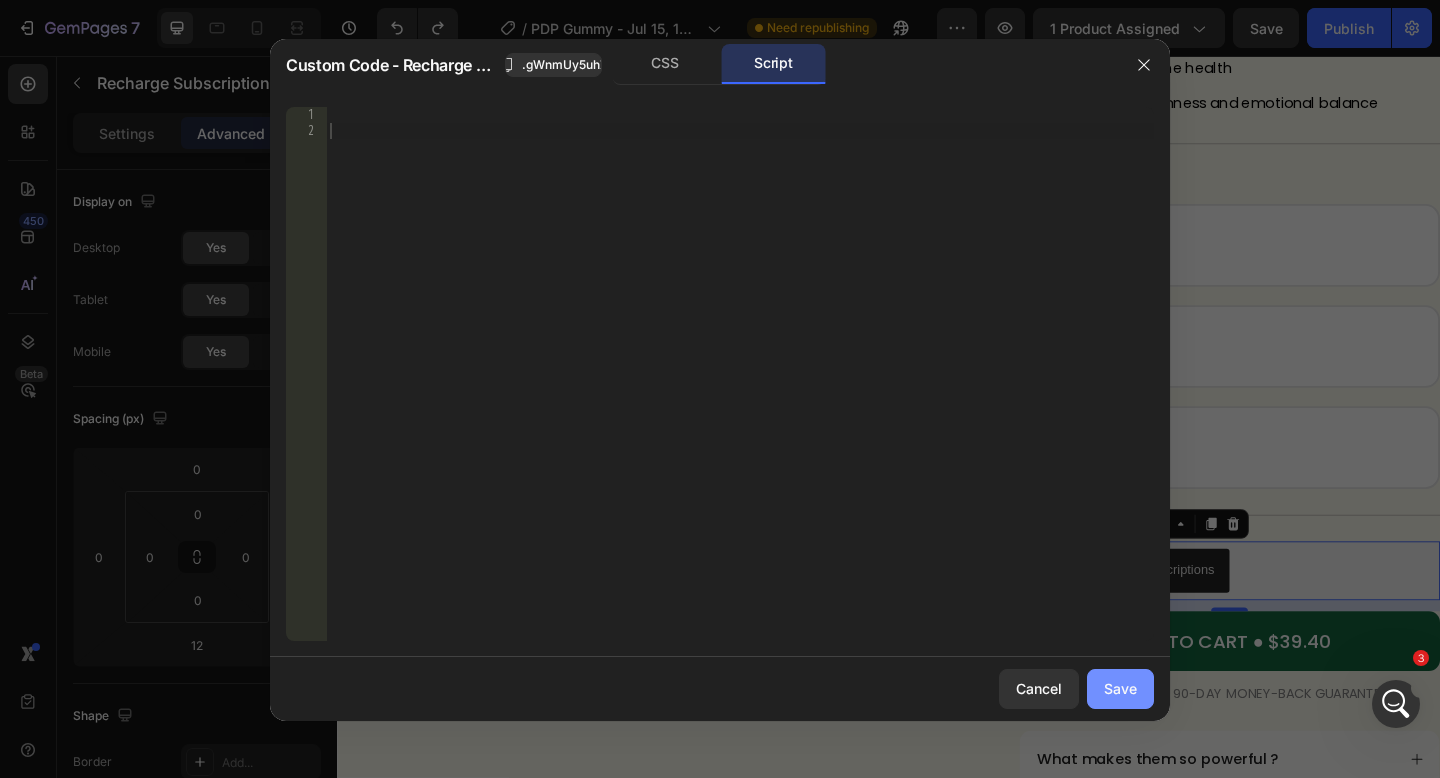 type 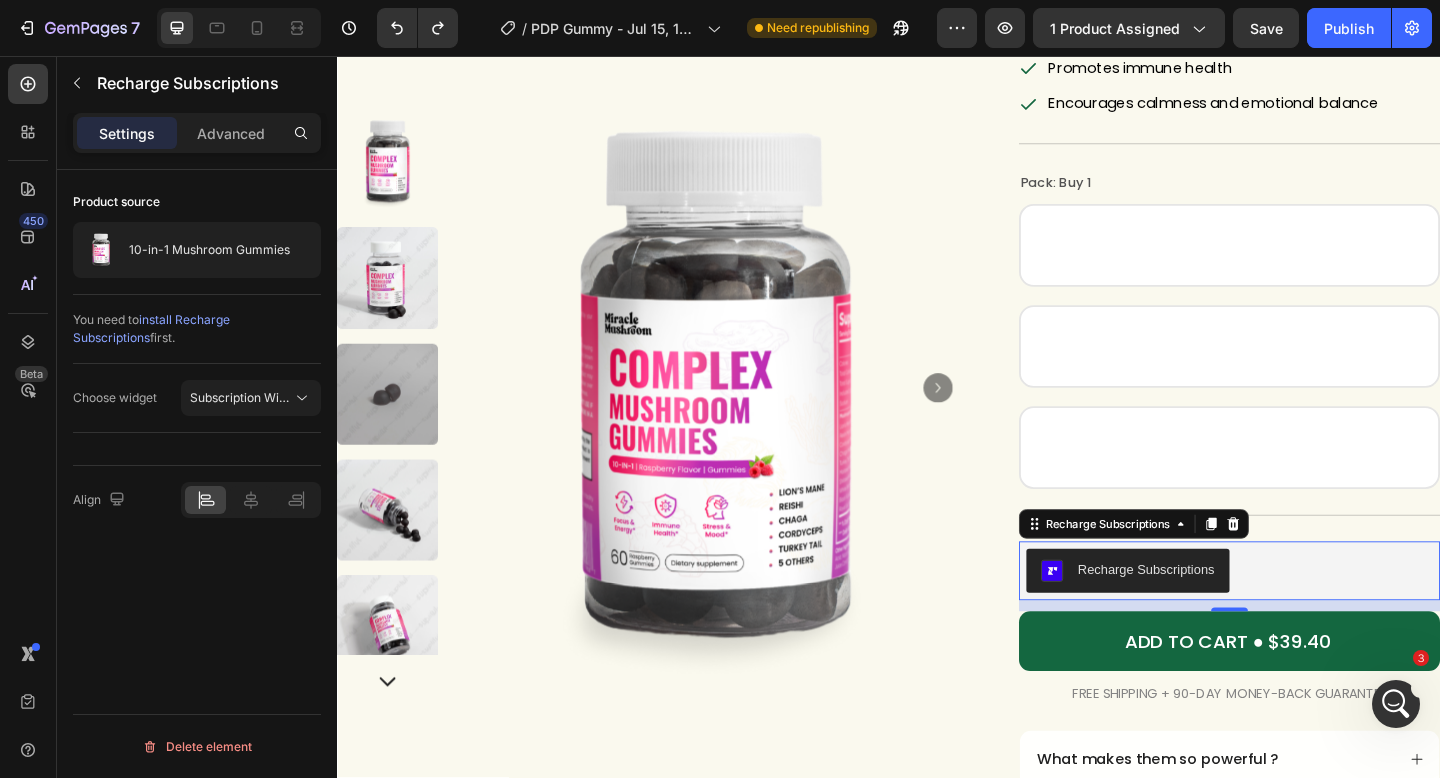 click on "Icon Icon Icon Icon Icon Icon List (1349 reviews) Text Block Row 10-in-1 Mushroom Gummies Product Title
Enhances focus and energy
Promotes immune health
Encourages calmness and emotional balance Item List                Title Line Pack: Buy 1 Buy 1 Buy 1 Buy 1 Buy 2 Get 10% OFF Buy 2 Get 10% OFF Buy 2 Get 10% OFF Buy 3 Get 20% OFF Buy 3 Get 20% OFF Buy 3 Get 20% OFF Product Variants & Swatches                Title Line Recharge Subscriptions Recharge Subscriptions   12 ADD TO CART ● $39.40 Add to Cart FREE SHIPPING + 90-DAY MONEY-BACK GUARANTEE Text Block Row
What makes them so powerful ?
What's inside the 10-in-1 mushroom gummies ?
How to enjoy them ?
Shipping policy
Return policy Accordion" at bounding box center (1308, 512) 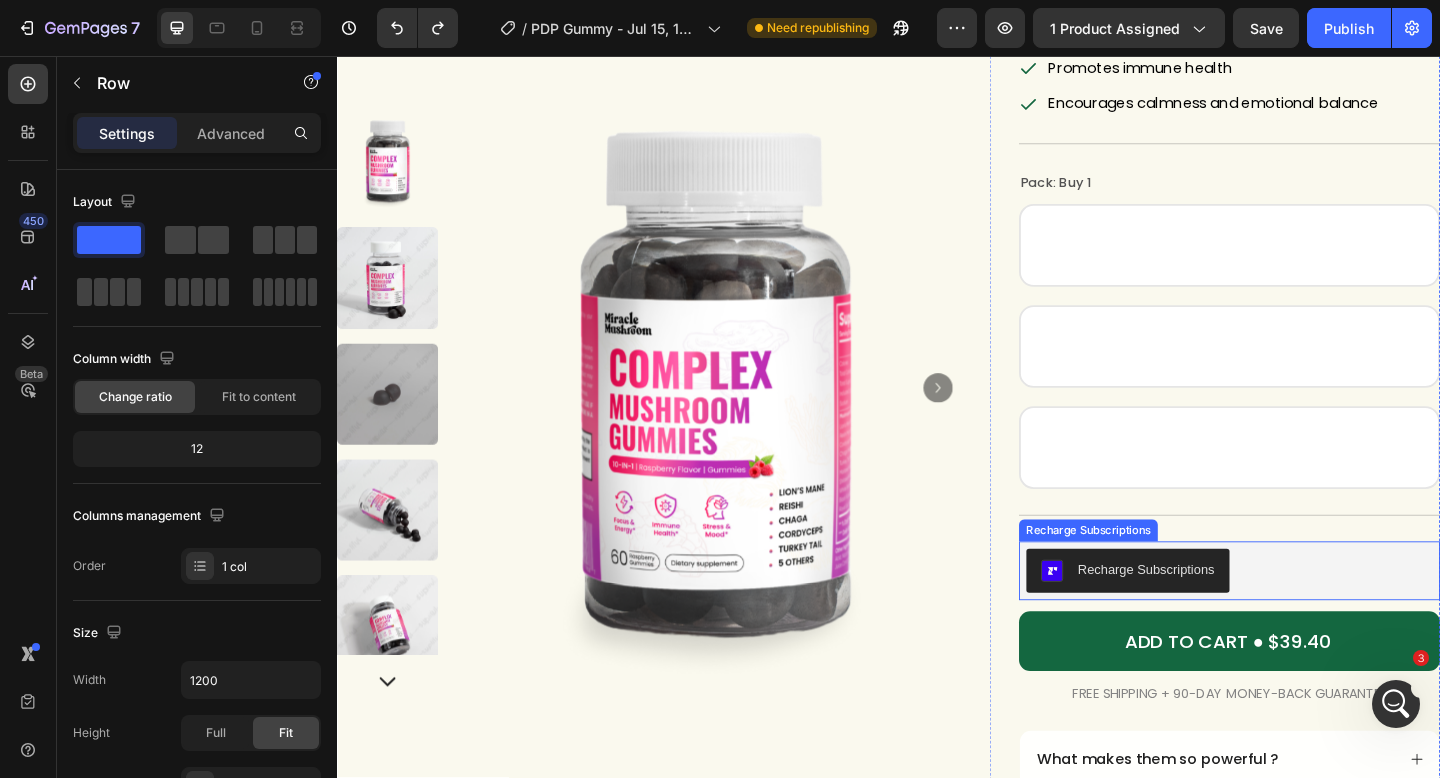 click on "Recharge Subscriptions" at bounding box center [1217, 614] 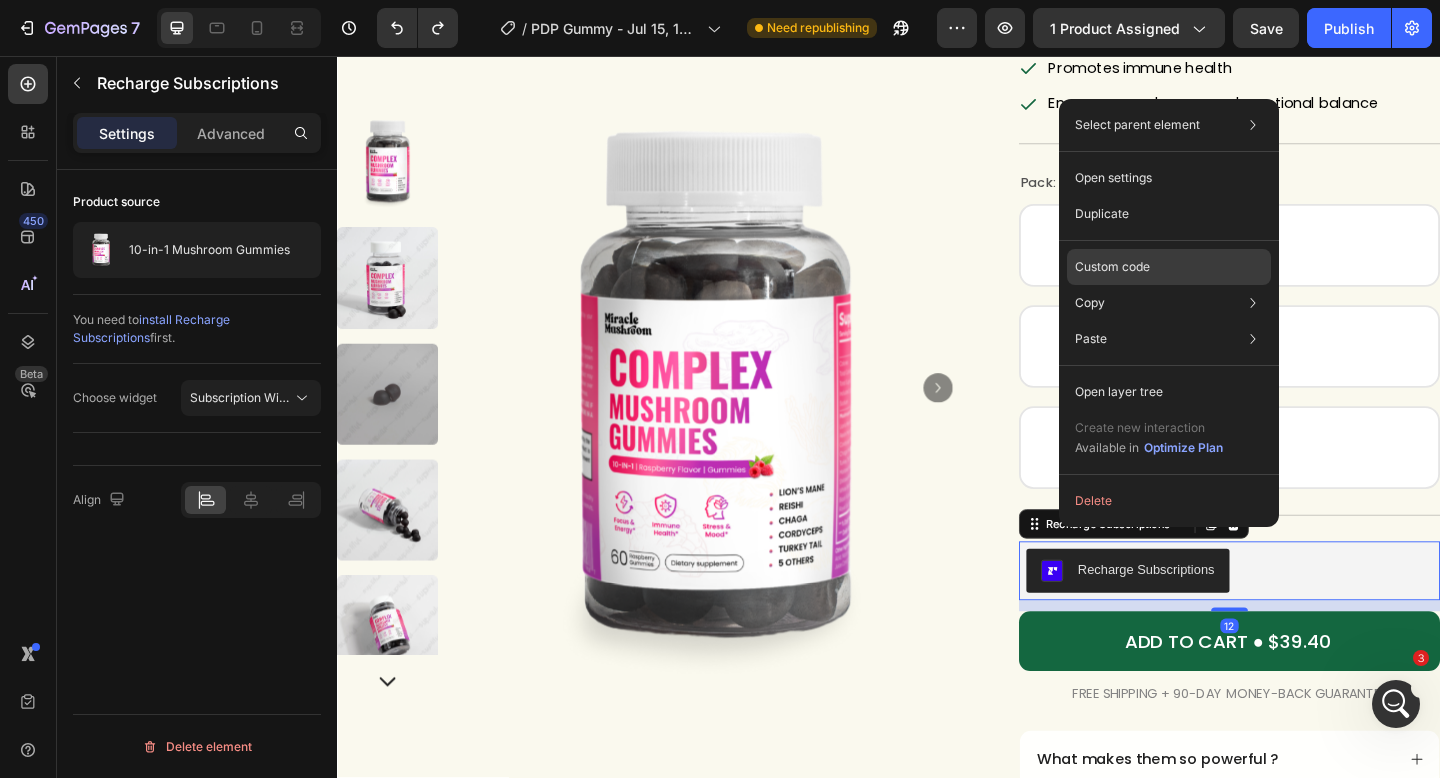 click on "Custom code" at bounding box center [1112, 267] 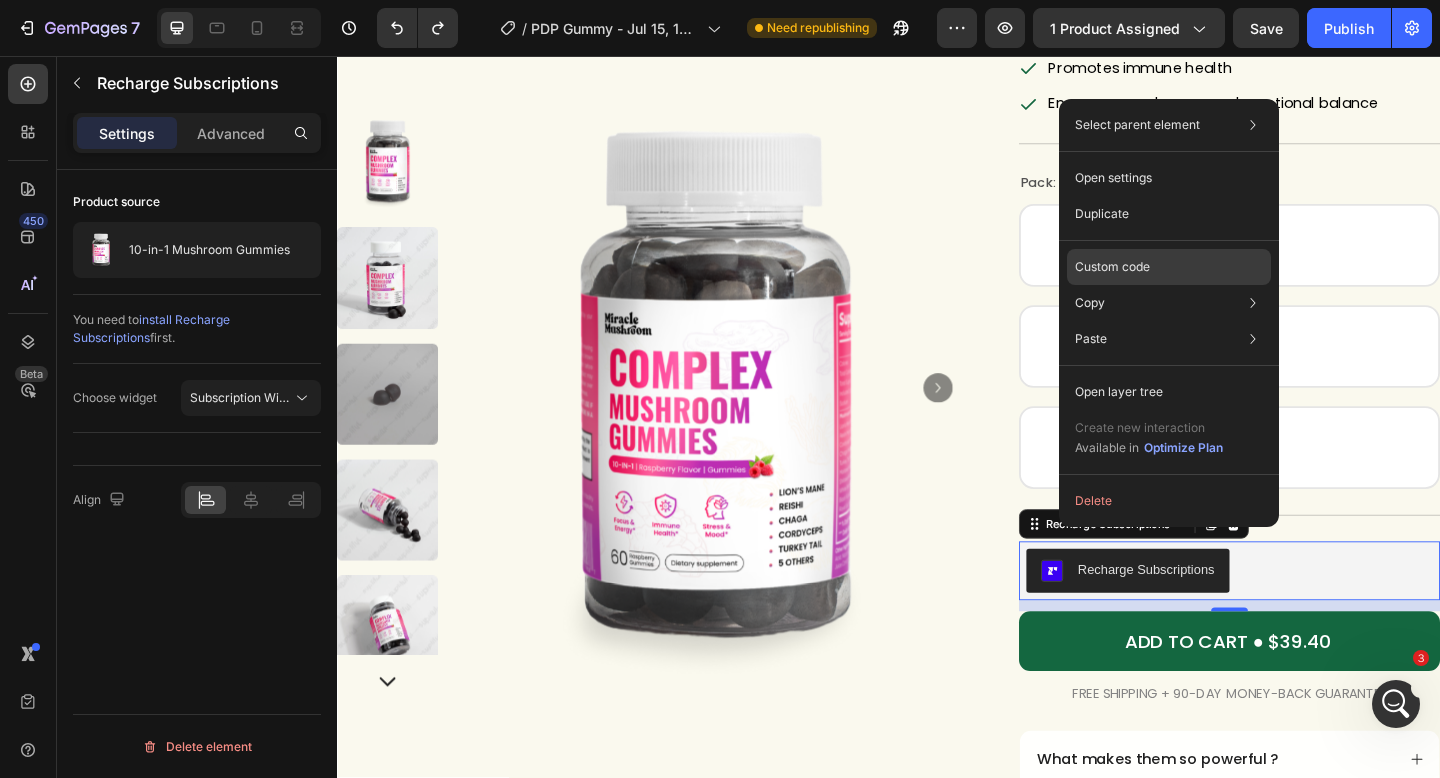 click on "Custom code" 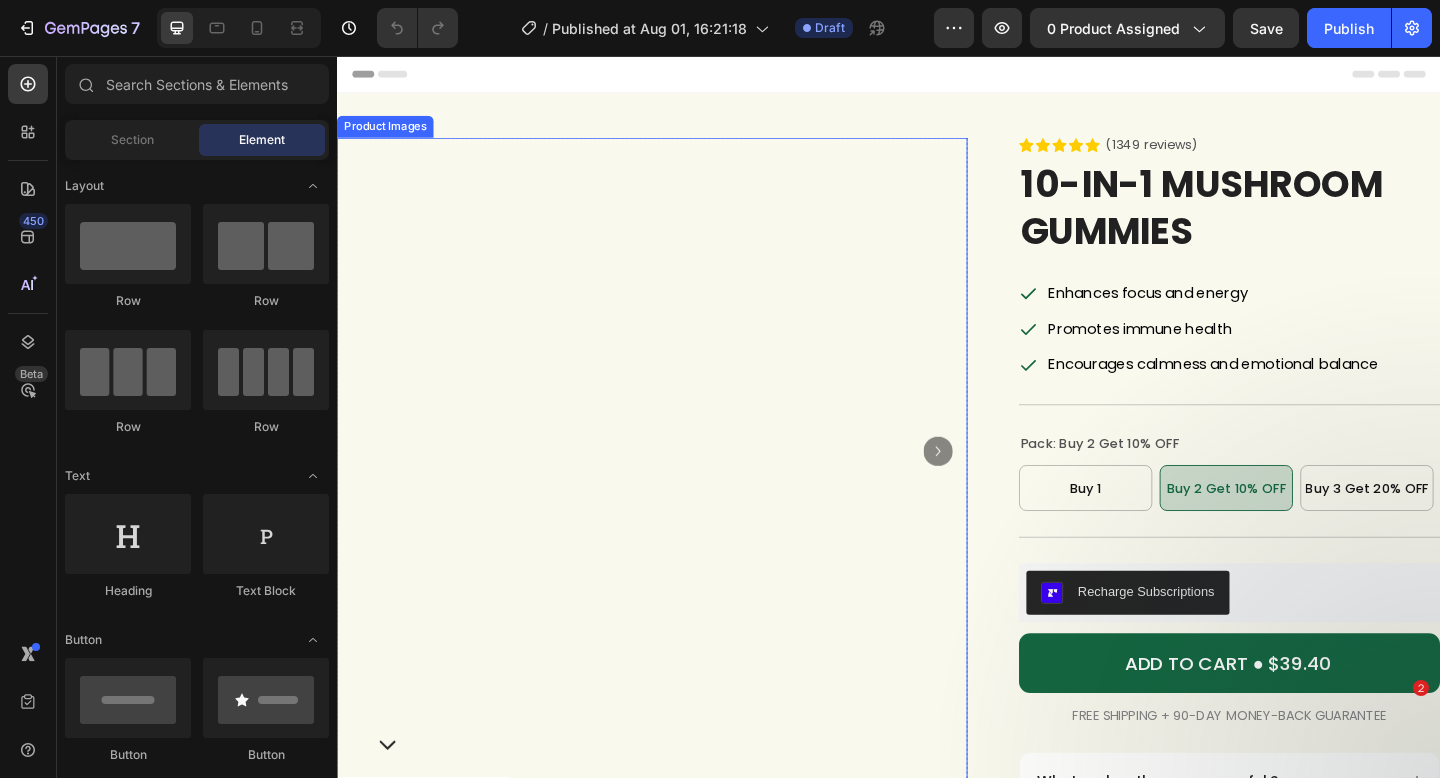 scroll, scrollTop: 0, scrollLeft: 0, axis: both 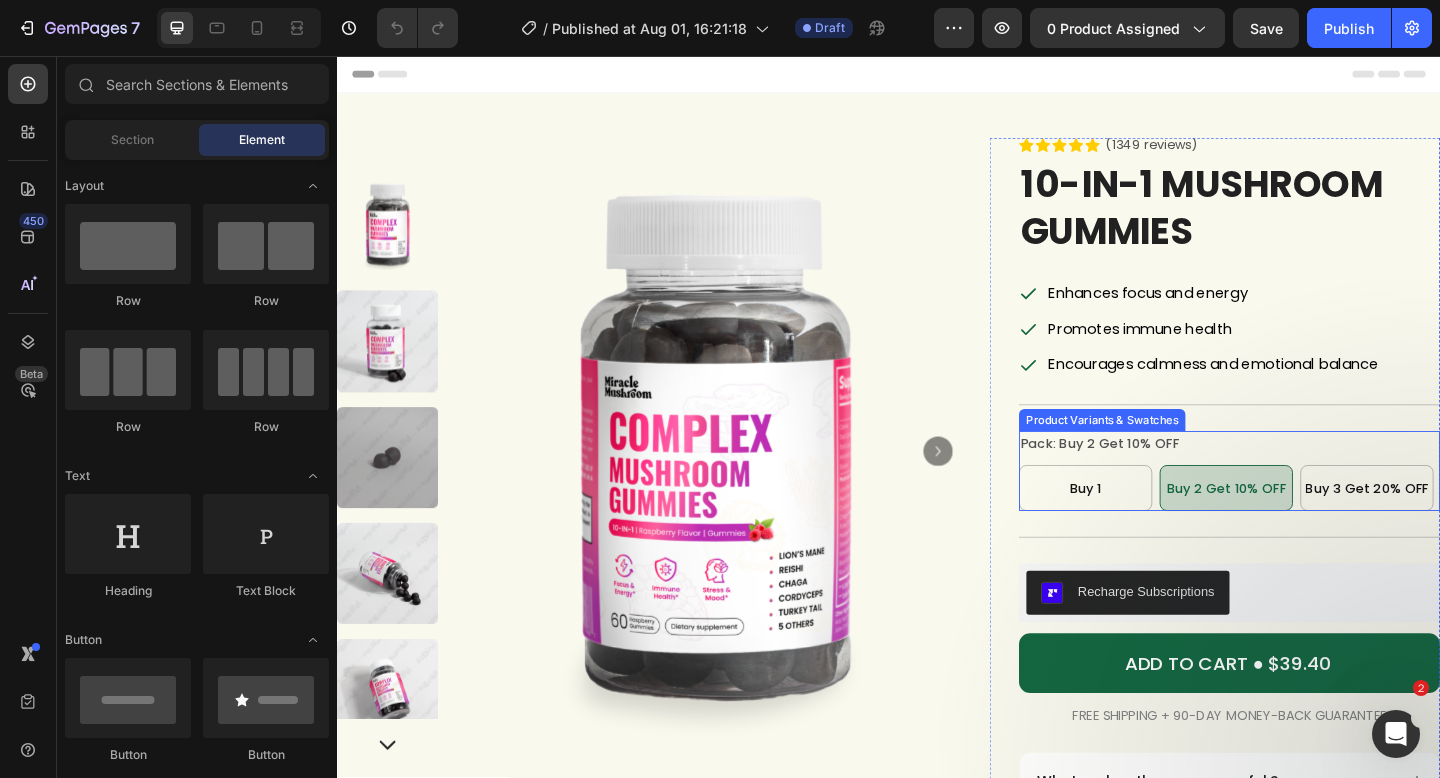 click on "Product Variants & Swatches" at bounding box center (1169, 452) 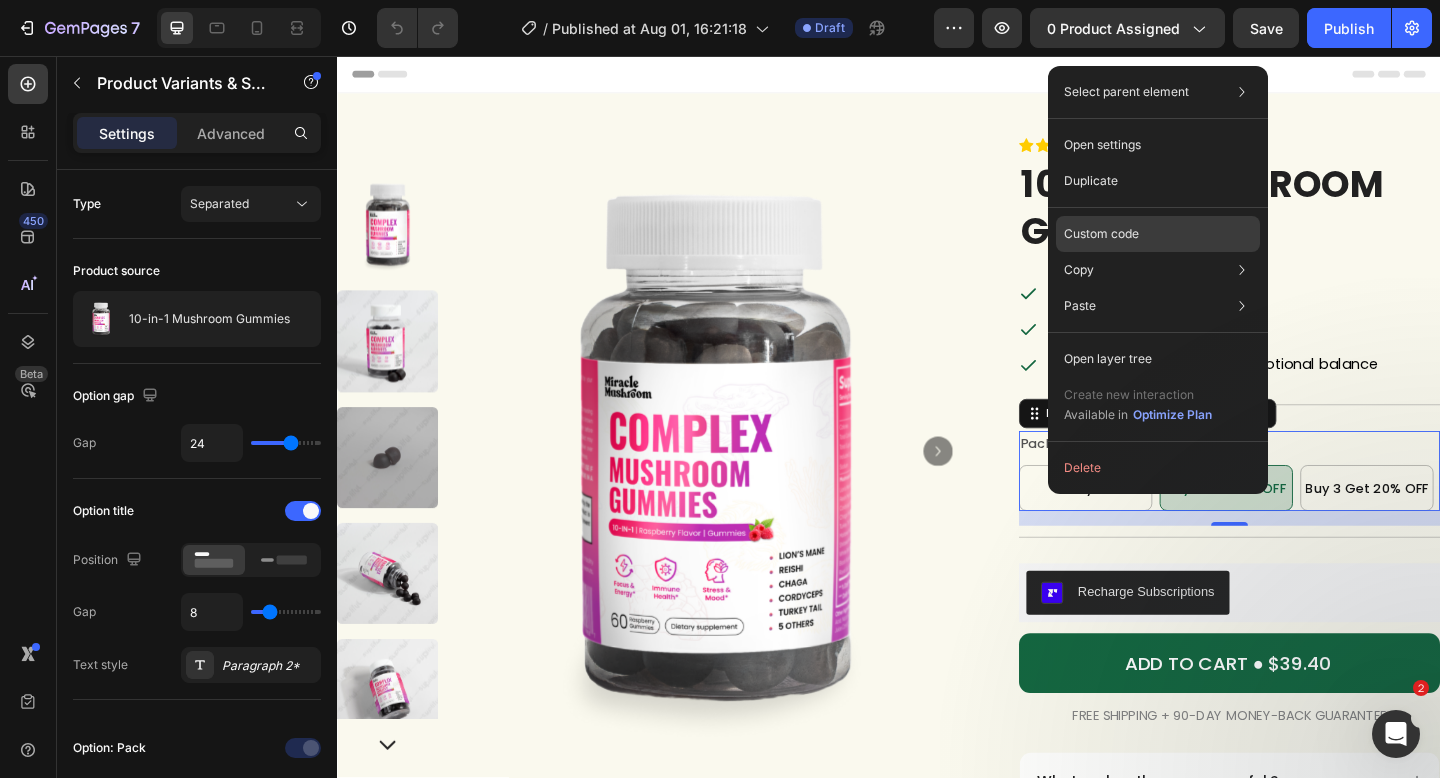 click on "Custom code" at bounding box center [1101, 234] 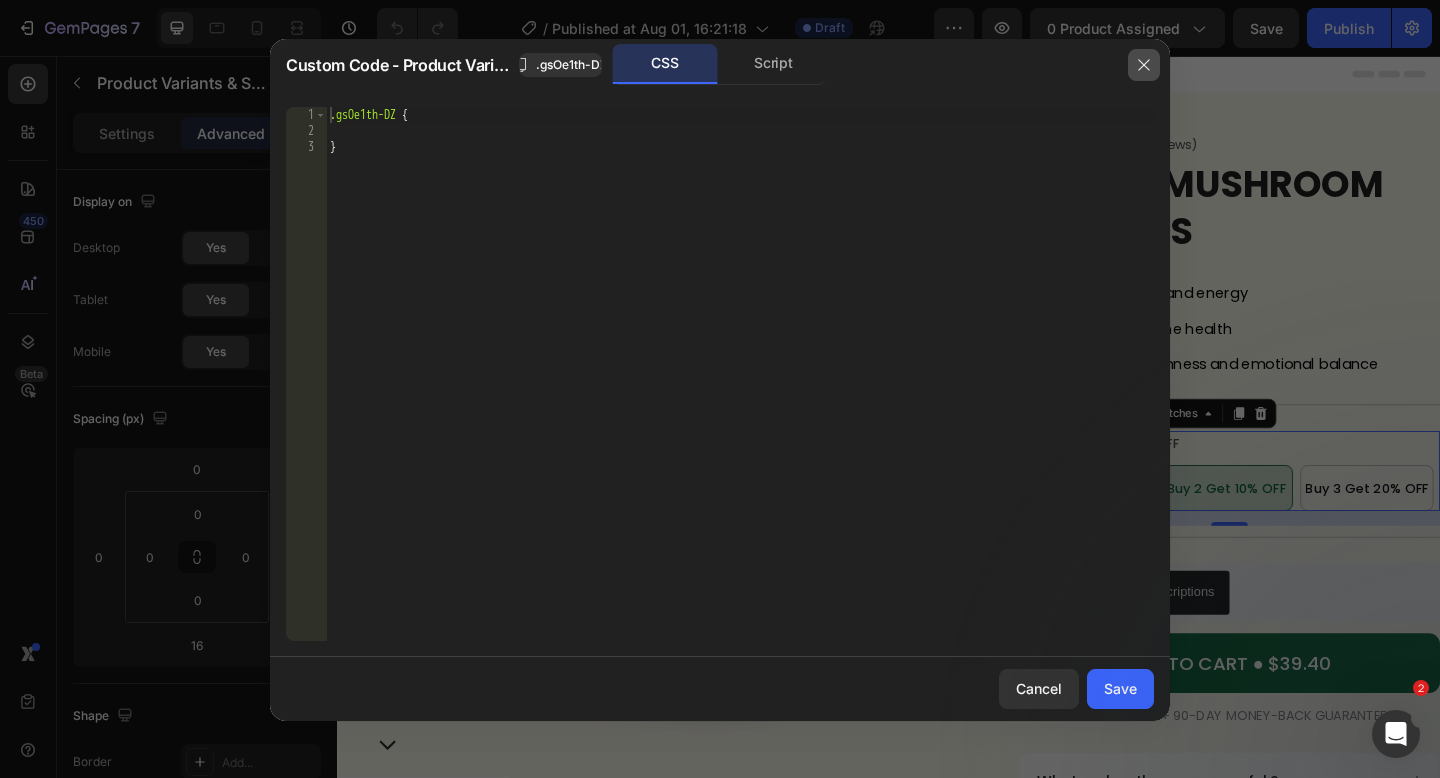 drag, startPoint x: 1148, startPoint y: 64, endPoint x: 882, endPoint y: 106, distance: 269.29538 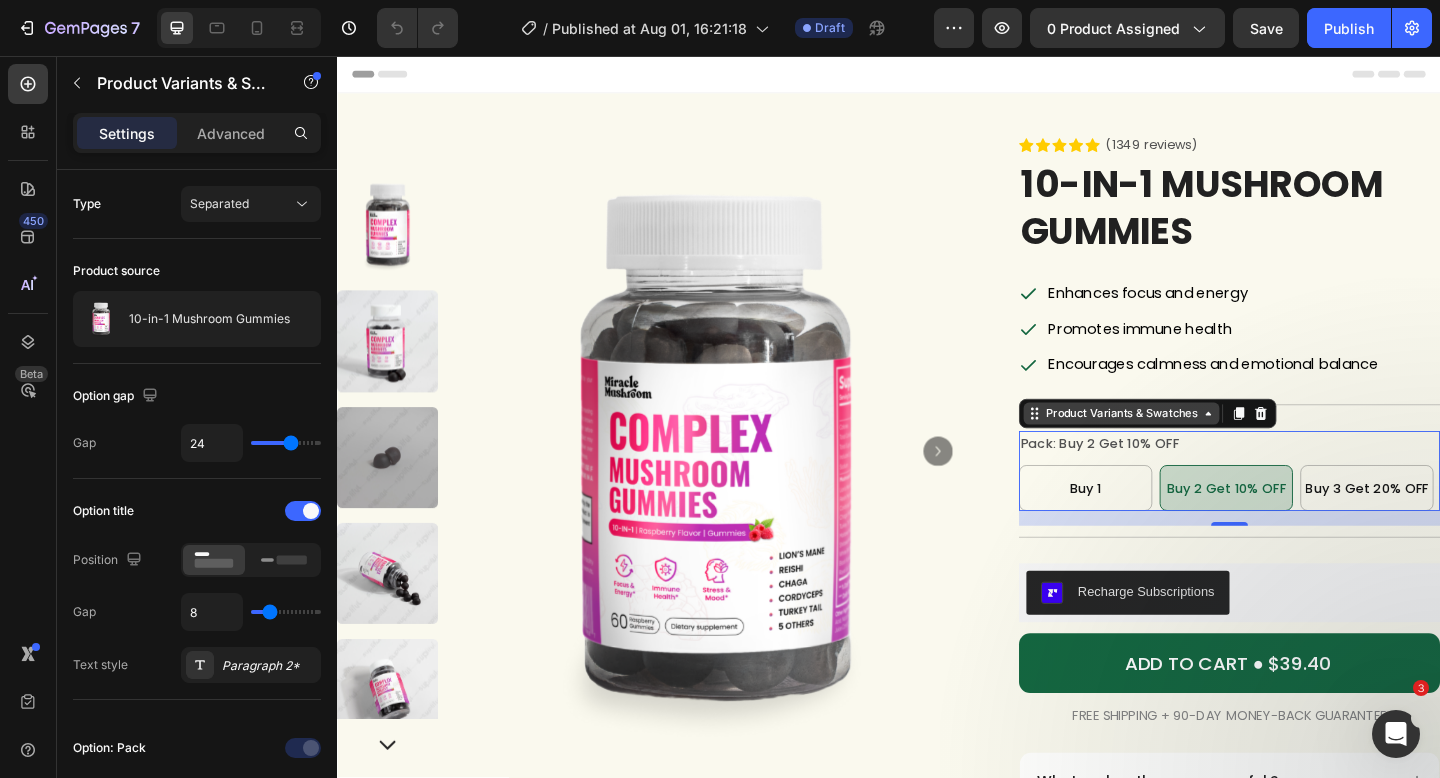 click on "Product Variants & Swatches" at bounding box center (1190, 445) 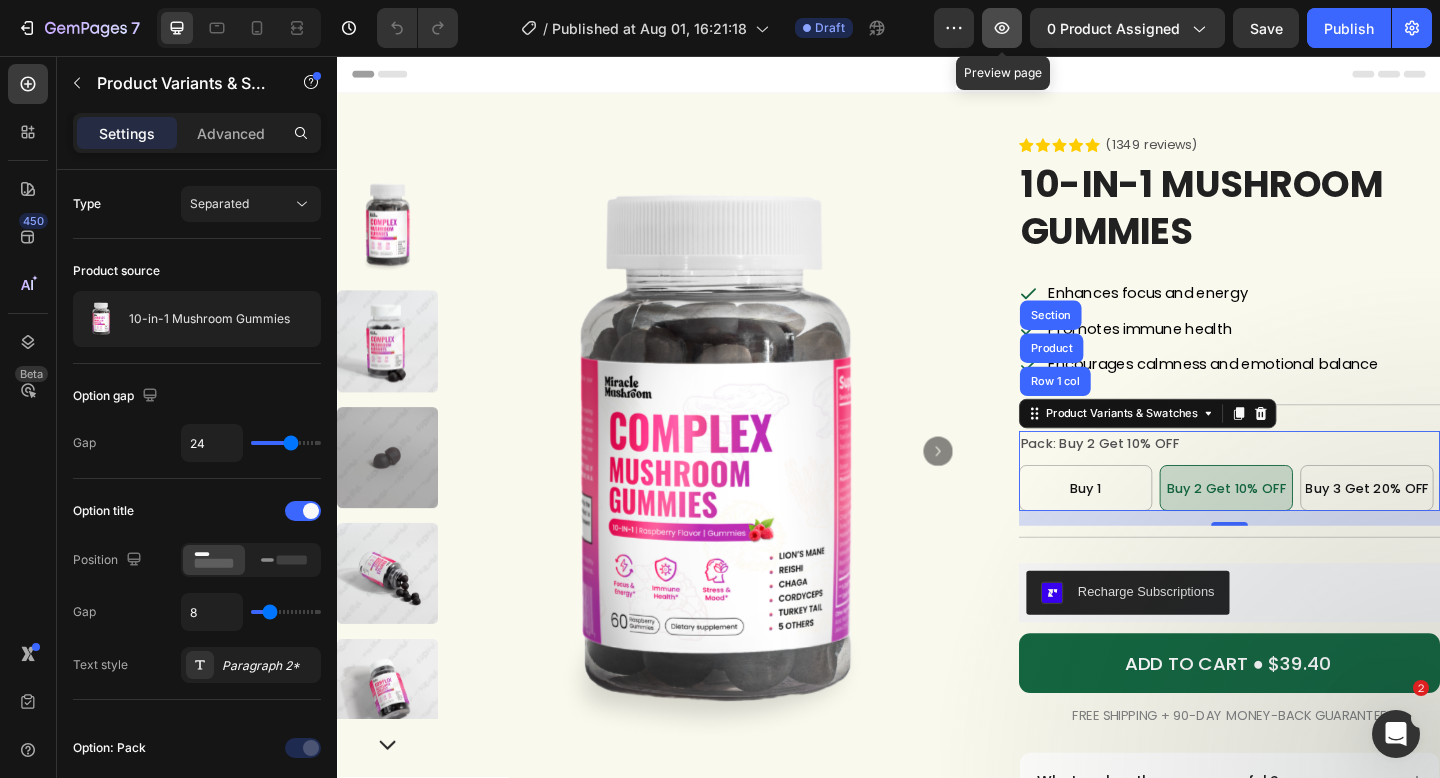 click 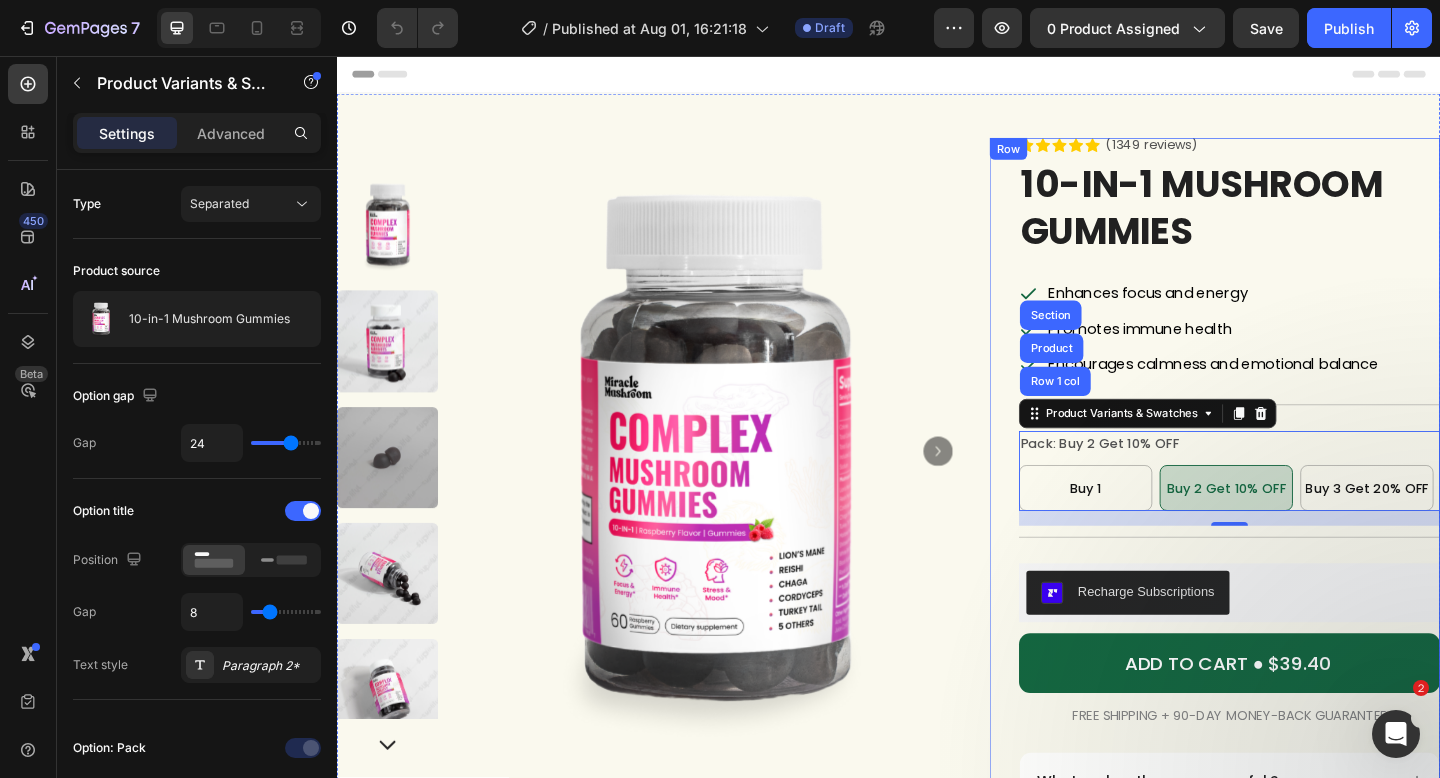 scroll, scrollTop: 300, scrollLeft: 0, axis: vertical 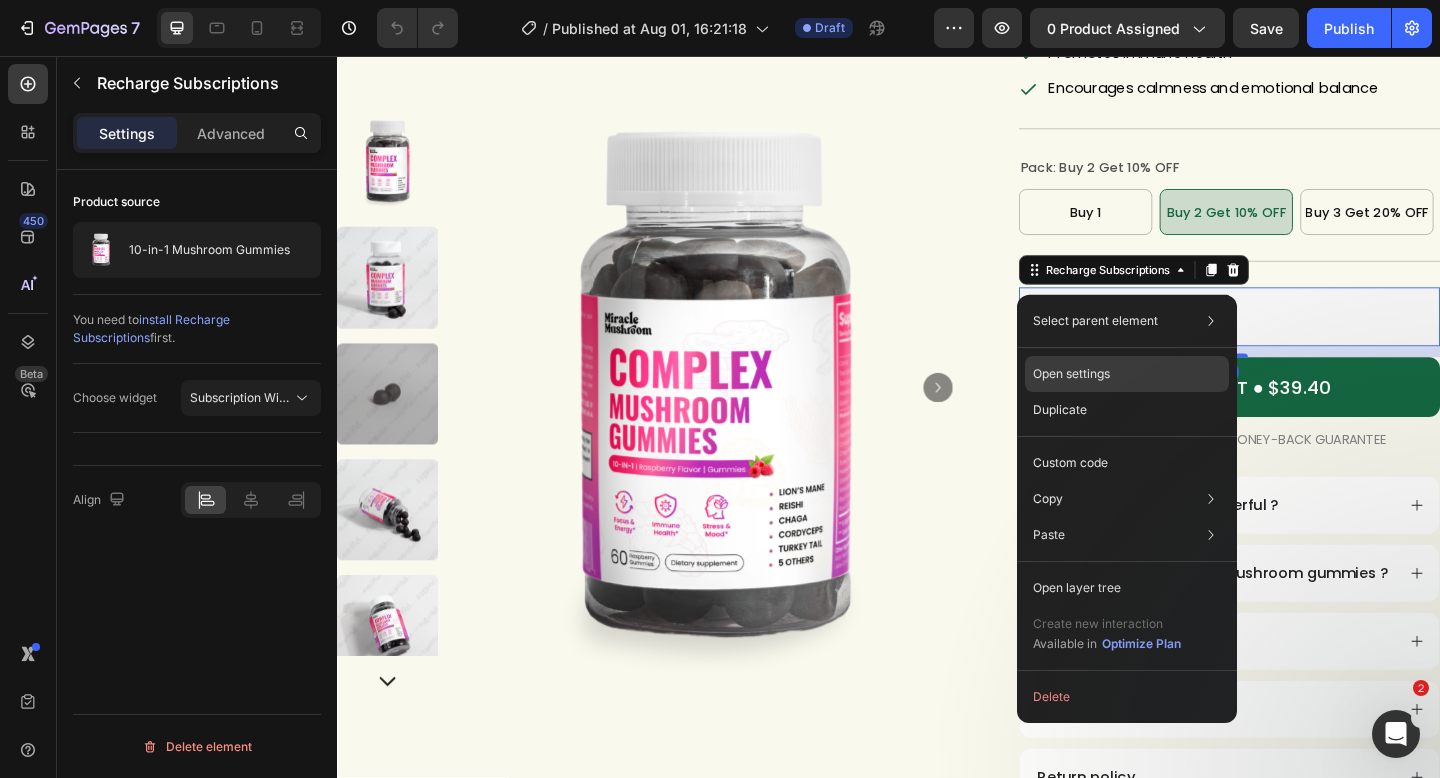 click on "Open settings" at bounding box center (1071, 374) 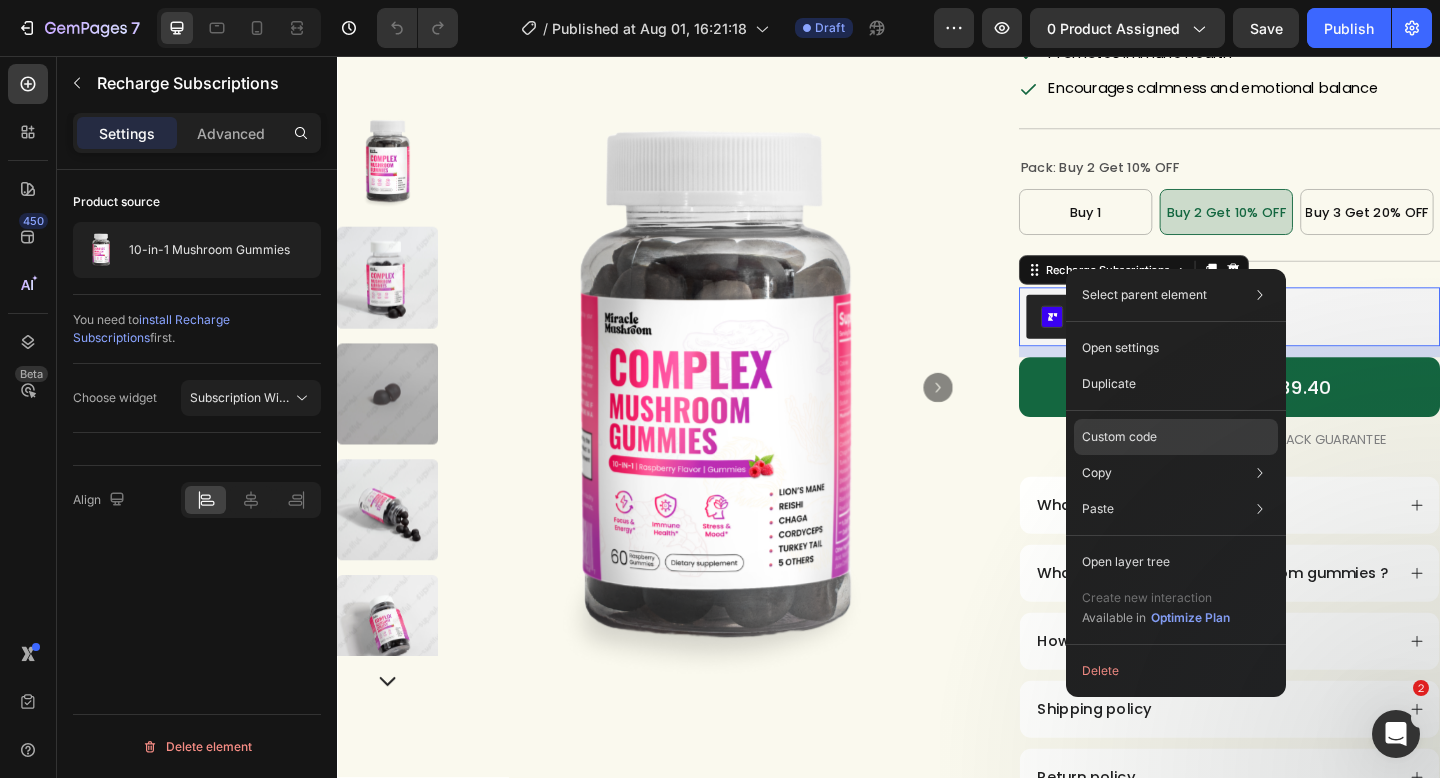 click on "Custom code" at bounding box center [1119, 437] 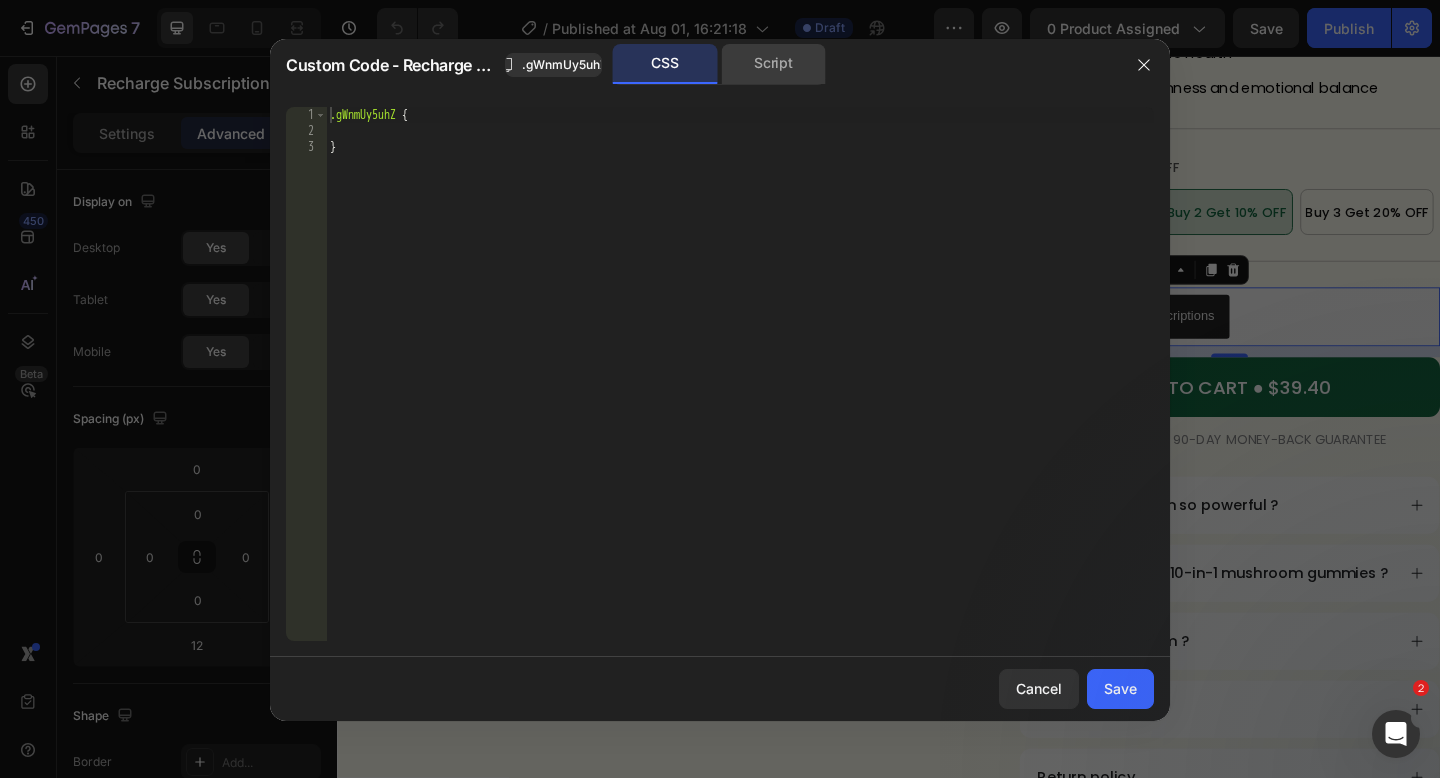 click on "Script" 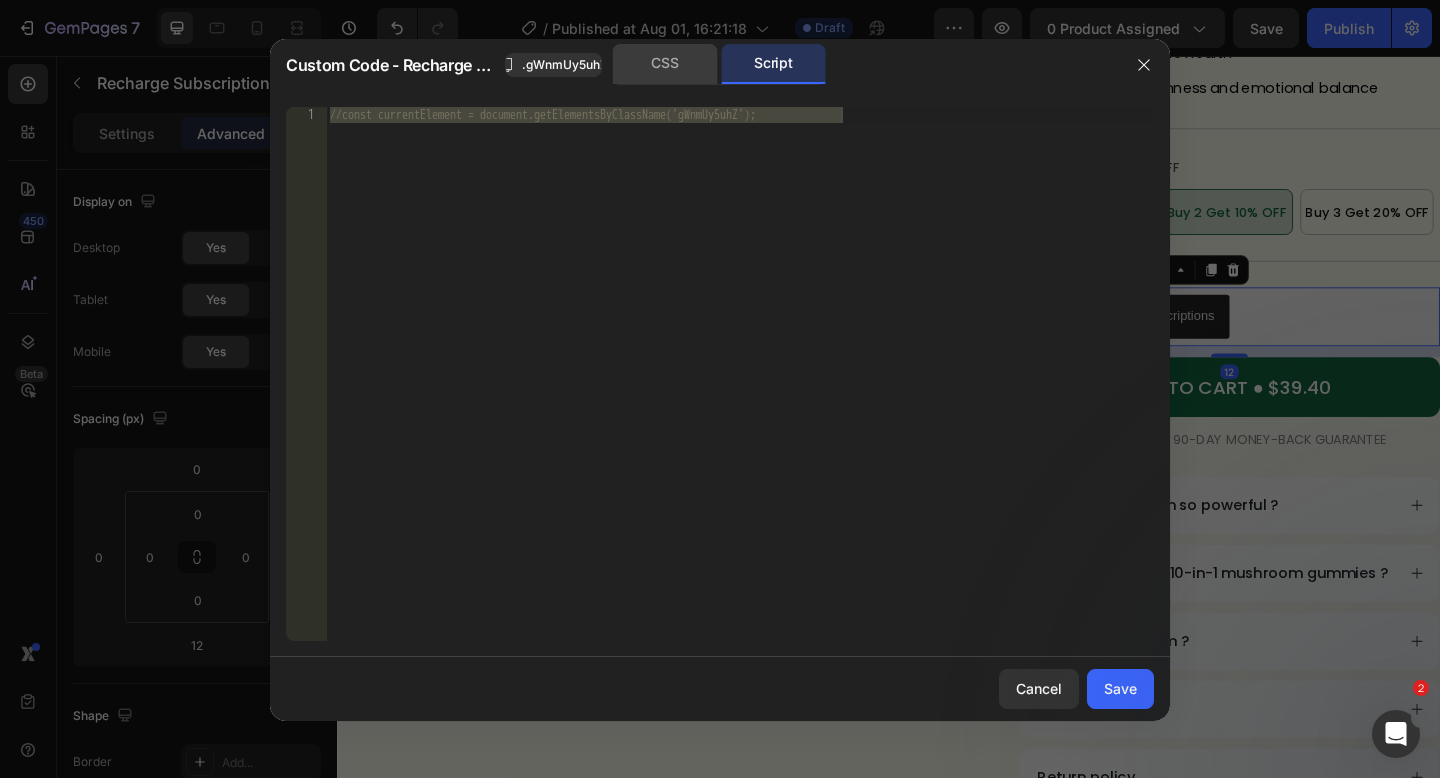 click on "CSS" 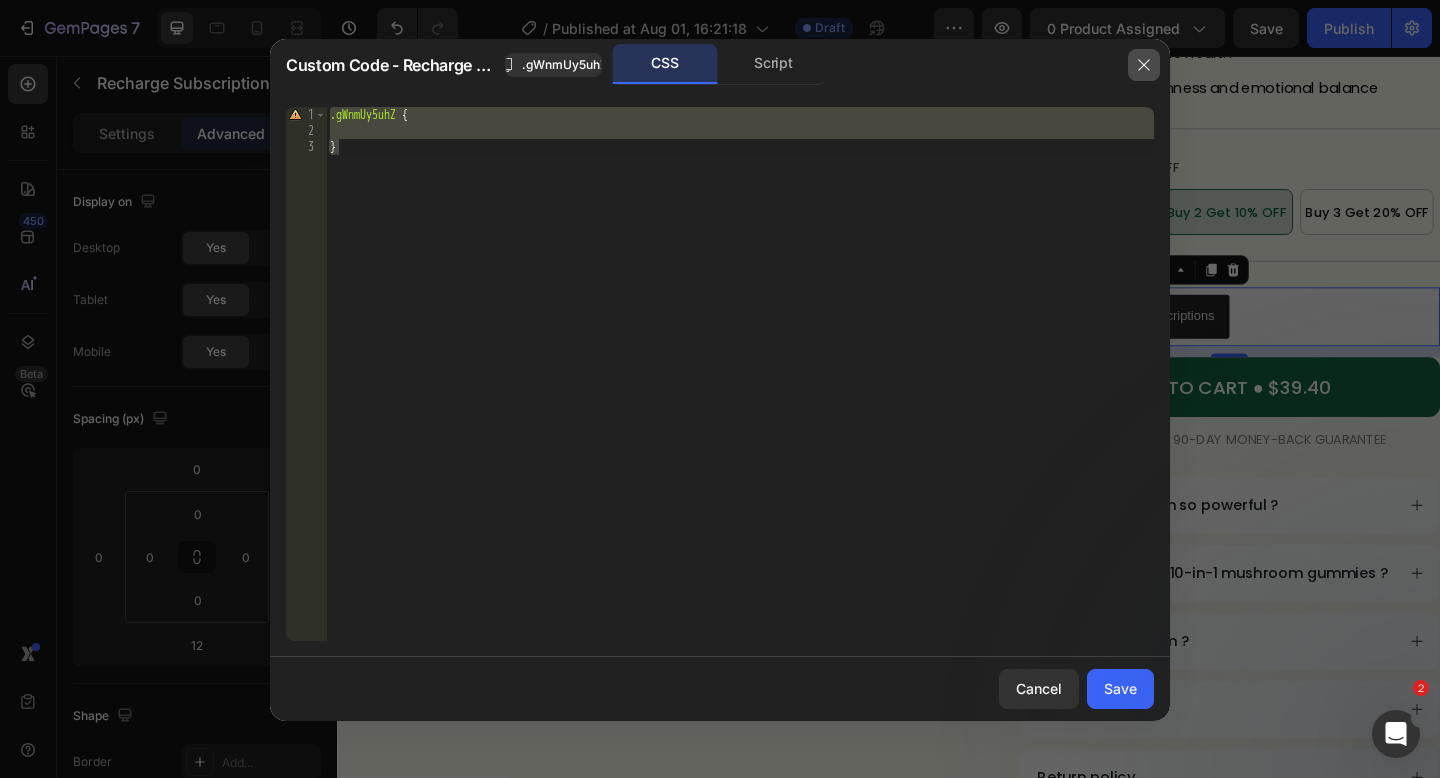 click 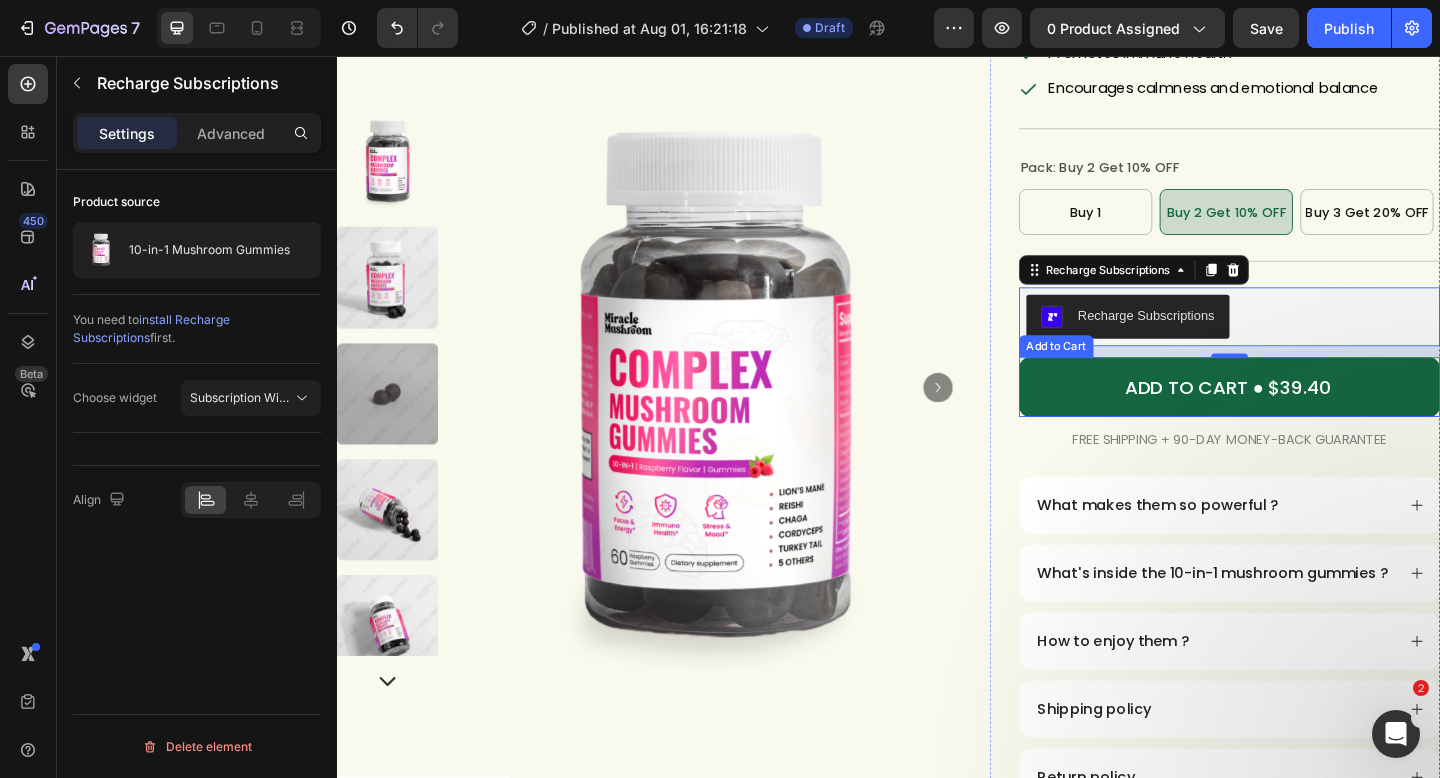 click on "Icon Icon Icon Icon Icon Icon List (1349 reviews) Text Block Row 10-in-1 Mushroom Gummies Product Title
Enhances focus and energy
Promotes immune health
Encourages calmness and emotional balance Item List                Title Line Pack: Buy 2 Get 10% OFF Buy 1 Buy 1 Buy 1 Buy 2 Get 10% OFF Buy 2 Get 10% OFF Buy 2 Get 10% OFF Buy 3 Get 20% OFF Buy 3 Get 20% OFF Buy 3 Get 20% OFF Product Variants & Swatches                Title Line Recharge Subscriptions Recharge Subscriptions   12 ADD TO CART ● $39.40 Add to Cart FREE SHIPPING + 90-DAY MONEY-BACK GUARANTEE Text Block Row
What makes them so powerful ?
What's inside the 10-in-1 mushroom gummies ?
How to enjoy them ?
Shipping policy
Return policy Accordion" at bounding box center (1308, 366) 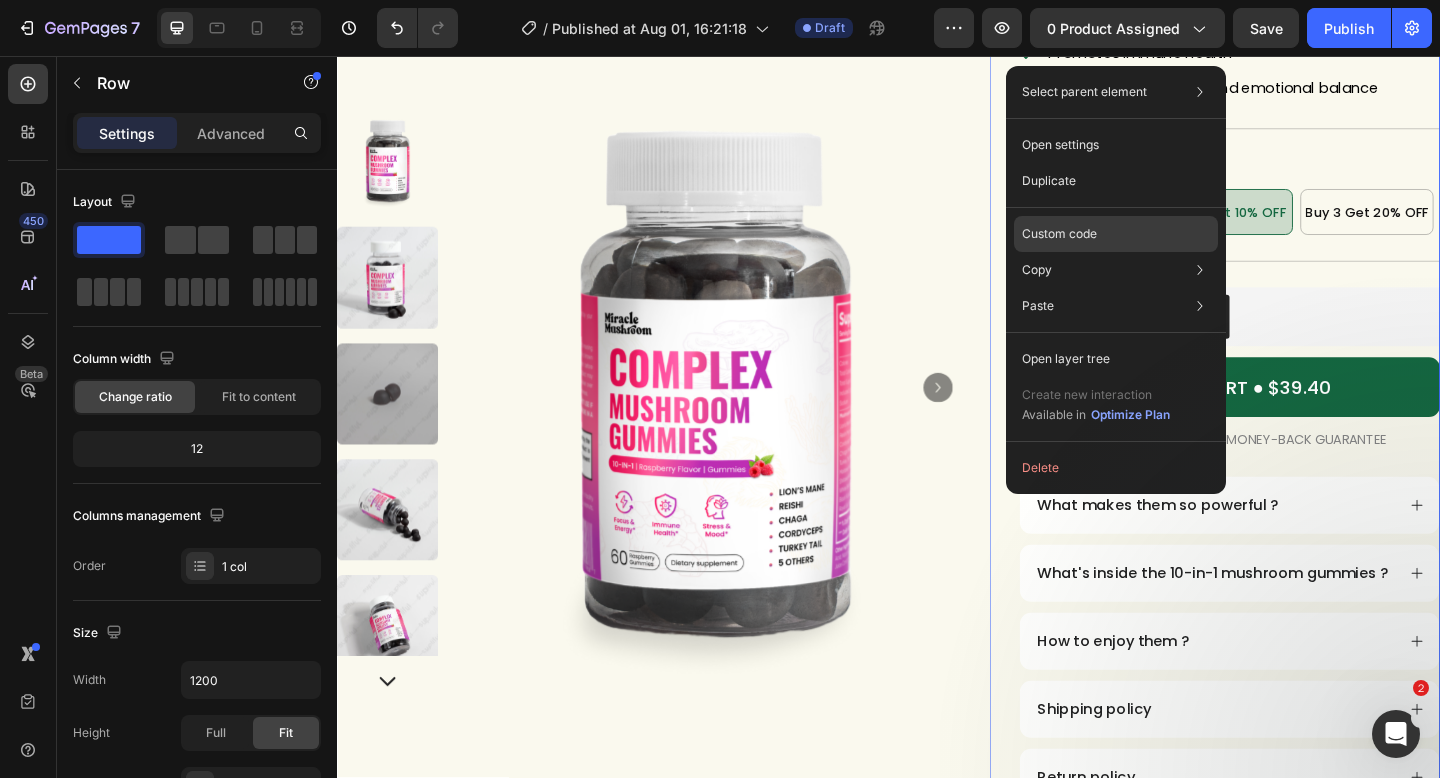 click on "Custom code" at bounding box center [1059, 234] 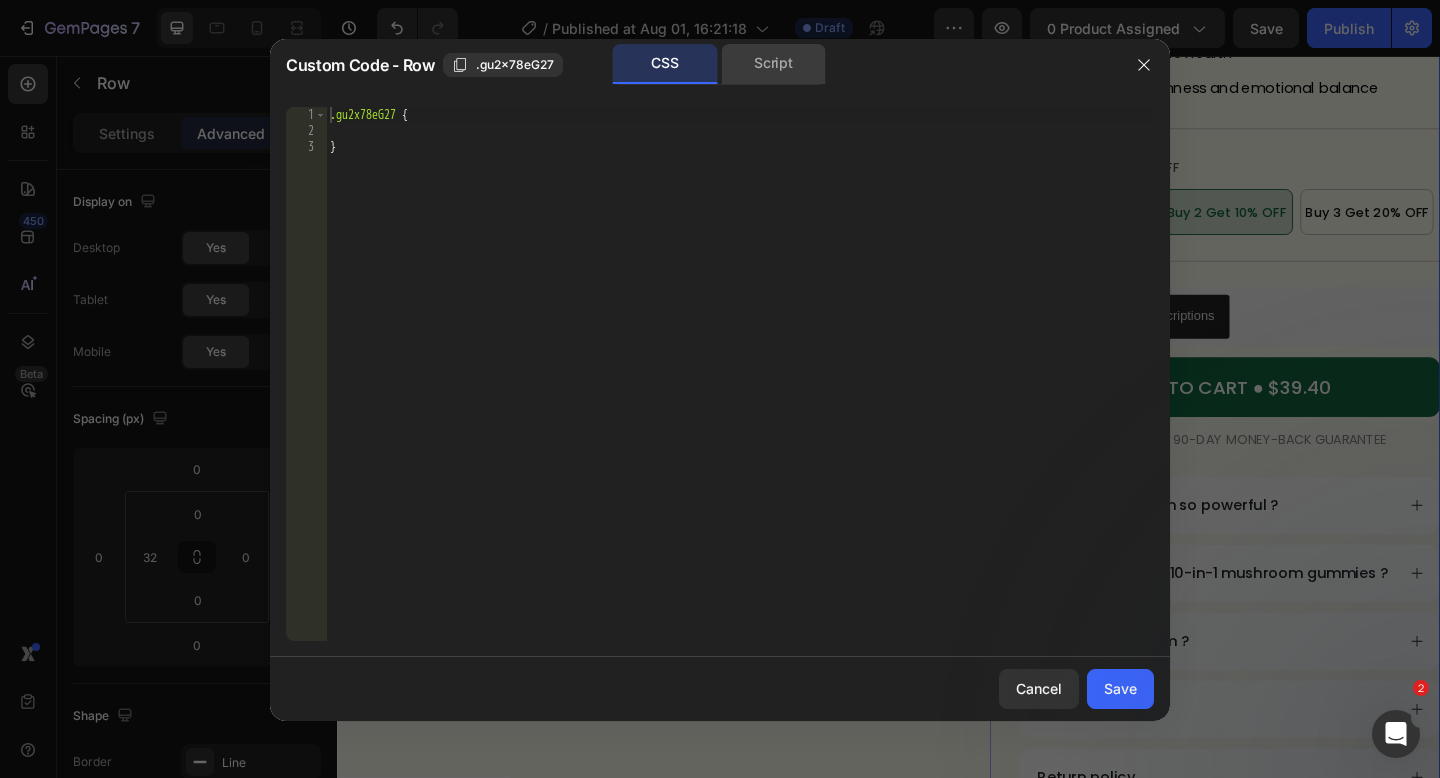 click on "Script" 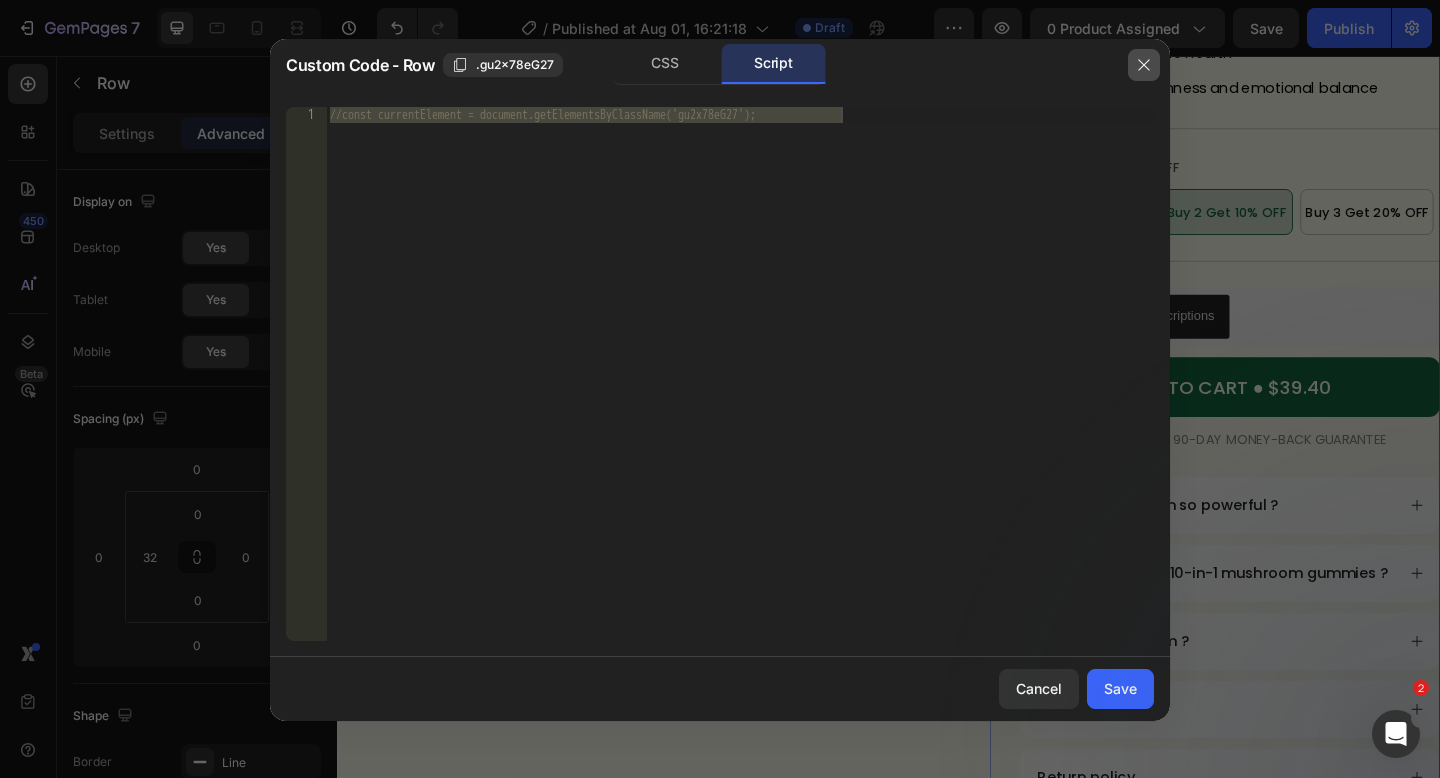 click at bounding box center (1144, 65) 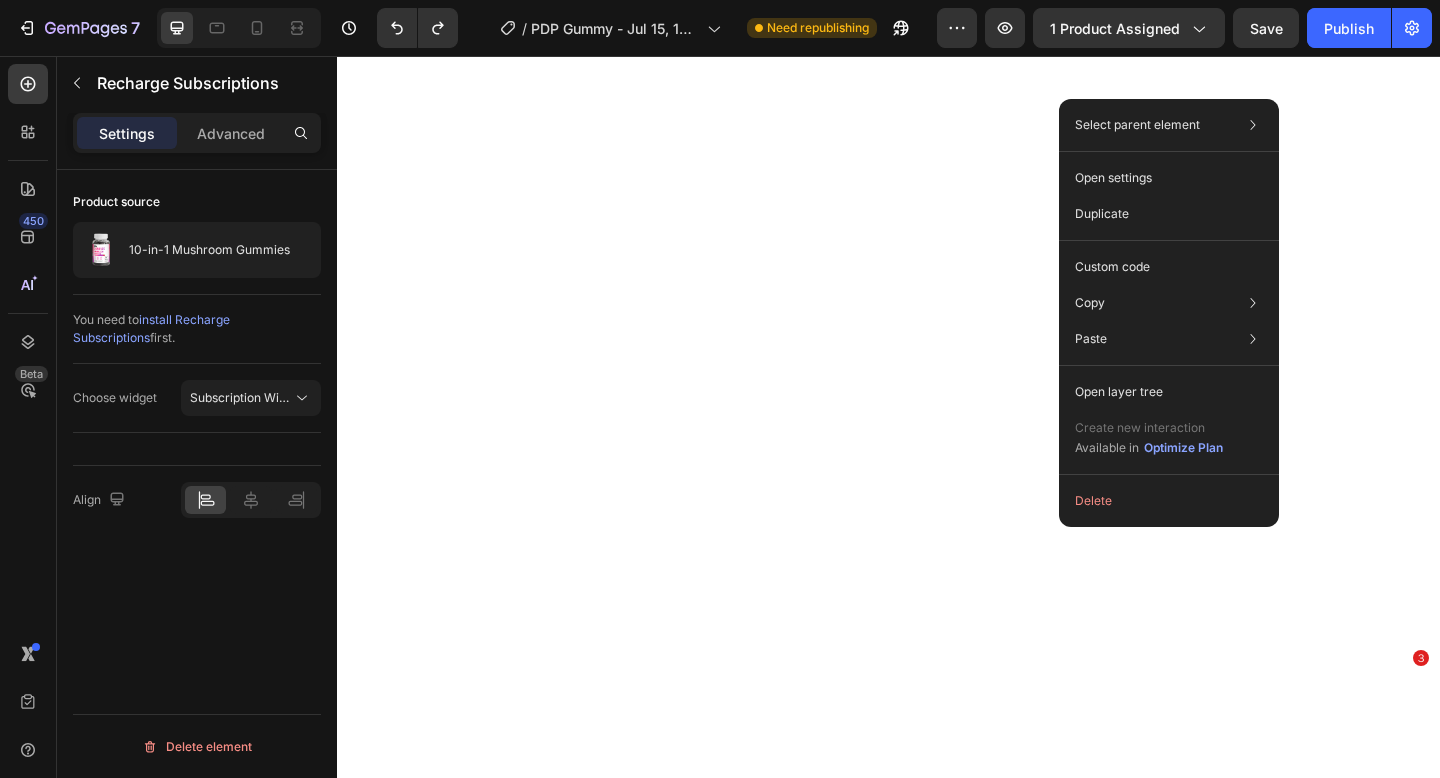 scroll, scrollTop: 0, scrollLeft: 0, axis: both 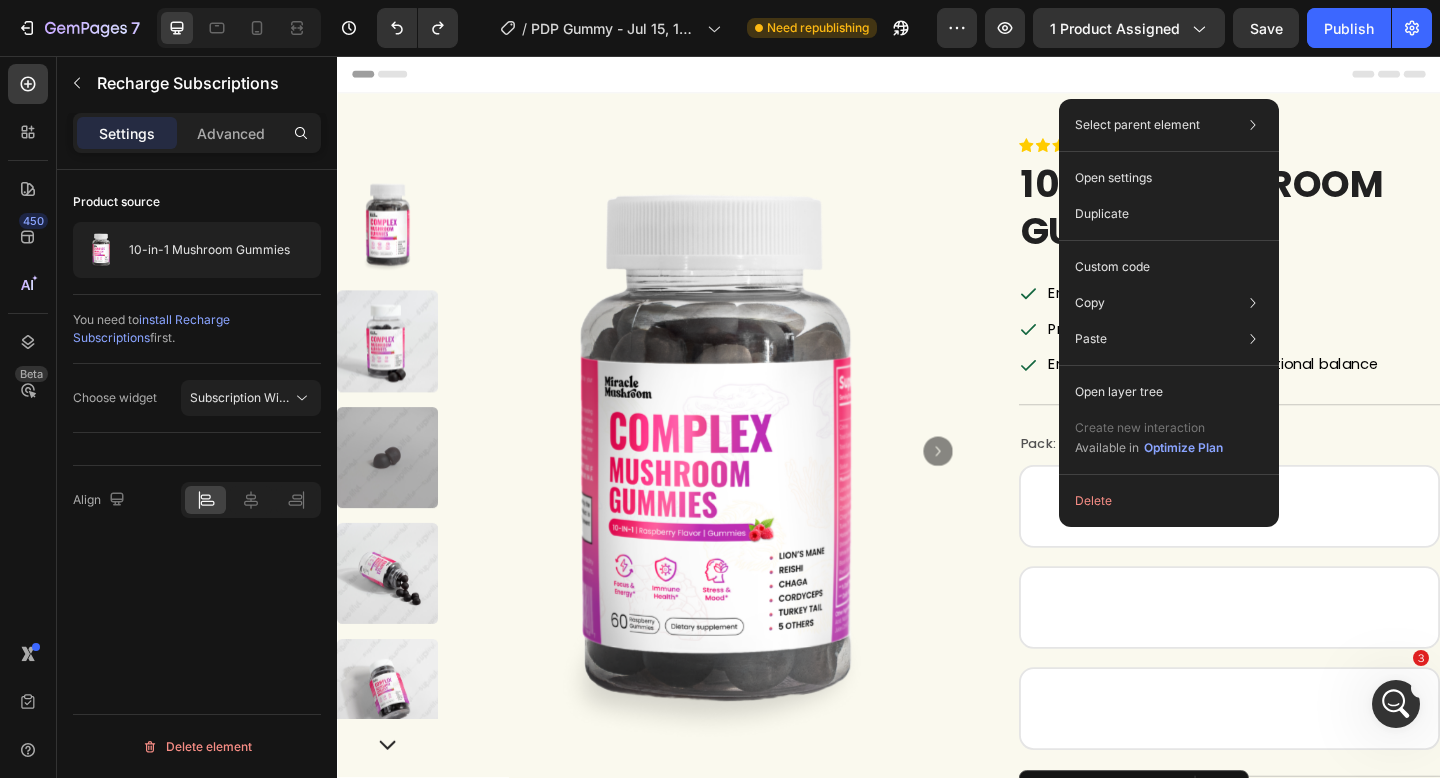 click at bounding box center (0, 0) 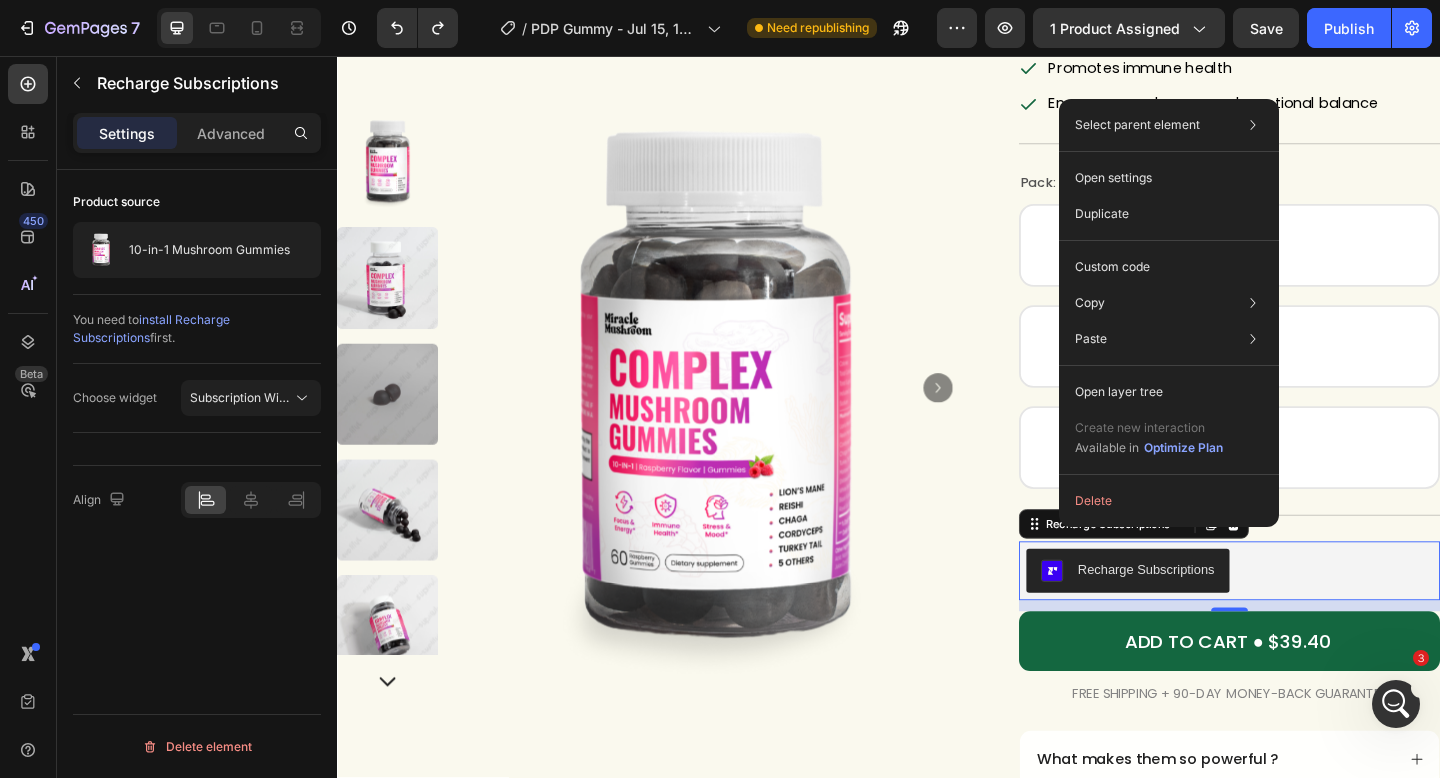 scroll, scrollTop: 0, scrollLeft: 0, axis: both 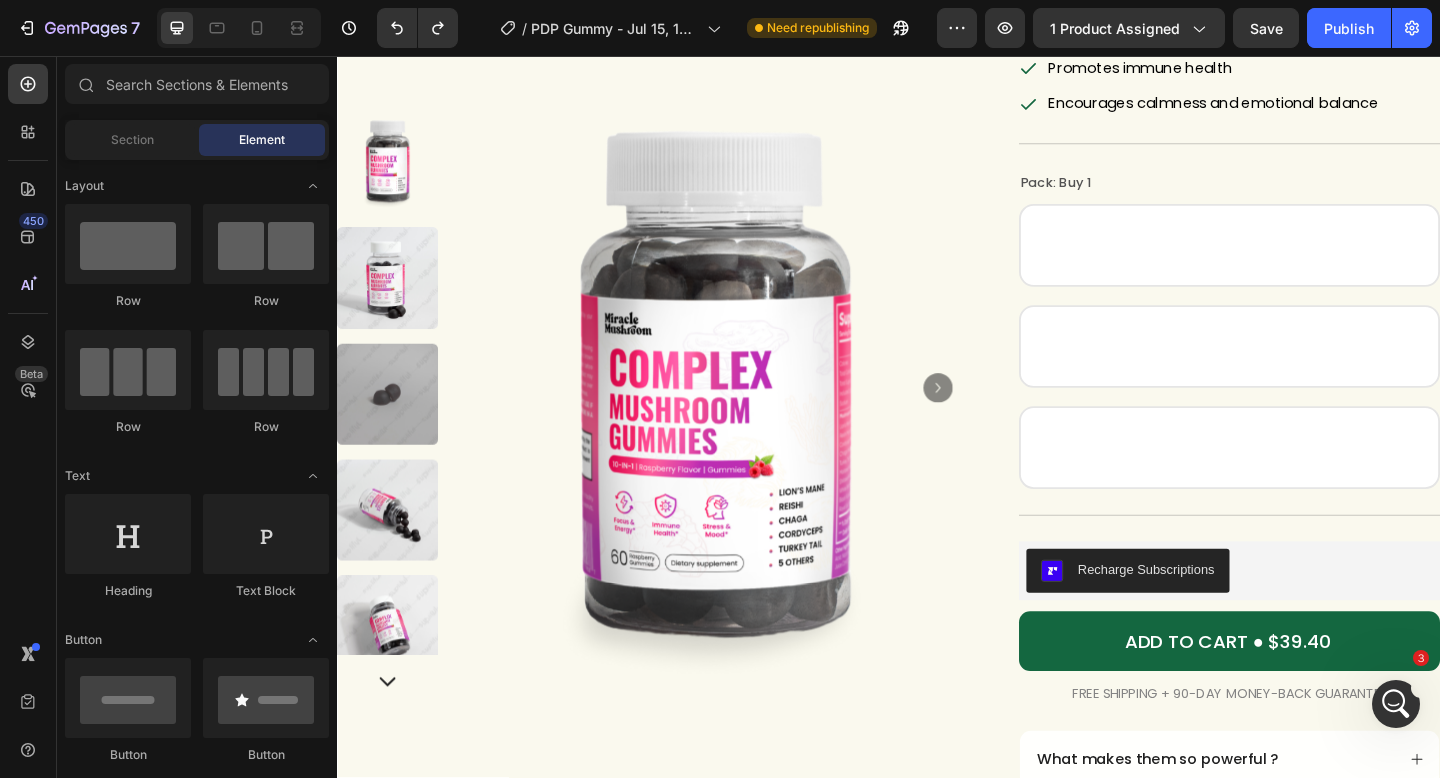 drag, startPoint x: 36, startPoint y: 46, endPoint x: 168, endPoint y: 99, distance: 142.24275 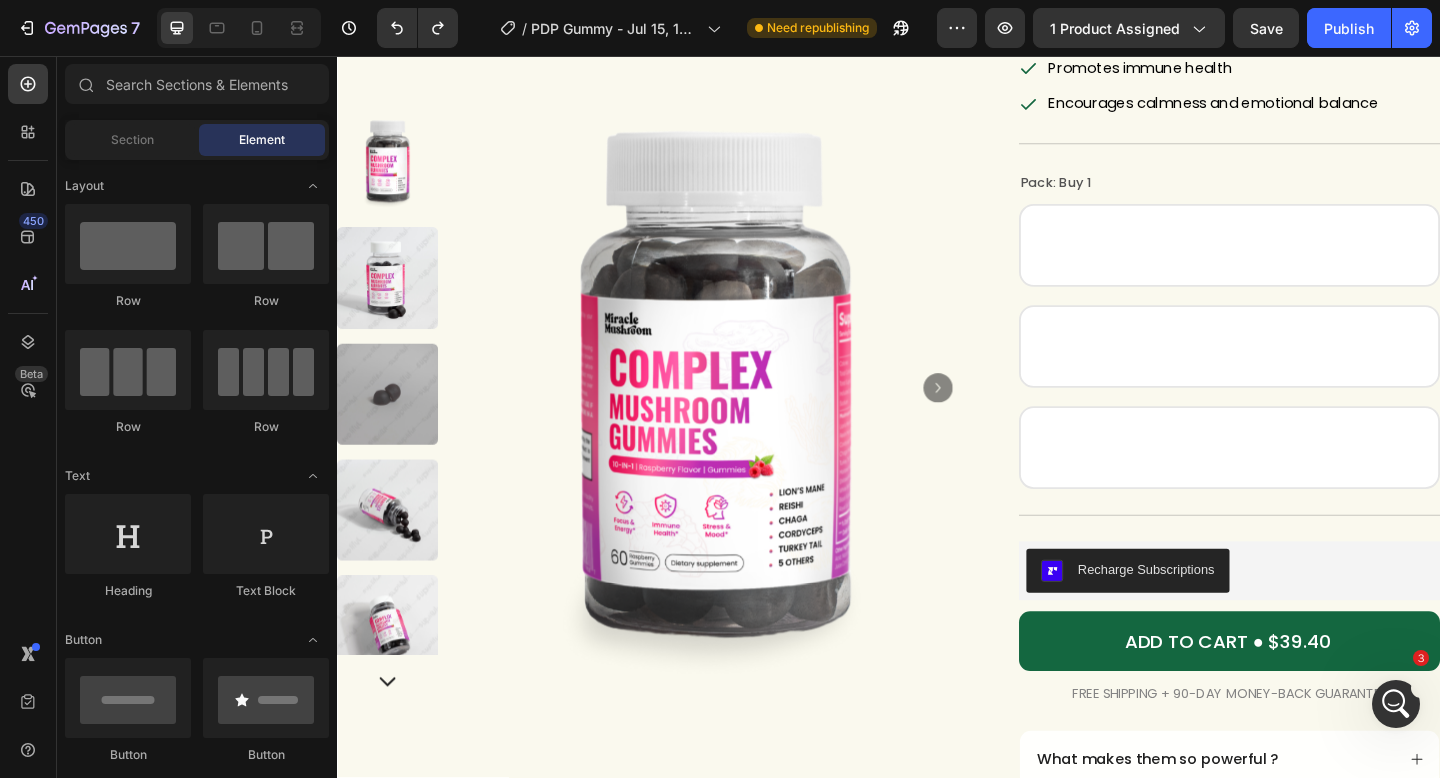drag, startPoint x: 514, startPoint y: 537, endPoint x: 507, endPoint y: 112, distance: 425.05765 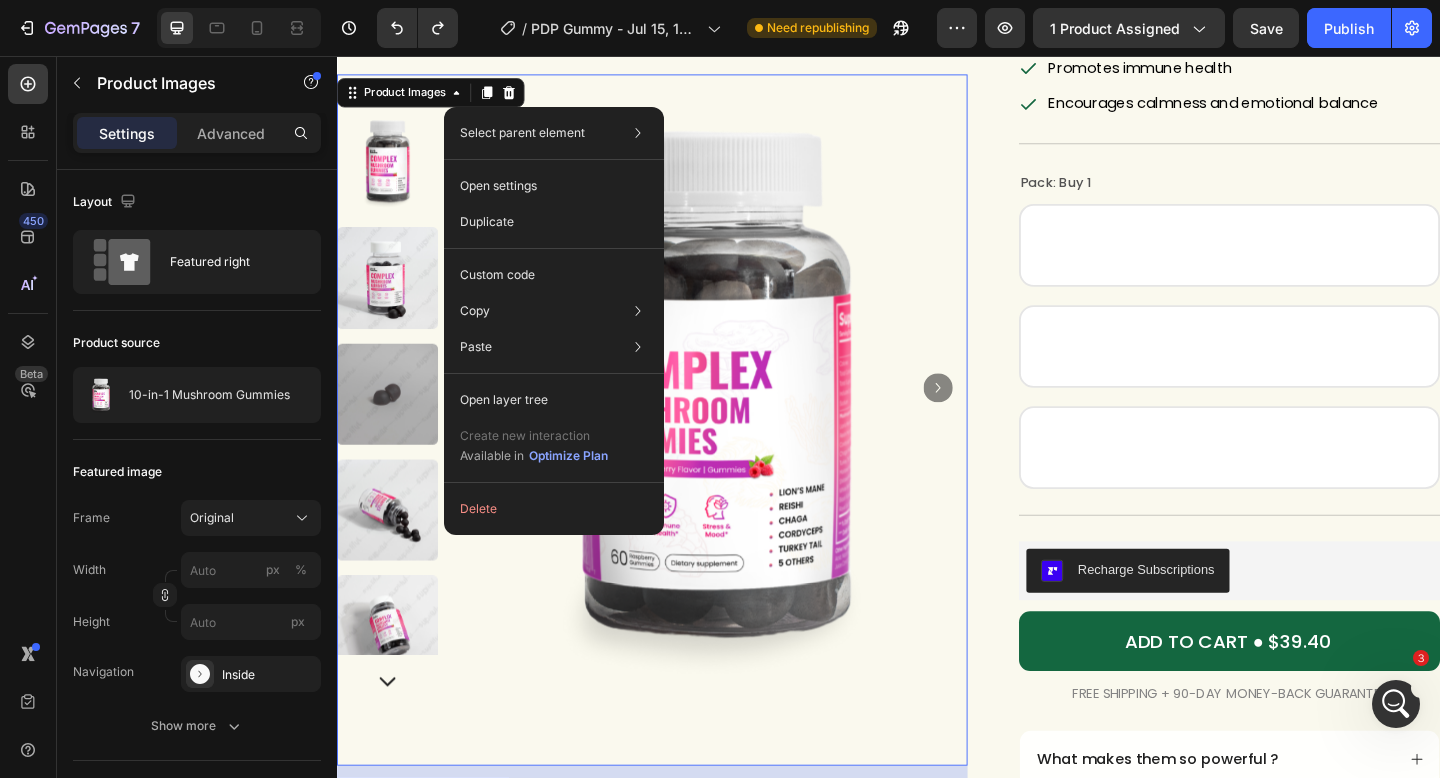 click at bounding box center [392, 297] 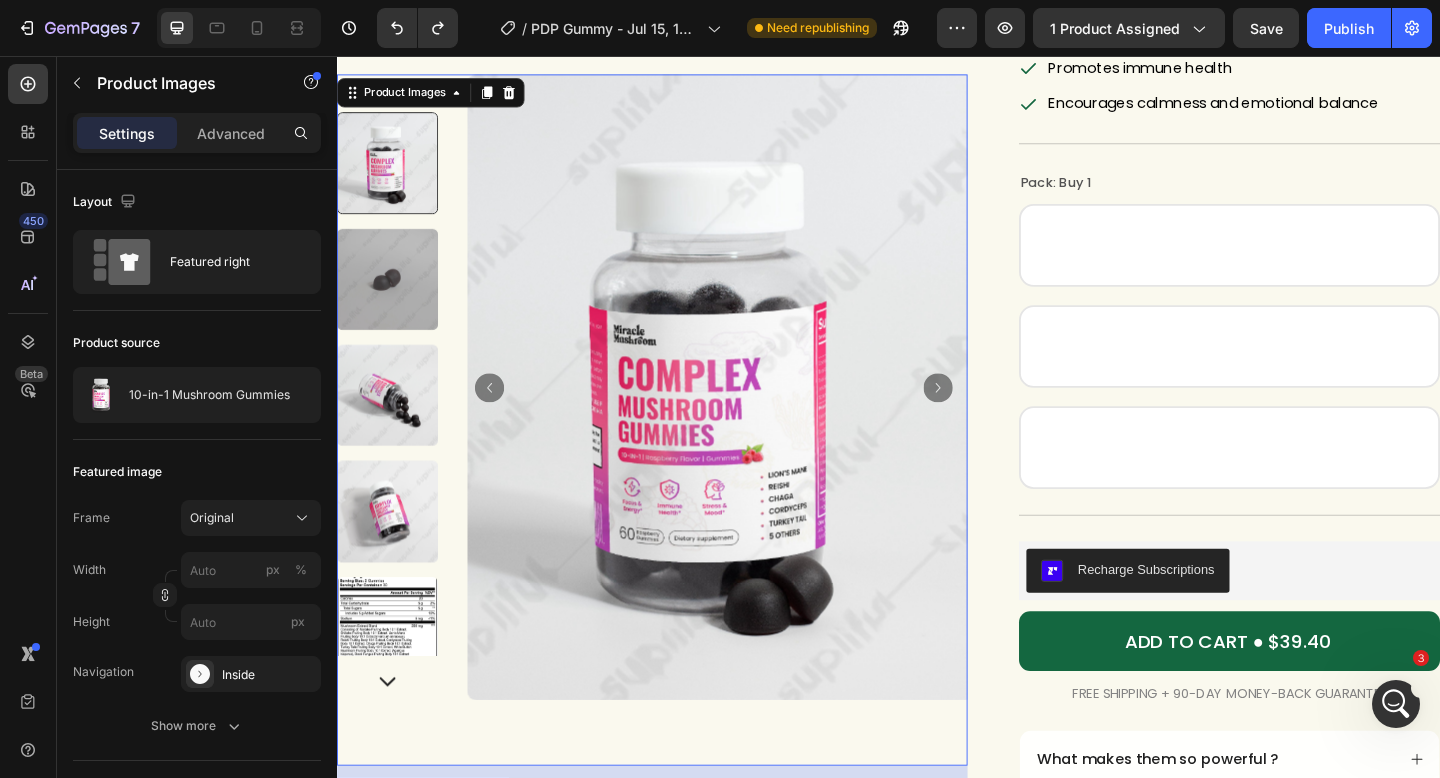 click at bounding box center (0, 0) 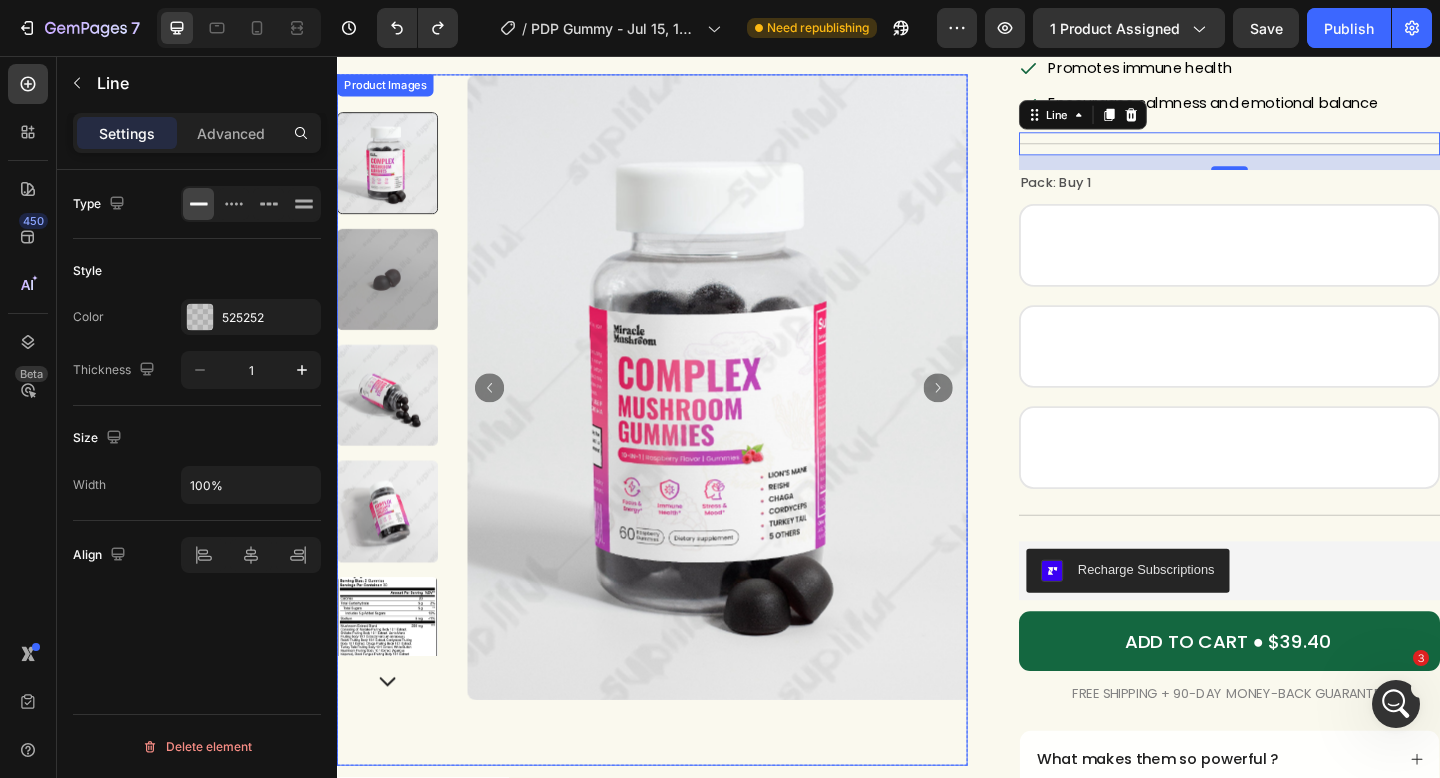 scroll, scrollTop: 4589, scrollLeft: 0, axis: vertical 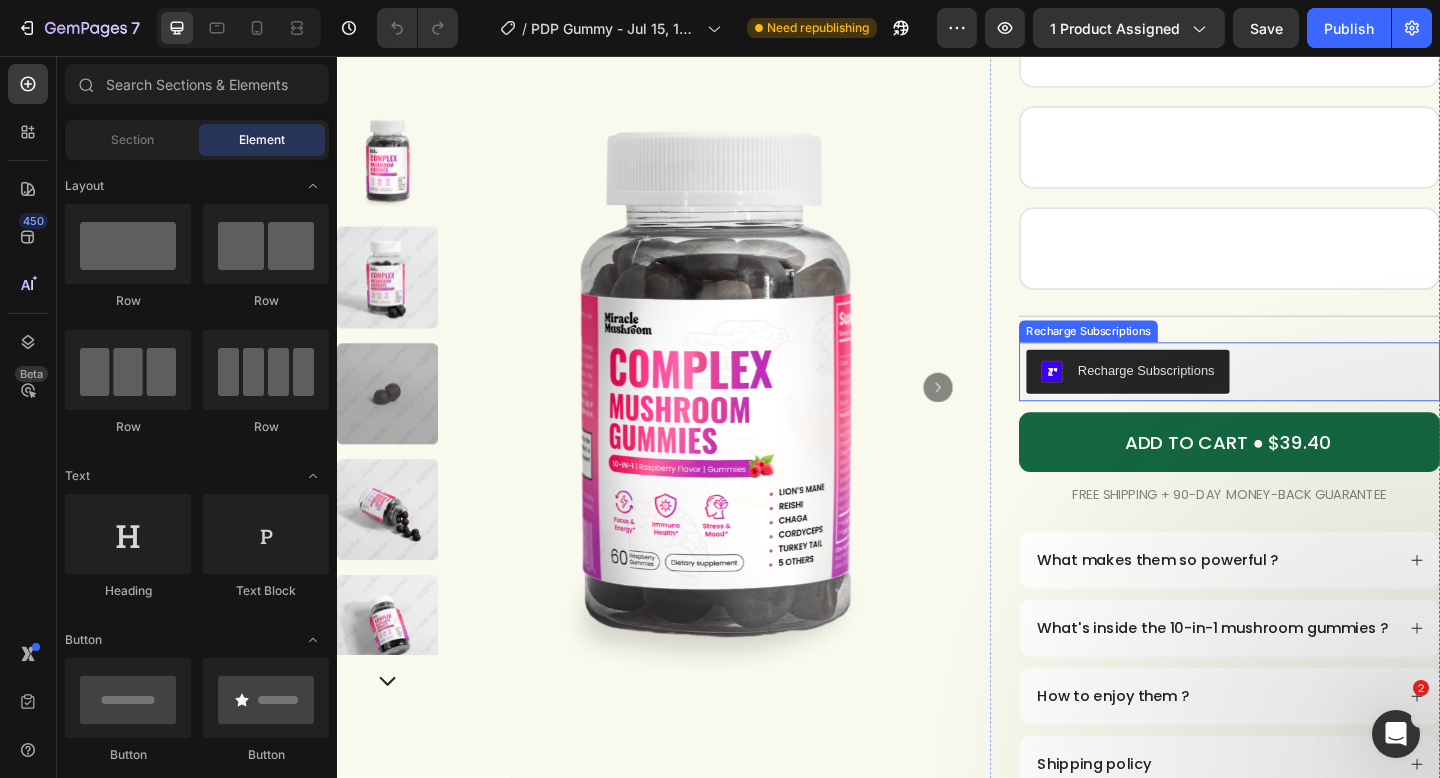click on "Recharge Subscriptions" at bounding box center (1308, 400) 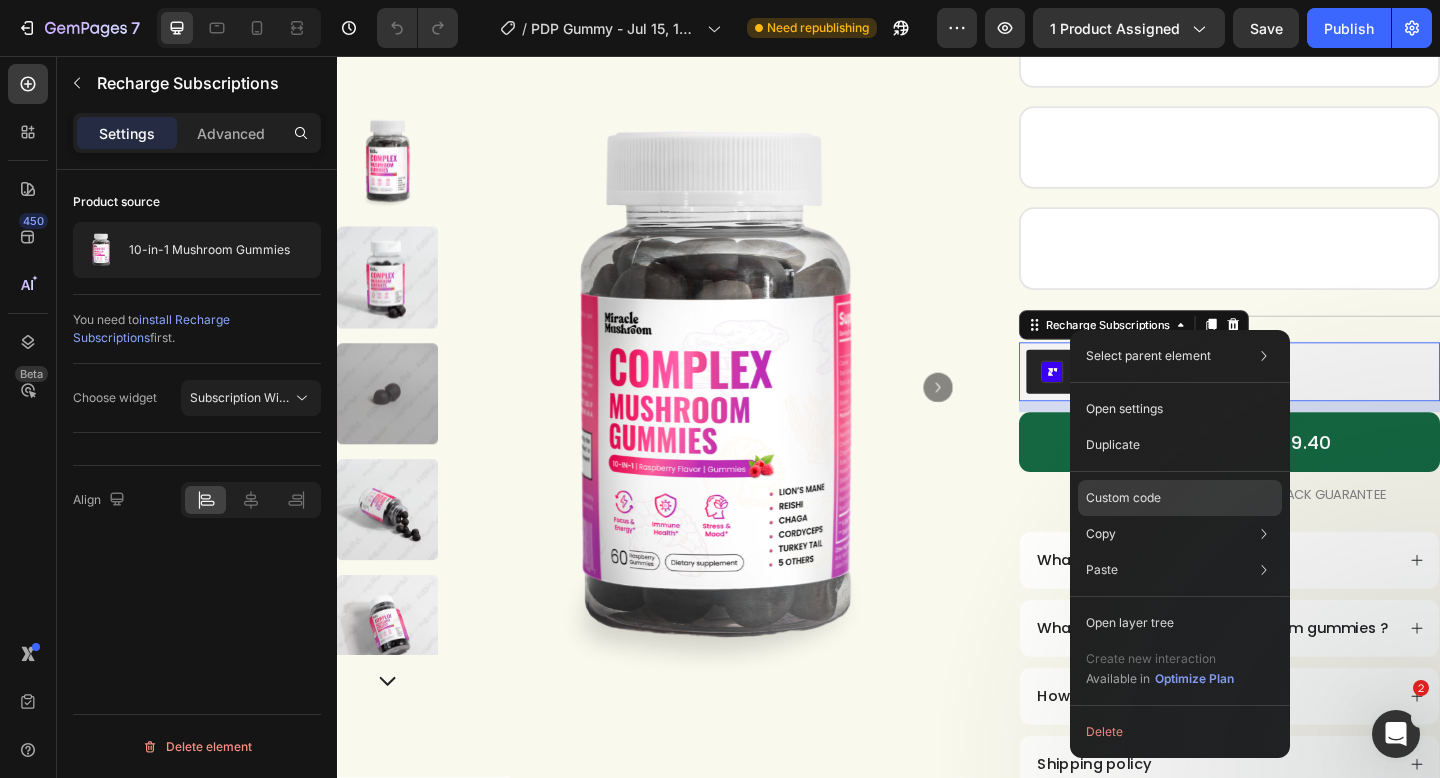click on "Custom code" 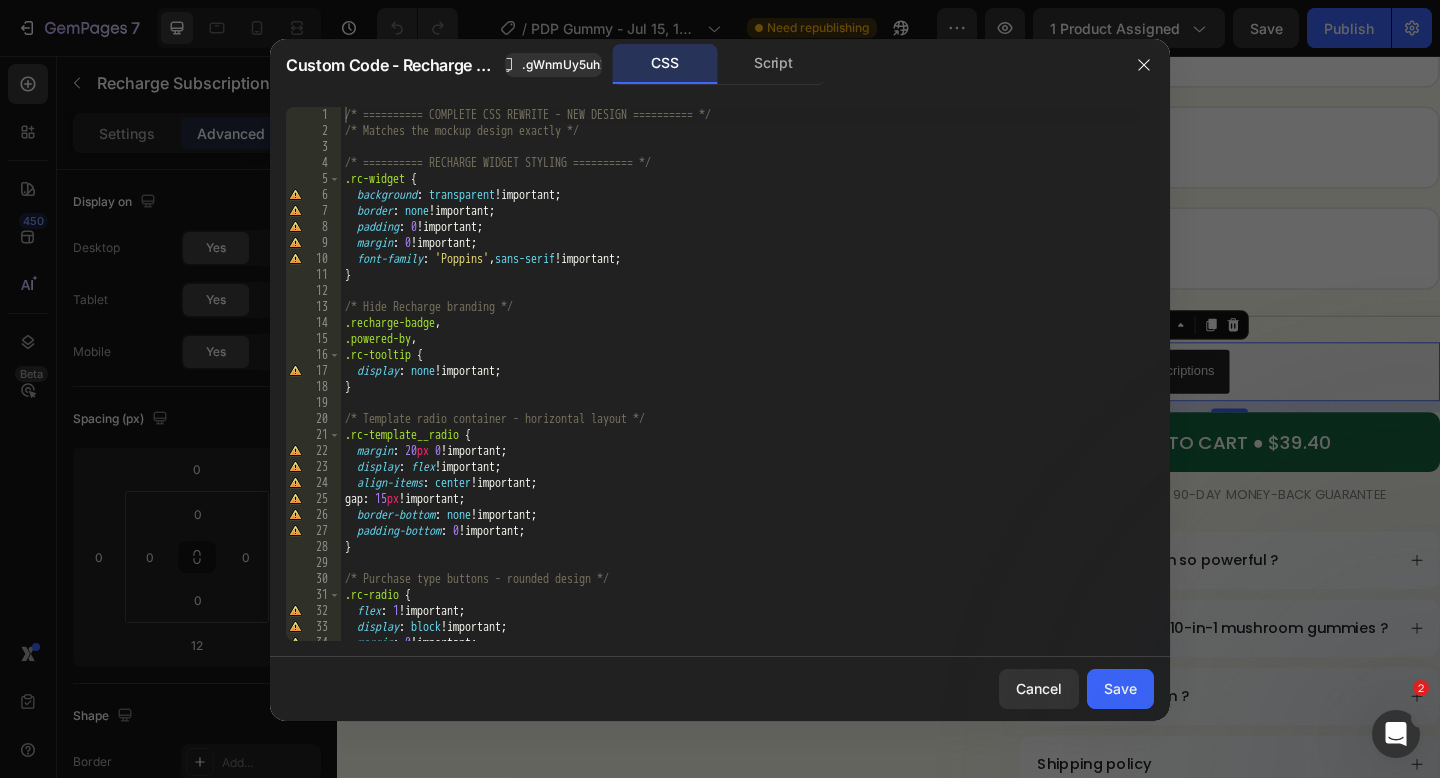 click on "/* ========== COMPLETE CSS REWRITE - NEW DESIGN ========== */ /* Matches the mockup design exactly */ /* ========== RECHARGE WIDGET STYLING ========== */ .rc-widget   {    background :   transparent  !important ;    border :   none  !important ;    padding :   0  !important ;    margin :   0  !important ;    font-family :   ' Poppins ' ,  sans-serif  !important ; } /* Hide Recharge branding */ .recharge-badge , .powered-by , .rc-tooltip   {    display :   none  !important ; } /* Template radio container - horizontal layout */ .rc-template__radio   {    margin :   20 px   0  !important ;    display :   flex  !important ;    align-items :   center  !important ;   gap :   15 px  !important ;    border-bottom :   none  !important ;    padding-bottom :   0  !important ; } /* Purchase type buttons - rounded design */ .rc-radio   {    flex :   1  !important ;    display :   block  !important ;    margin :   0  !important ;    padding :   16 px   24 px  !important ;" at bounding box center (740, 390) 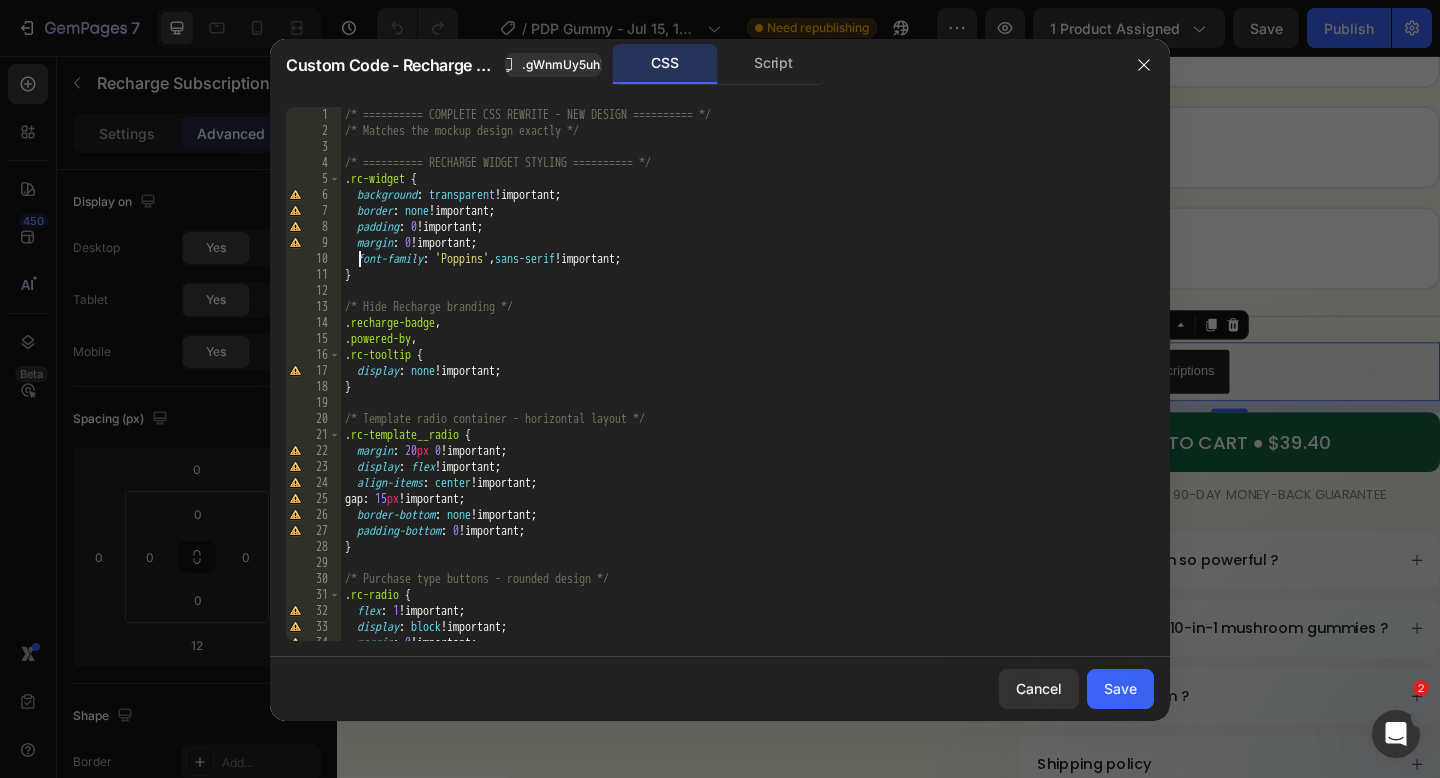 click on "/* ========== COMPLETE CSS REWRITE - NEW DESIGN ========== */ /* Matches the mockup design exactly */ /* ========== RECHARGE WIDGET STYLING ========== */ .rc-widget   {    background :   transparent  !important ;    border :   none  !important ;    padding :   0  !important ;    margin :   0  !important ;    font-family :   ' Poppins ' ,  sans-serif  !important ; } /* Hide Recharge branding */ .recharge-badge , .powered-by , .rc-tooltip   {    display :   none  !important ; } /* Template radio container - horizontal layout */ .rc-template__radio   {    margin :   20 px   0  !important ;    display :   flex  !important ;    align-items :   center  !important ;   gap :   15 px  !important ;    border-bottom :   none  !important ;    padding-bottom :   0  !important ; } /* Purchase type buttons - rounded design */ .rc-radio   {    flex :   1  !important ;    display :   block  !important ;    margin :   0  !important ;    padding :   16 px   24 px  !important ;" at bounding box center [740, 390] 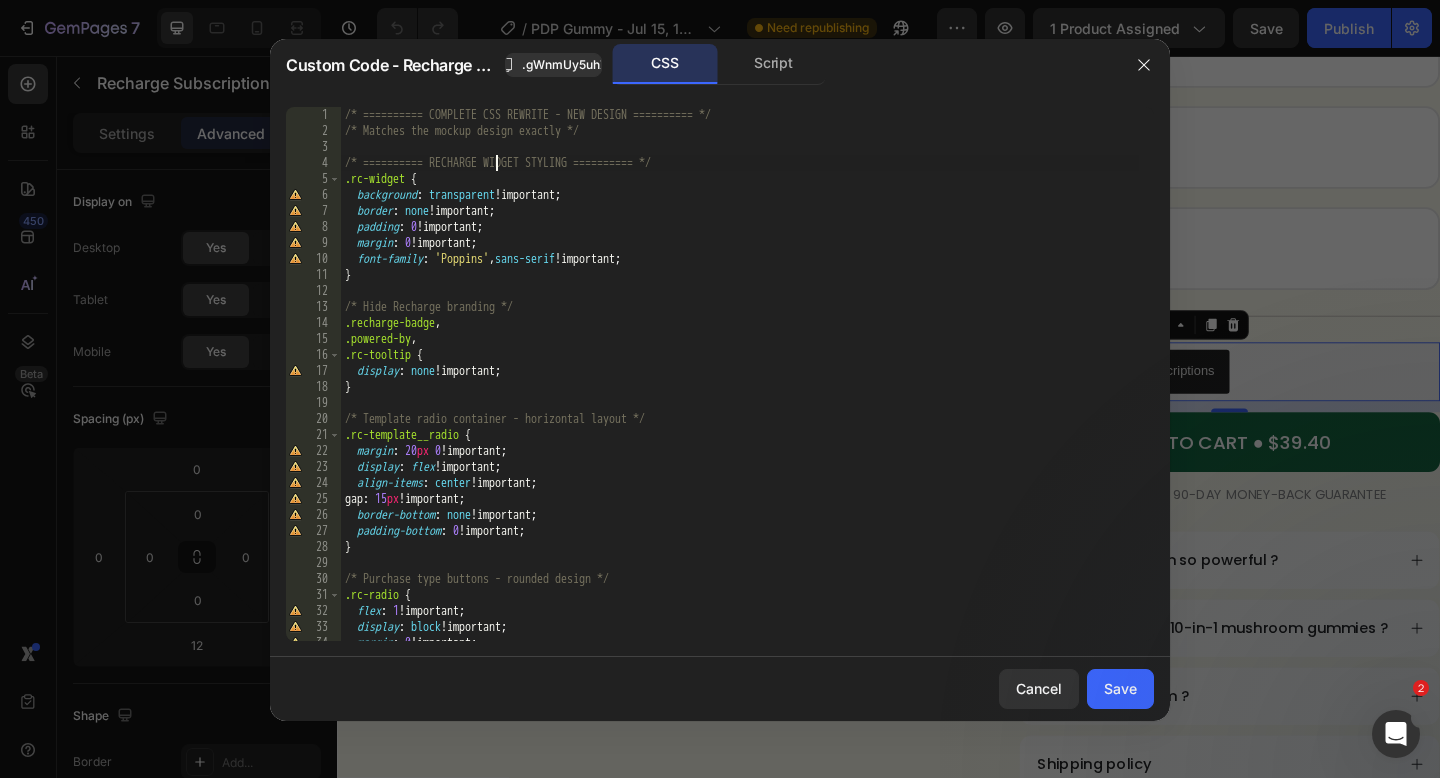 click on "/* ========== COMPLETE CSS REWRITE - NEW DESIGN ========== */ /* Matches the mockup design exactly */ /* ========== RECHARGE WIDGET STYLING ========== */ .rc-widget   {    background :   transparent  !important ;    border :   none  !important ;    padding :   0  !important ;    margin :   0  !important ;    font-family :   ' Poppins ' ,  sans-serif  !important ; } /* Hide Recharge branding */ .recharge-badge , .powered-by , .rc-tooltip   {    display :   none  !important ; } /* Template radio container - horizontal layout */ .rc-template__radio   {    margin :   20 px   0  !important ;    display :   flex  !important ;    align-items :   center  !important ;   gap :   15 px  !important ;    border-bottom :   none  !important ;    padding-bottom :   0  !important ; } /* Purchase type buttons - rounded design */ .rc-radio   {    flex :   1  !important ;    display :   block  !important ;    margin :   0  !important ;    padding :   16 px   24 px  !important ;" at bounding box center (740, 390) 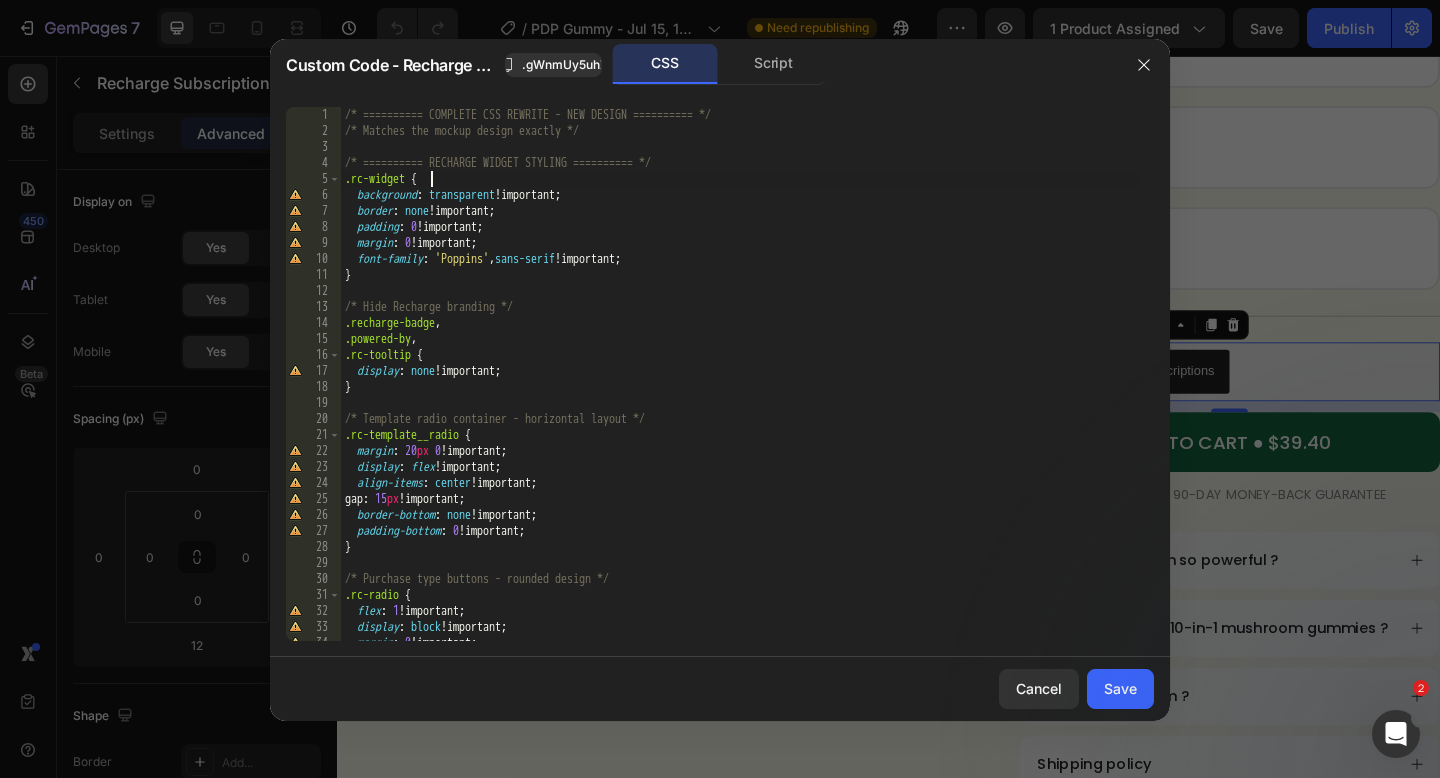 click on "/* ========== COMPLETE CSS REWRITE - NEW DESIGN ========== */ /* Matches the mockup design exactly */ /* ========== RECHARGE WIDGET STYLING ========== */ .rc-widget   {    background :   transparent  !important ;    border :   none  !important ;    padding :   0  !important ;    margin :   0  !important ;    font-family :   ' Poppins ' ,  sans-serif  !important ; } /* Hide Recharge branding */ .recharge-badge , .powered-by , .rc-tooltip   {    display :   none  !important ; } /* Template radio container - horizontal layout */ .rc-template__radio   {    margin :   20 px   0  !important ;    display :   flex  !important ;    align-items :   center  !important ;   gap :   15 px  !important ;    border-bottom :   none  !important ;    padding-bottom :   0  !important ; } /* Purchase type buttons - rounded design */ .rc-radio   {    flex :   1  !important ;    display :   block  !important ;    margin :   0  !important ;    padding :   16 px   24 px  !important ;" at bounding box center (740, 390) 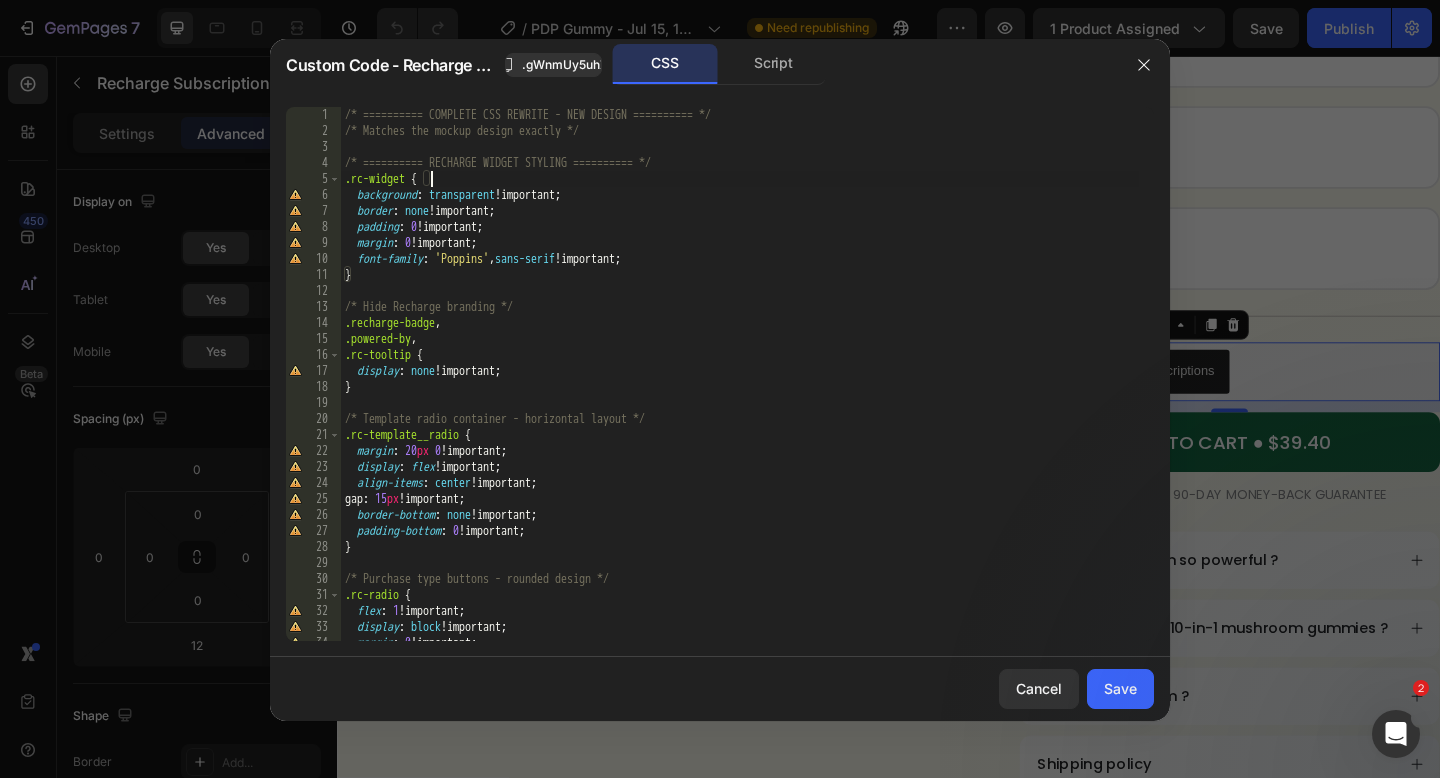 click on "/* ========== COMPLETE CSS REWRITE - NEW DESIGN ========== */ /* Matches the mockup design exactly */ /* ========== RECHARGE WIDGET STYLING ========== */ .rc-widget   {    background :   transparent  !important ;    border :   none  !important ;    padding :   0  !important ;    margin :   0  !important ;    font-family :   ' Poppins ' ,  sans-serif  !important ; } /* Hide Recharge branding */ .recharge-badge , .powered-by , .rc-tooltip   {    display :   none  !important ; } /* Template radio container - horizontal layout */ .rc-template__radio   {    margin :   20 px   0  !important ;    display :   flex  !important ;    align-items :   center  !important ;   gap :   15 px  !important ;    border-bottom :   none  !important ;    padding-bottom :   0  !important ; } /* Purchase type buttons - rounded design */ .rc-radio   {    flex :   1  !important ;    display :   block  !important ;    margin :   0  !important ;    padding :   16 px   24 px  !important ;" at bounding box center (740, 390) 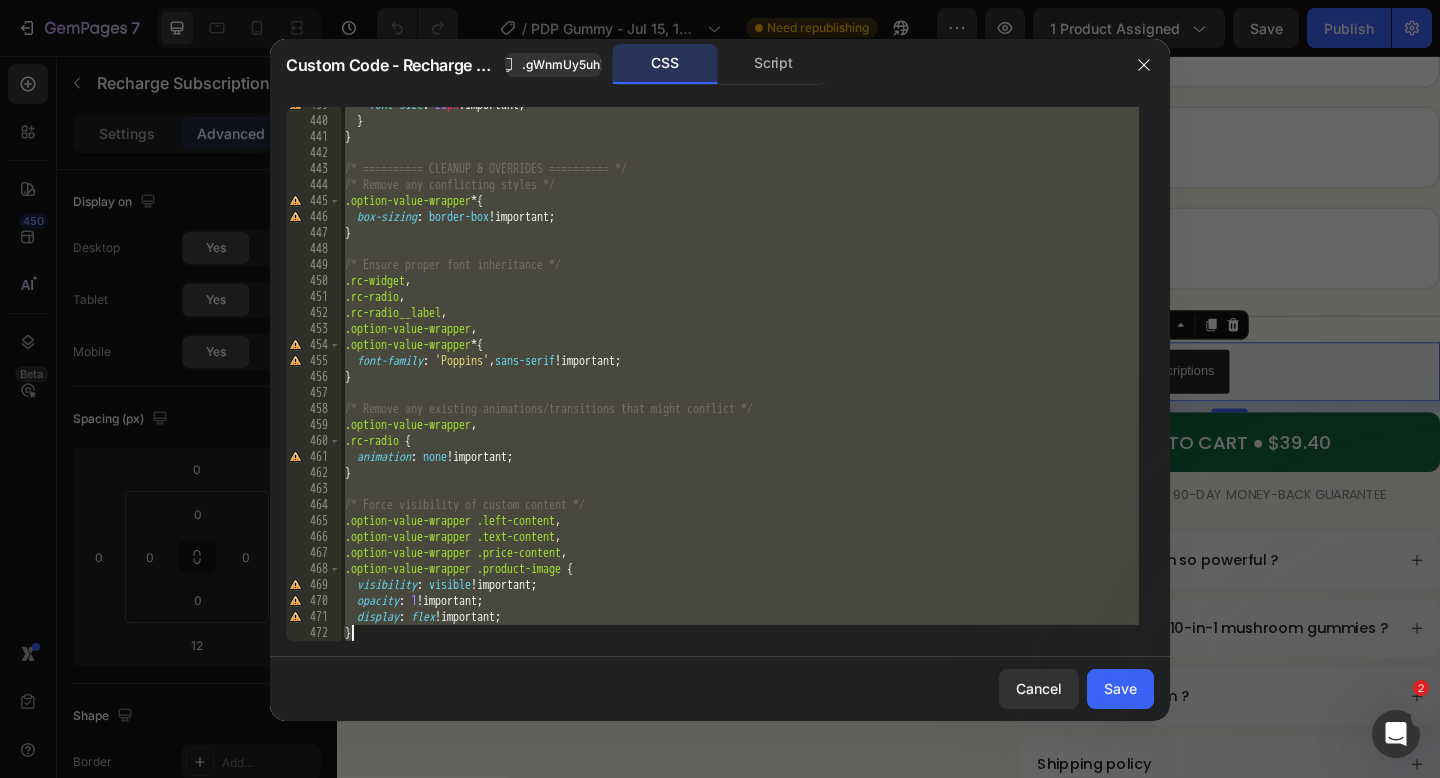scroll, scrollTop: 7050, scrollLeft: 0, axis: vertical 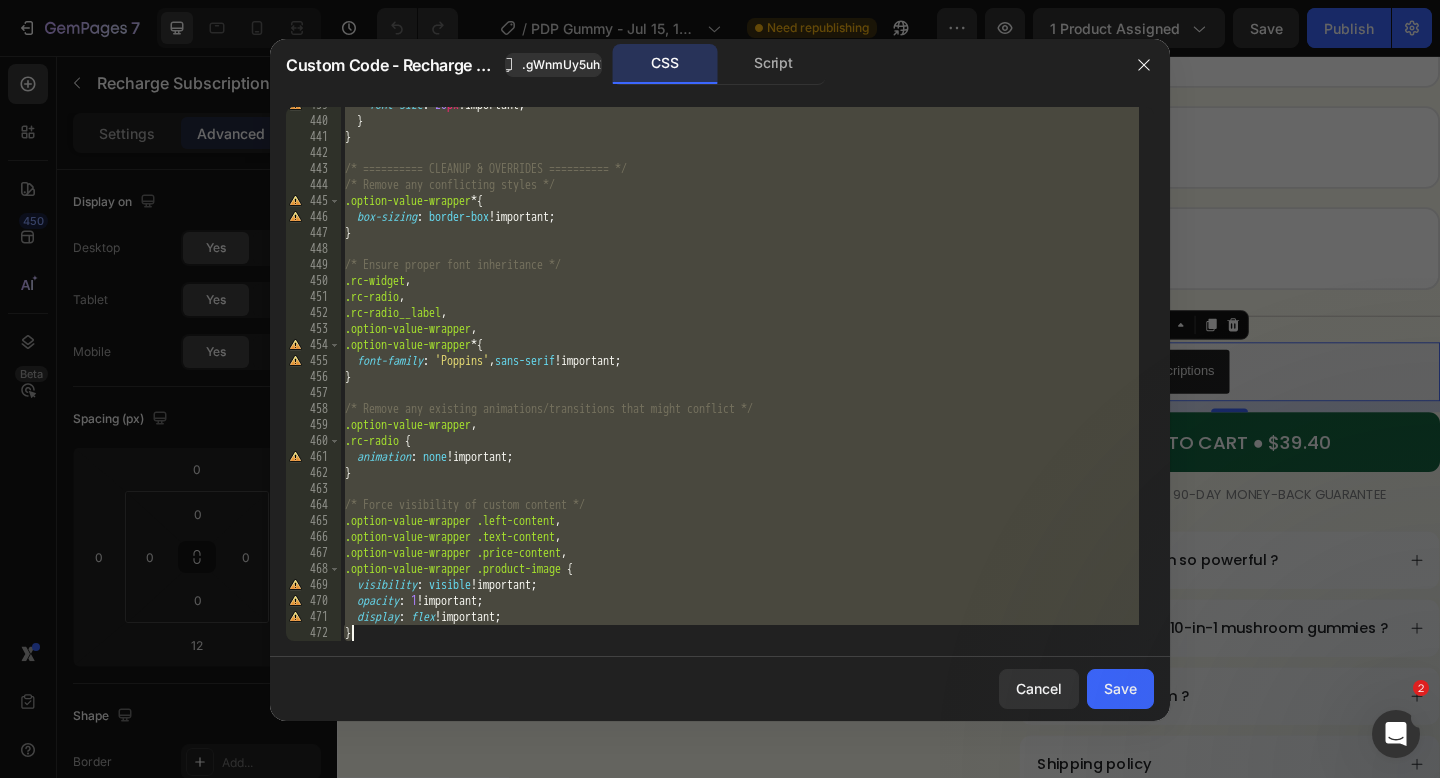 drag, startPoint x: 351, startPoint y: 110, endPoint x: 594, endPoint y: 777, distance: 709.8859 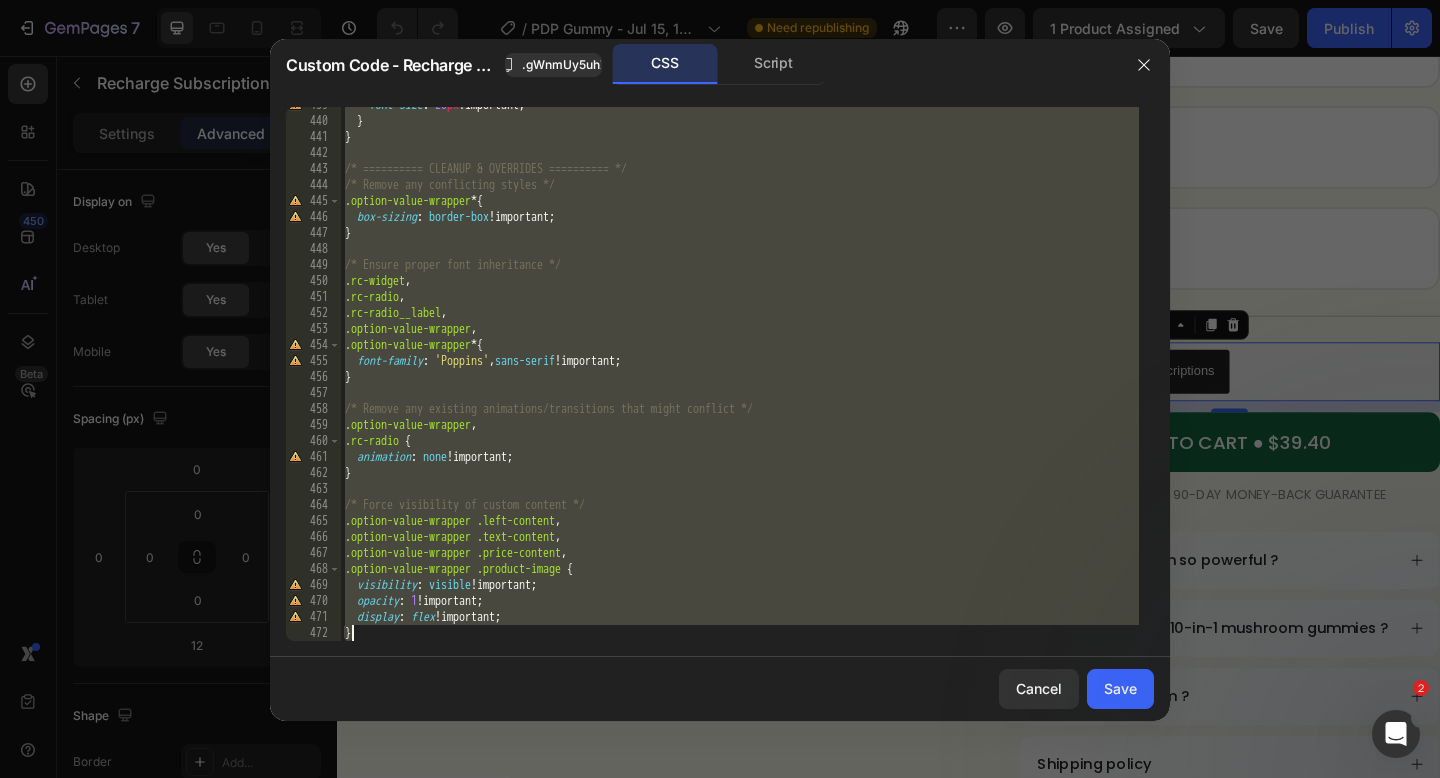 type on "/" 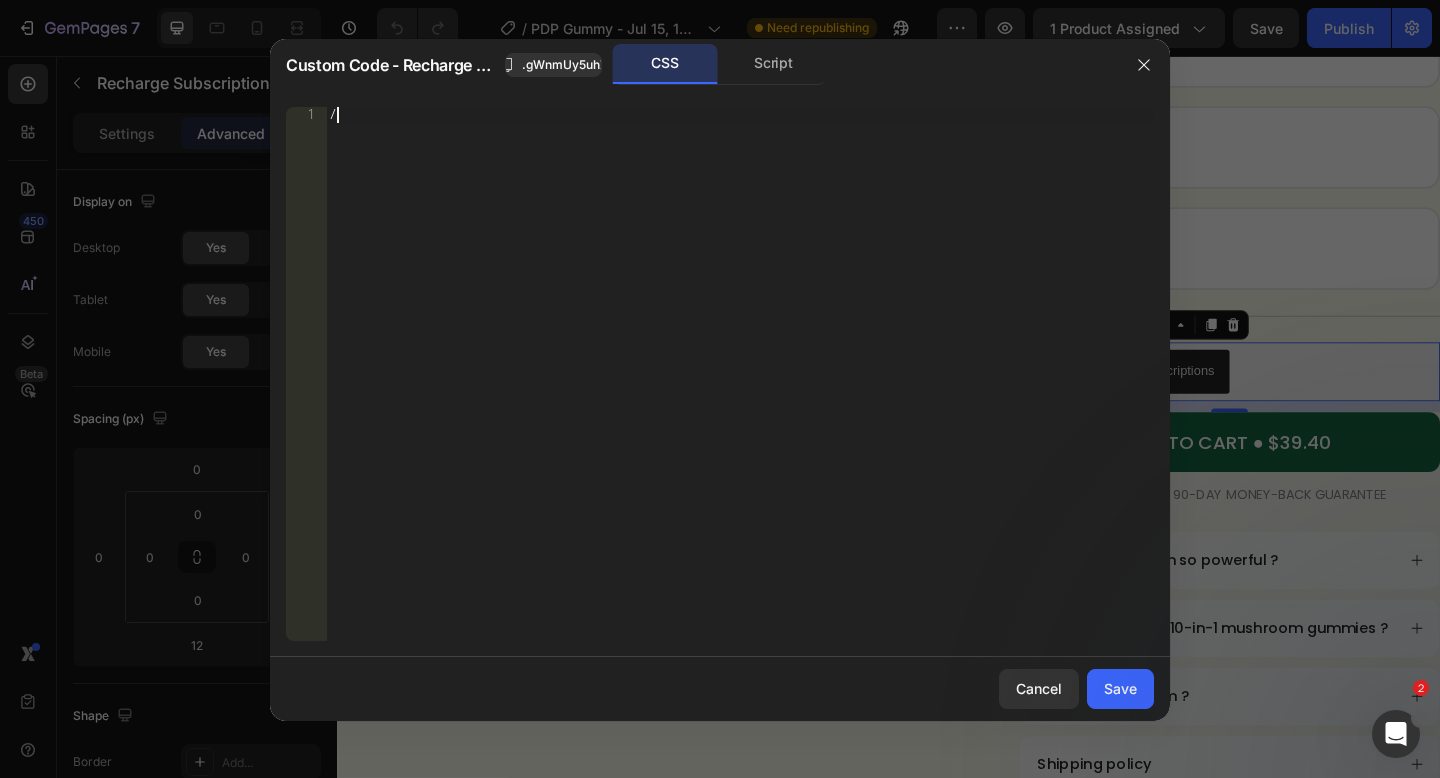 type 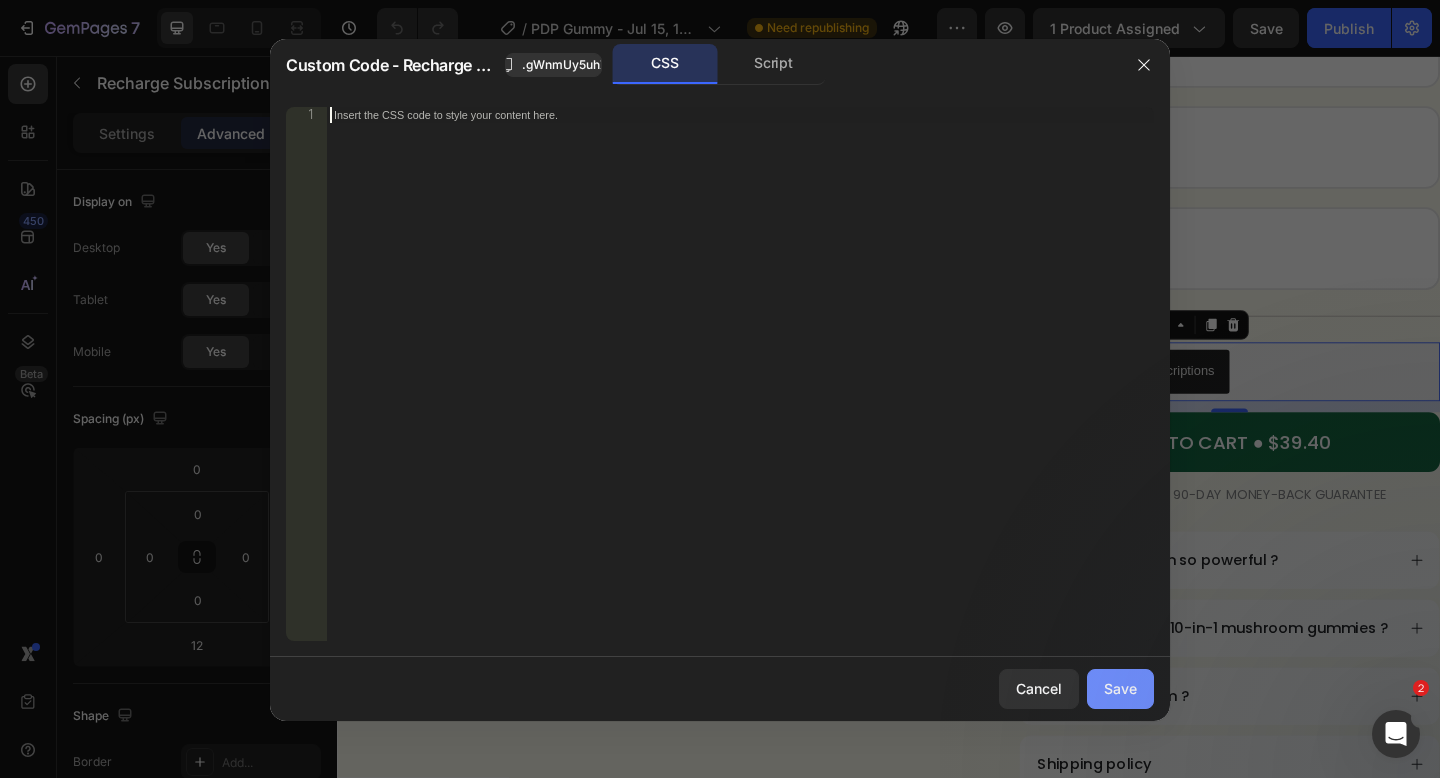 click on "Save" 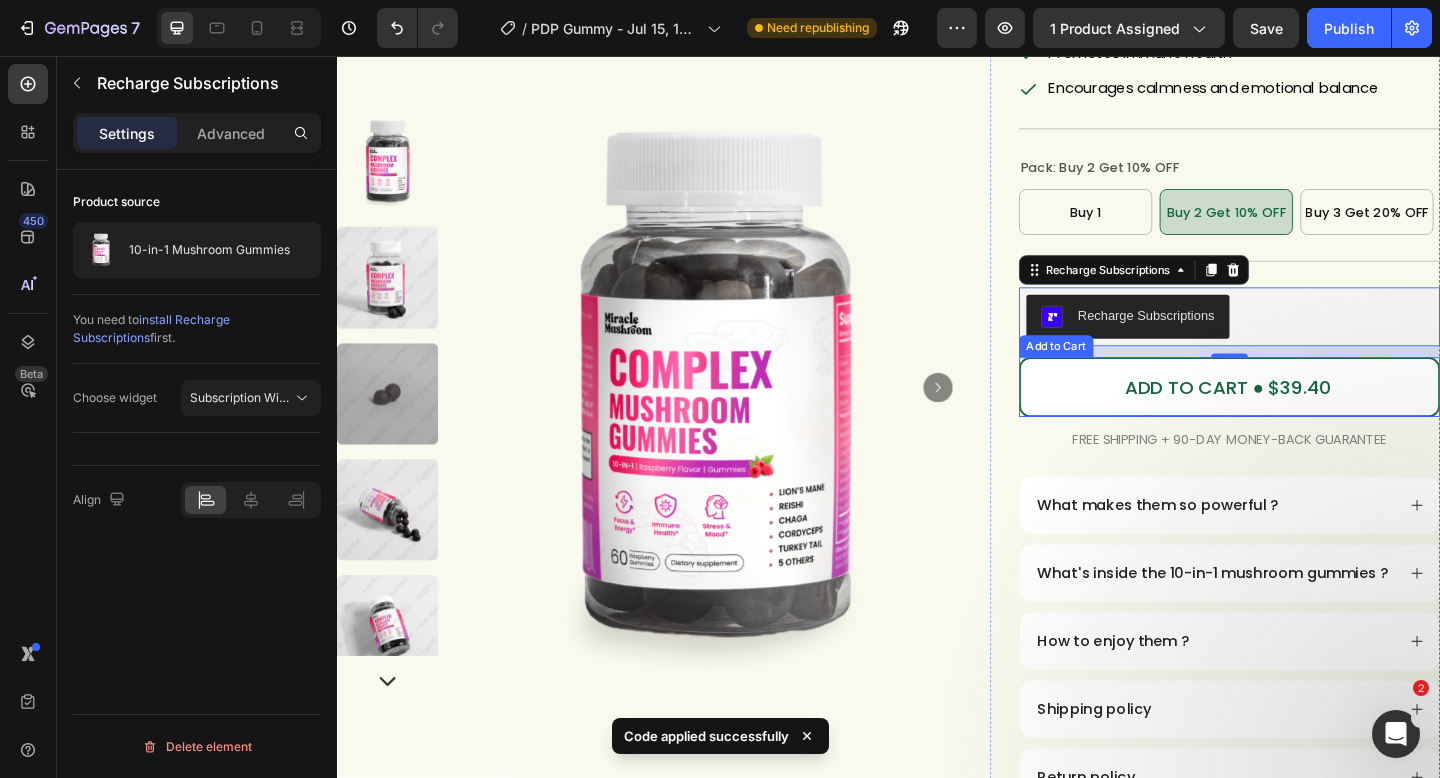 scroll, scrollTop: 100, scrollLeft: 0, axis: vertical 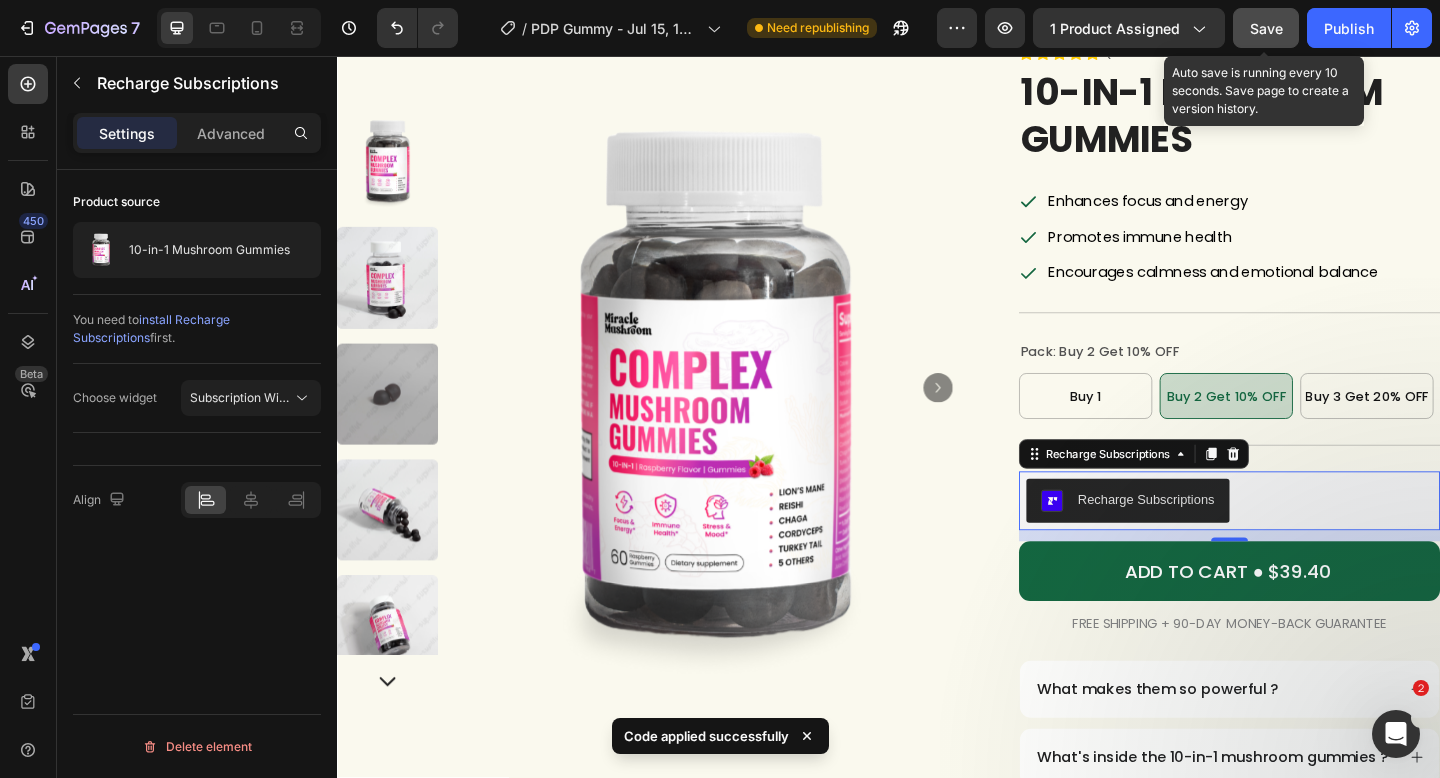 click on "Save" at bounding box center [1266, 28] 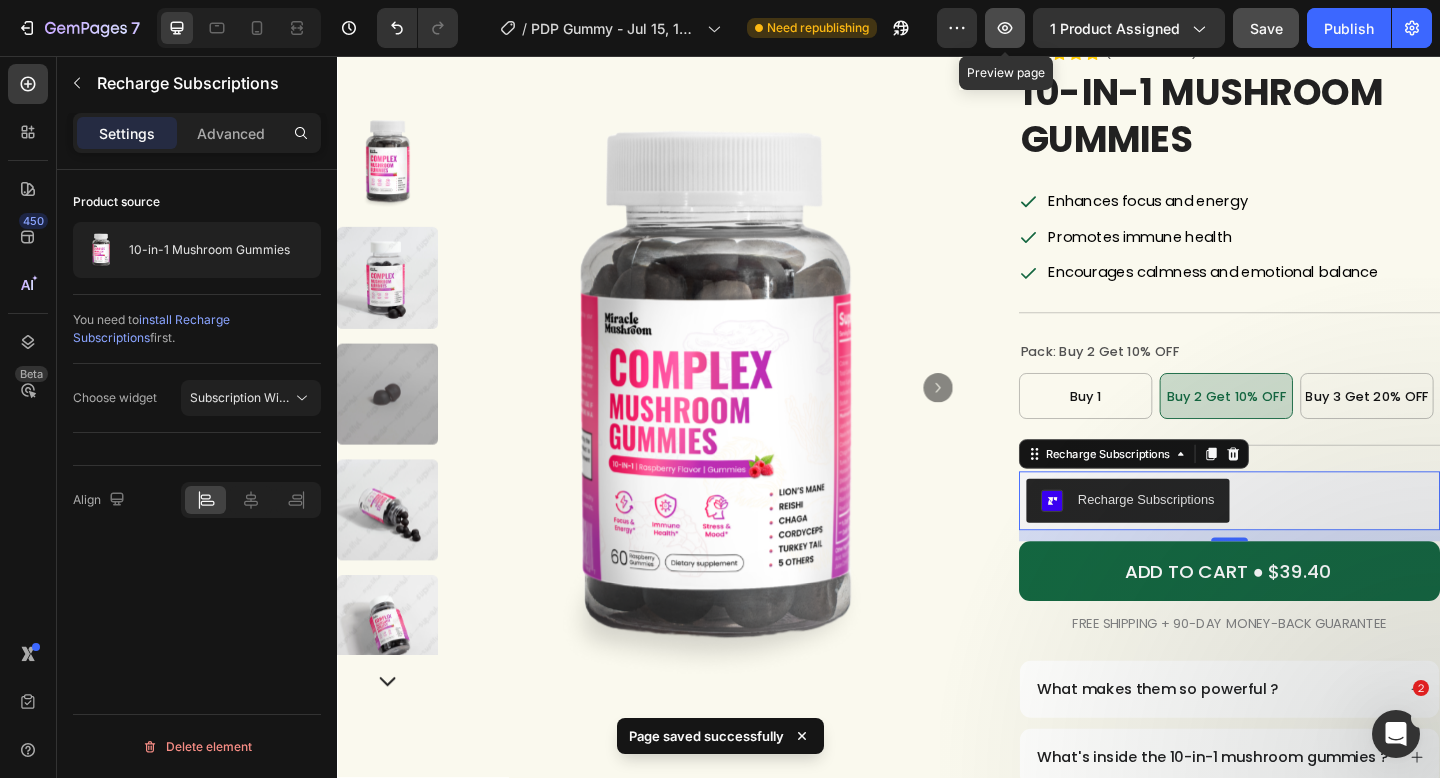 click 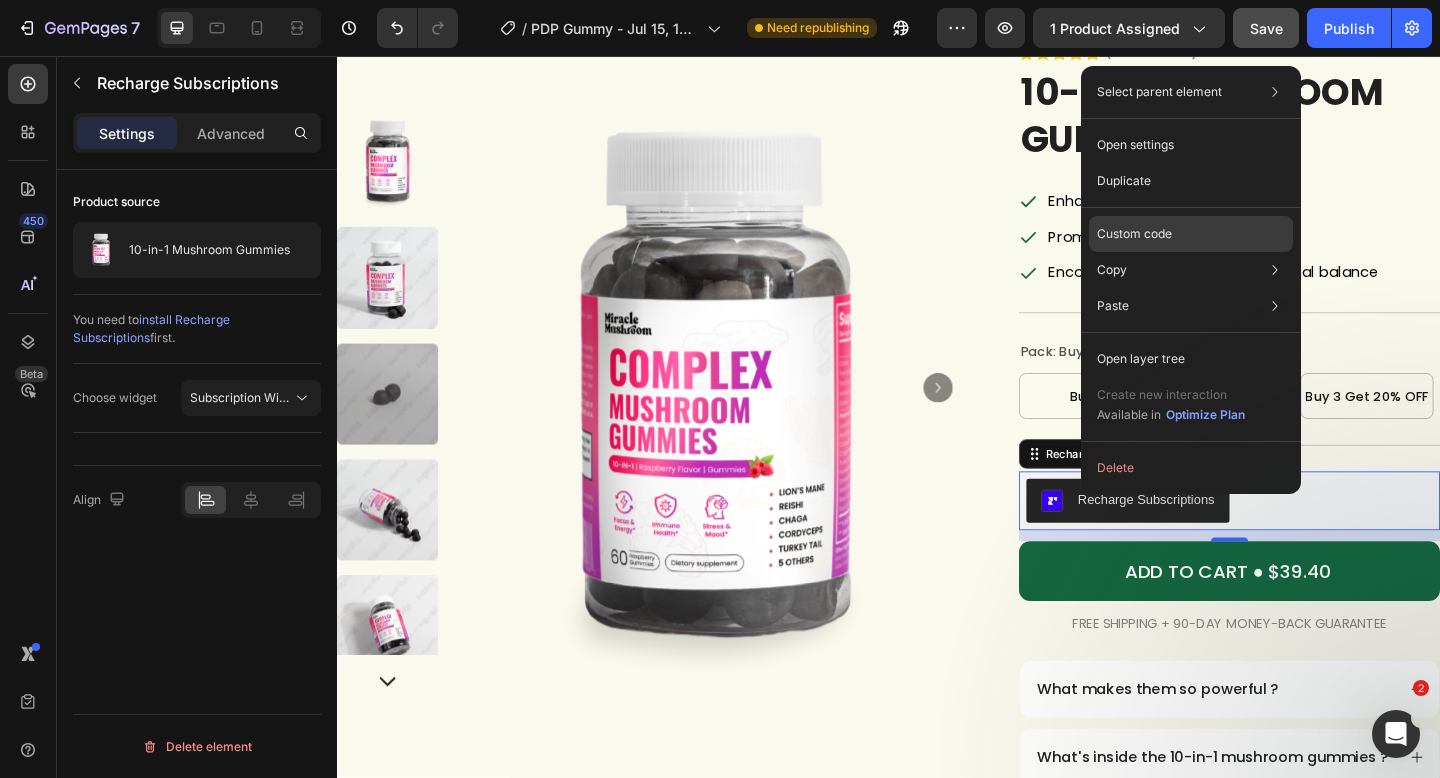 click on "Custom code" 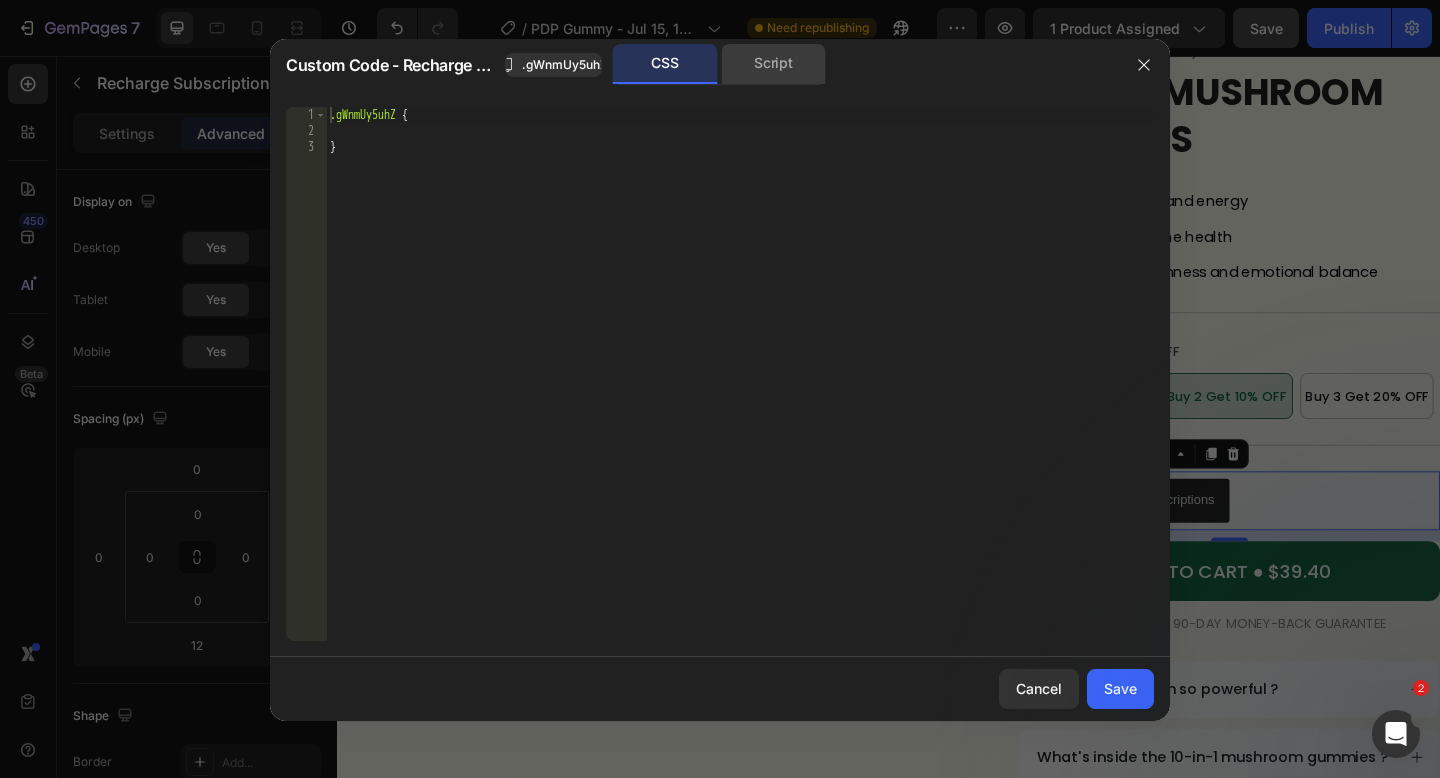 click on "Script" 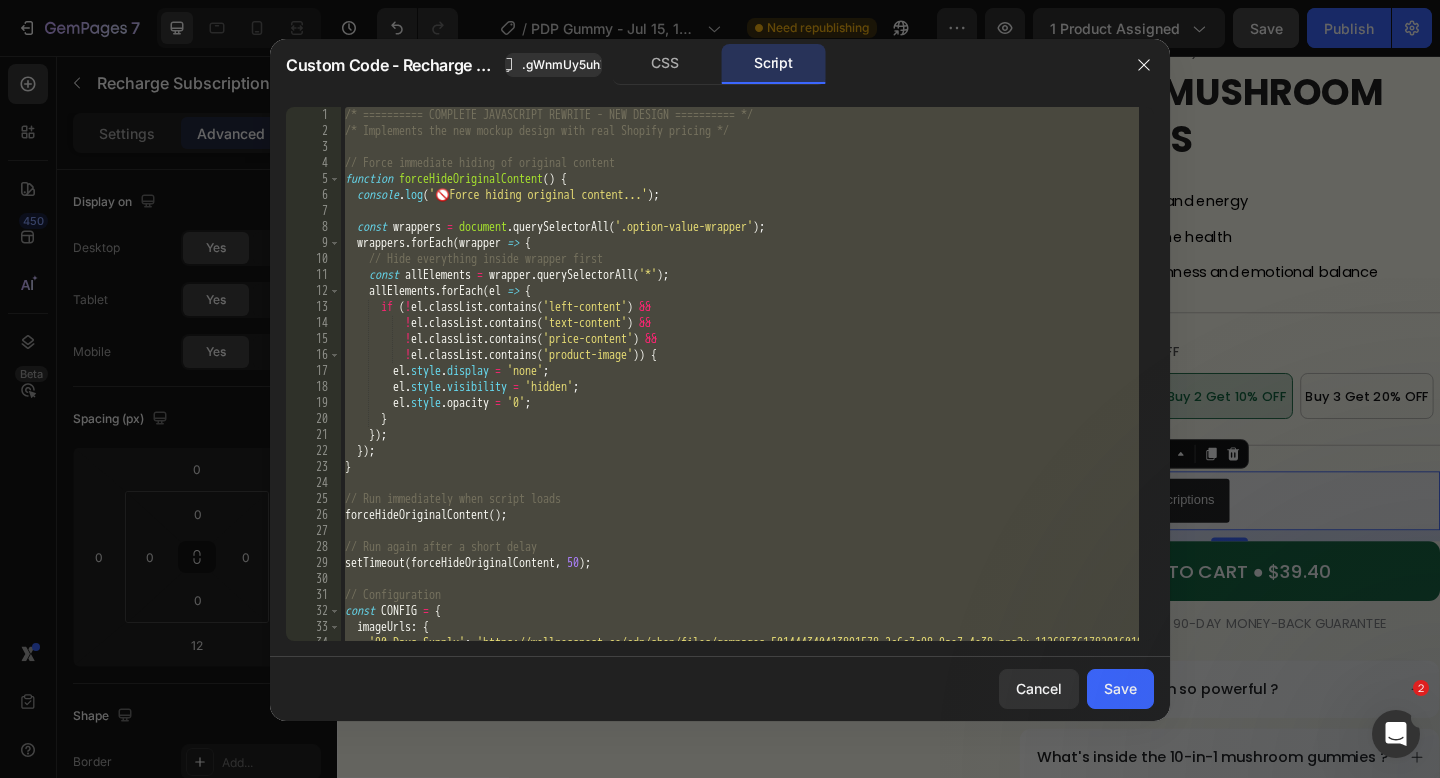 click on "/* ========== COMPLETE JAVASCRIPT REWRITE - NEW DESIGN ========== */ /* Implements the new mockup design with real Shopify pricing */ // Force immediate hiding of original content function   forceHideOriginalContent ( )   {    console . log ( ' 🚫  Force hiding original content...' ) ;    const   wrappers   =   document . querySelectorAll ( '.option-value-wrapper' ) ;    wrappers . forEach ( wrapper   =>   {      // Hide everything inside wrapper first      const   allElements   =   wrapper . querySelectorAll ( '*' ) ;      allElements . forEach ( el   =>   {         if   ( ! el . classList . contains ( 'left-content' )   &&                ! el . classList . contains ( 'text-content' )   &&                ! el . classList . contains ( 'price-content' )   &&              ! el . classList . contains ( 'product-image' ))   {           el . style . display   =   'none' ;           el . style . visibility   =   'hidden' ;           el . style . opacity   =   '0' ;         }      }) ;    }) ; } ( ) ; setTimeout (" at bounding box center (740, 398) 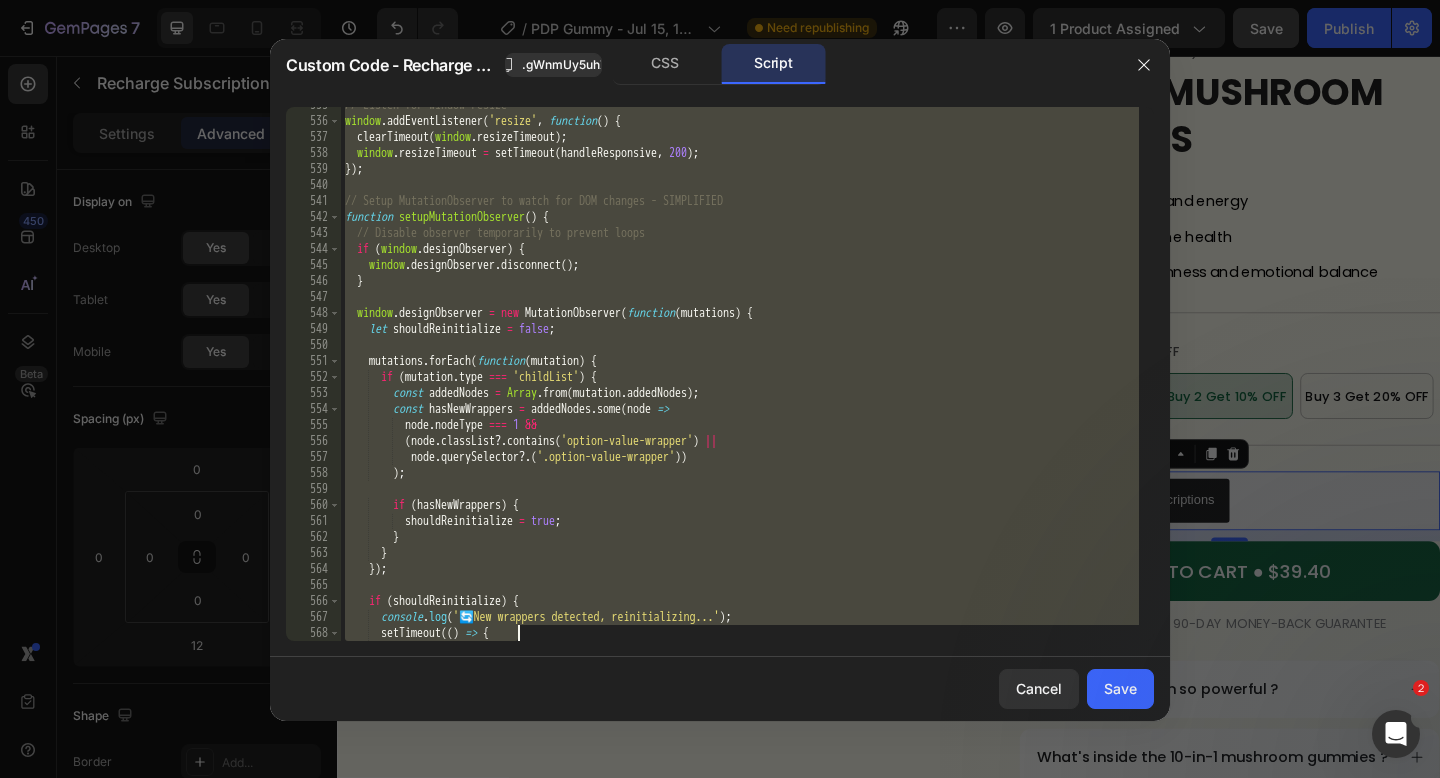 scroll, scrollTop: 9386, scrollLeft: 0, axis: vertical 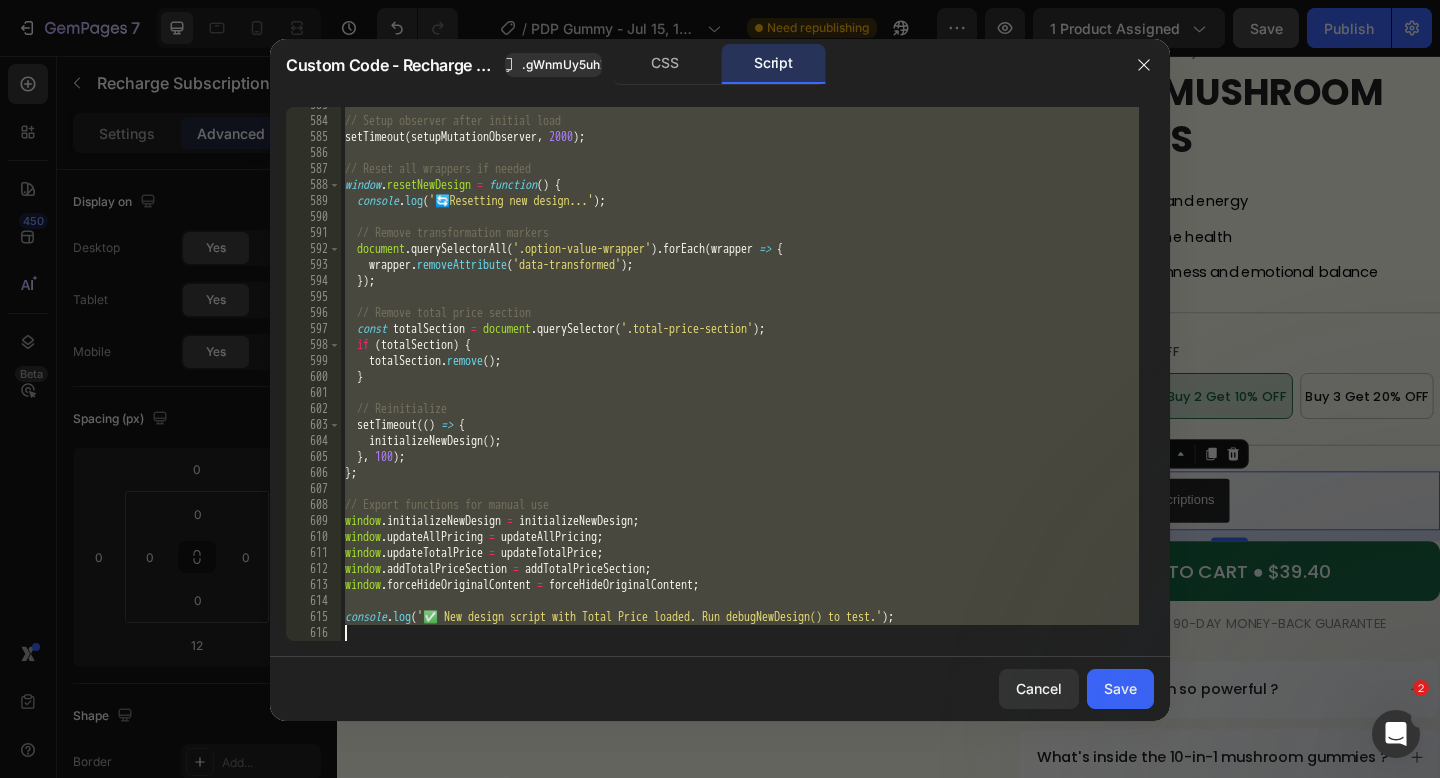 drag, startPoint x: 347, startPoint y: 114, endPoint x: 675, endPoint y: 777, distance: 739.69794 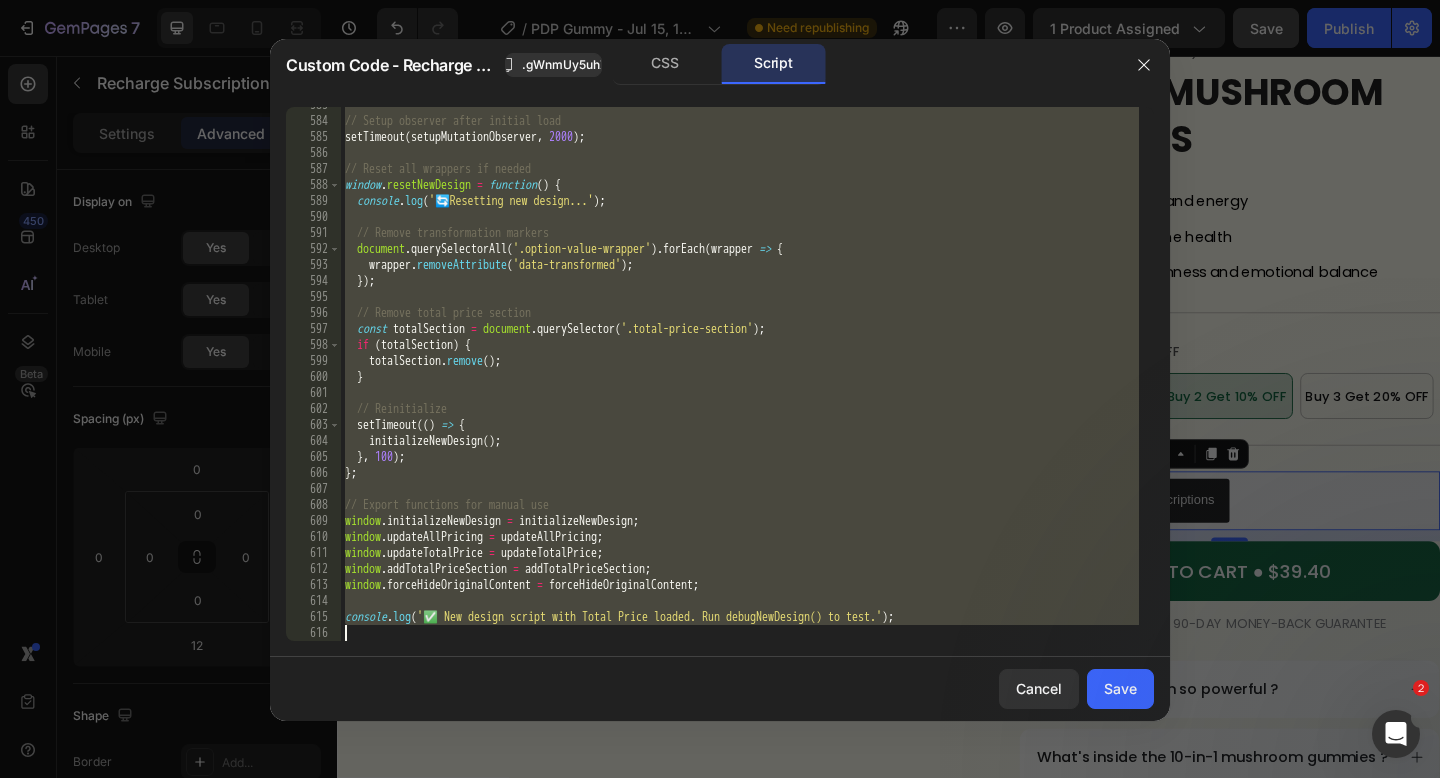 click on "Custom Code - Recharge Subscriptions .gWnmUy5uhZ CSS Script // Force immediate hiding of original content 583 584 585 586 587 588 589 590 591 592 593 594 595 596 597 598 599 600 601 602 603 604 605 606 607 608 609 610 611 612 613 614 615 616 // Setup observer after initial load setTimeout ( setupMutationObserver ,   2000 ) ; // Reset all wrappers if needed window . resetNewDesign   =   function ( )   {    console . log ( ' 🔄  Resetting new design...' ) ;    // Remove transformation markers    document . querySelectorAll ( '.option-value-wrapper' ) . forEach ( wrapper   =>   {      wrapper . removeAttribute ( 'data-transformed' ) ;    }) ;    // Remove total price section    const   totalSection   =   document . querySelector ( '.total-price-section' ) ;    if   ( totalSection )   {      totalSection . remove ( ) ;    }    // Reinitialize    setTimeout (( )   =>   {      initializeNewDesign ( ) ;    } ,   100 ) ; } ; // Export functions for manual use window . initializeNewDesign   =   initializeNewDesign ;" 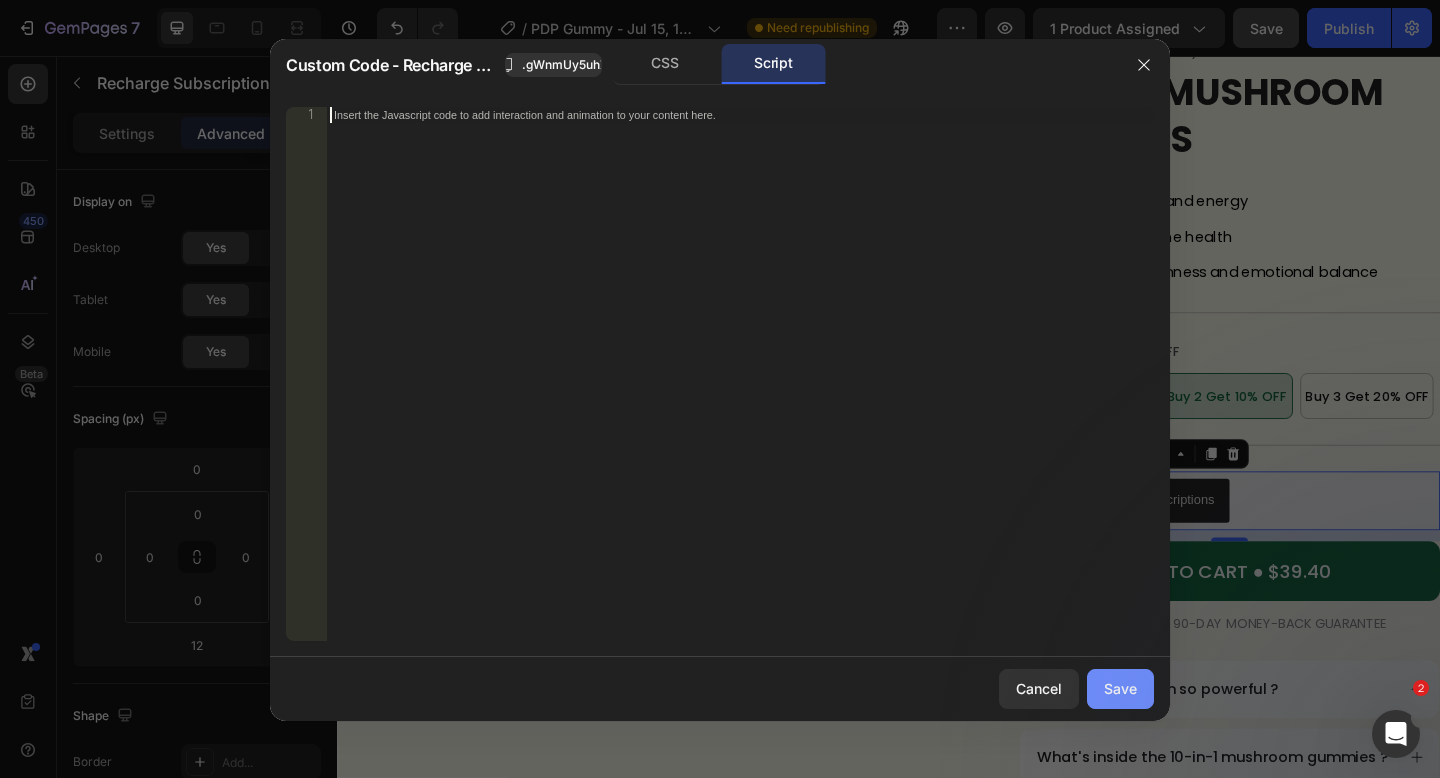 type 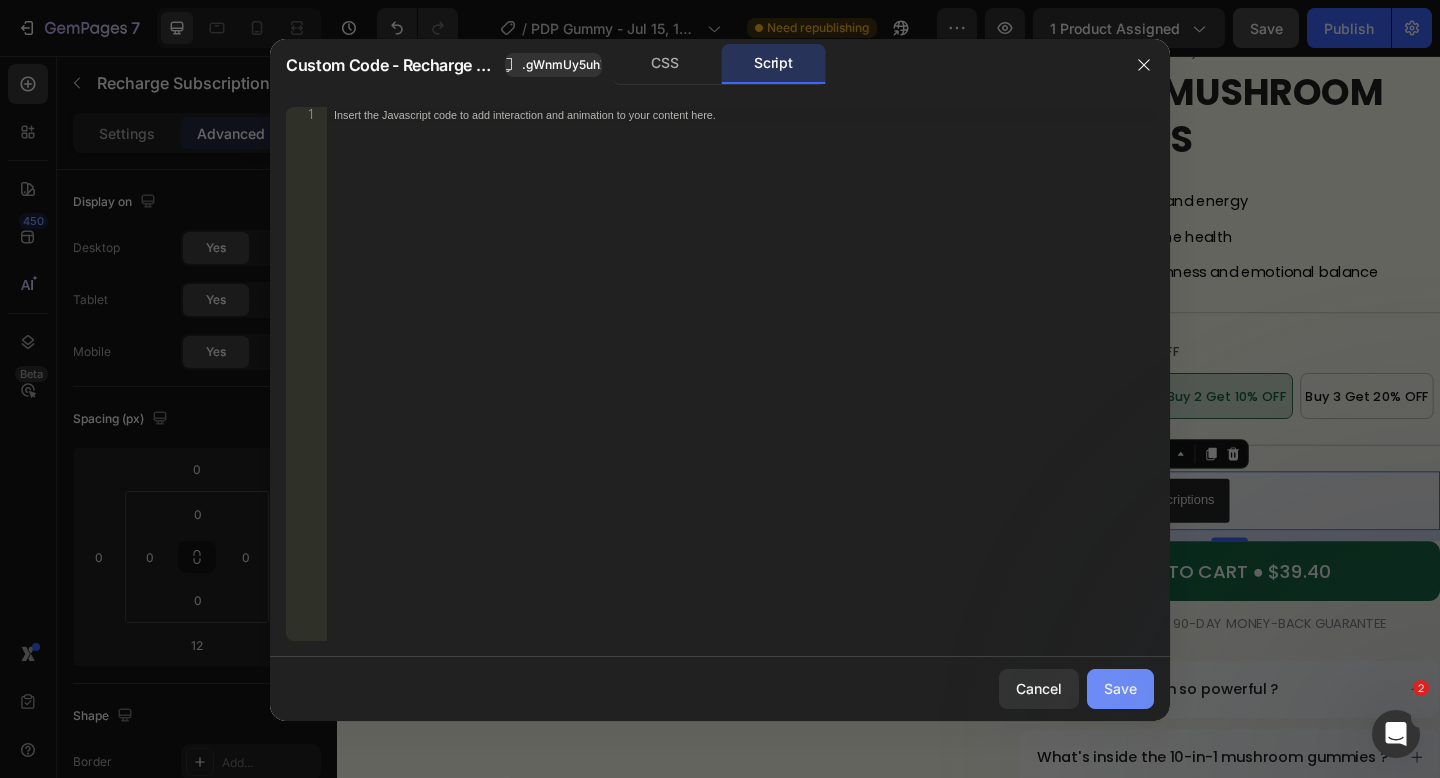 click on "Save" at bounding box center (1120, 688) 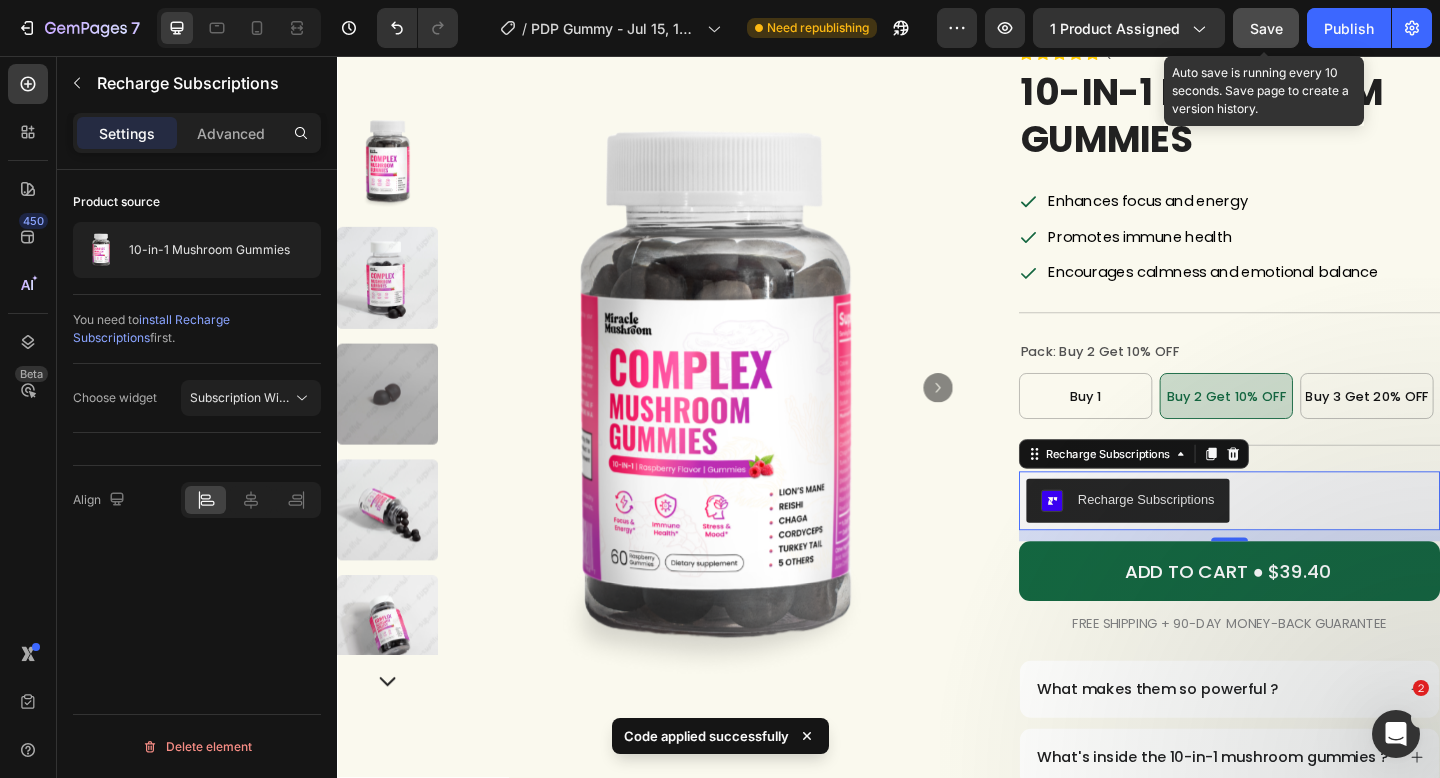 click on "Save" at bounding box center (1266, 28) 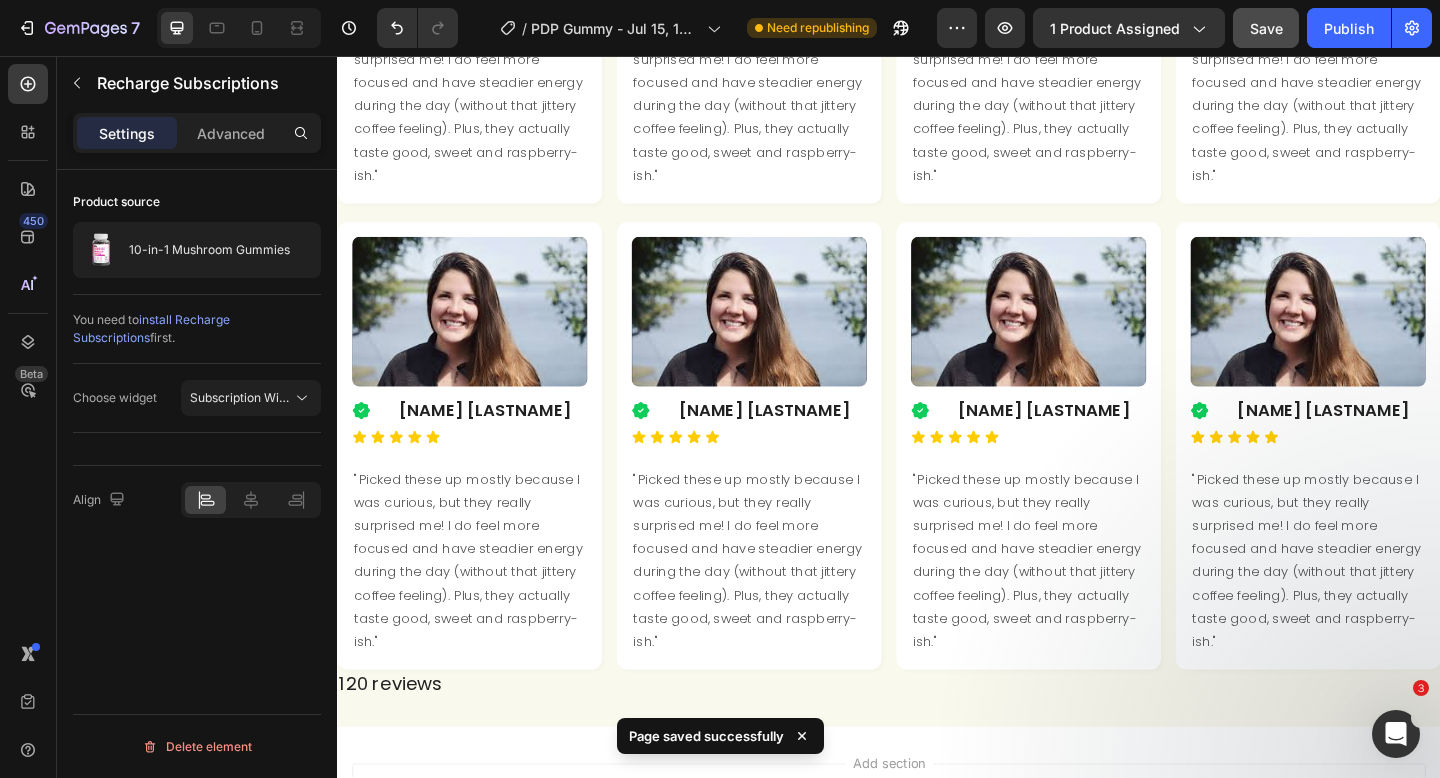 scroll, scrollTop: 4728, scrollLeft: 0, axis: vertical 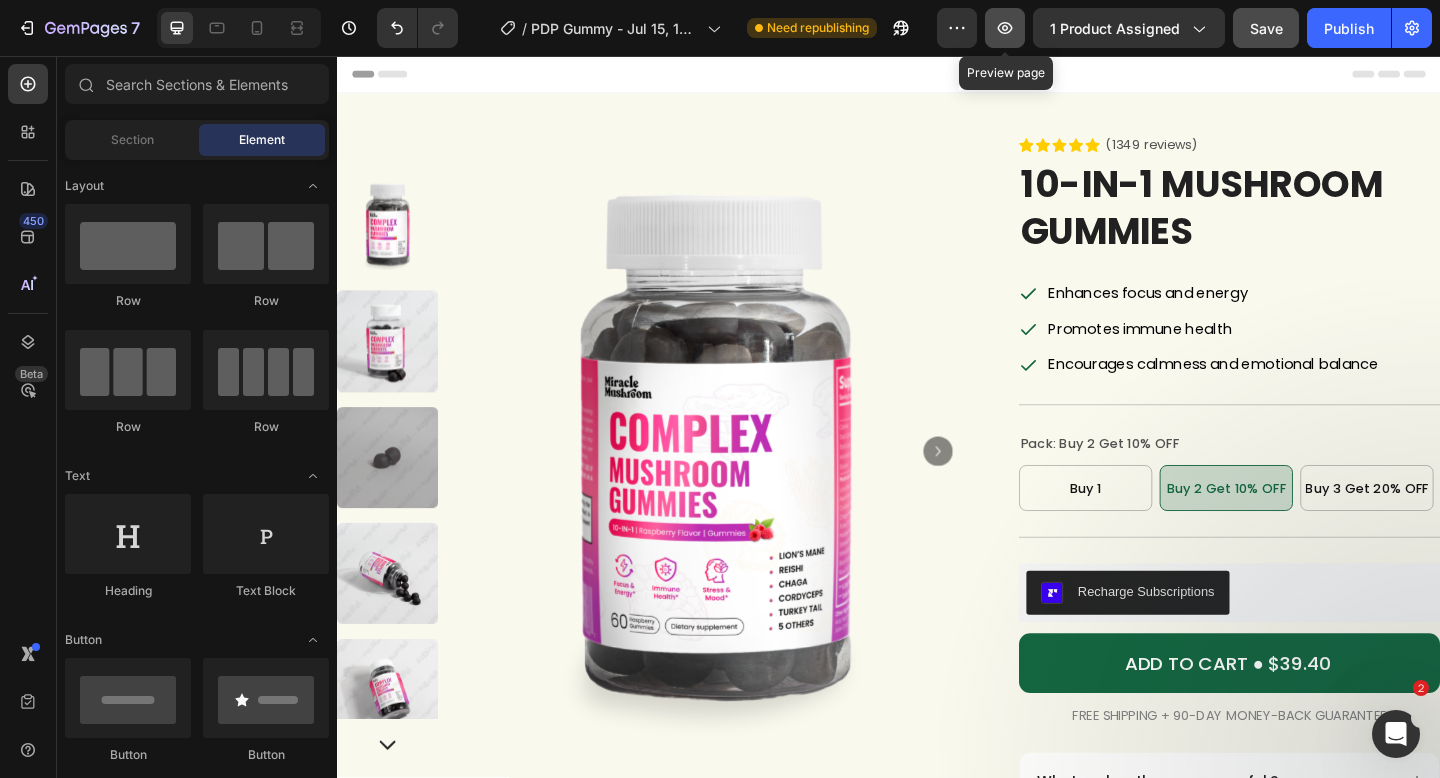 click 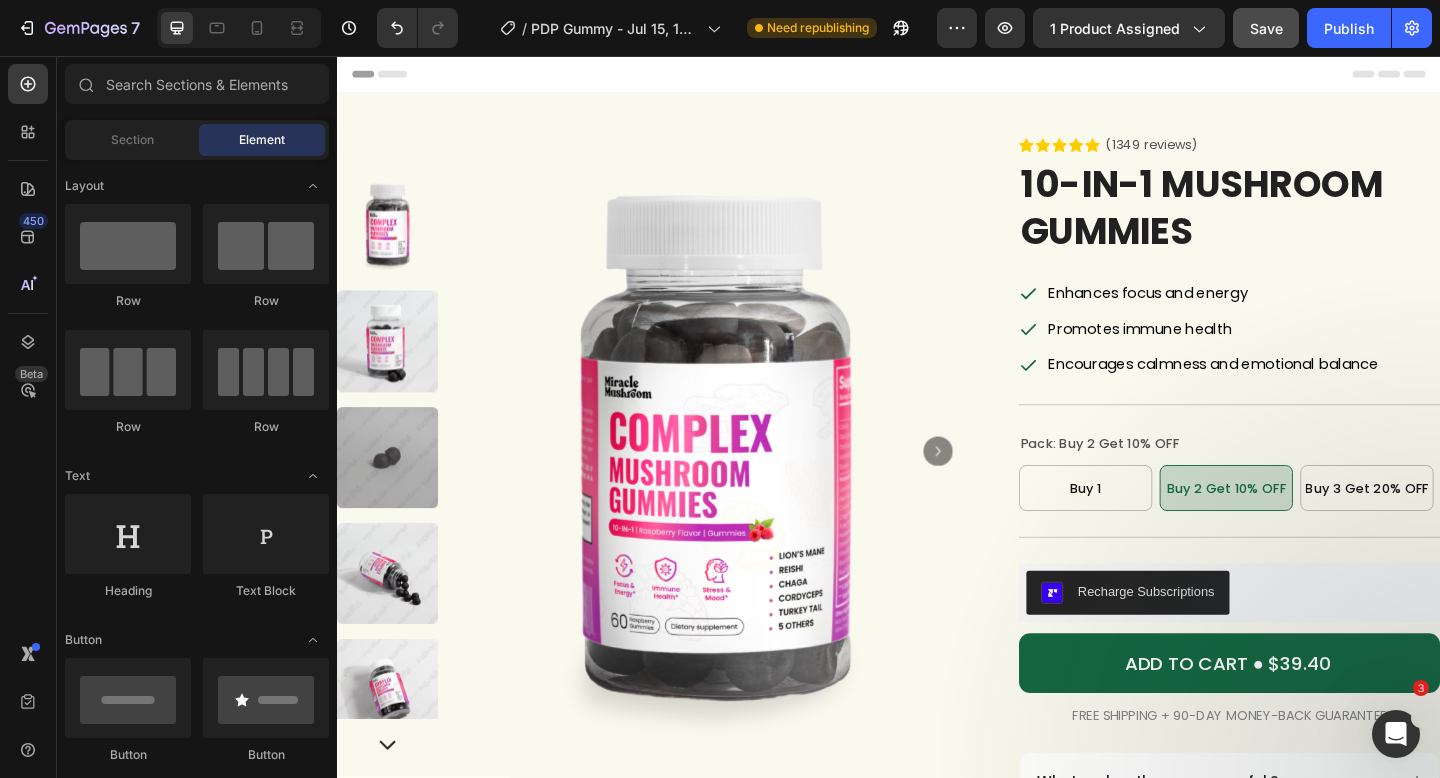 click 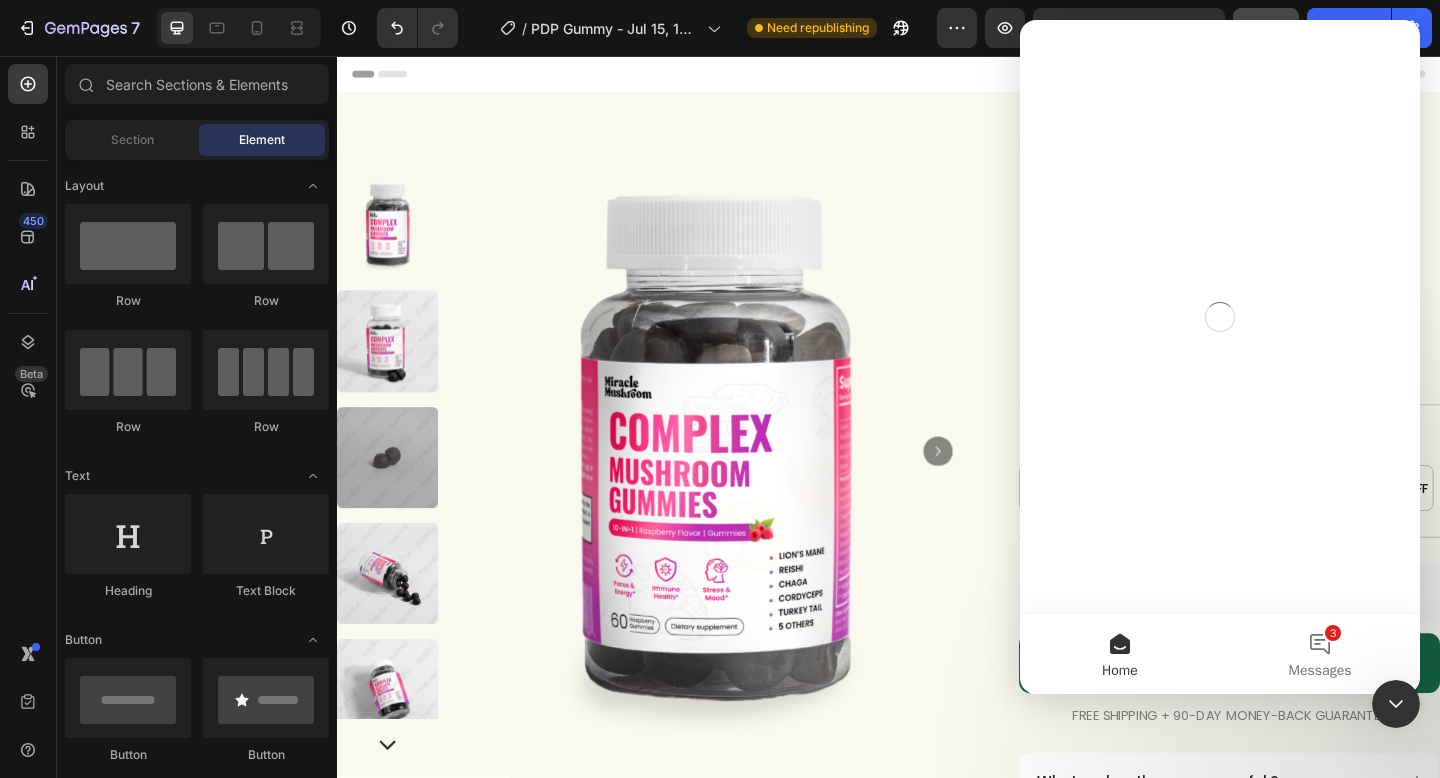 scroll, scrollTop: 0, scrollLeft: 0, axis: both 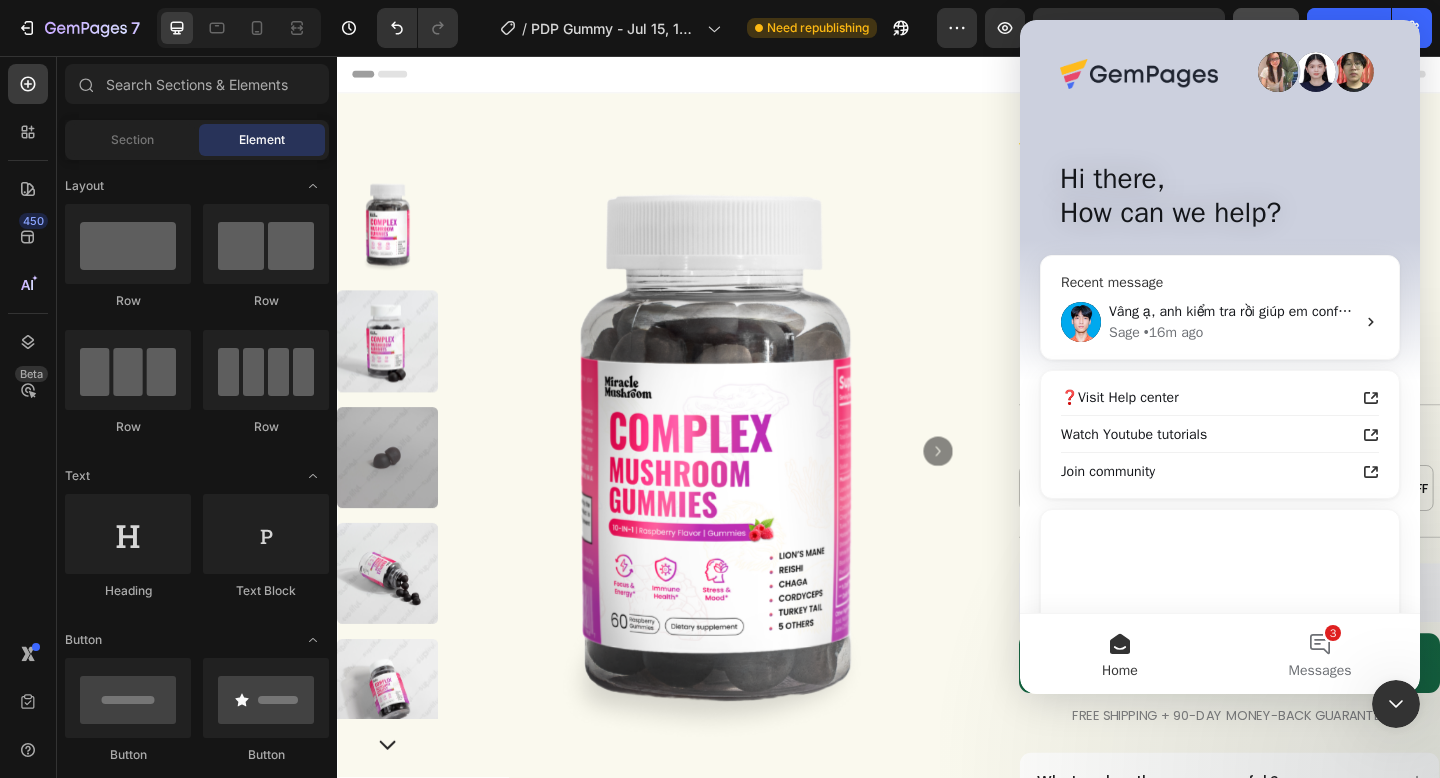 click on "Sage •  16m ago" at bounding box center [1232, 332] 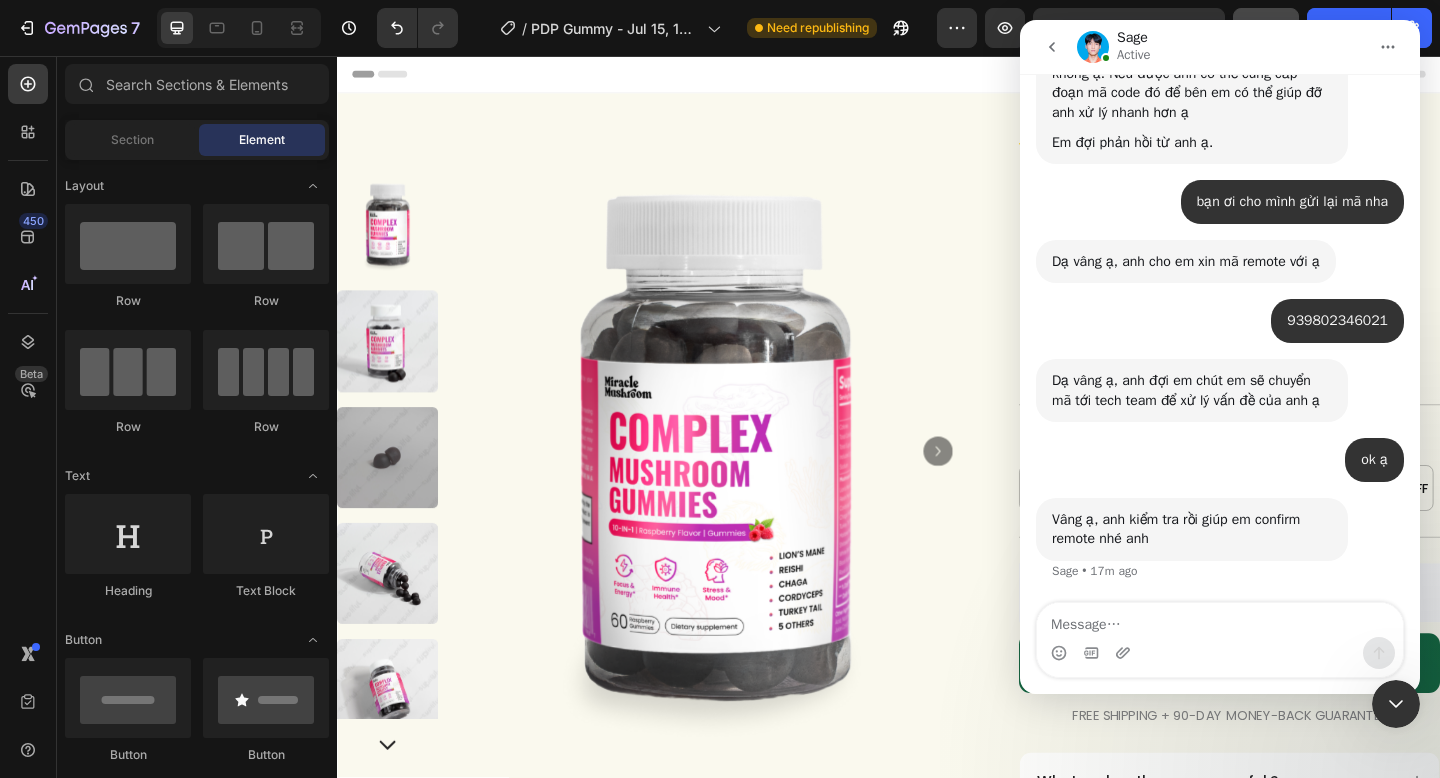 scroll, scrollTop: 4666, scrollLeft: 0, axis: vertical 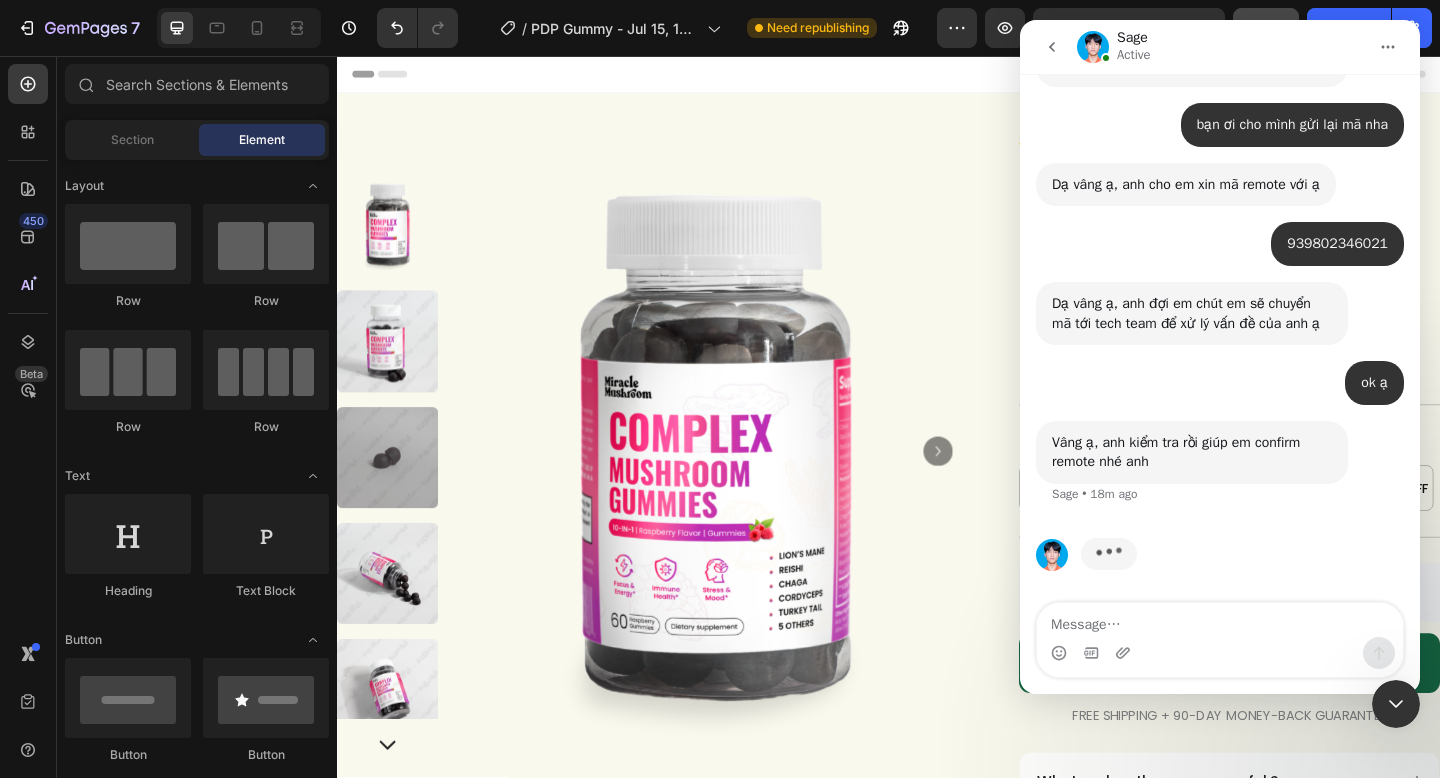 click 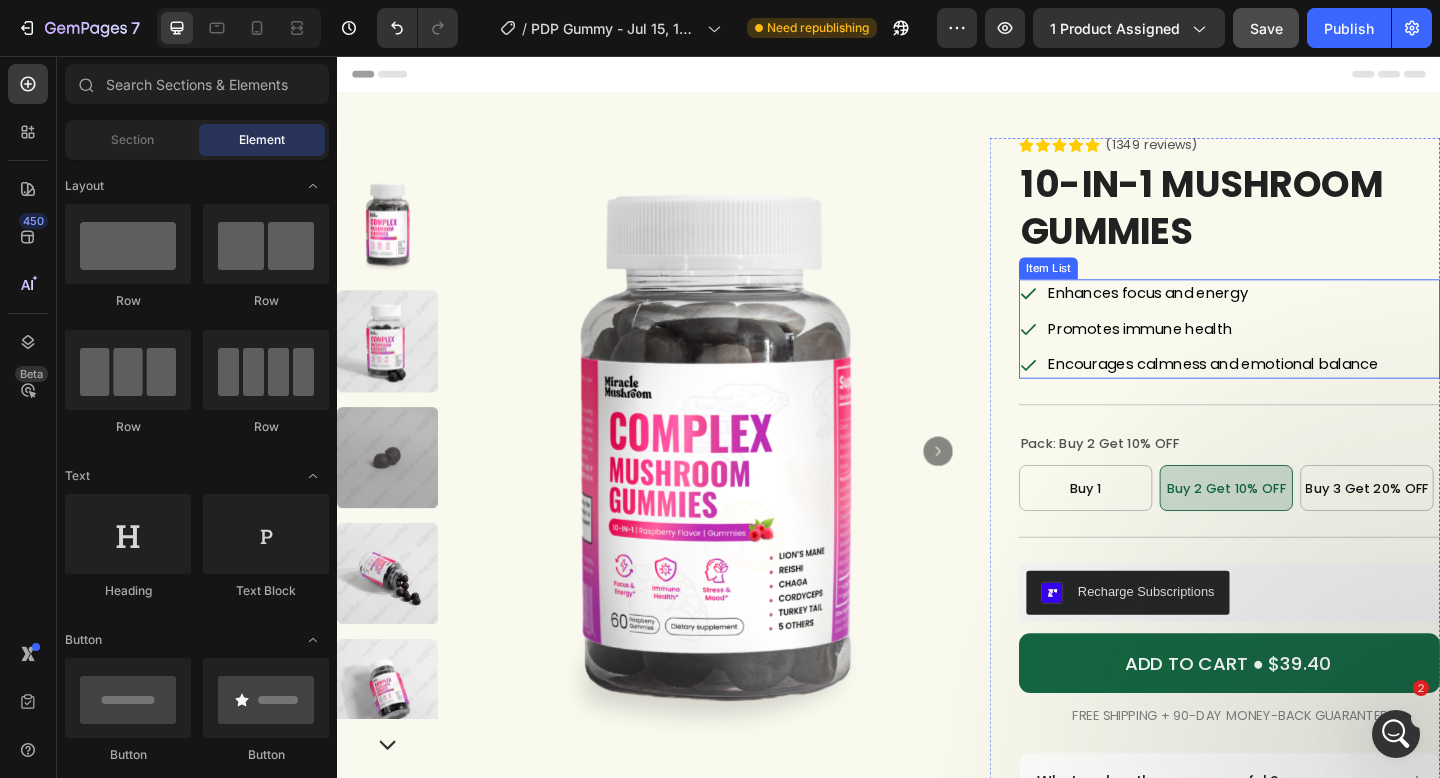 scroll, scrollTop: 0, scrollLeft: 0, axis: both 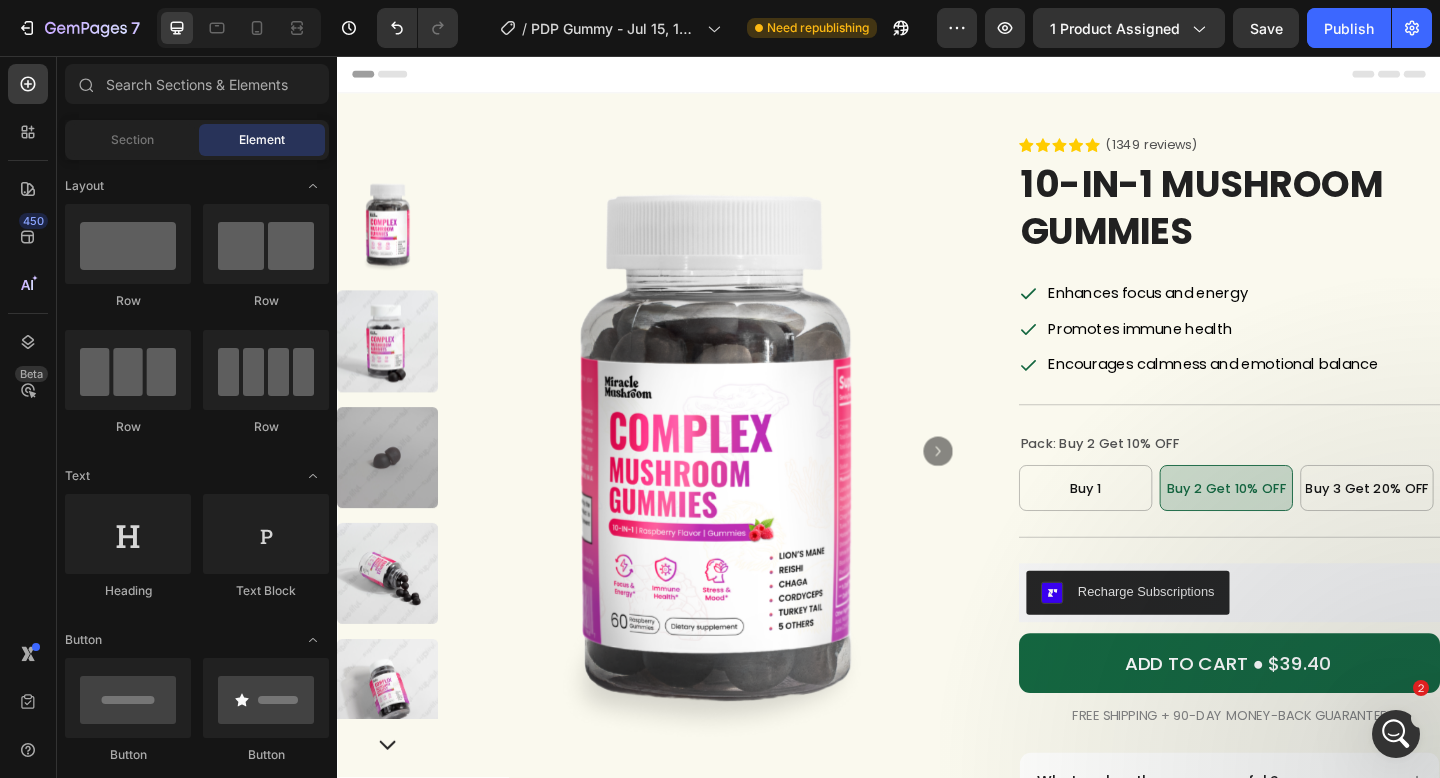 click 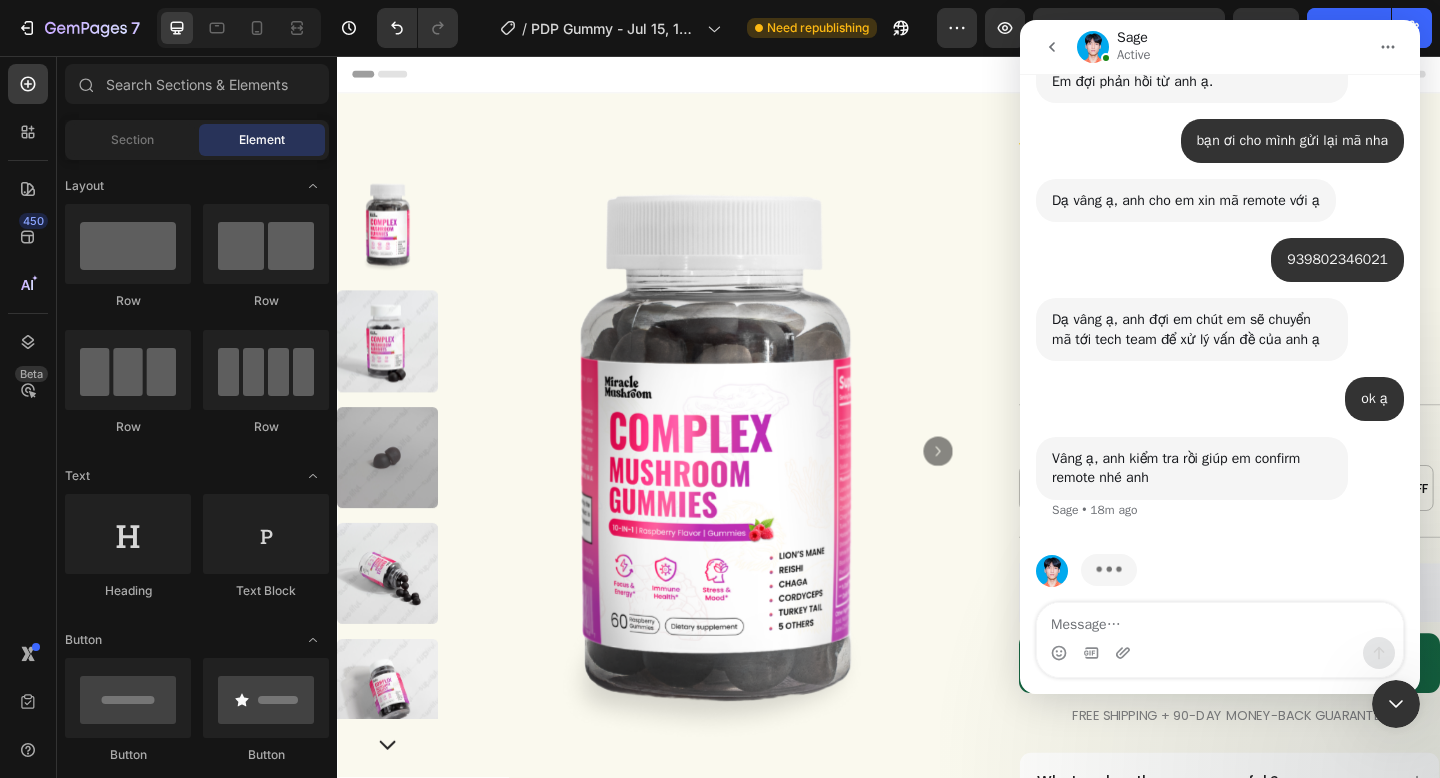 scroll, scrollTop: 4666, scrollLeft: 0, axis: vertical 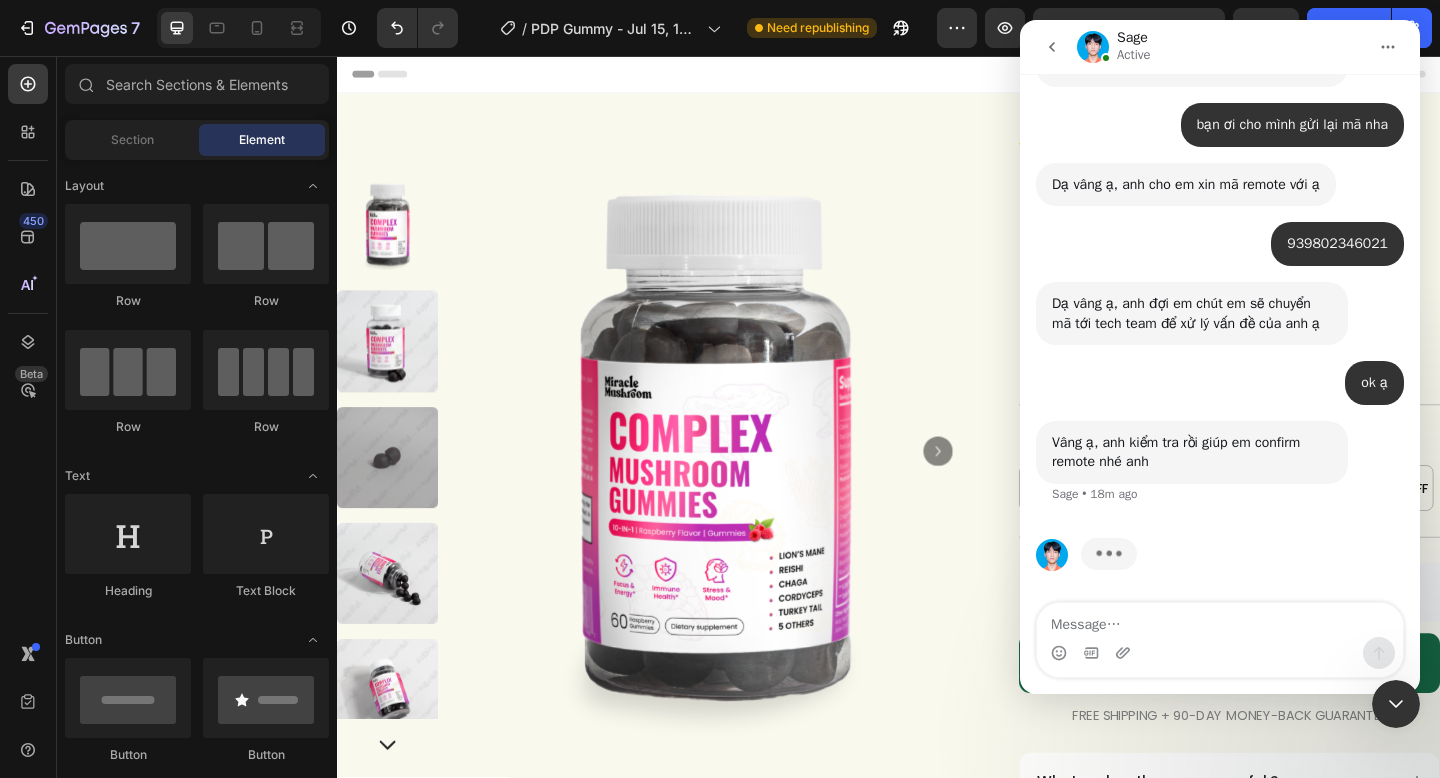click at bounding box center [1220, 620] 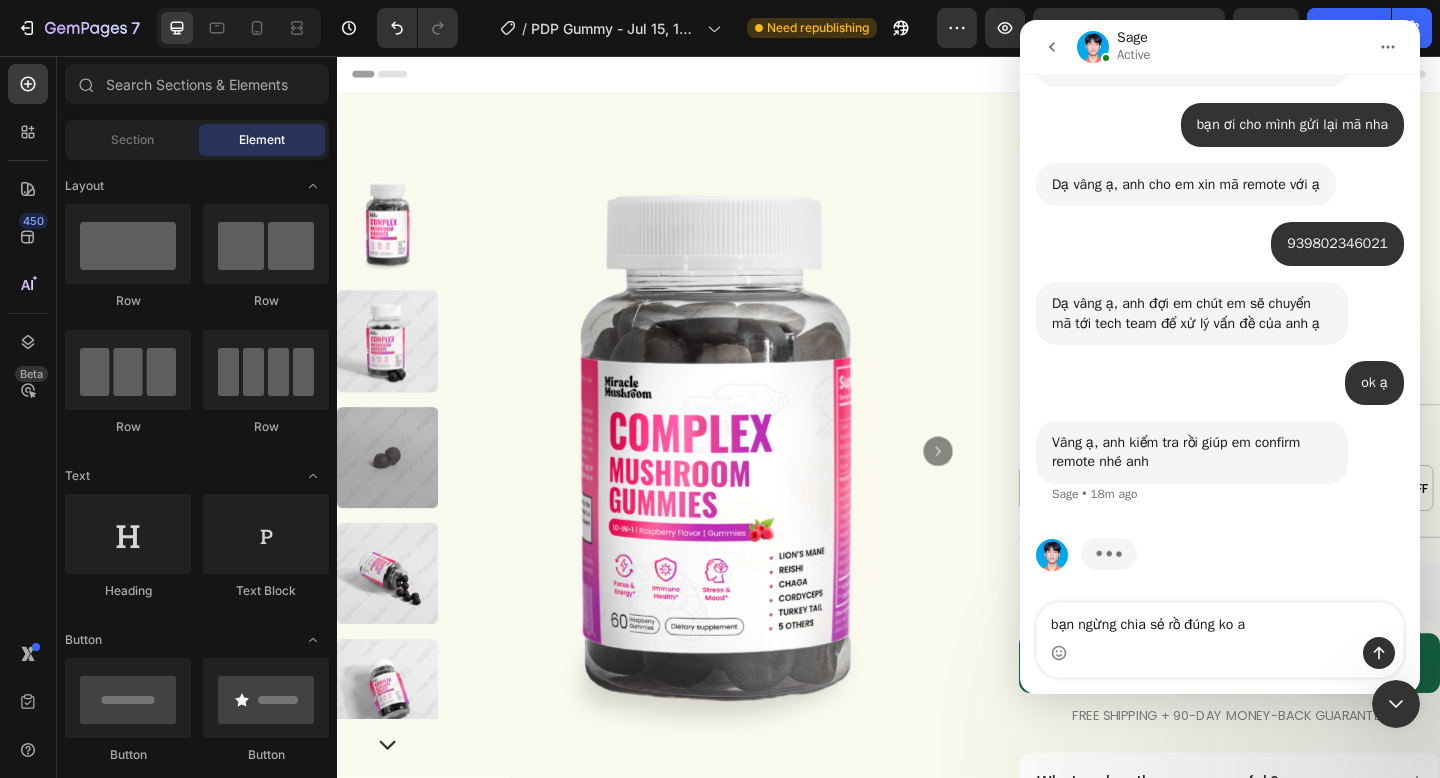 type on "bạn ngừng chia sẻ rồ đúng ko ạ" 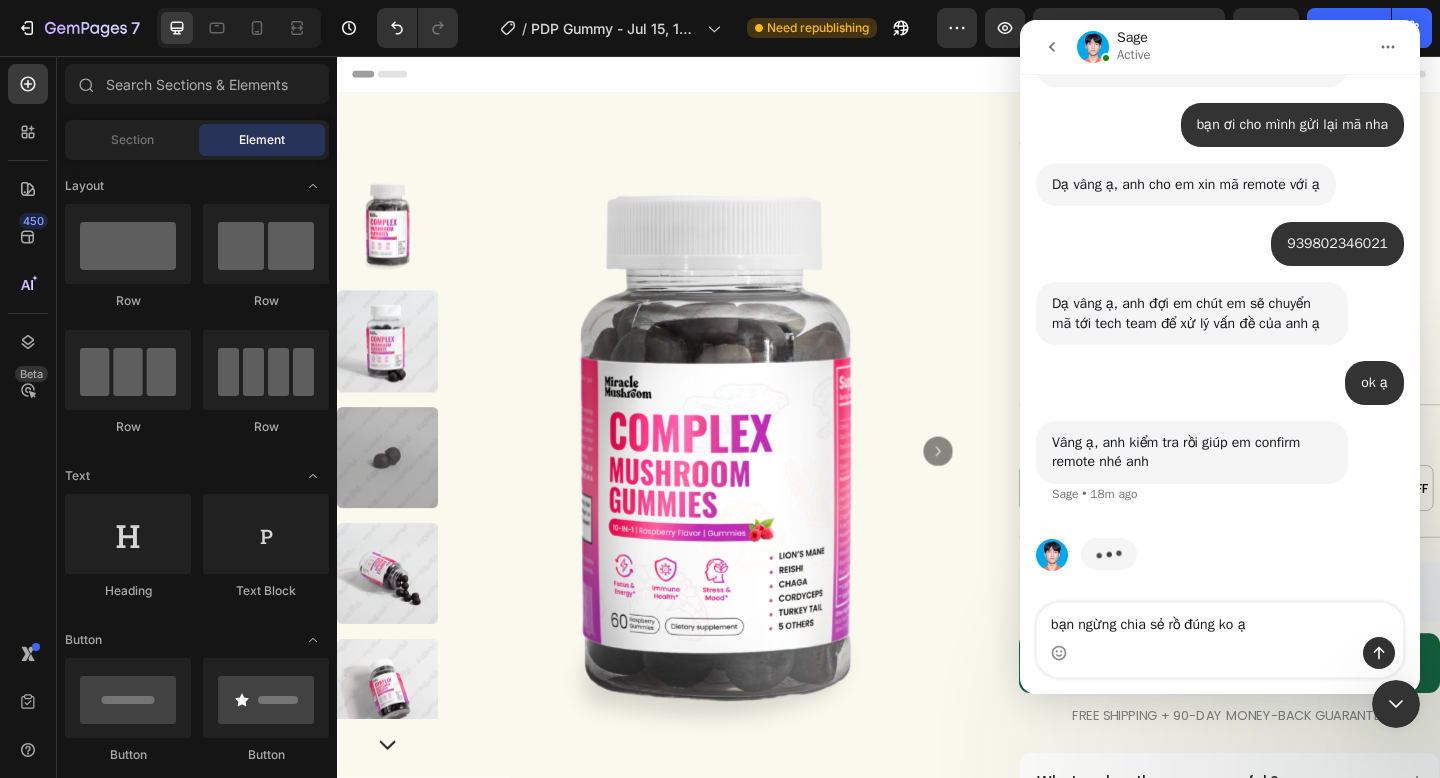 type 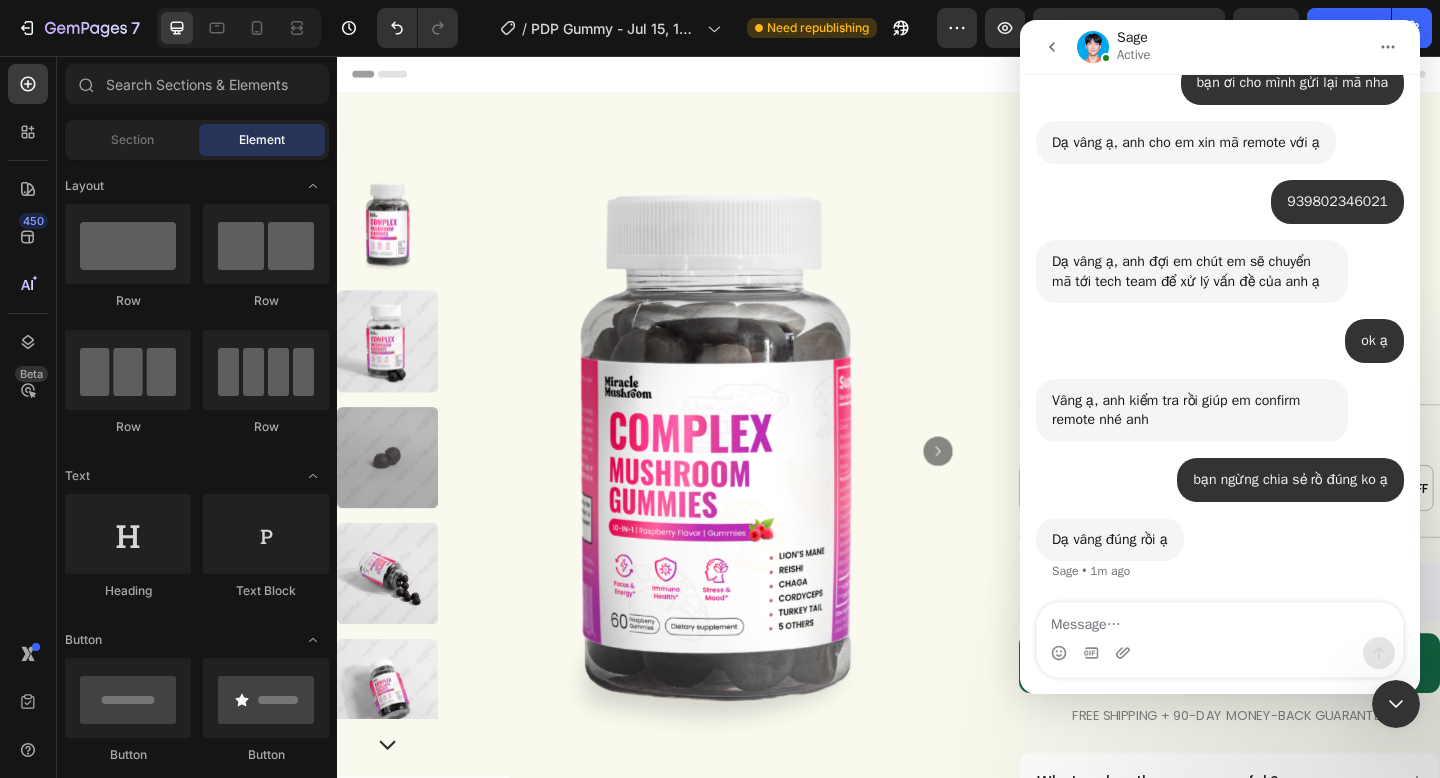 scroll, scrollTop: 4786, scrollLeft: 0, axis: vertical 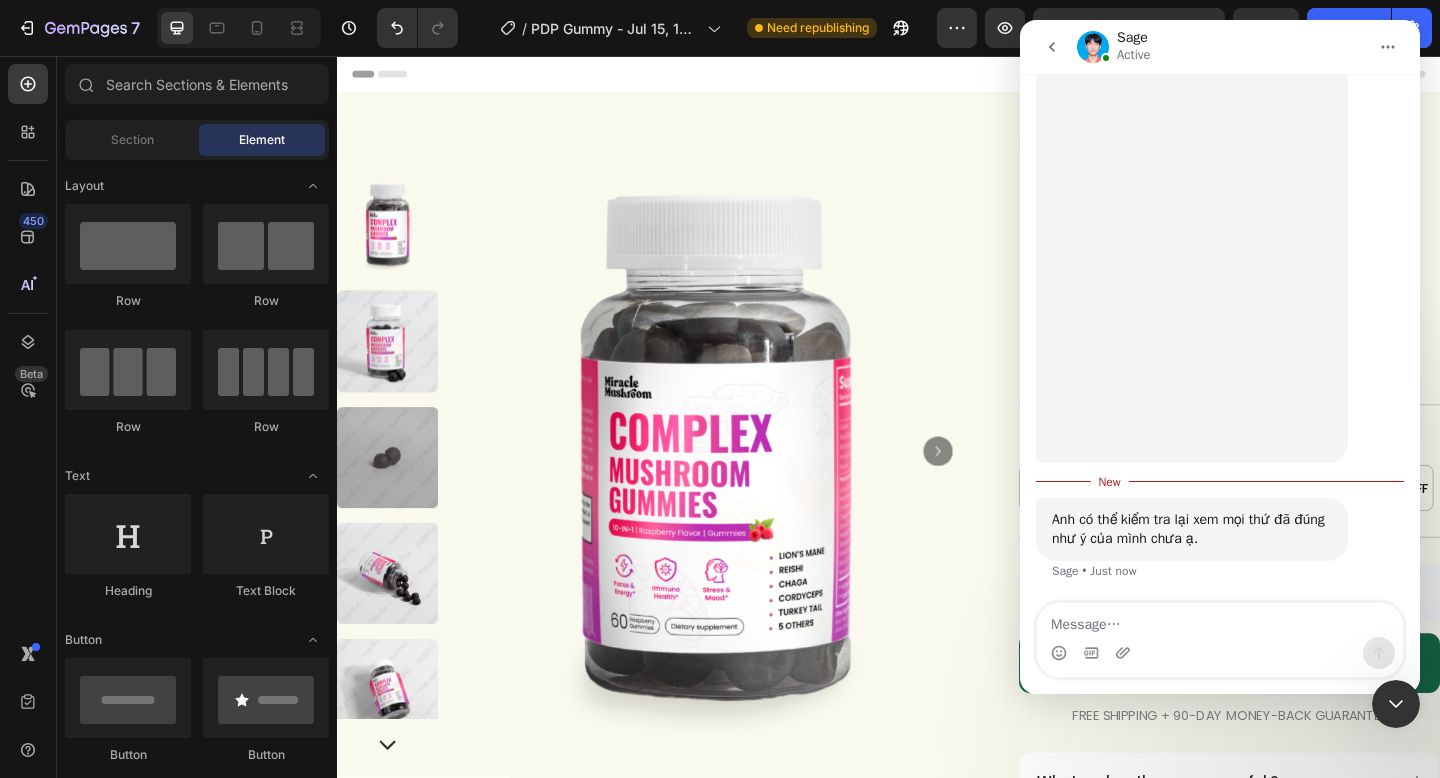 click at bounding box center (1220, 640) 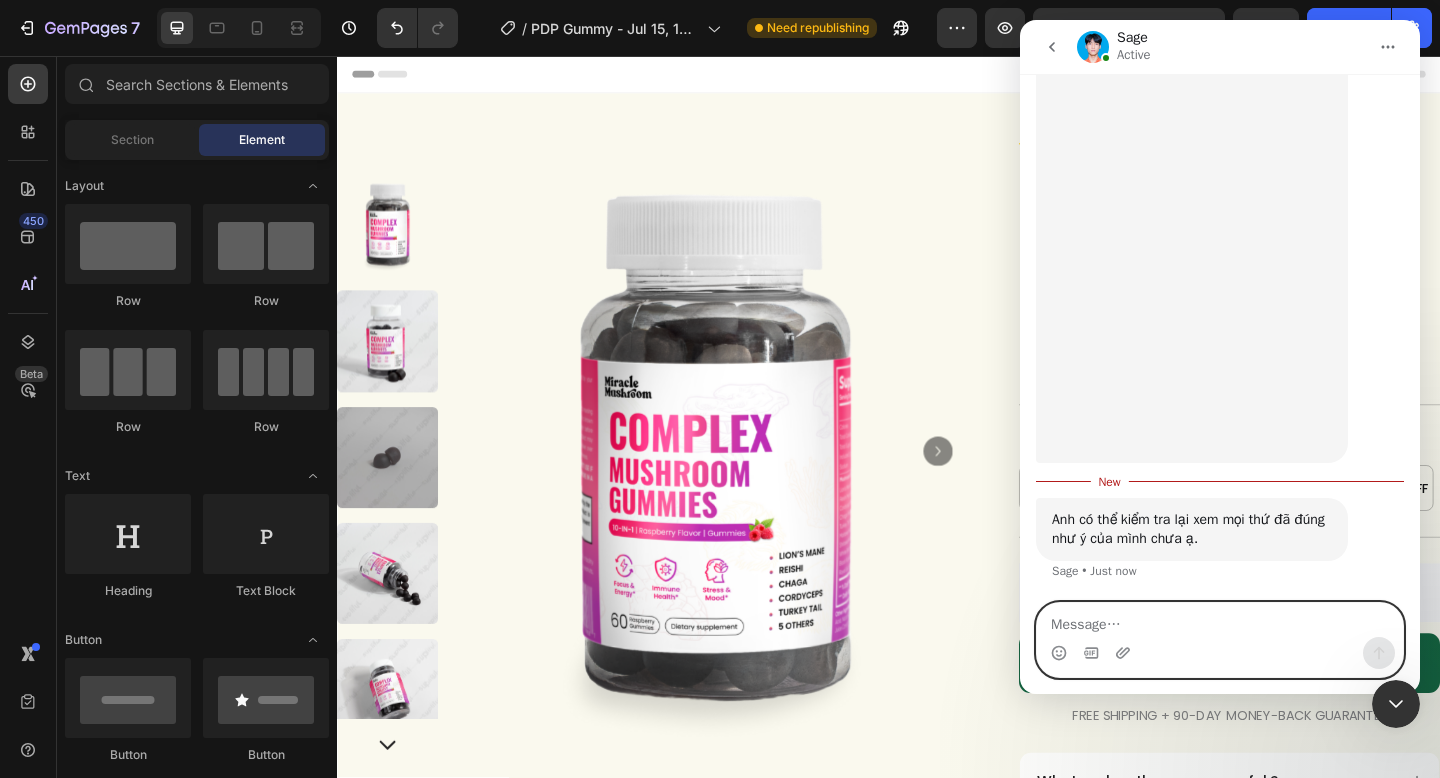 click at bounding box center [1220, 620] 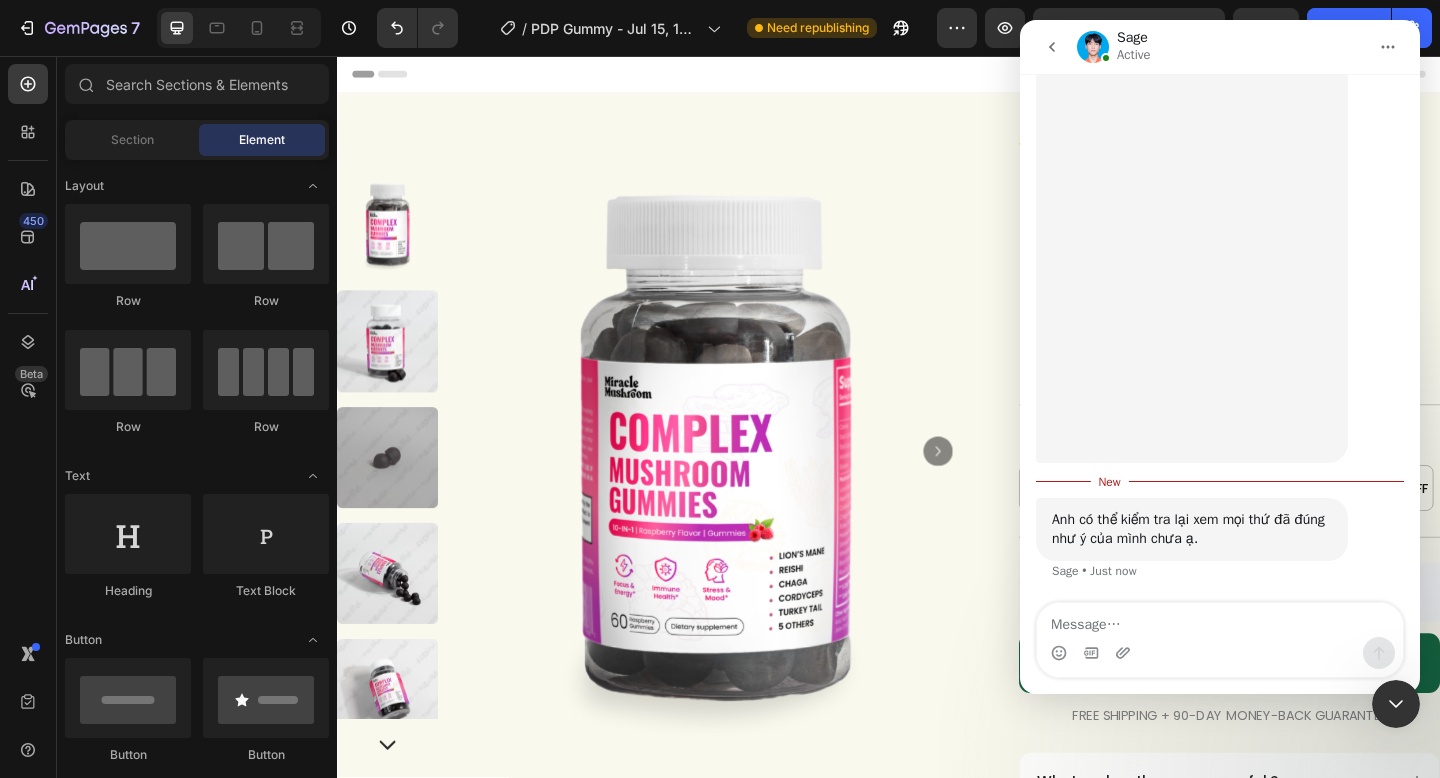 drag, startPoint x: 1390, startPoint y: 700, endPoint x: 2503, endPoint y: 1340, distance: 1283.8882 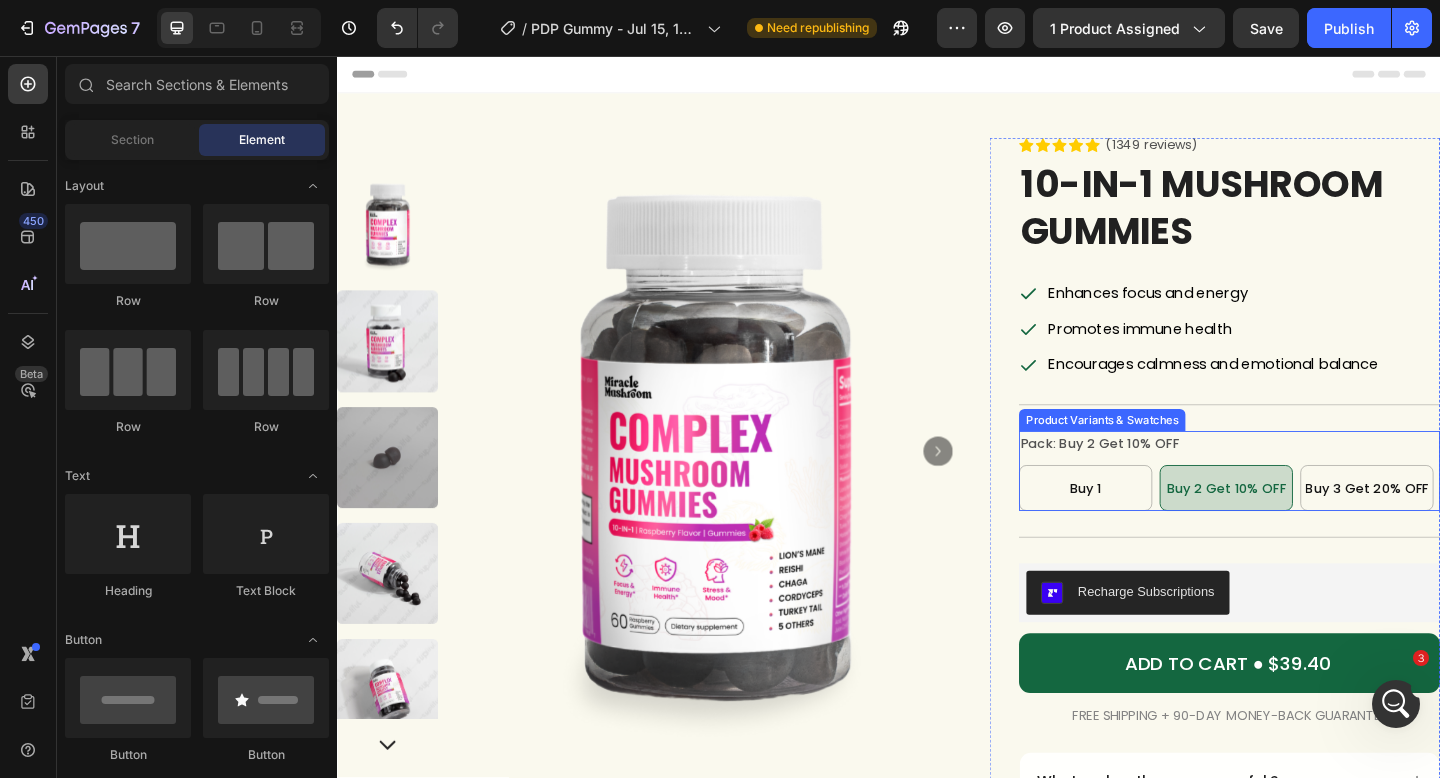 click on "Product Variants & Swatches" at bounding box center [1169, 452] 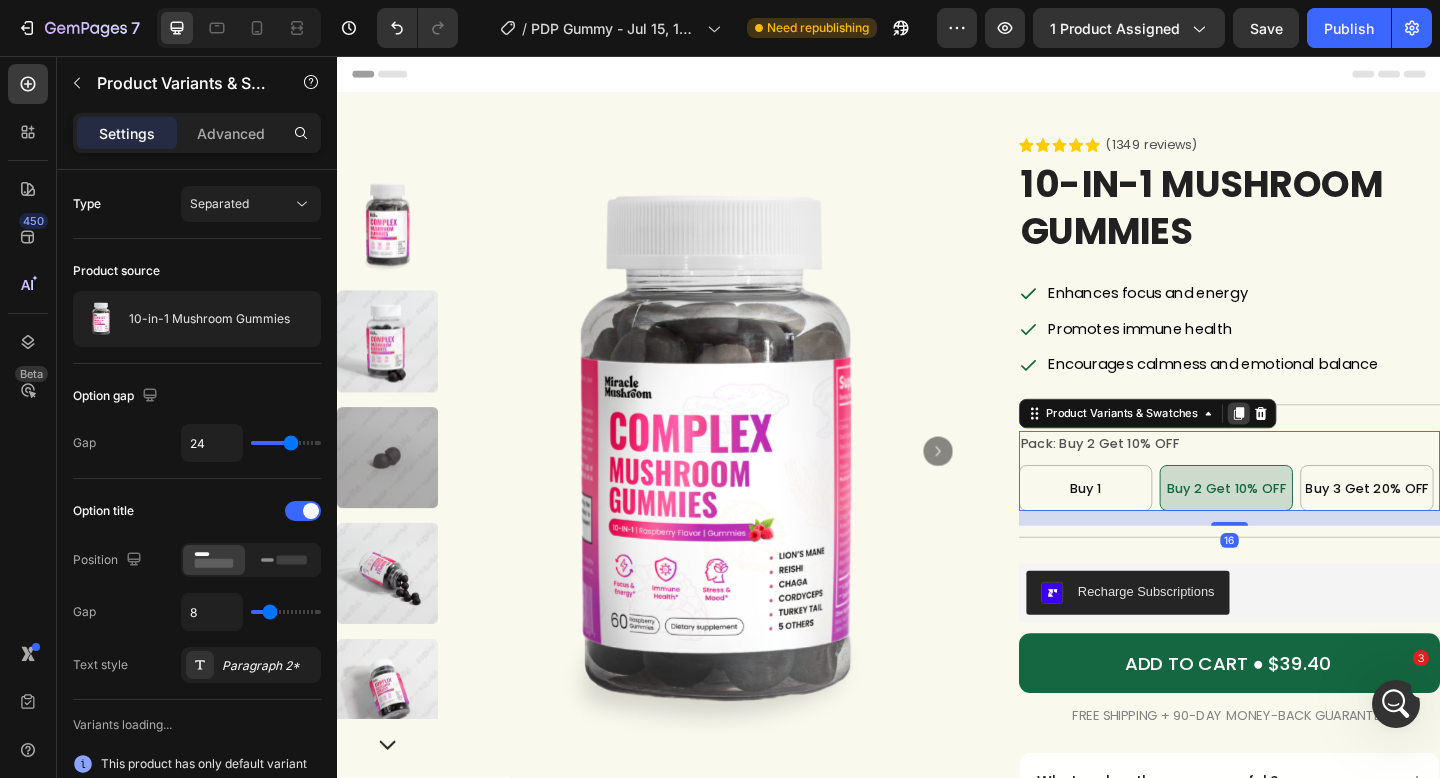 click at bounding box center (1318, 445) 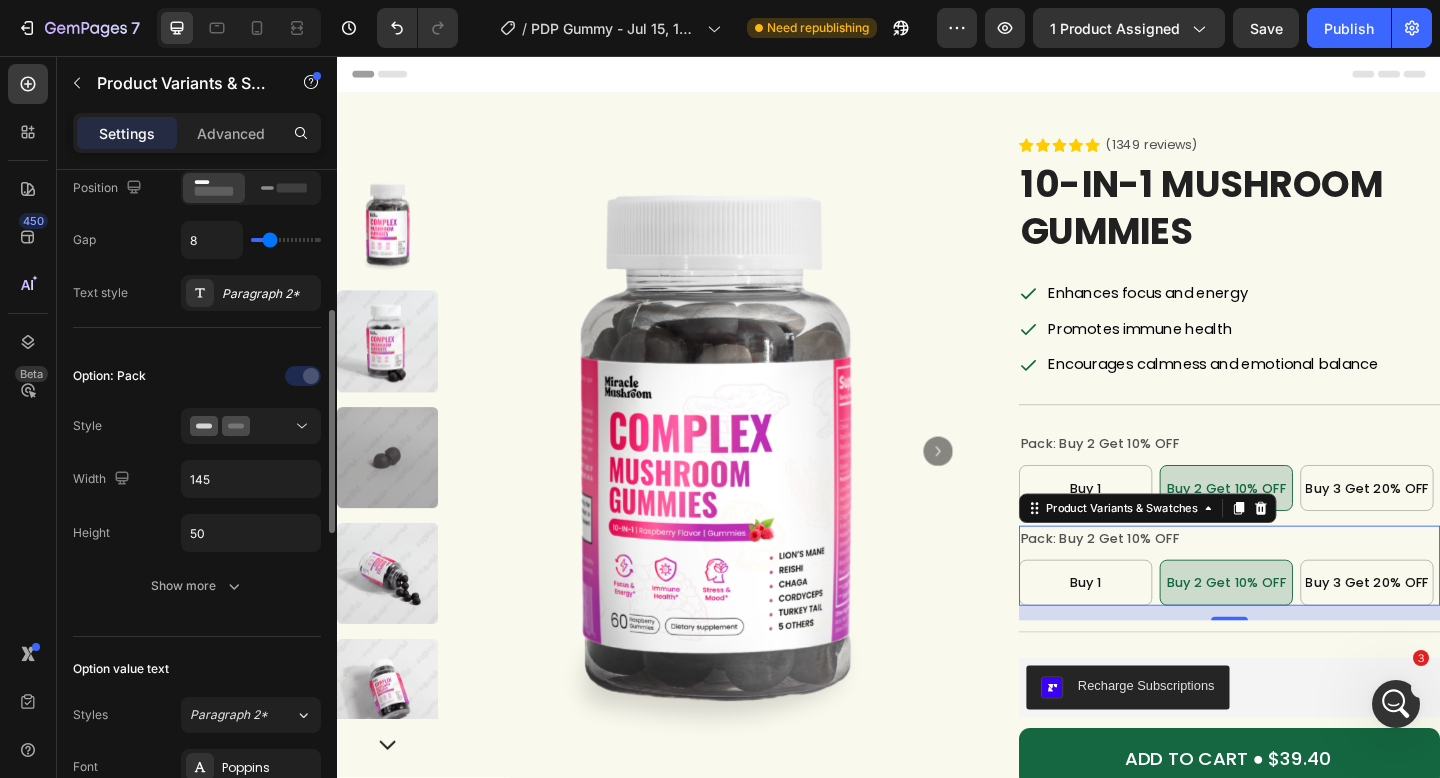scroll, scrollTop: 383, scrollLeft: 0, axis: vertical 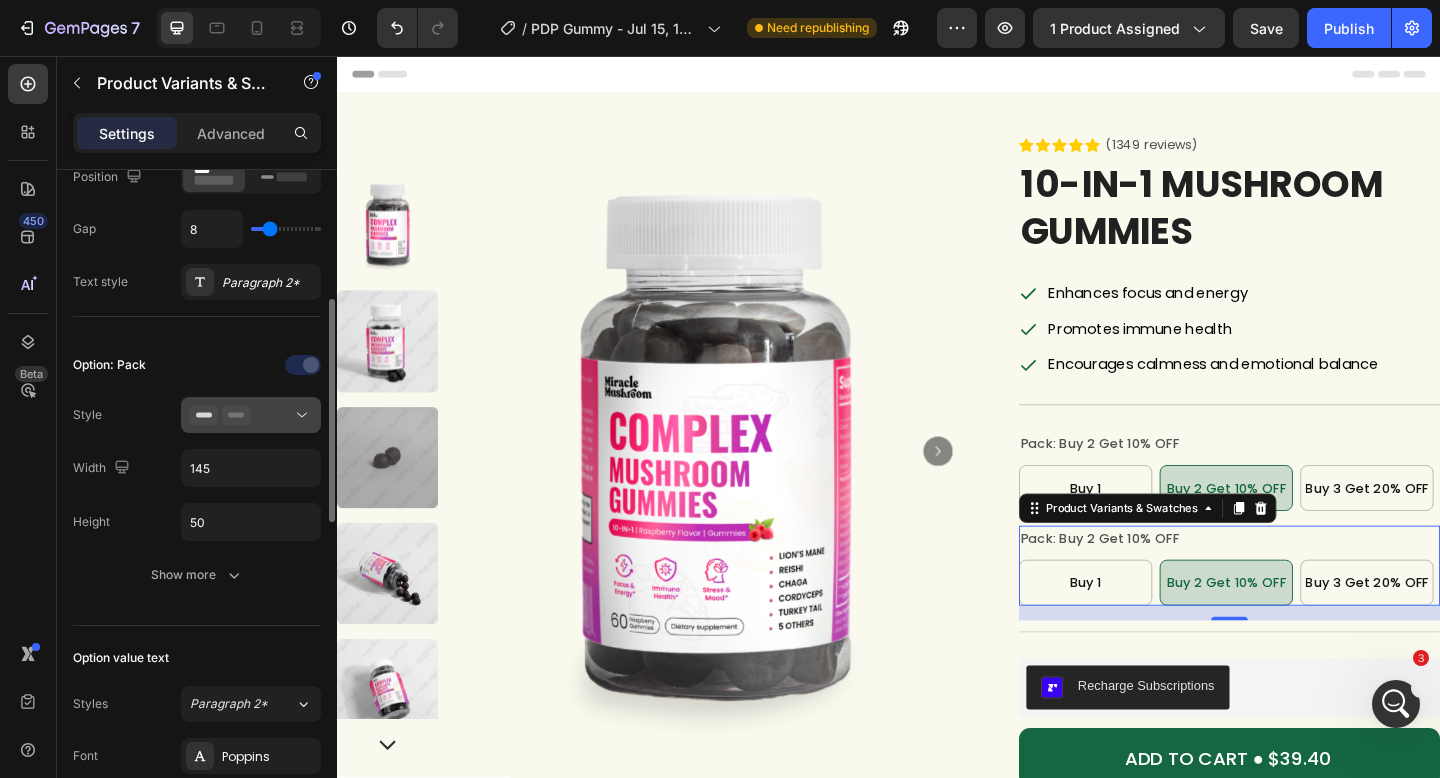 click 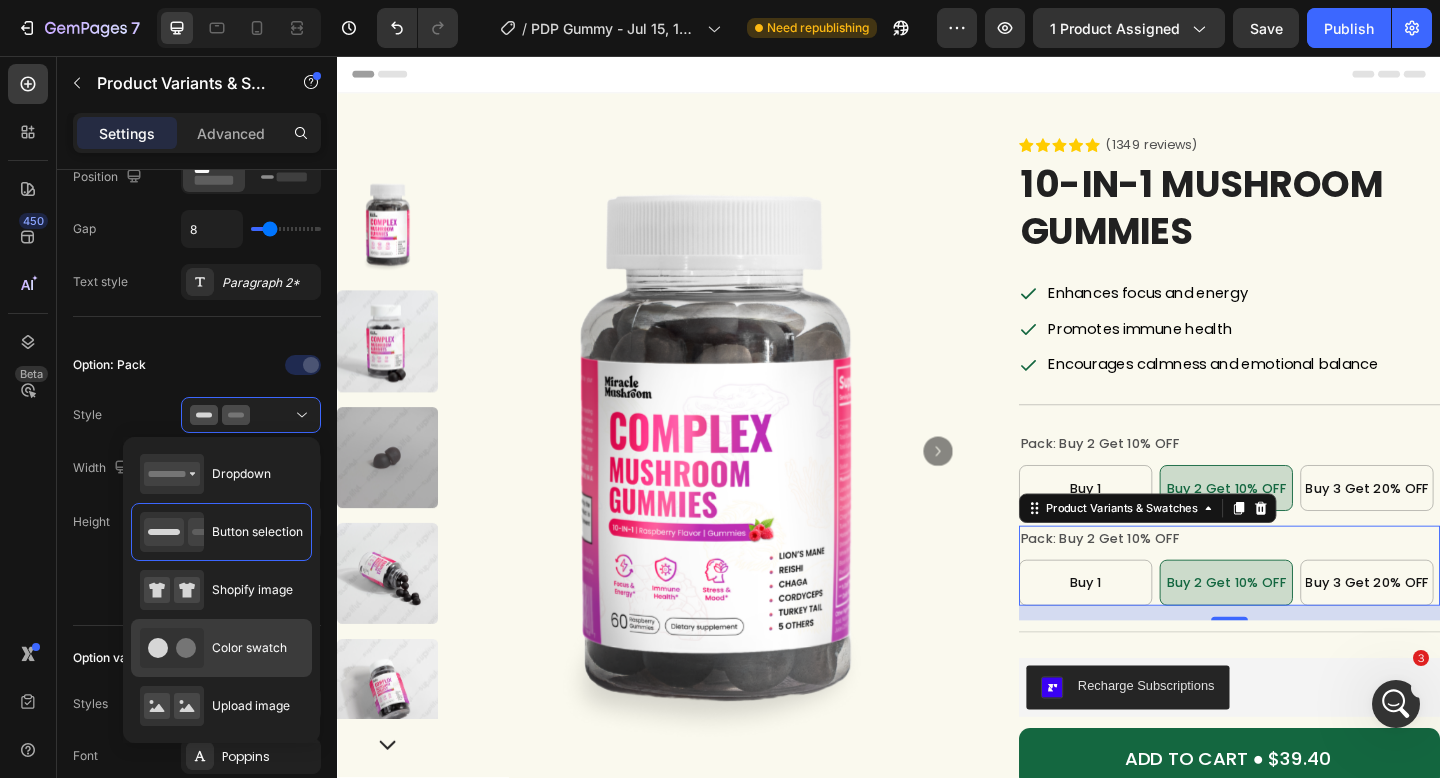 click on "Color swatch" at bounding box center (213, 648) 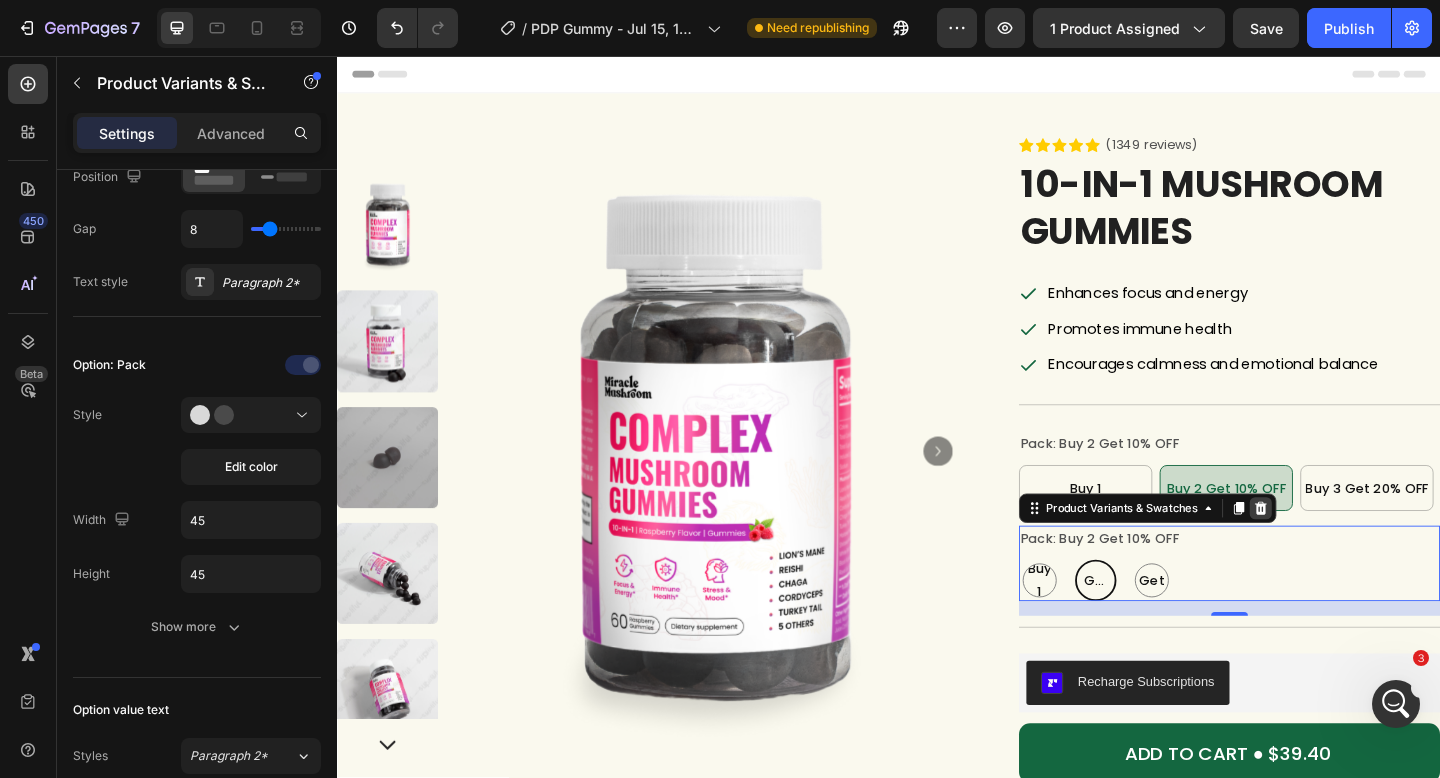 click 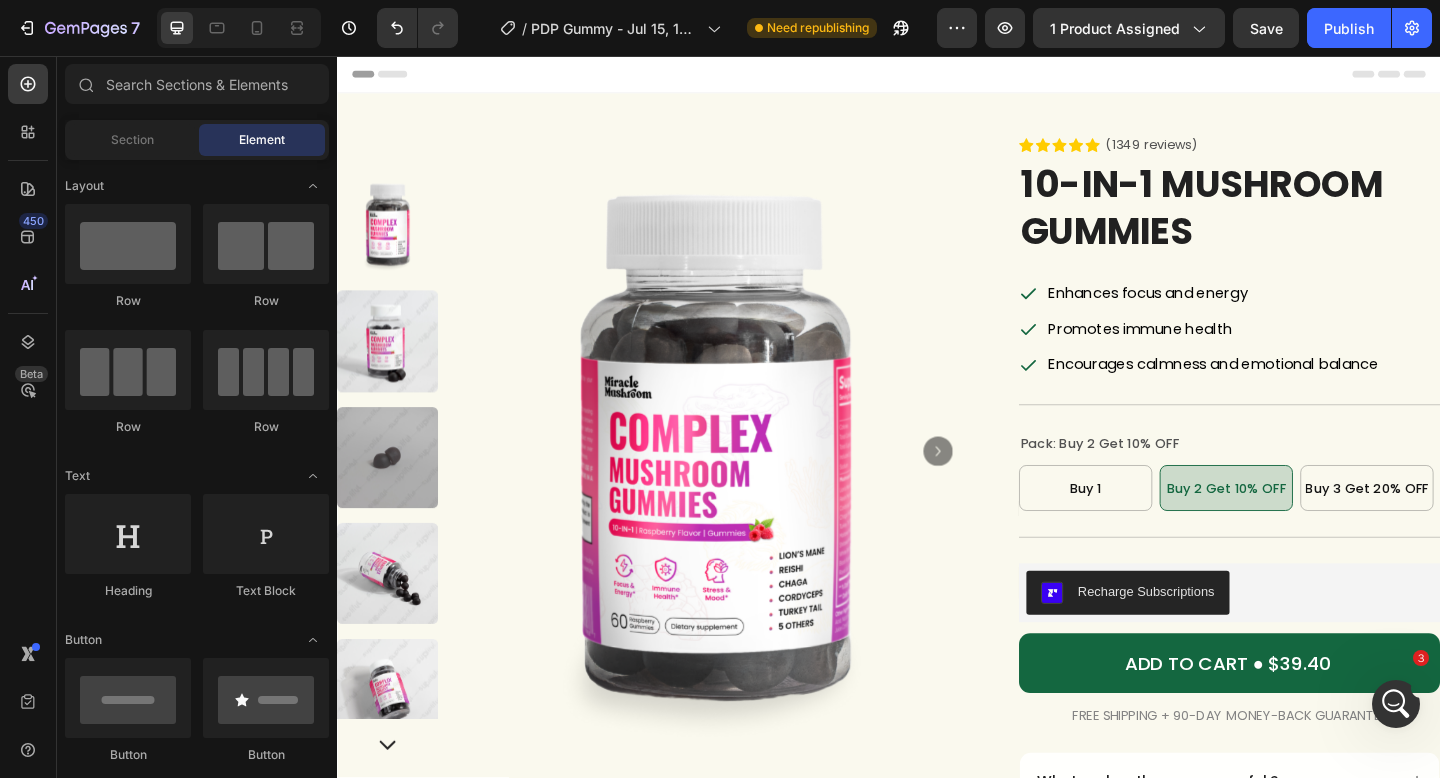 click 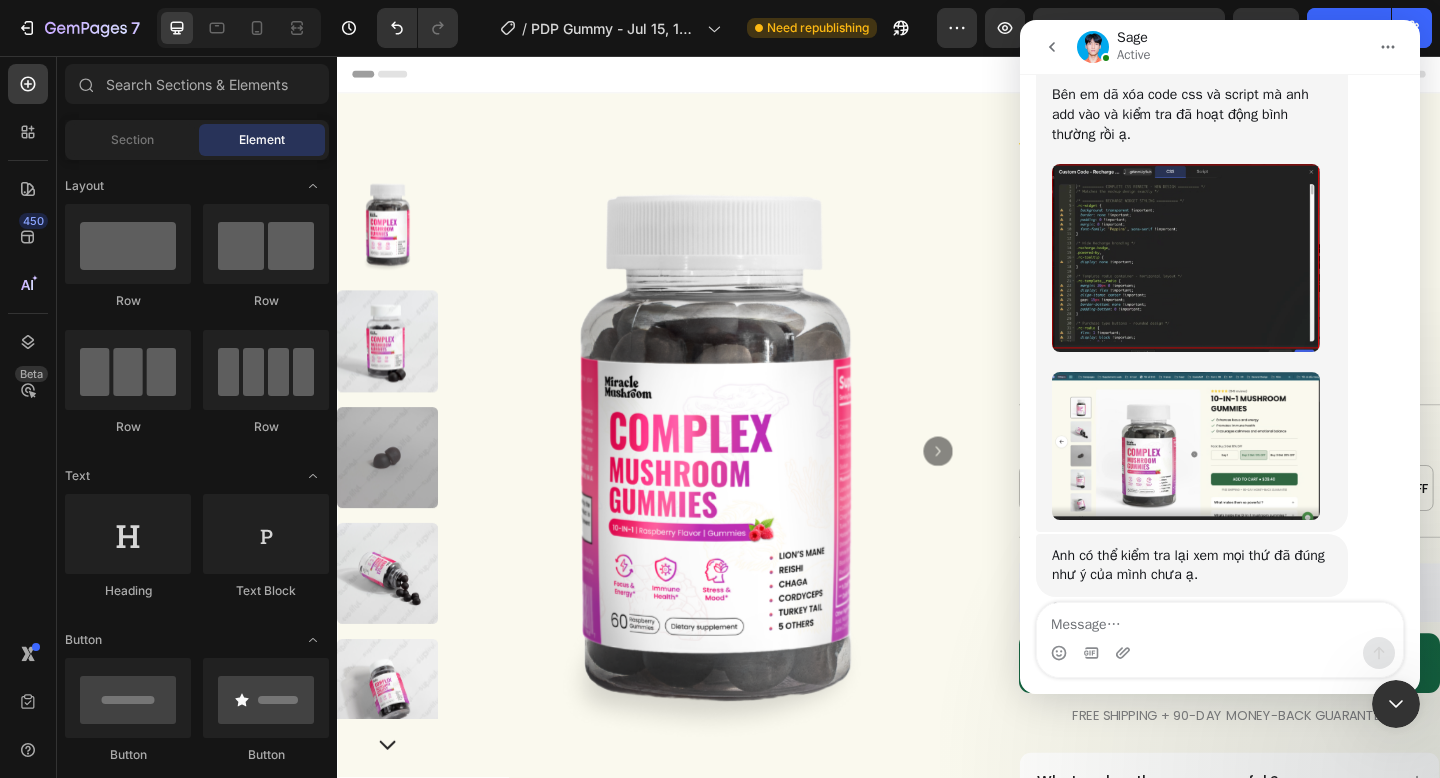 click at bounding box center [1220, 620] 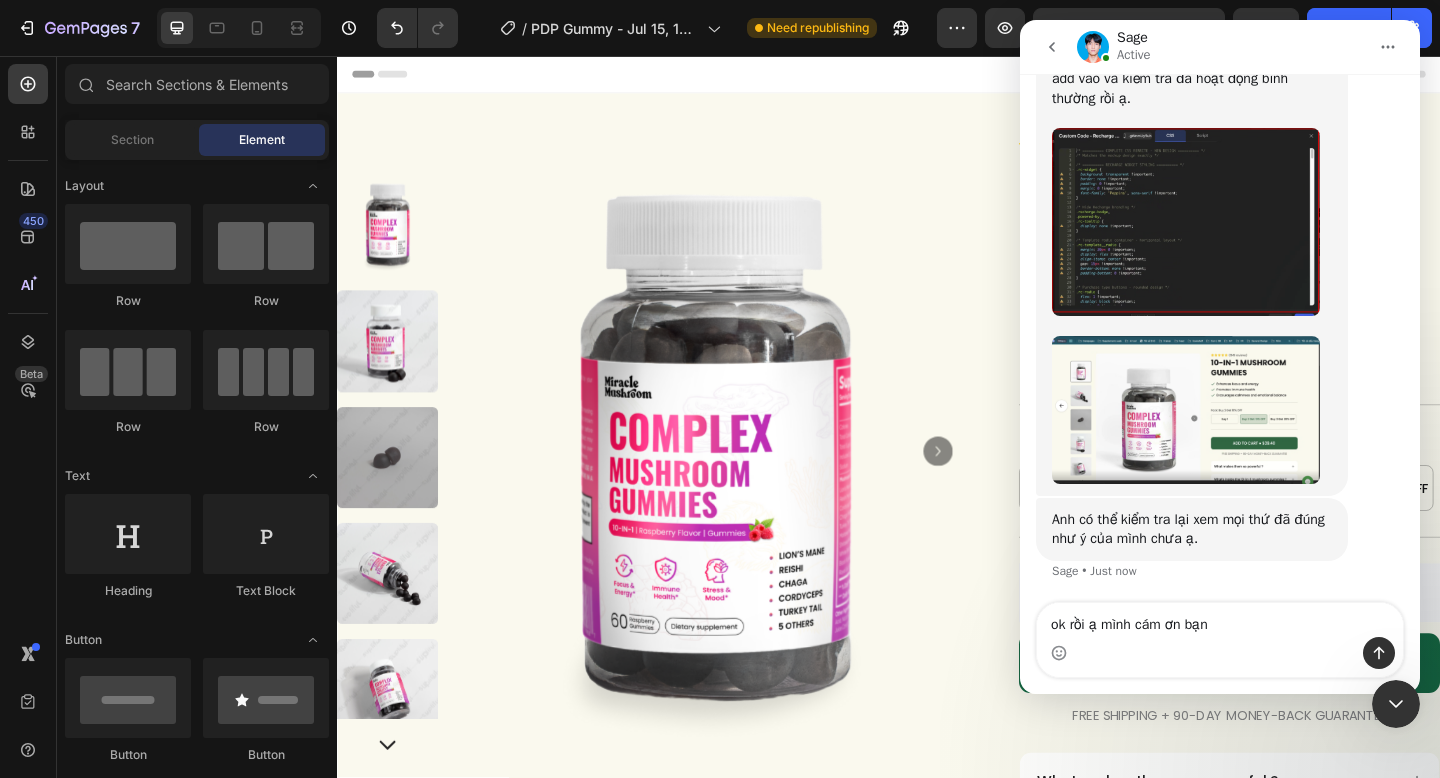type on "ok rồi ạ mình cám ơn bạn" 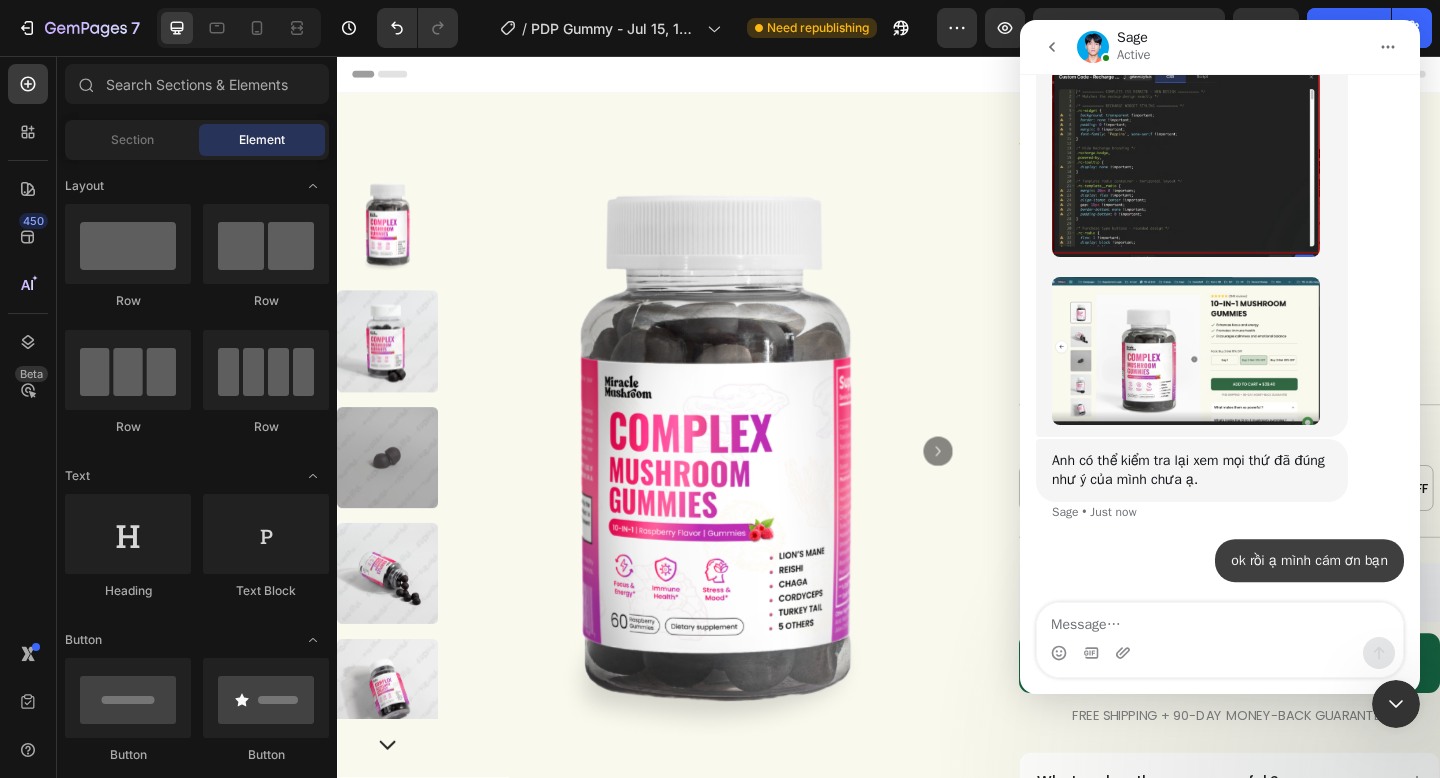 scroll, scrollTop: 5372, scrollLeft: 0, axis: vertical 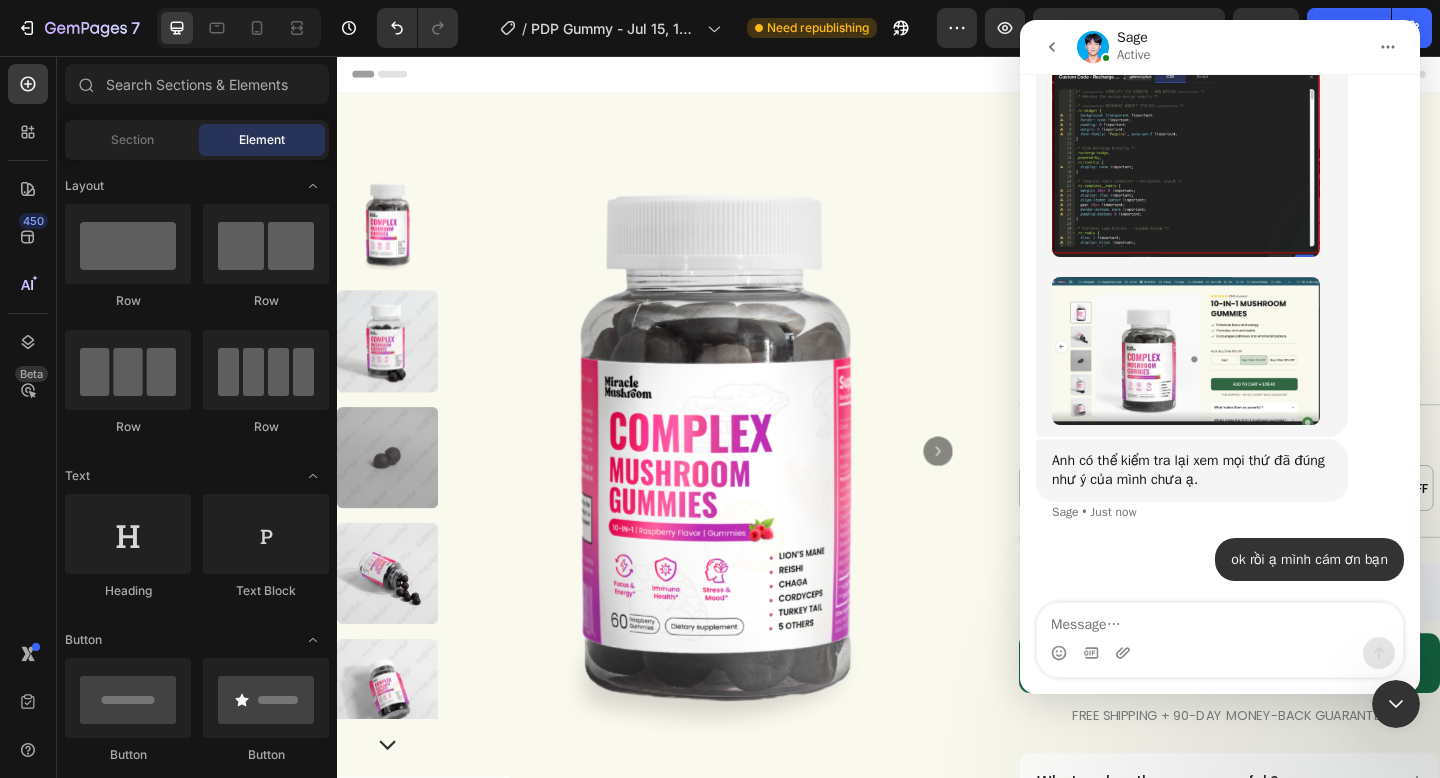 click at bounding box center [1396, 704] 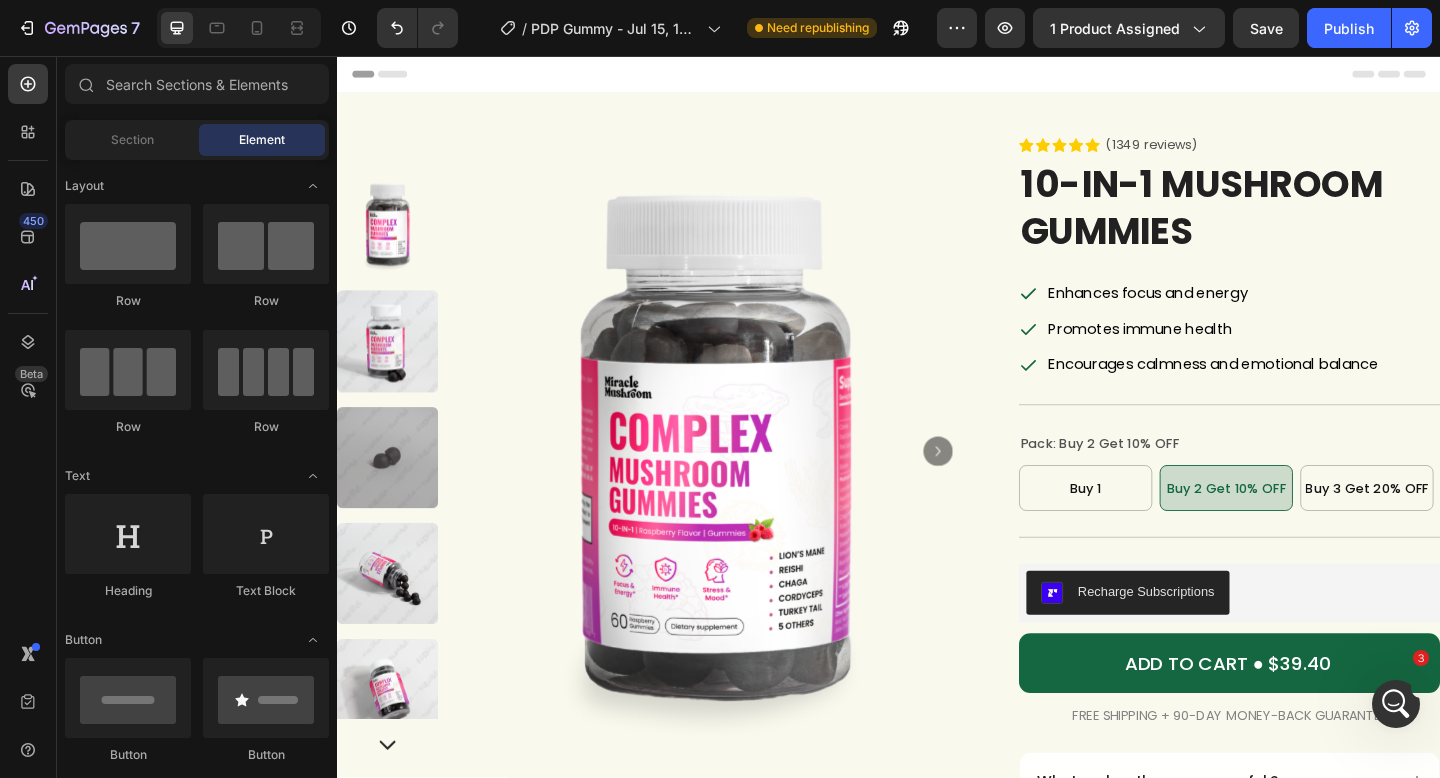scroll, scrollTop: 5449, scrollLeft: 0, axis: vertical 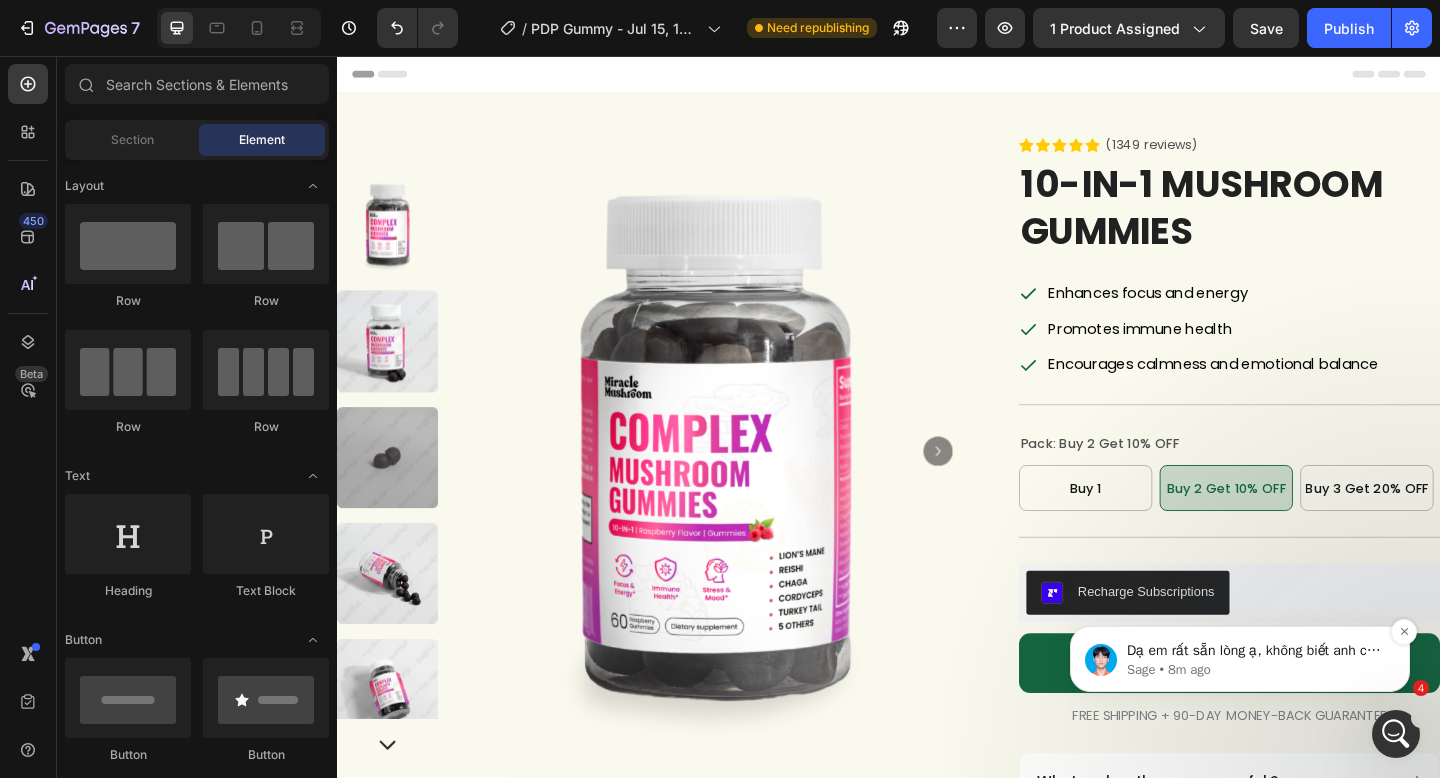 click on "Dạ em rất sẵn lòng ạ, không biết anh còn vấn đề gì cần em giúp đỡ không ạ Sage • 8m ago" at bounding box center (1240, 659) 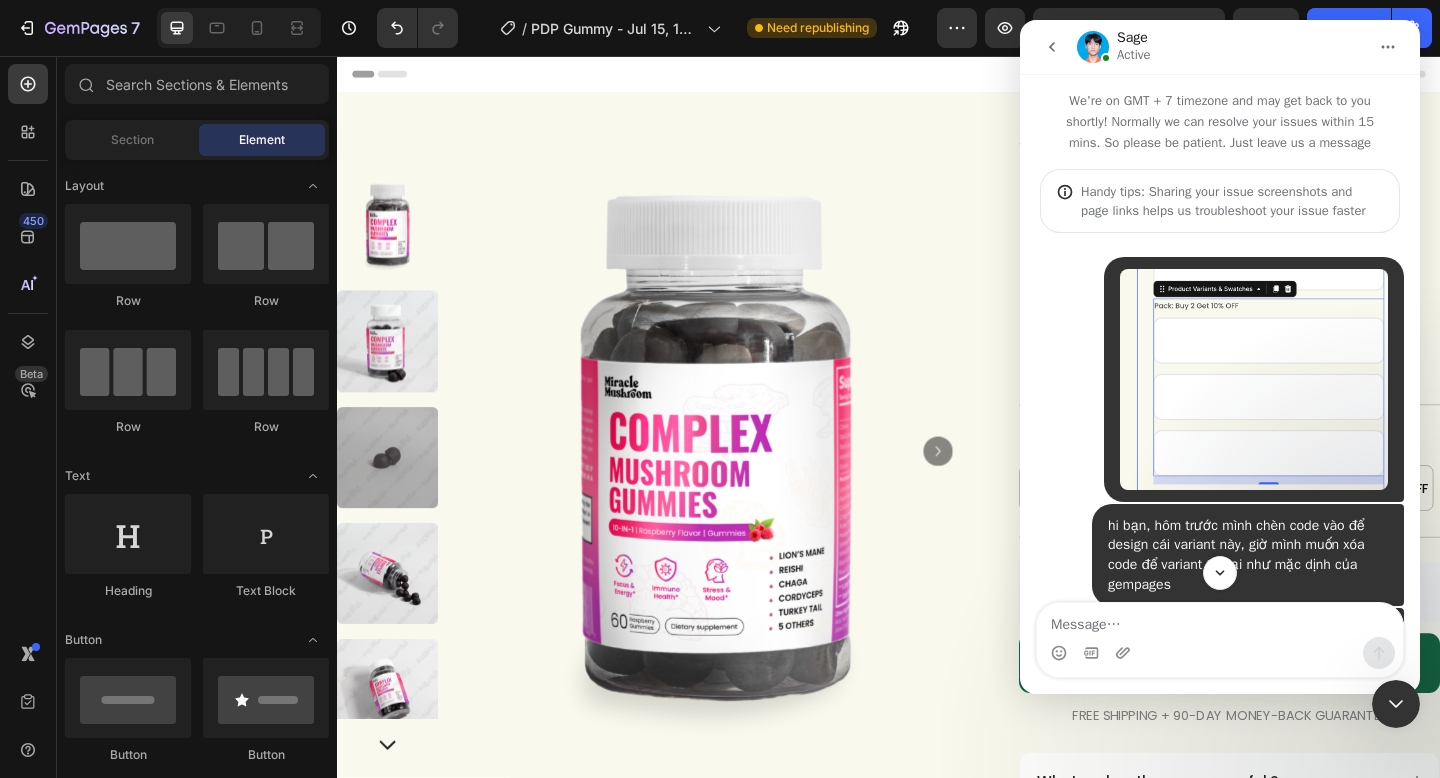 scroll, scrollTop: 5484, scrollLeft: 0, axis: vertical 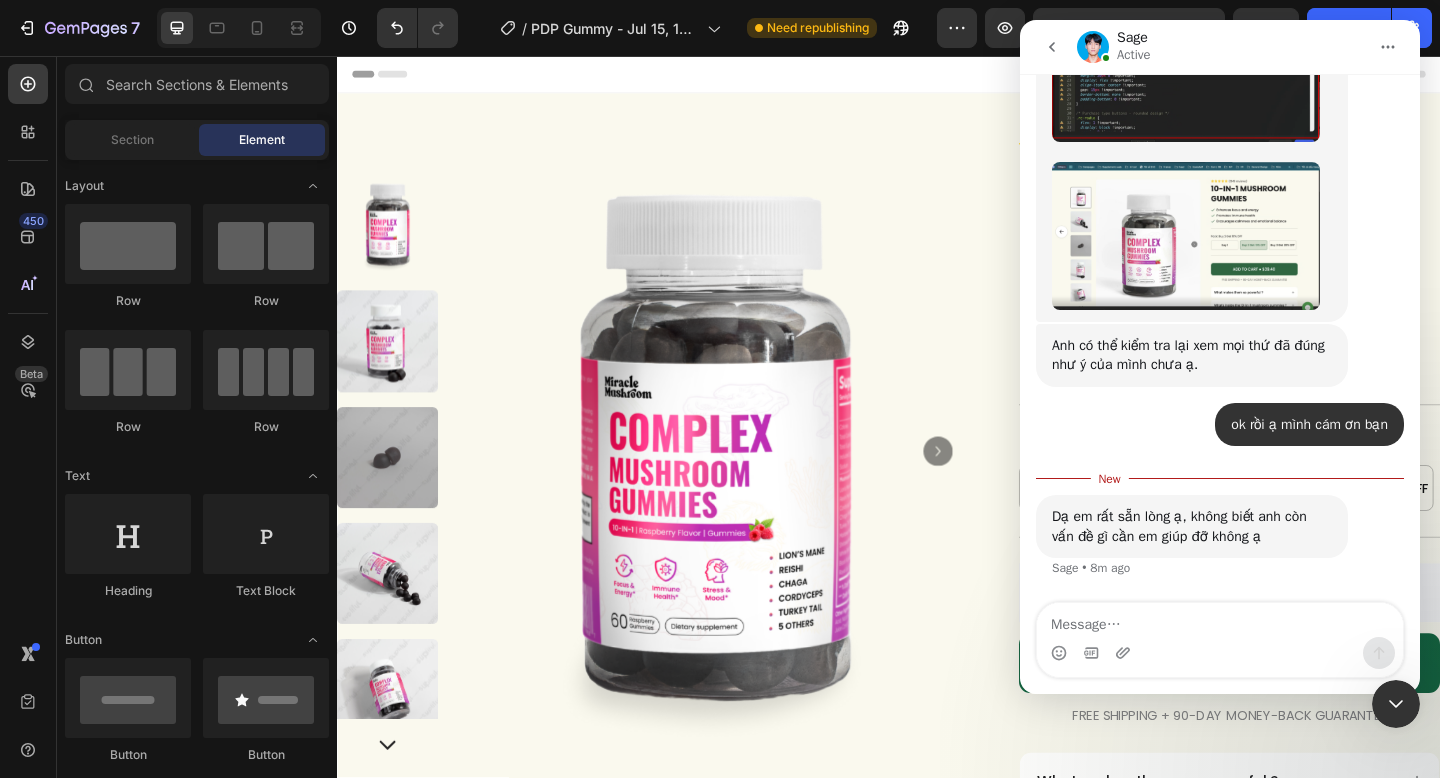 click 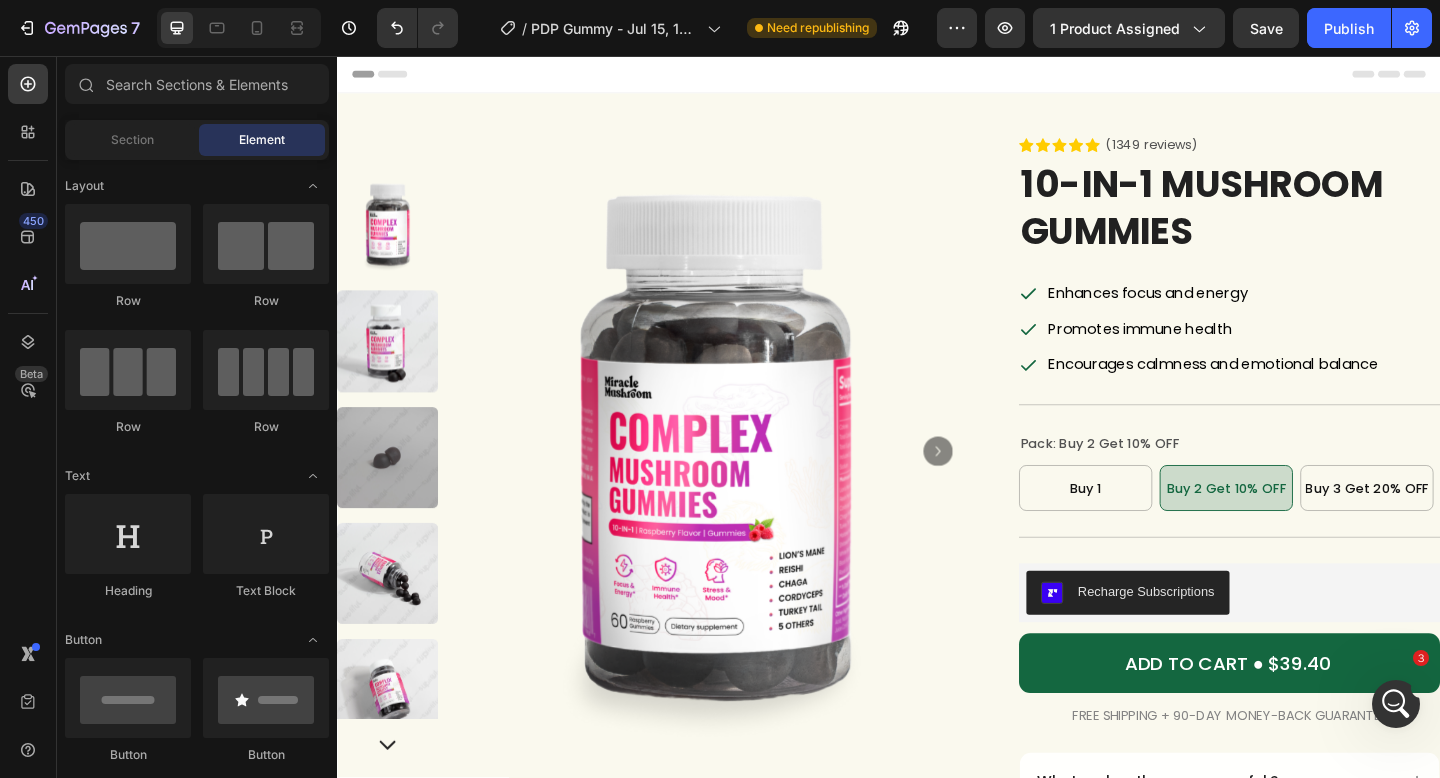 click 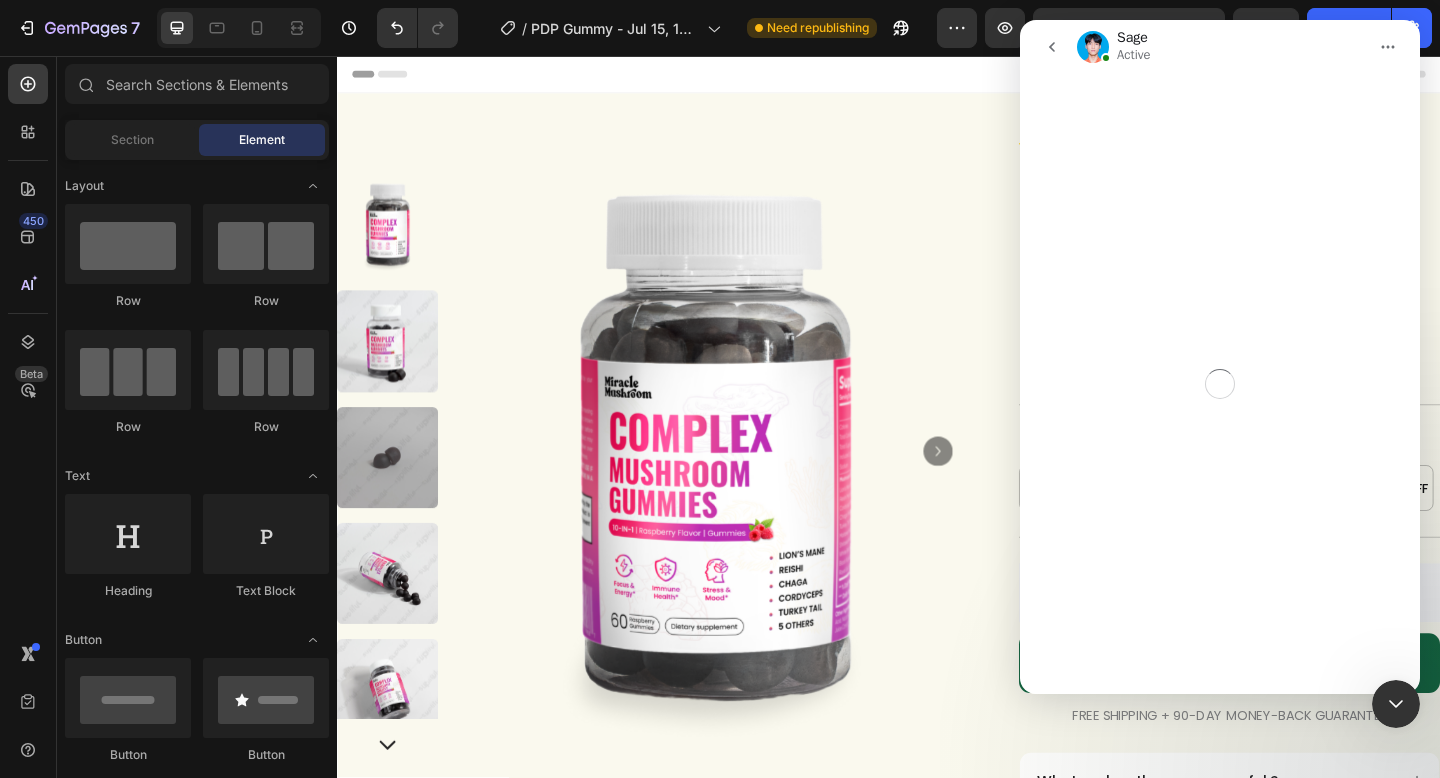 click 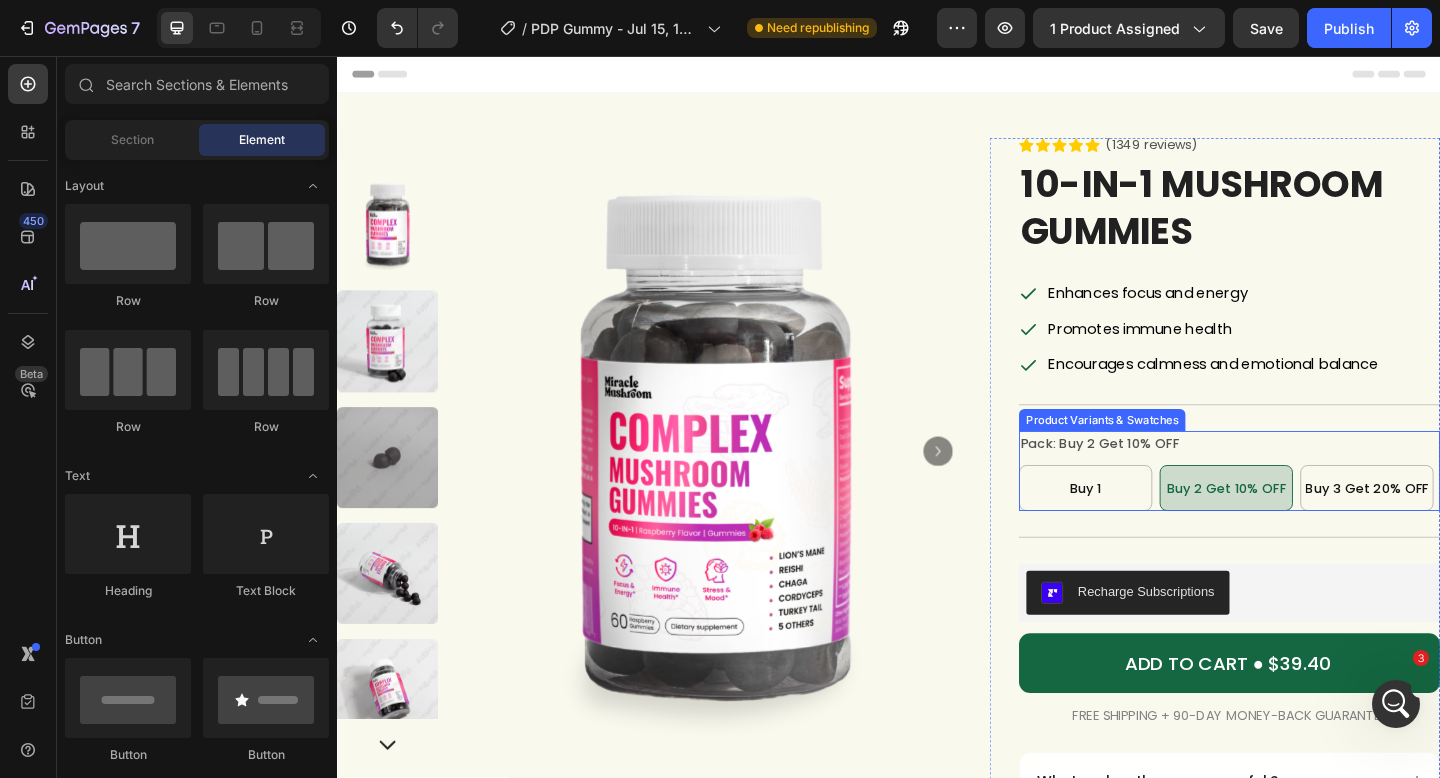 click on "Pack: Buy 2 Get 10% OFF" at bounding box center (1167, 478) 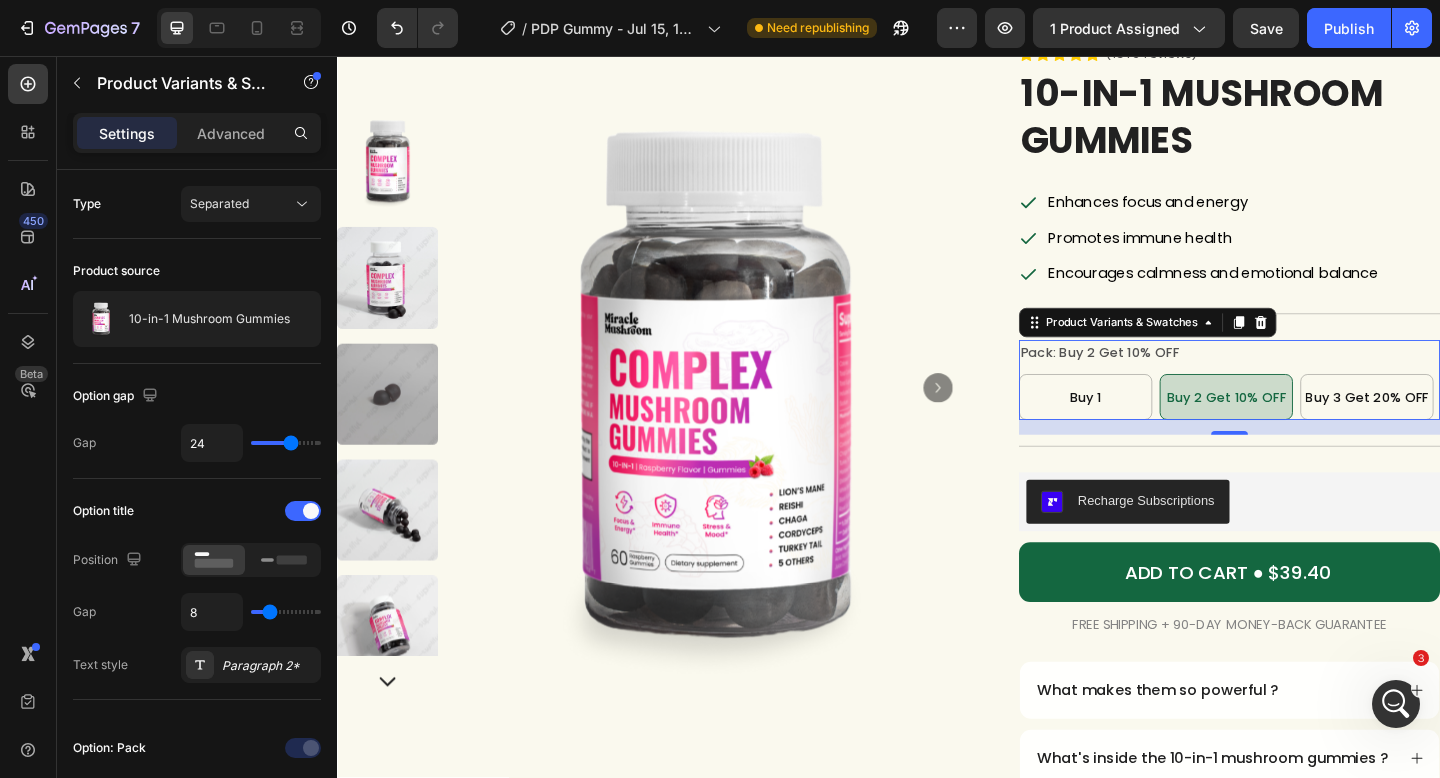 scroll, scrollTop: 109, scrollLeft: 0, axis: vertical 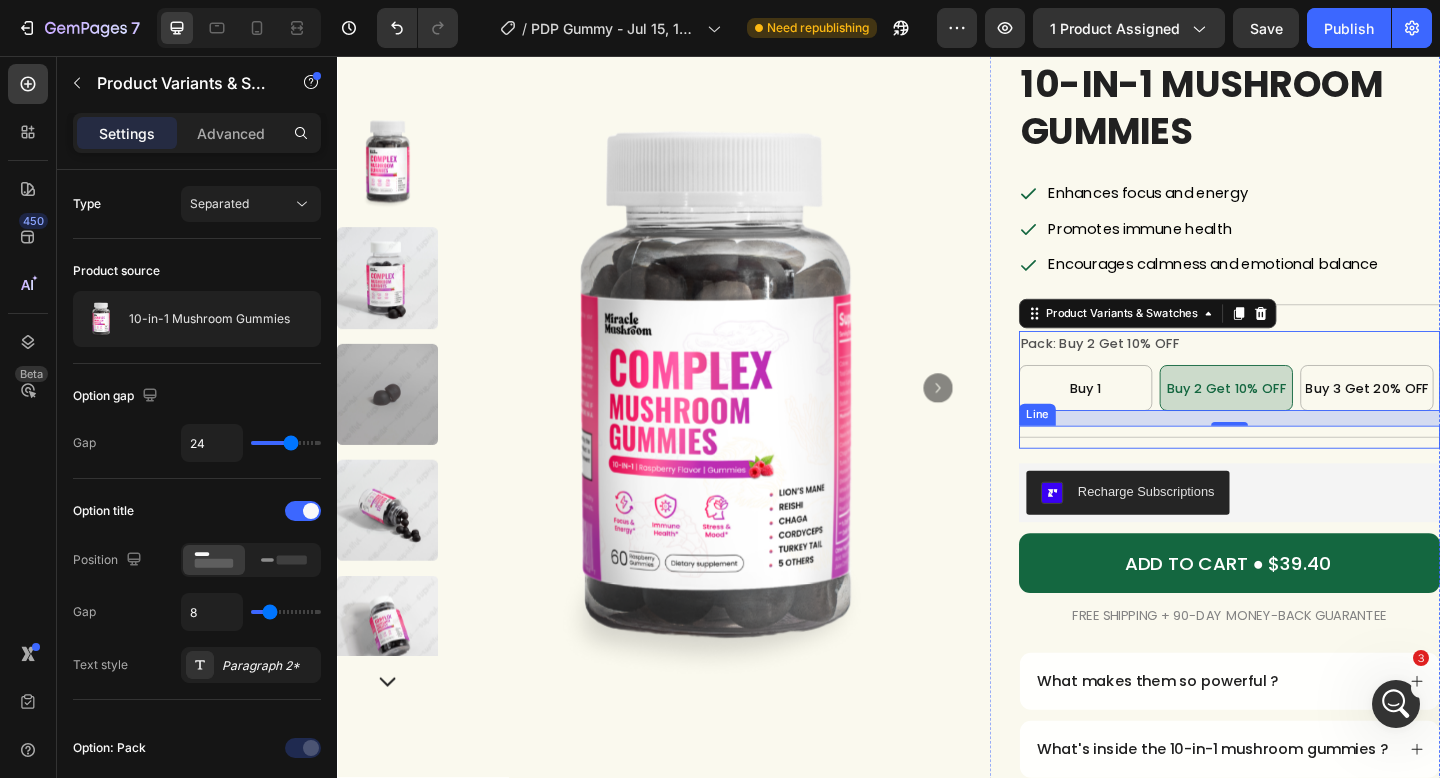 click on "Title Line" at bounding box center (1308, 470) 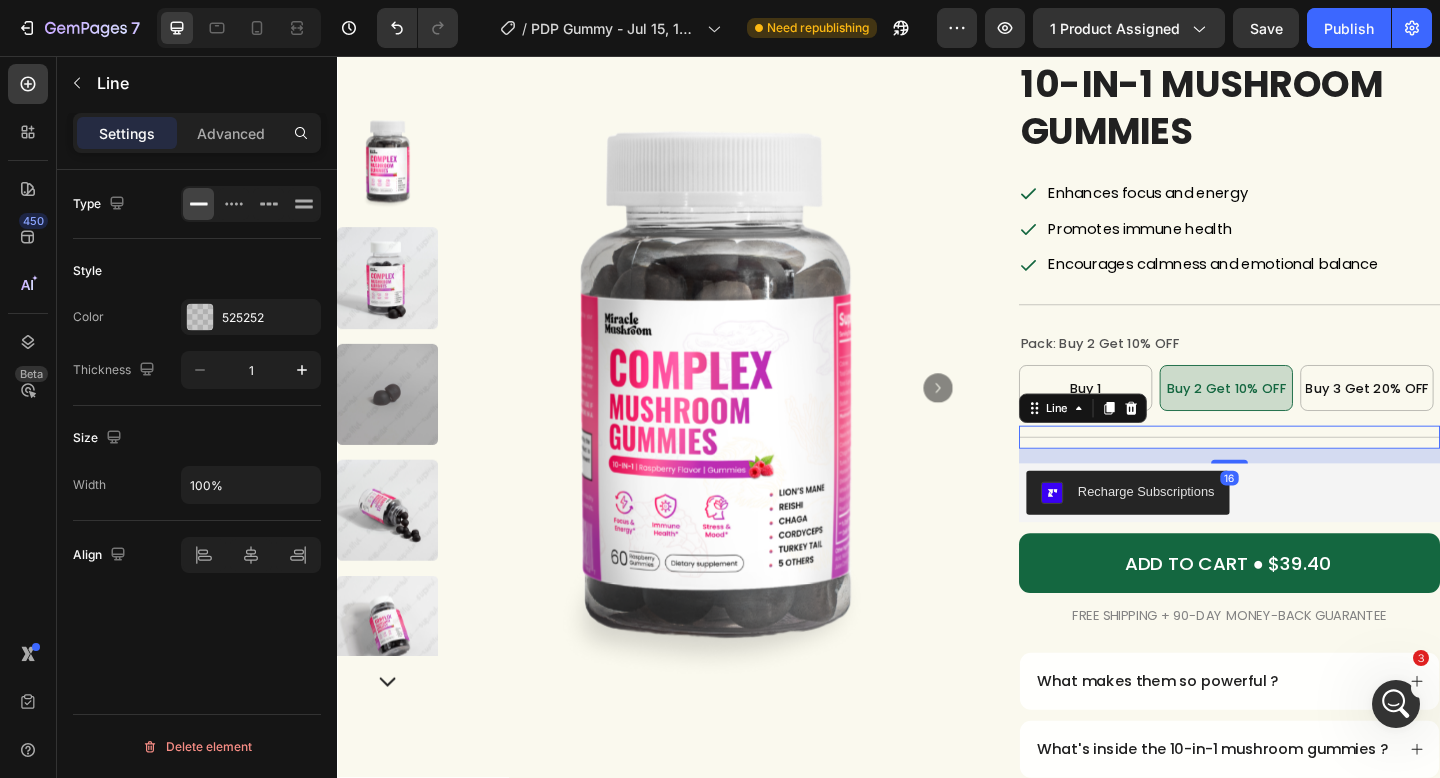 click 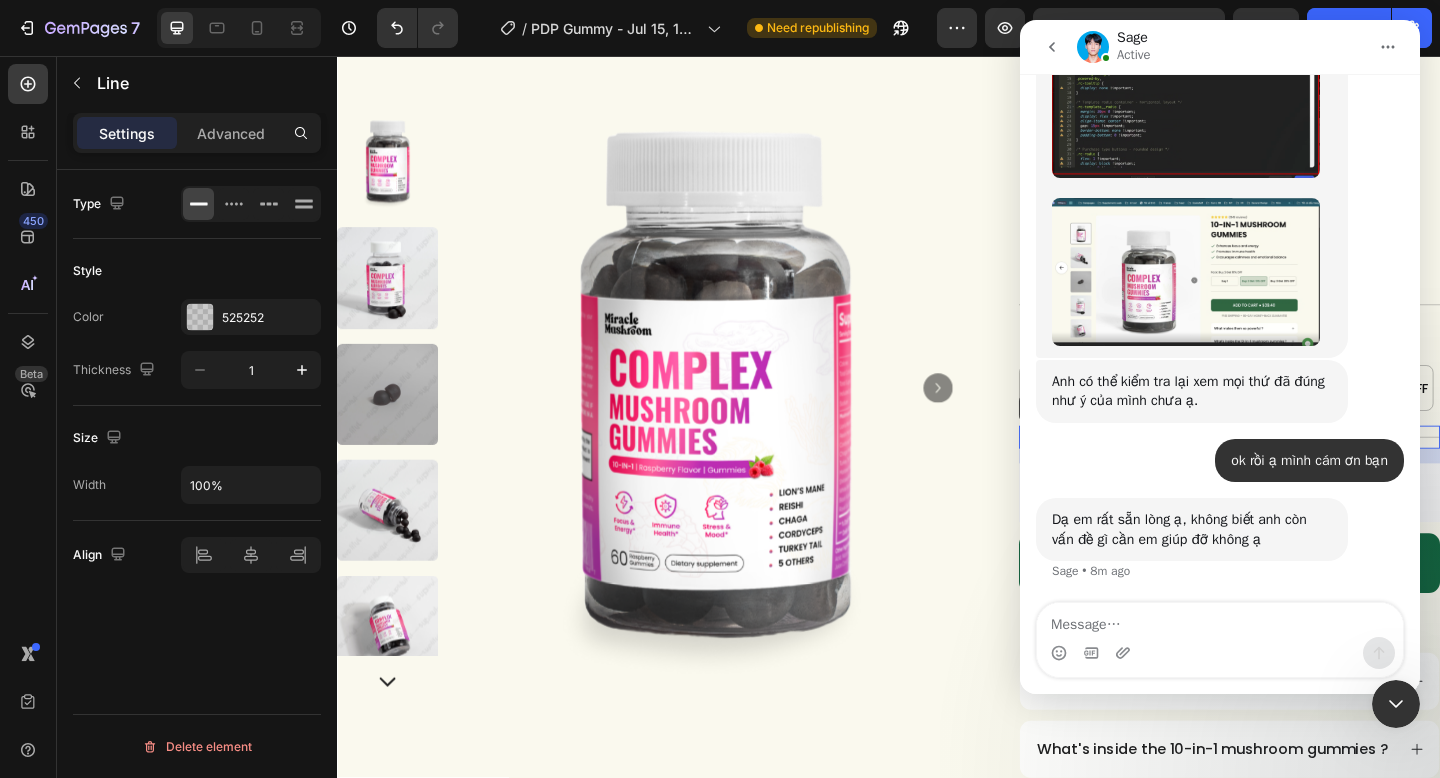 scroll, scrollTop: 5451, scrollLeft: 0, axis: vertical 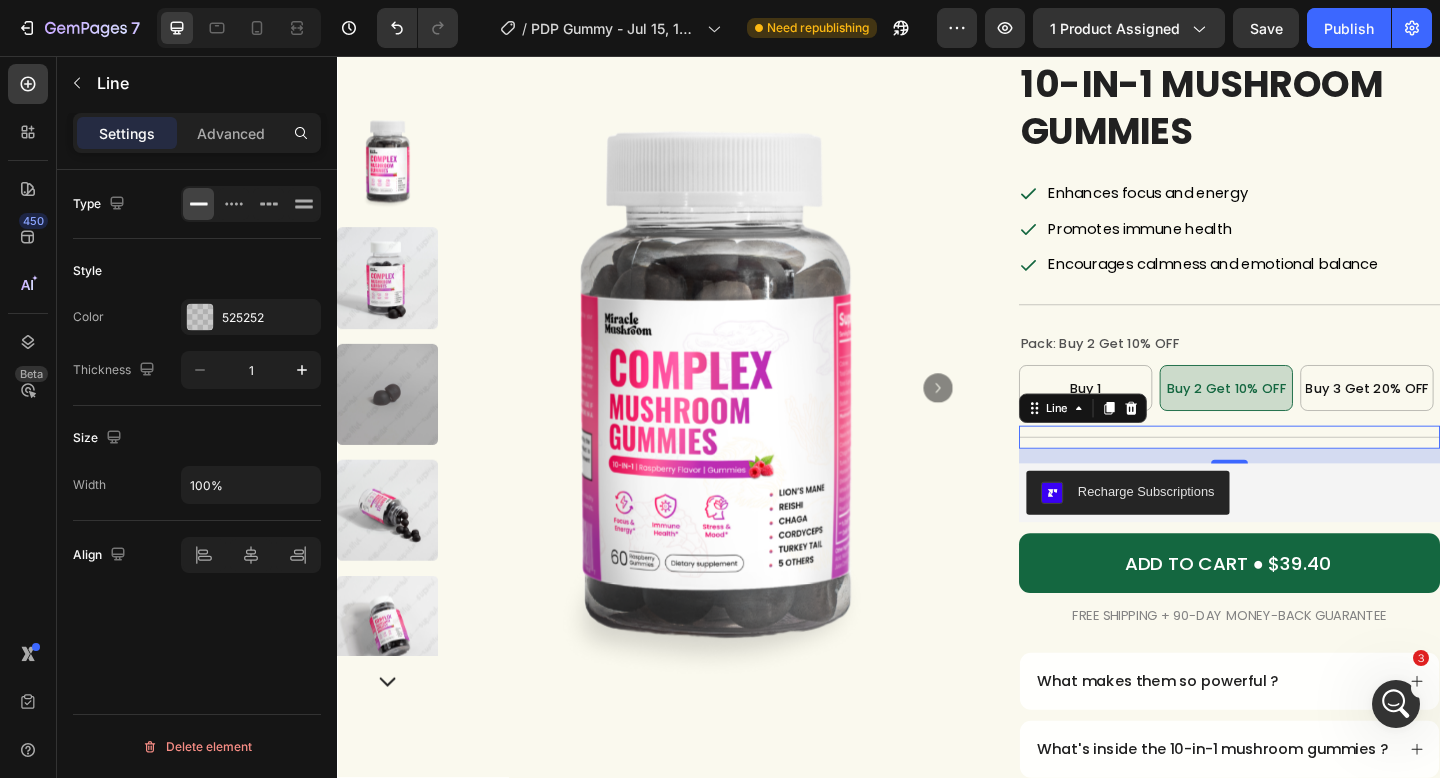 click 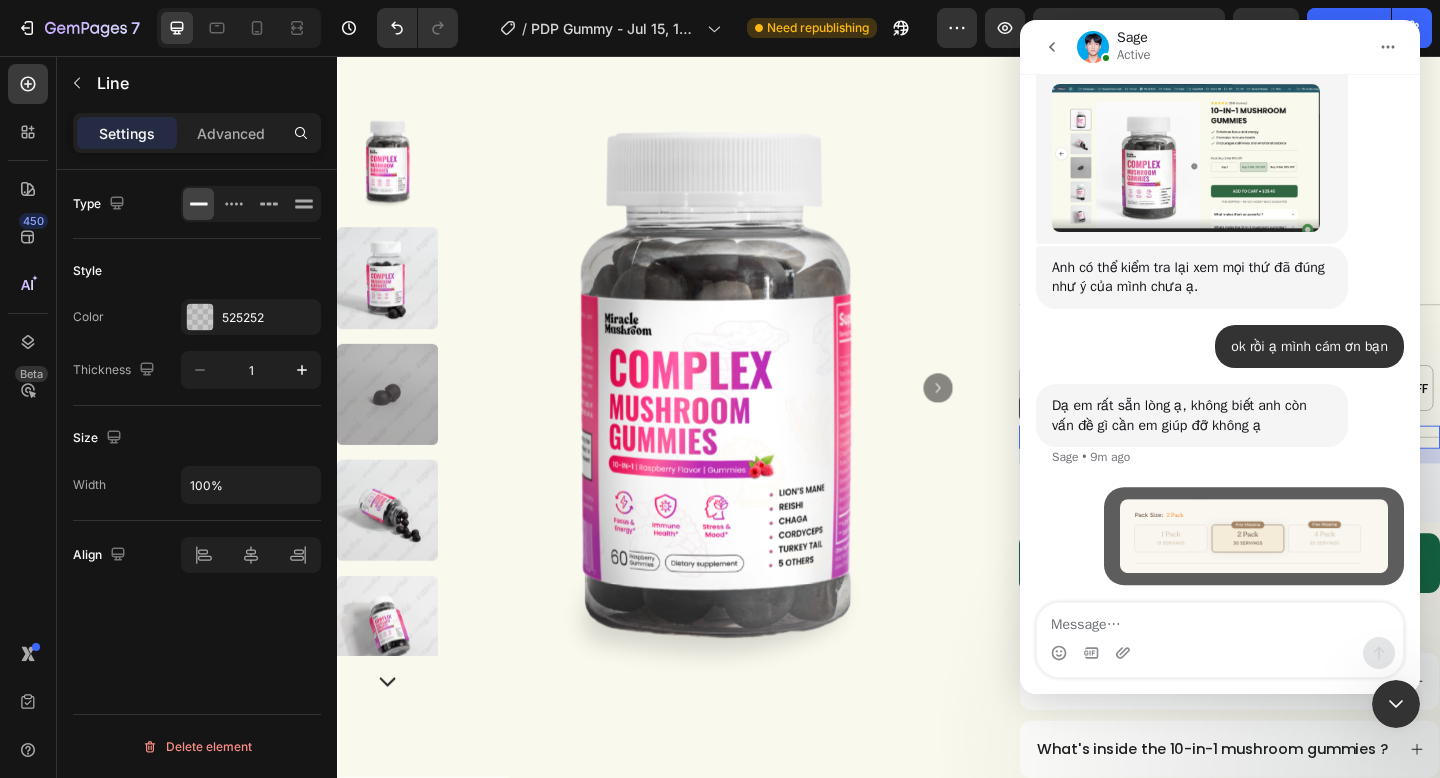 scroll, scrollTop: 5565, scrollLeft: 0, axis: vertical 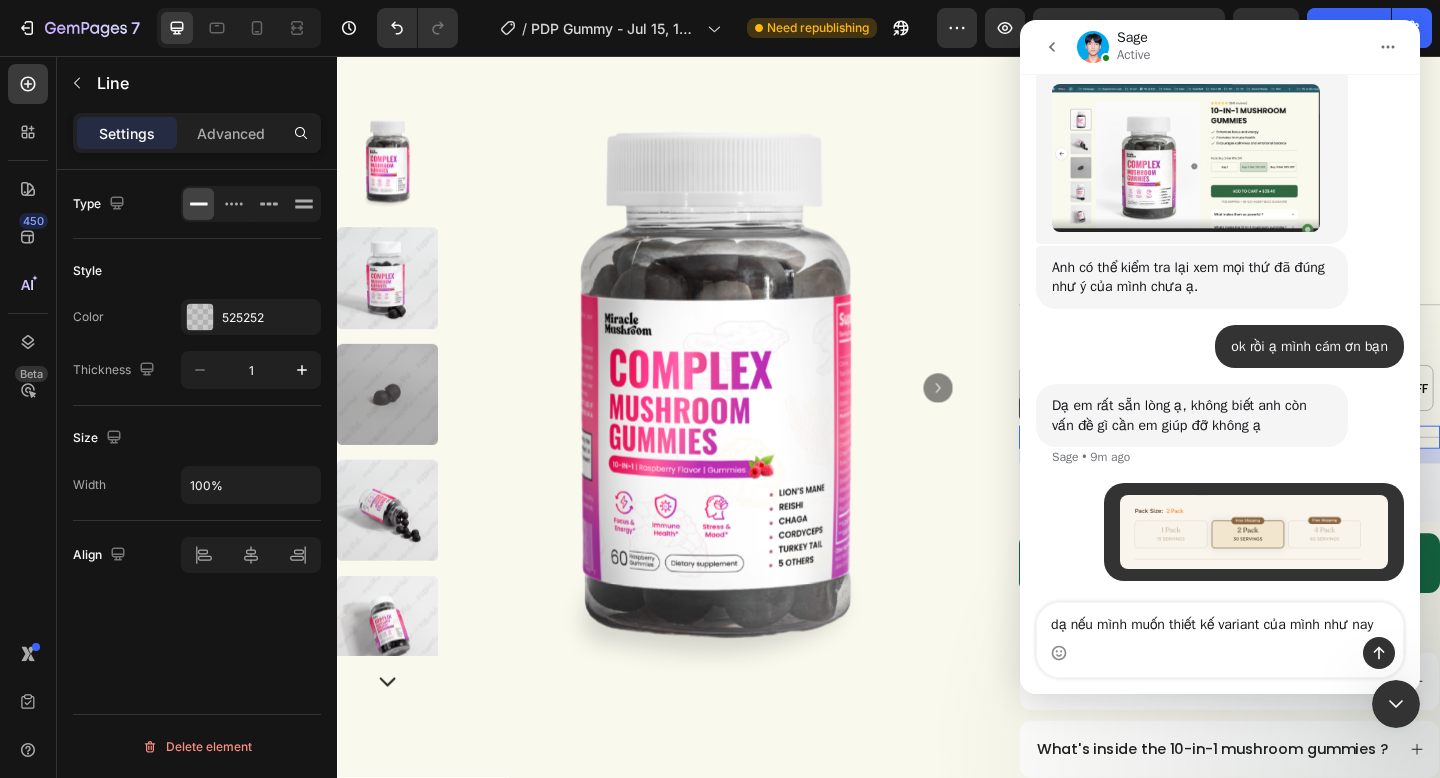 type on "dạ nếu mình muốn thiết kế variant của mình như này" 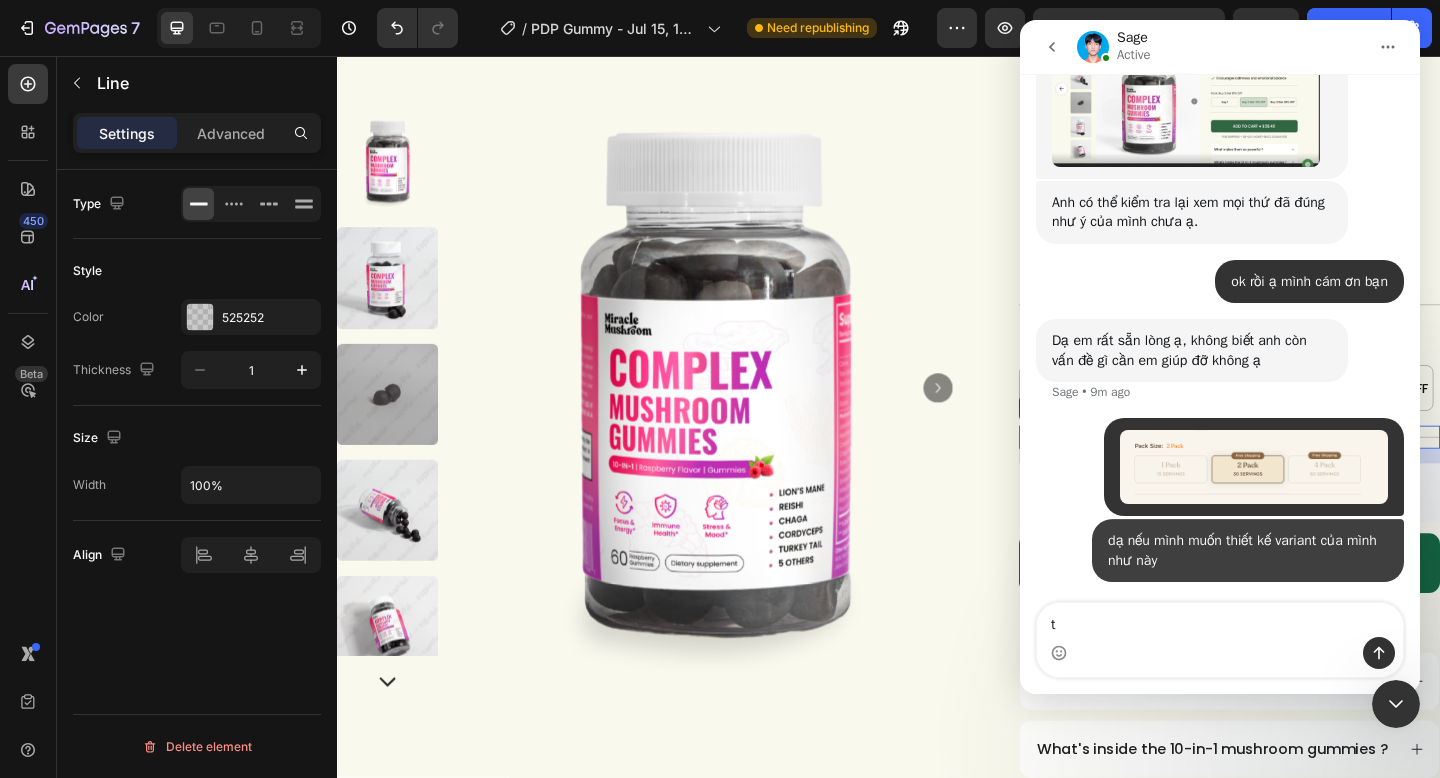 scroll, scrollTop: 5630, scrollLeft: 0, axis: vertical 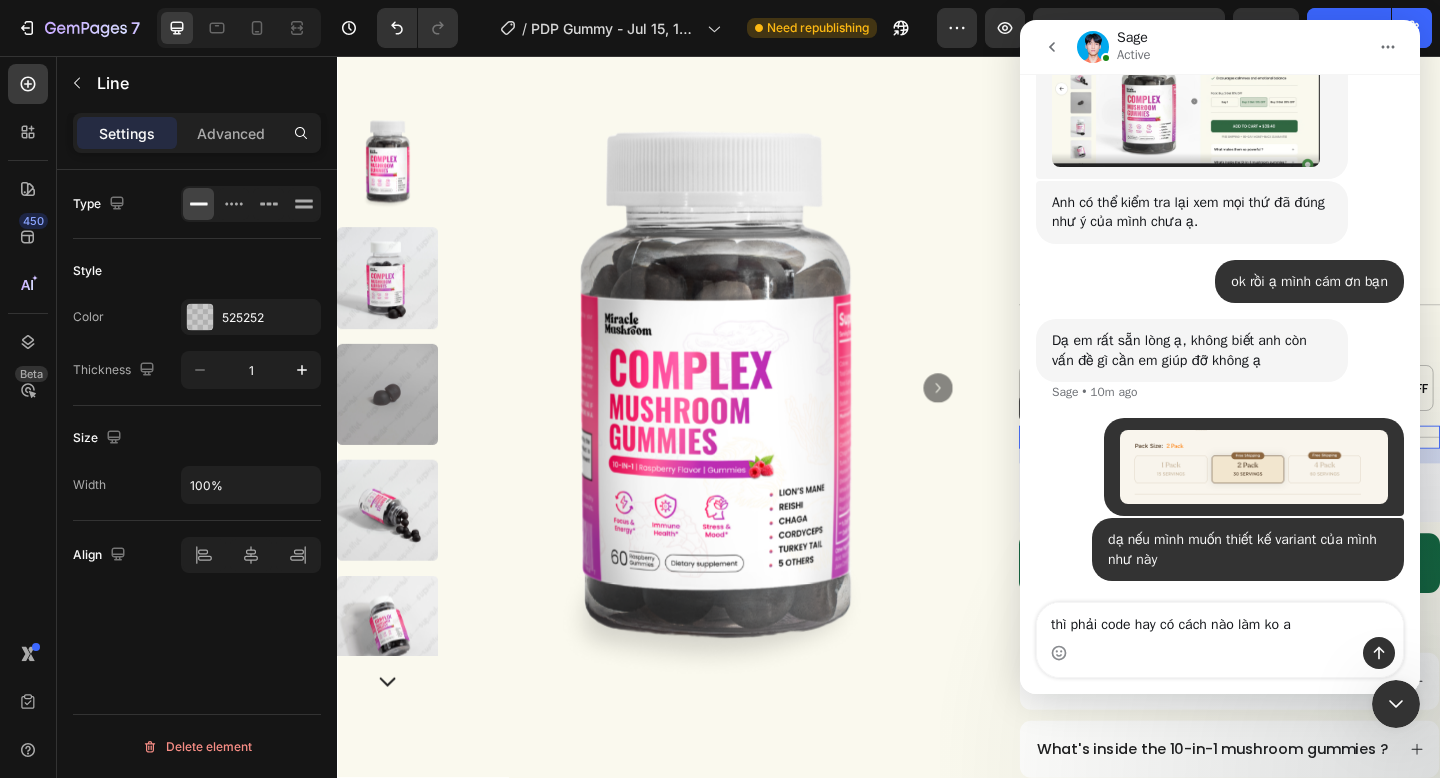type on "thì phải code hay có cách nào làm ko ạ" 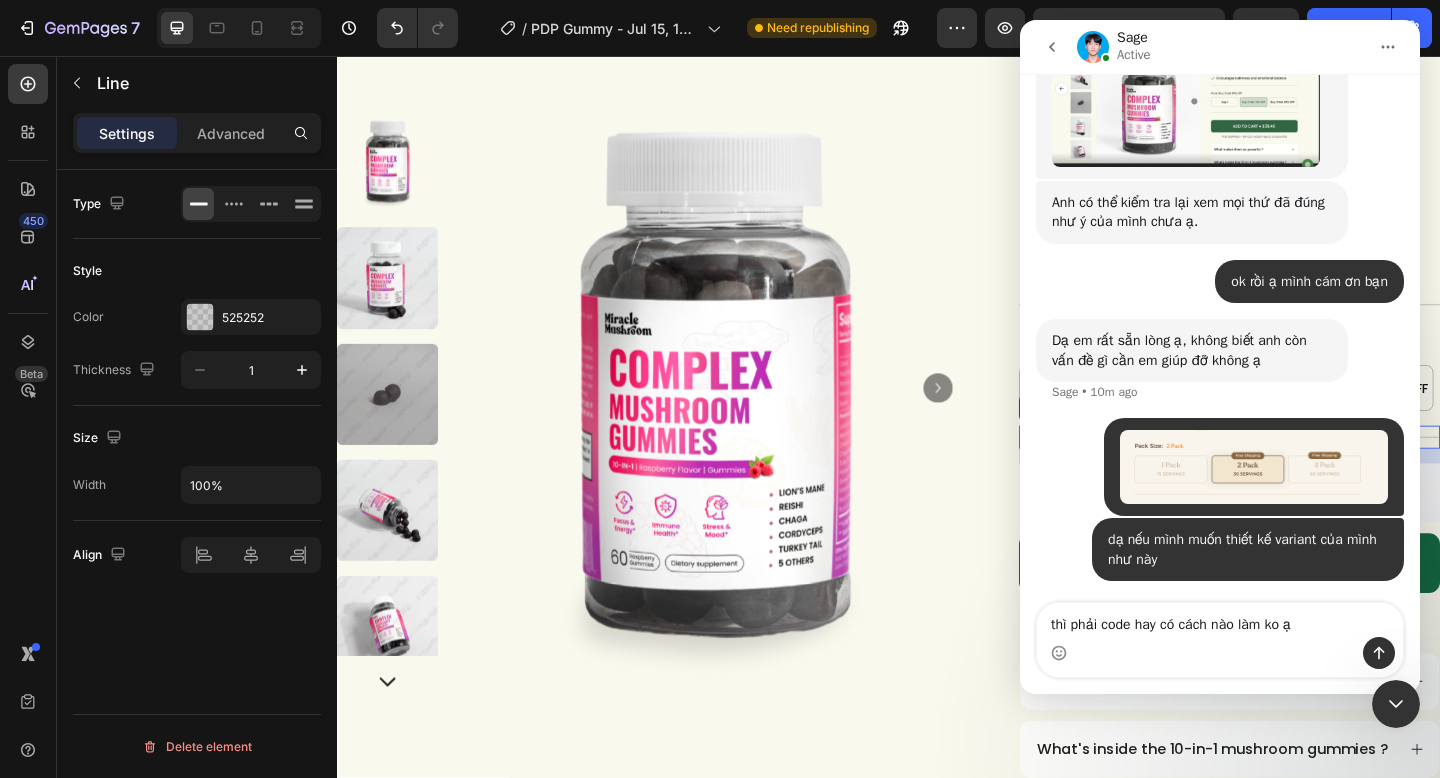 type 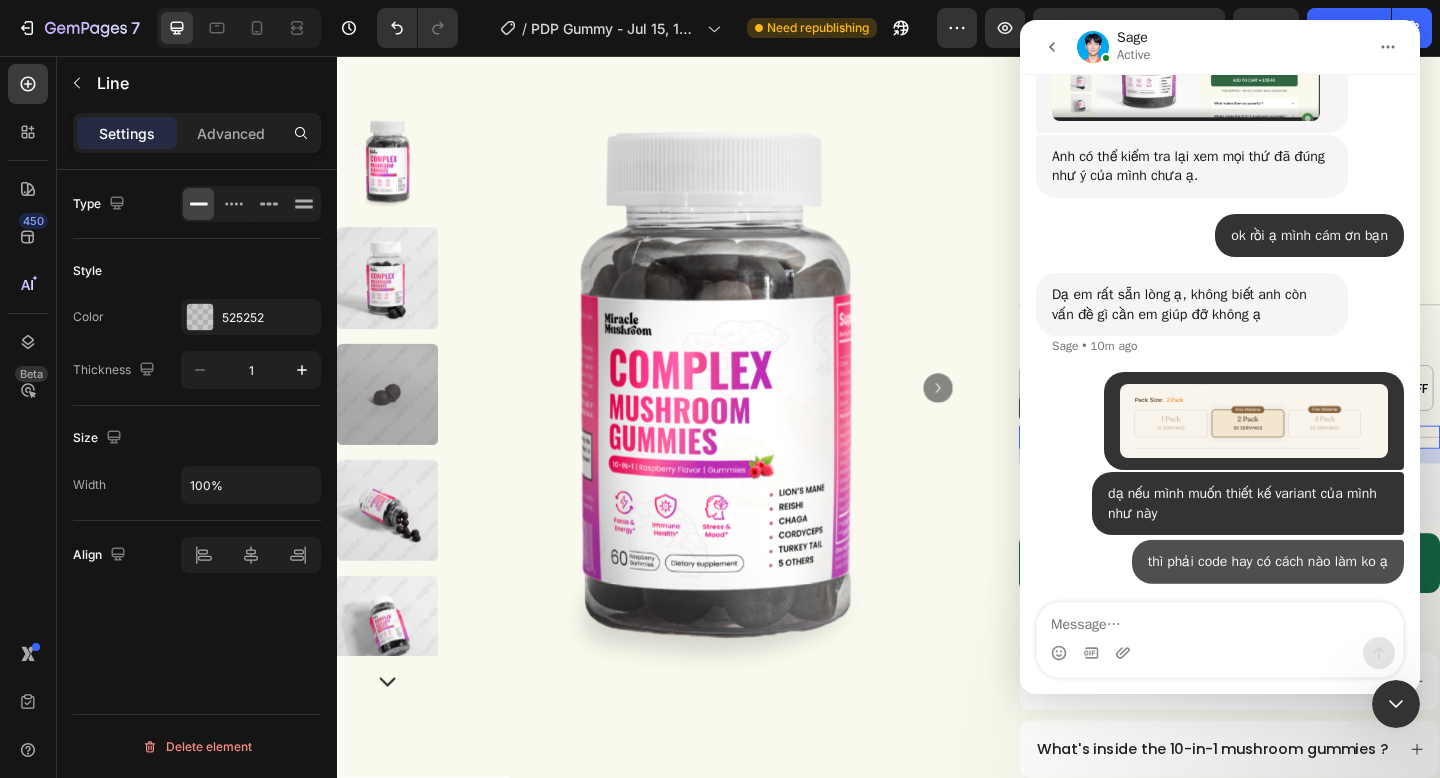 scroll, scrollTop: 5676, scrollLeft: 0, axis: vertical 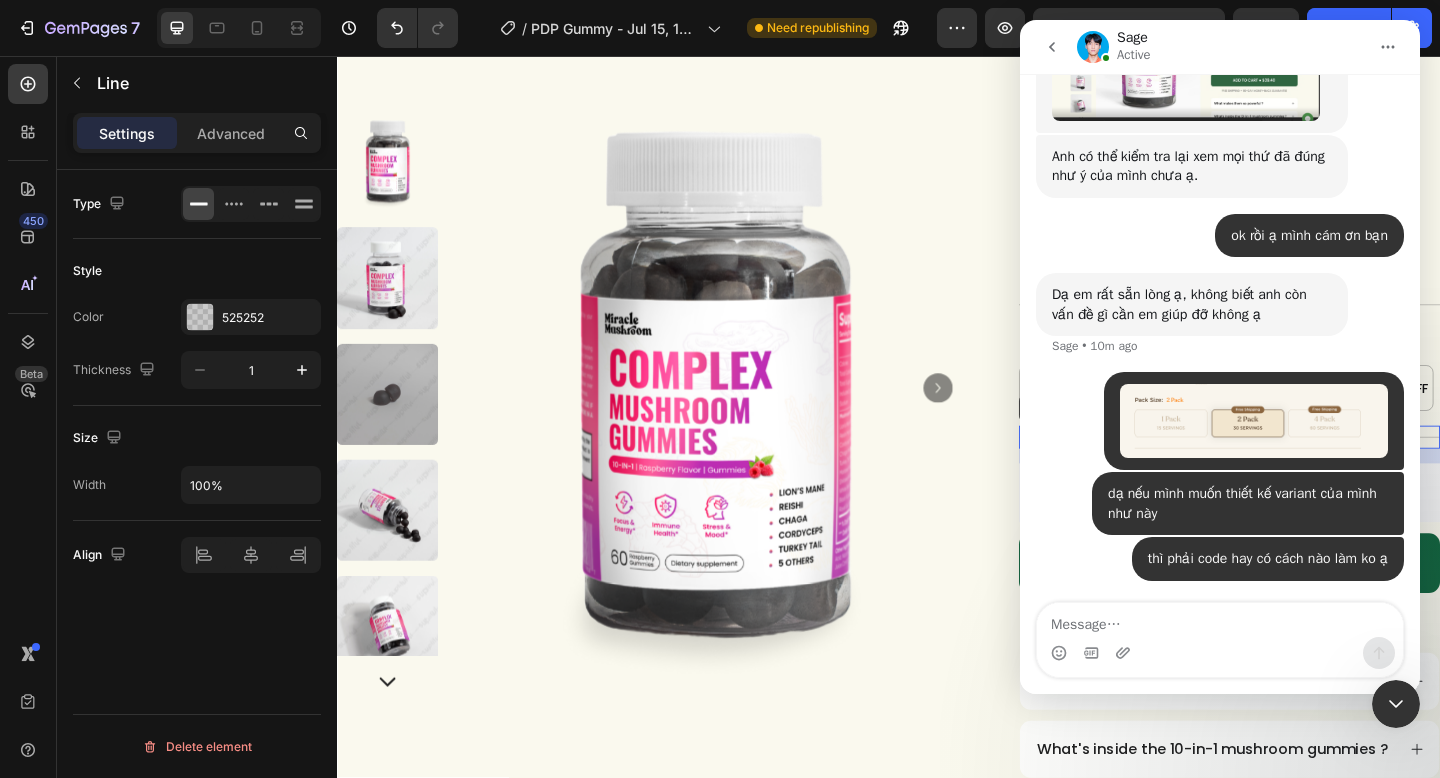 click at bounding box center (1220, 620) 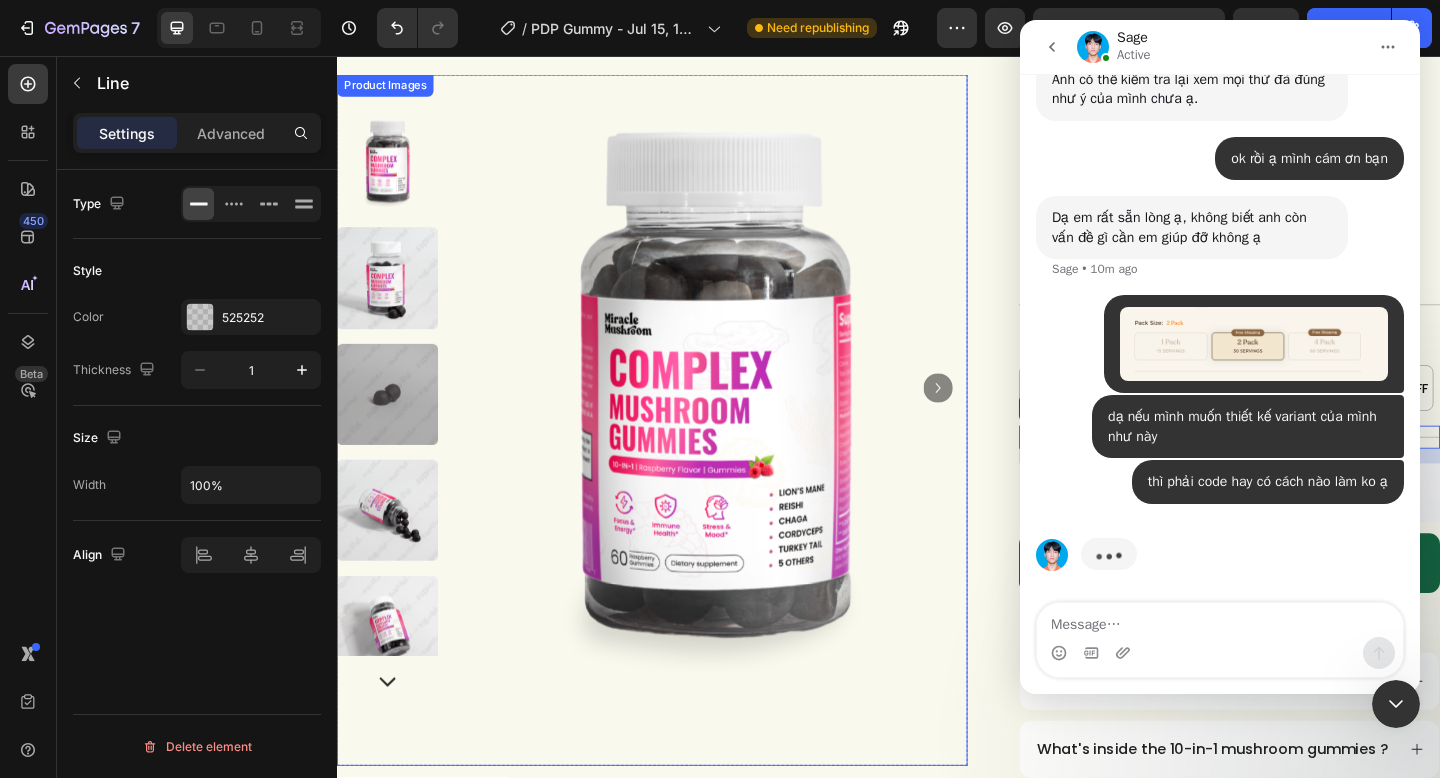 scroll, scrollTop: 5753, scrollLeft: 0, axis: vertical 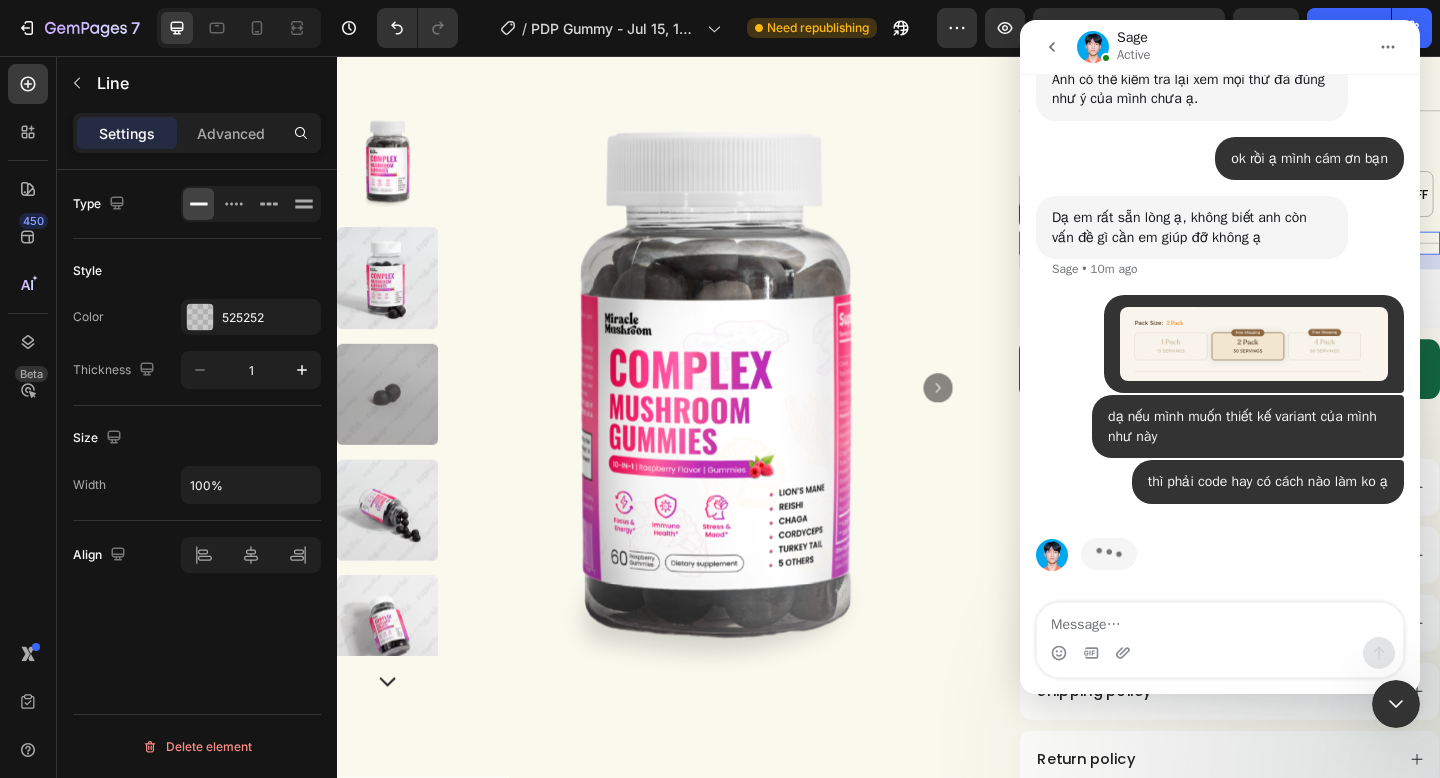 click at bounding box center (1396, 704) 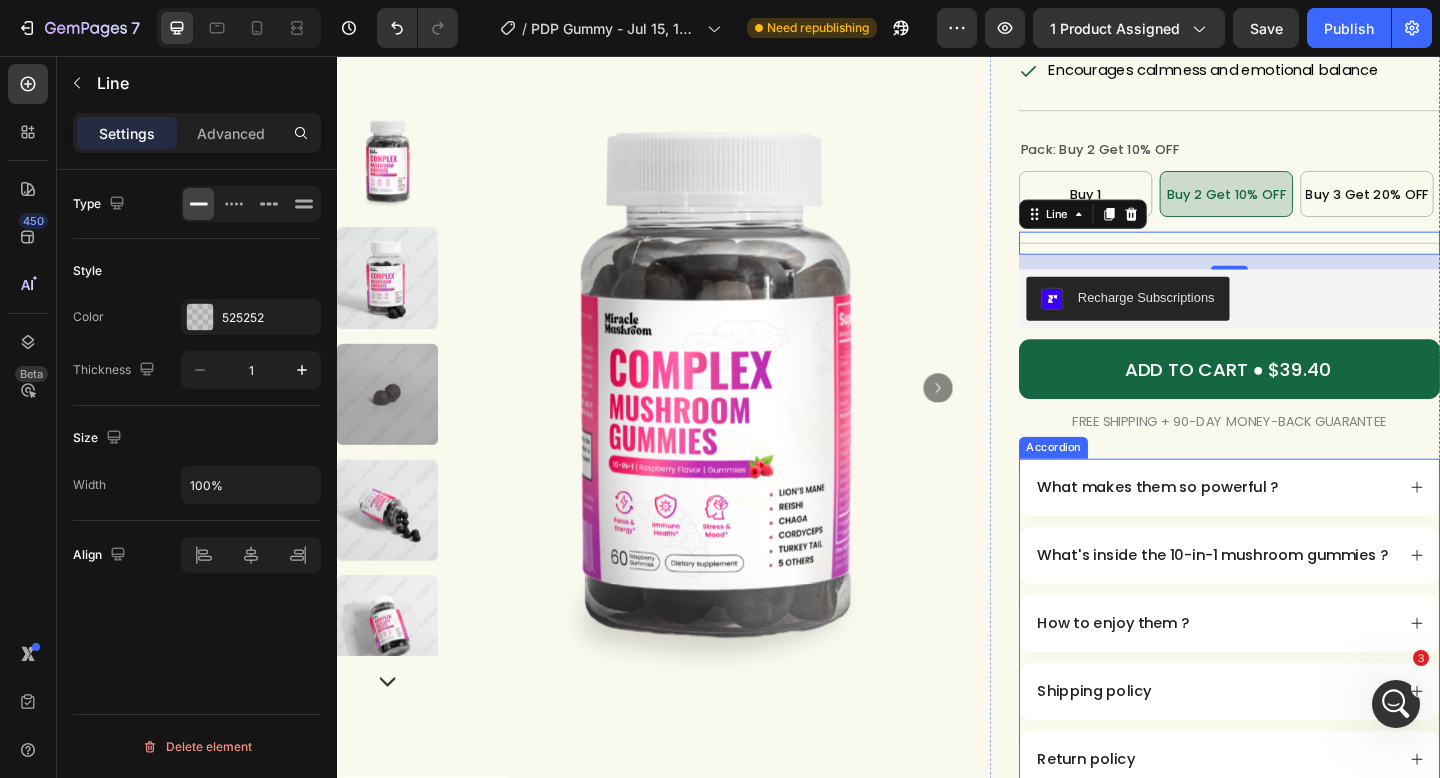 scroll, scrollTop: 5676, scrollLeft: 0, axis: vertical 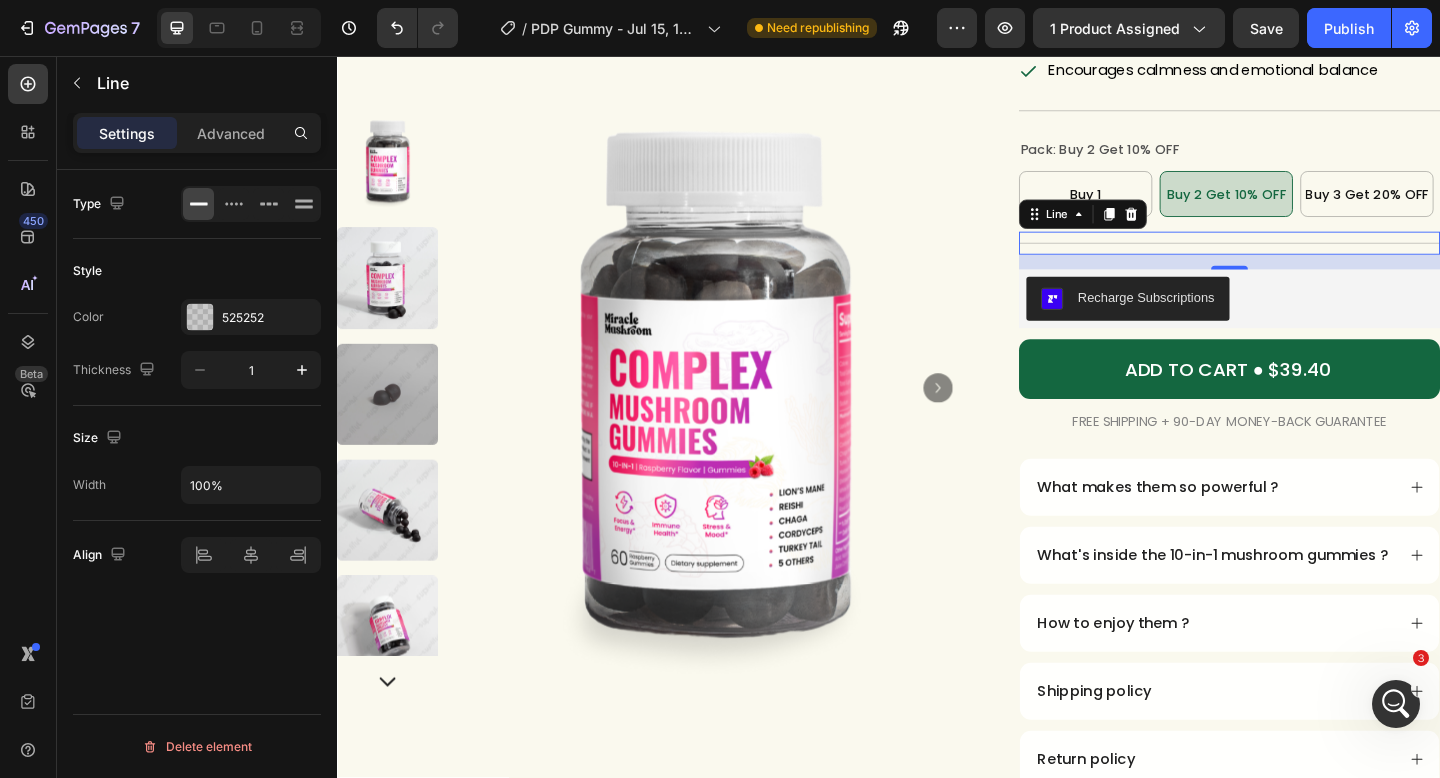click at bounding box center (1396, 704) 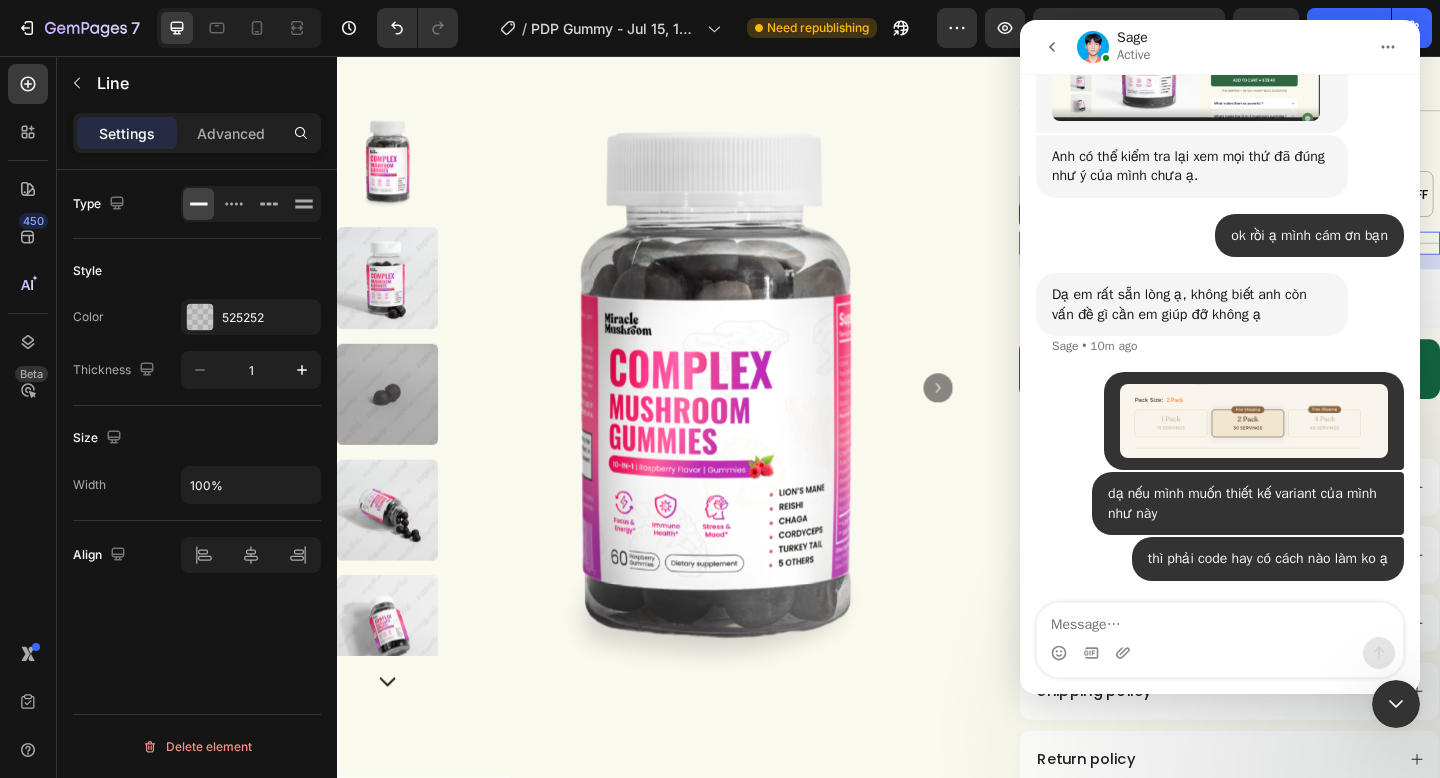 scroll, scrollTop: 5676, scrollLeft: 0, axis: vertical 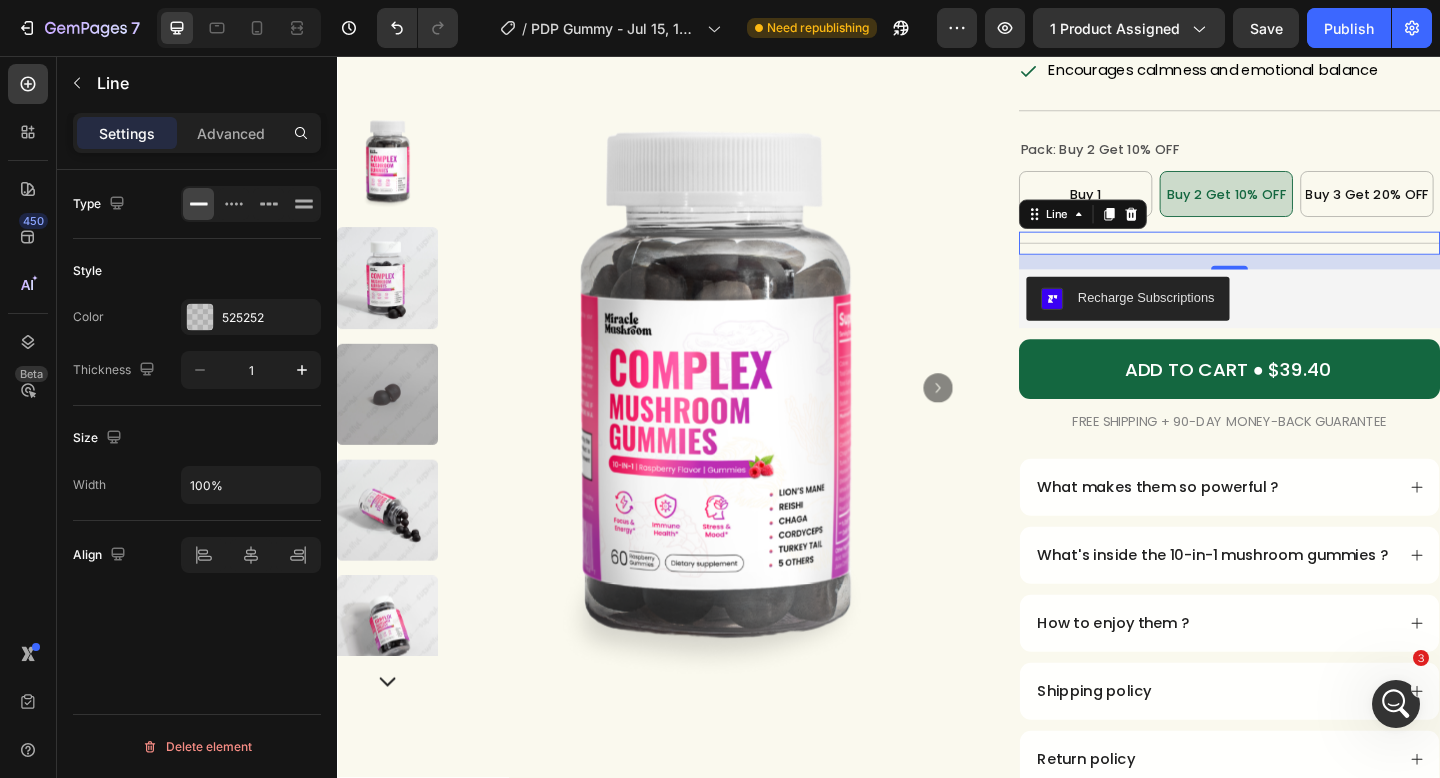 click at bounding box center (1396, 704) 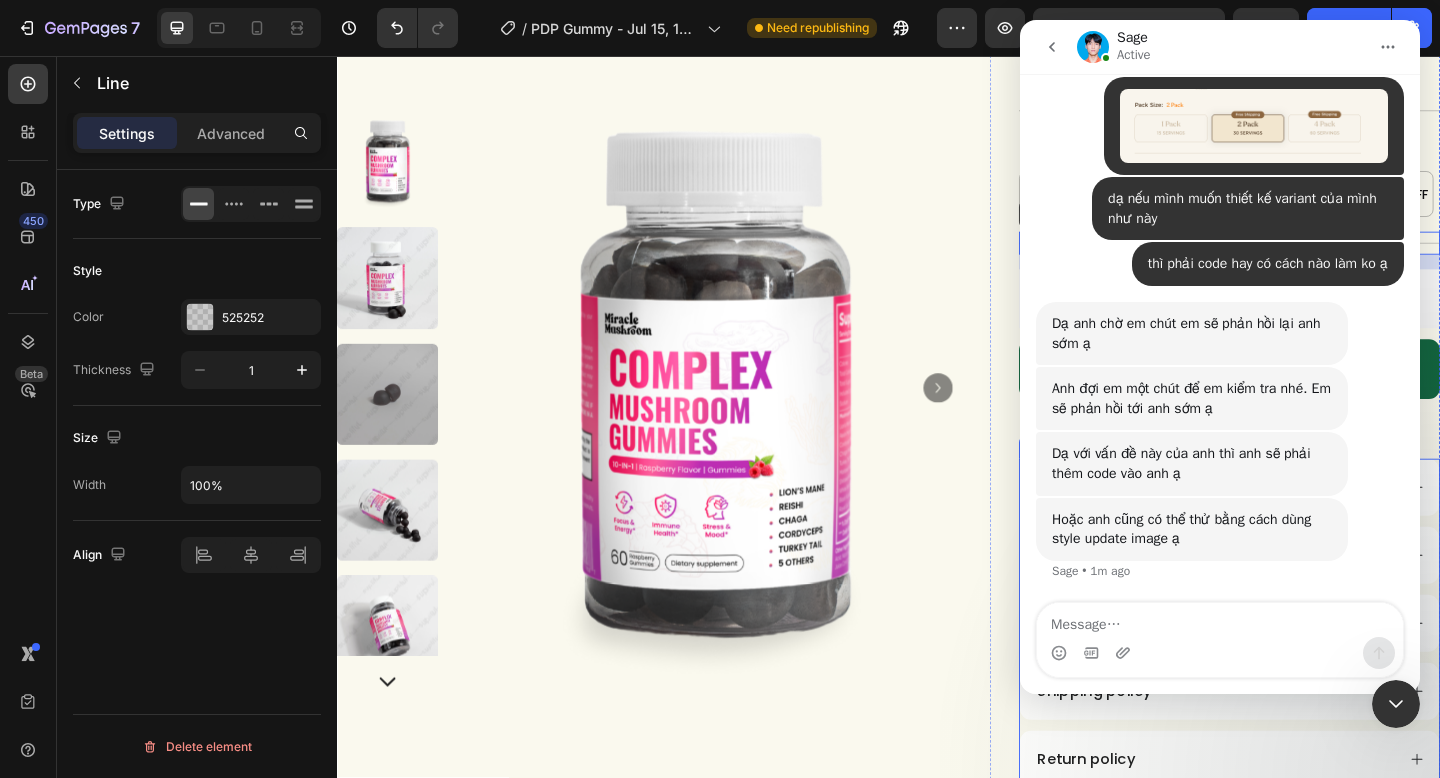 scroll, scrollTop: 5950, scrollLeft: 0, axis: vertical 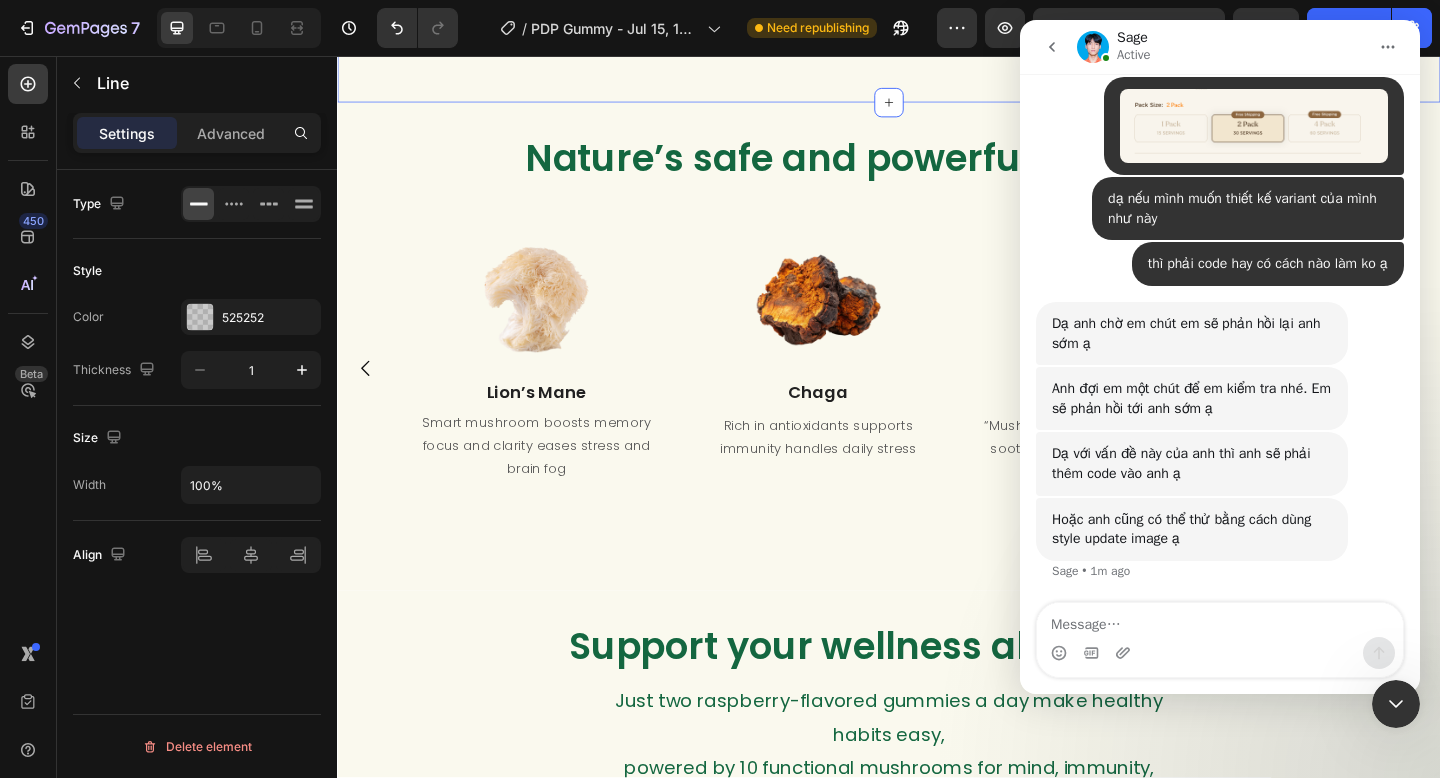 click 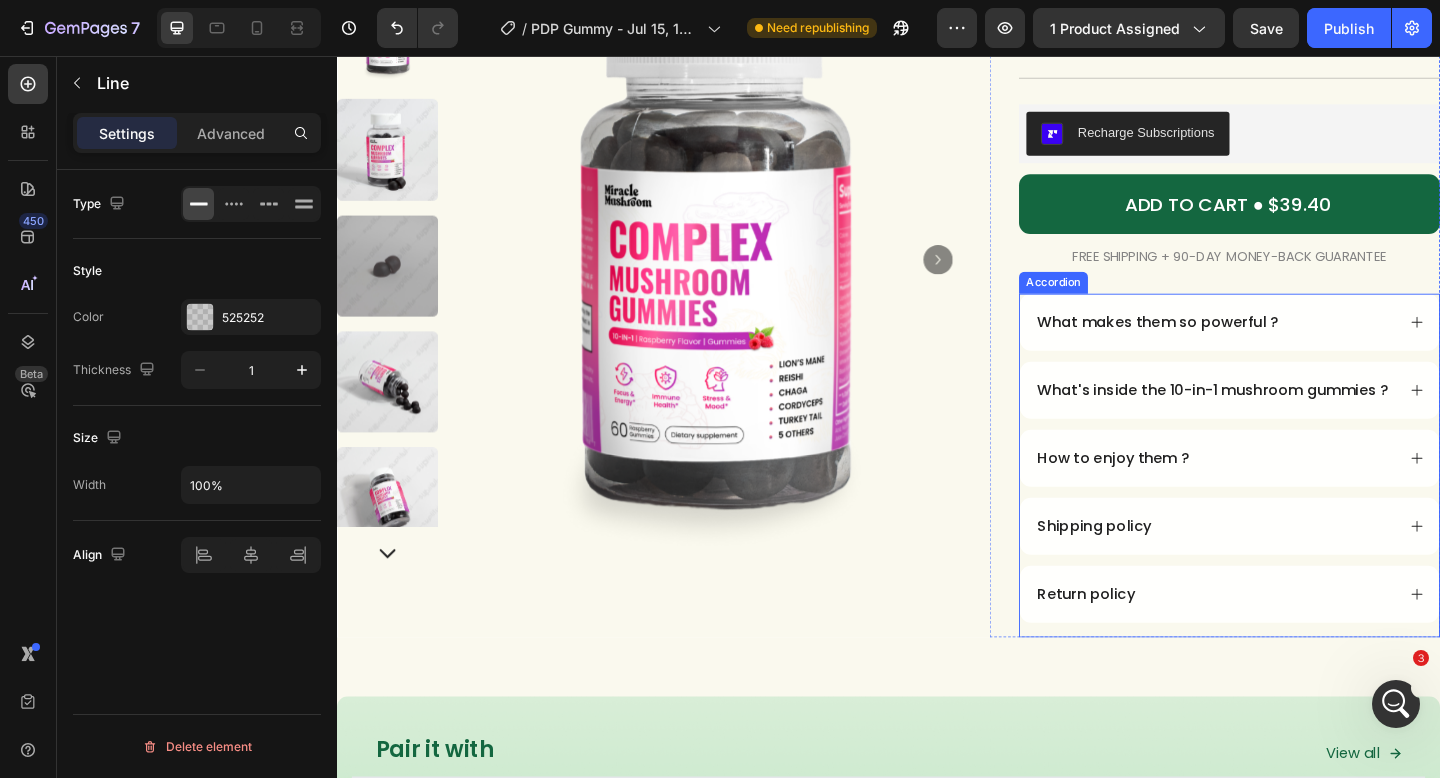 scroll, scrollTop: 467, scrollLeft: 0, axis: vertical 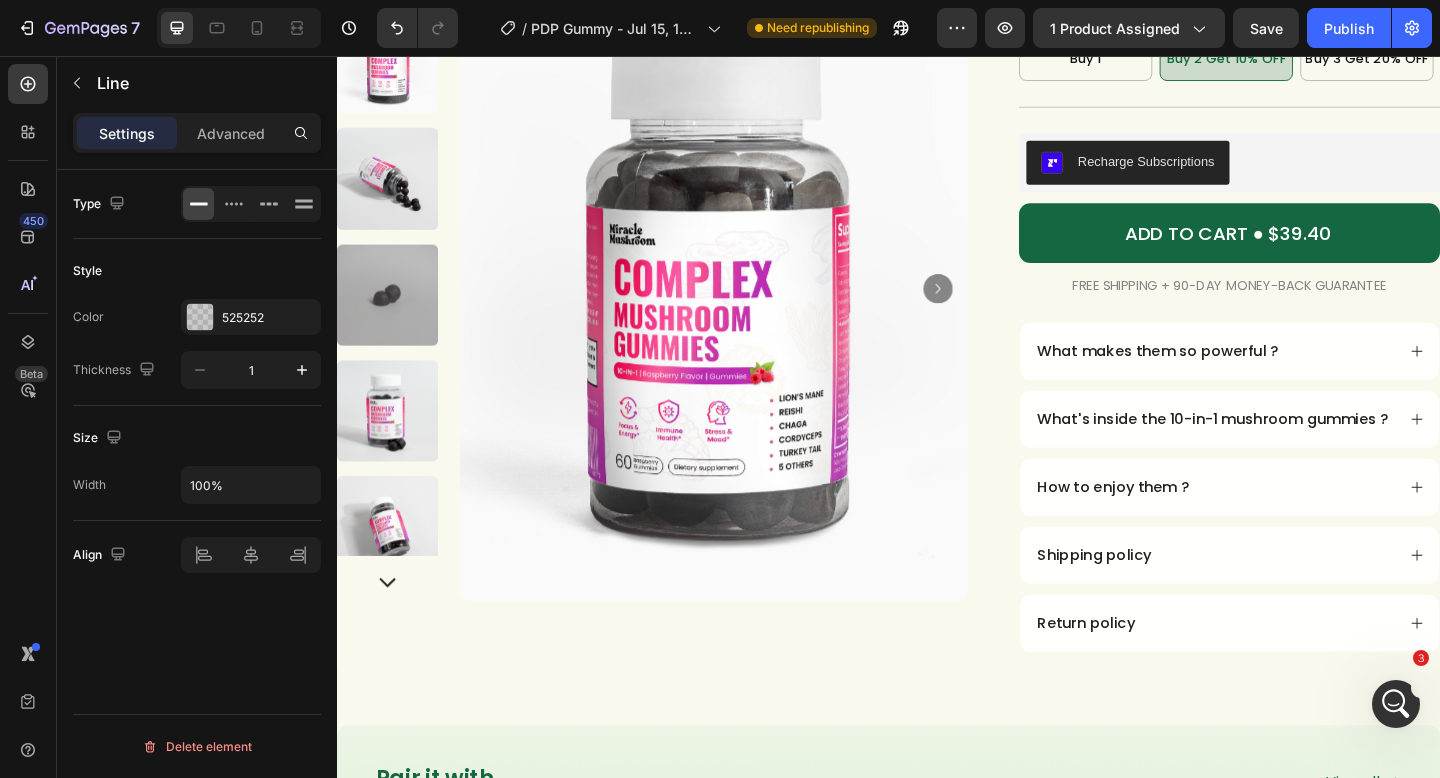 drag, startPoint x: 1395, startPoint y: 709, endPoint x: 2492, endPoint y: 1365, distance: 1278.1803 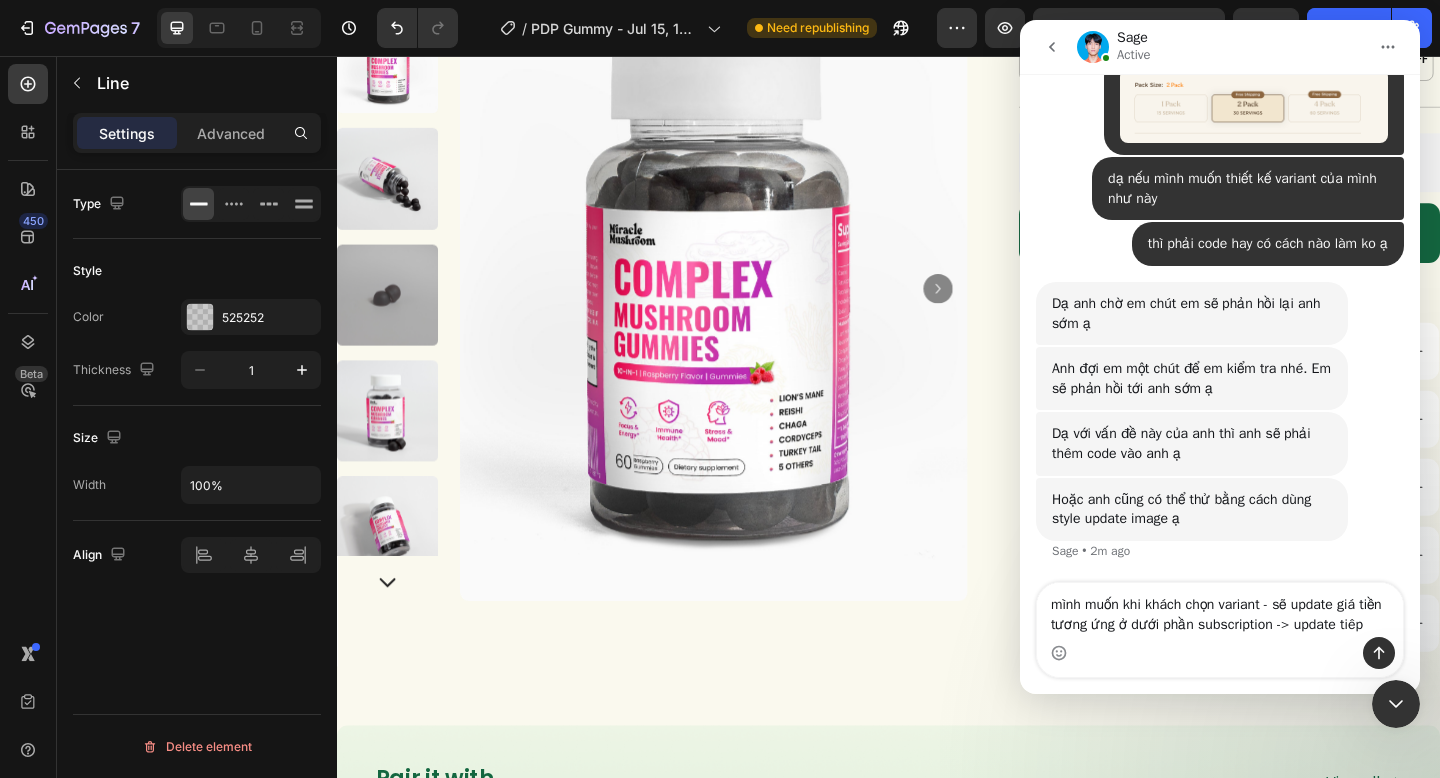 scroll, scrollTop: 5990, scrollLeft: 0, axis: vertical 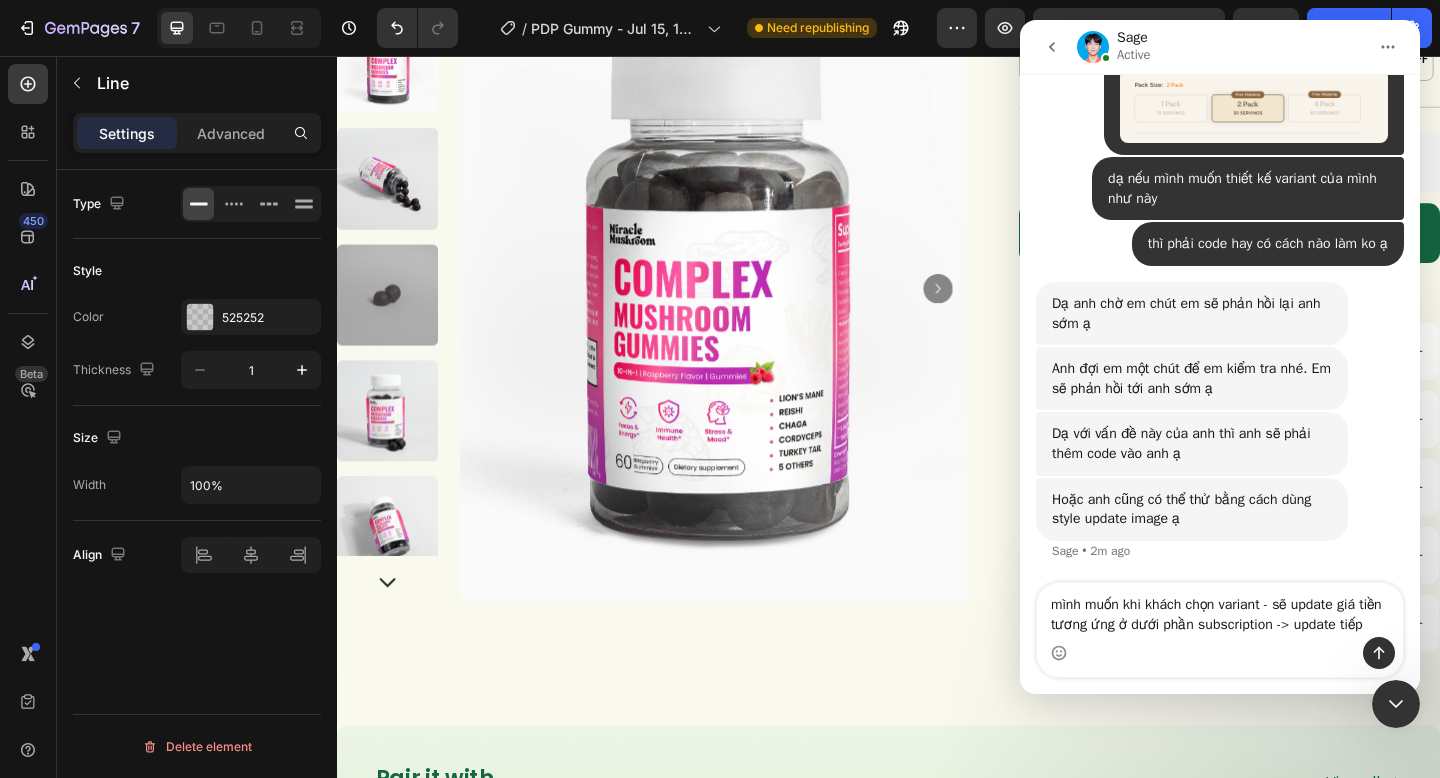 click on "mình muốn khi khách chọn variant - sẽ update giá tiền tương ứng ở dưới phần subscription -> update tiếp" at bounding box center [1220, 610] 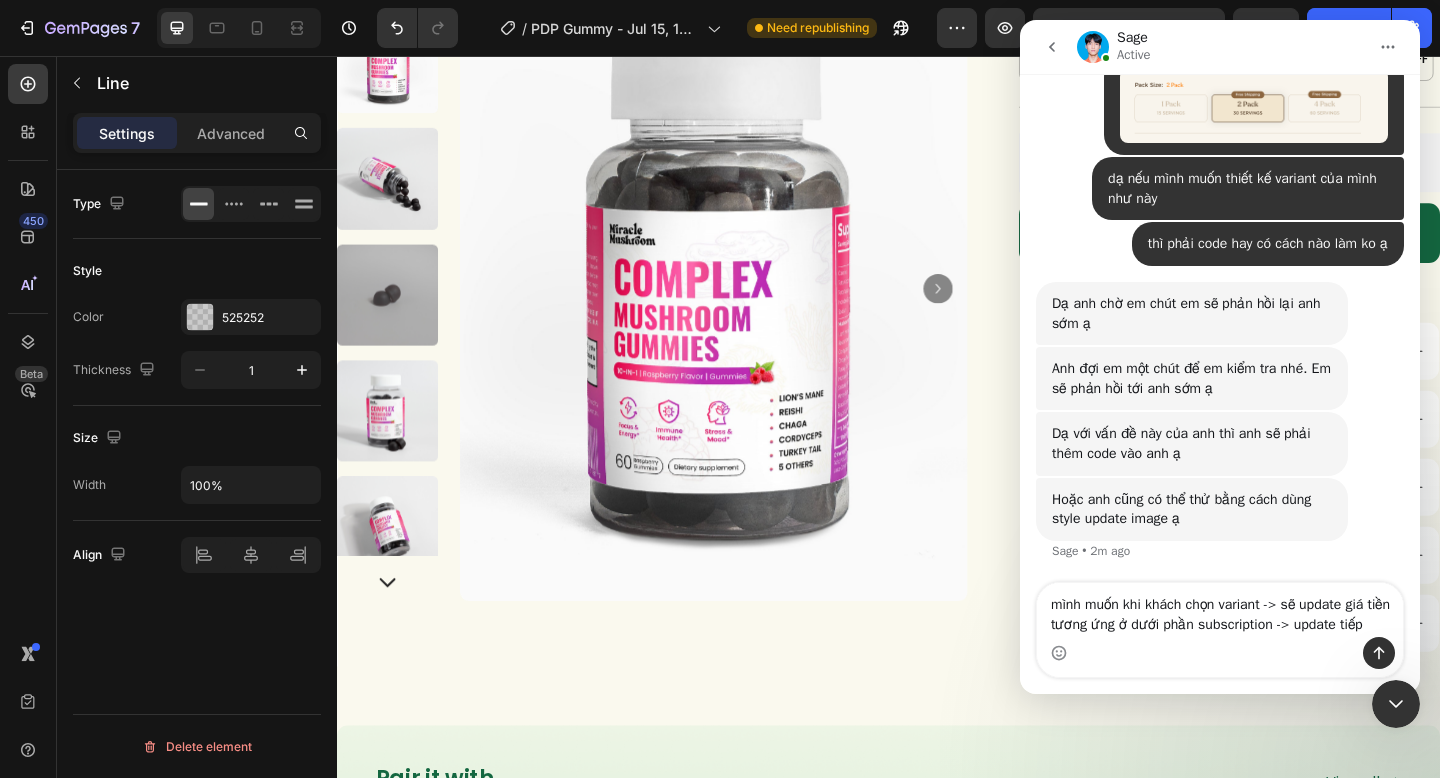 click on "mình muốn khi khách chọn variant -> sẽ update giá tiền tương ứng ở dưới phần subscription -> update tiếp" at bounding box center (1220, 610) 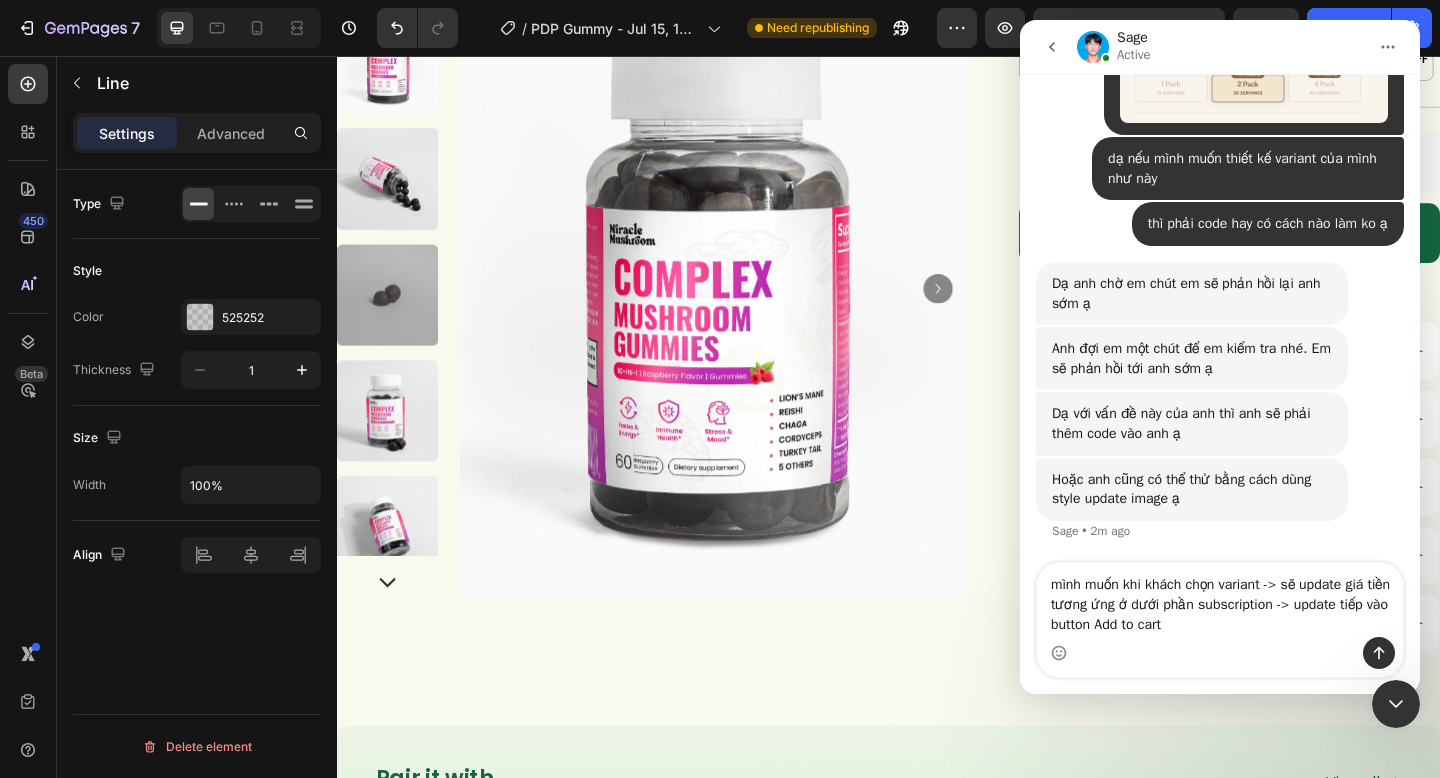 type on "mình muốn khi khách chọn variant -> sẽ update giá tiền tương ứng ở dưới phần subscription -> update tiếp vào button Add to cart" 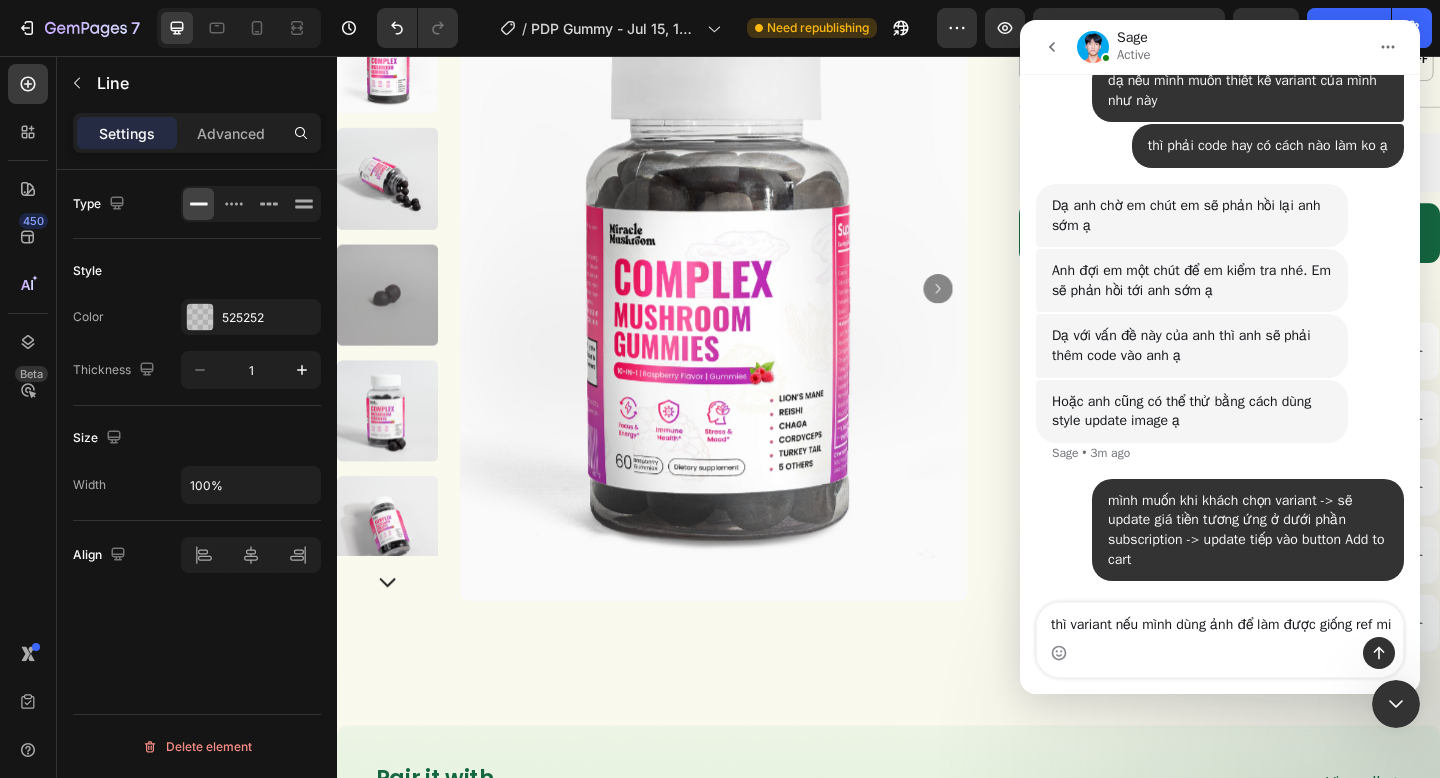 scroll, scrollTop: 6089, scrollLeft: 0, axis: vertical 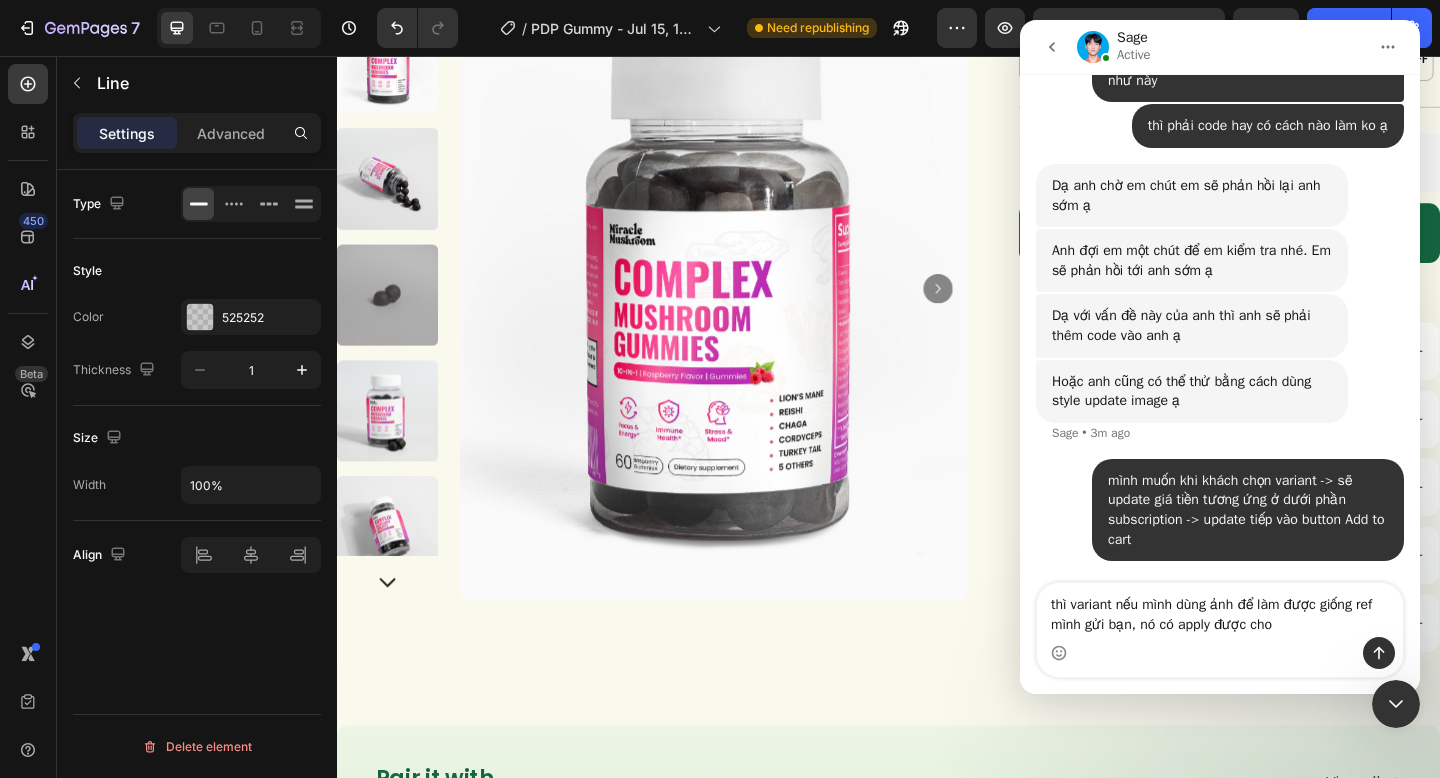 drag, startPoint x: 1114, startPoint y: 605, endPoint x: 1143, endPoint y: 602, distance: 29.15476 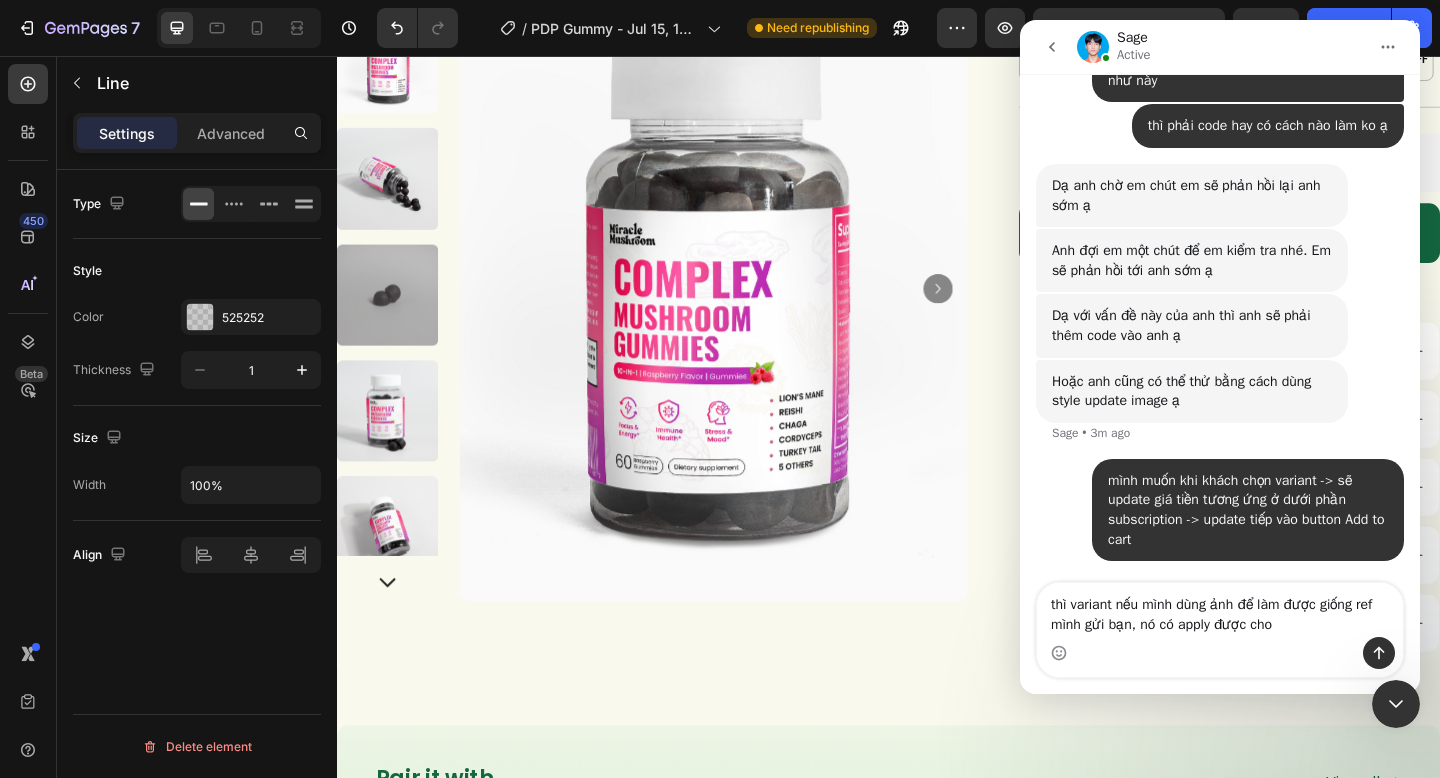 drag, startPoint x: 1214, startPoint y: 605, endPoint x: 1177, endPoint y: 601, distance: 37.215588 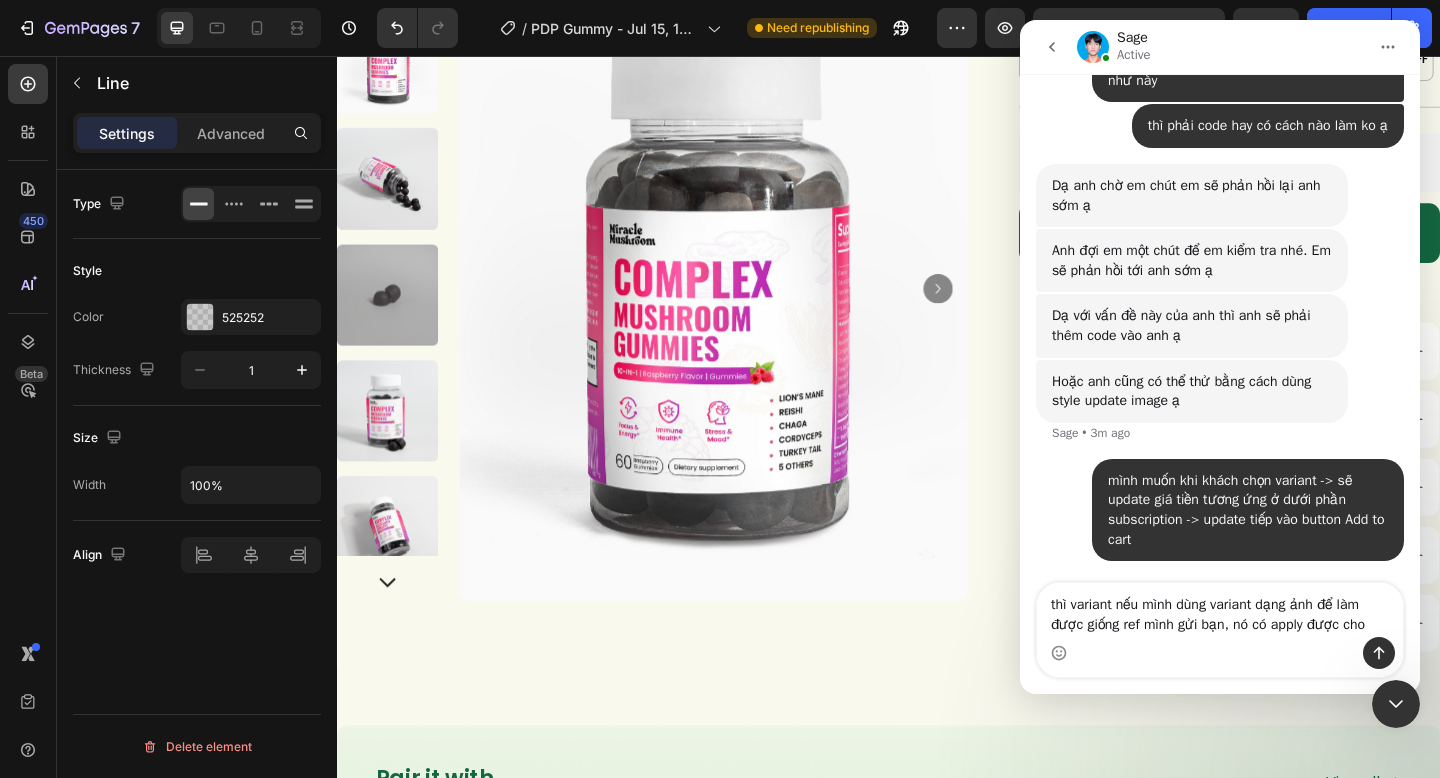 drag, startPoint x: 1120, startPoint y: 603, endPoint x: 1044, endPoint y: 601, distance: 76.02631 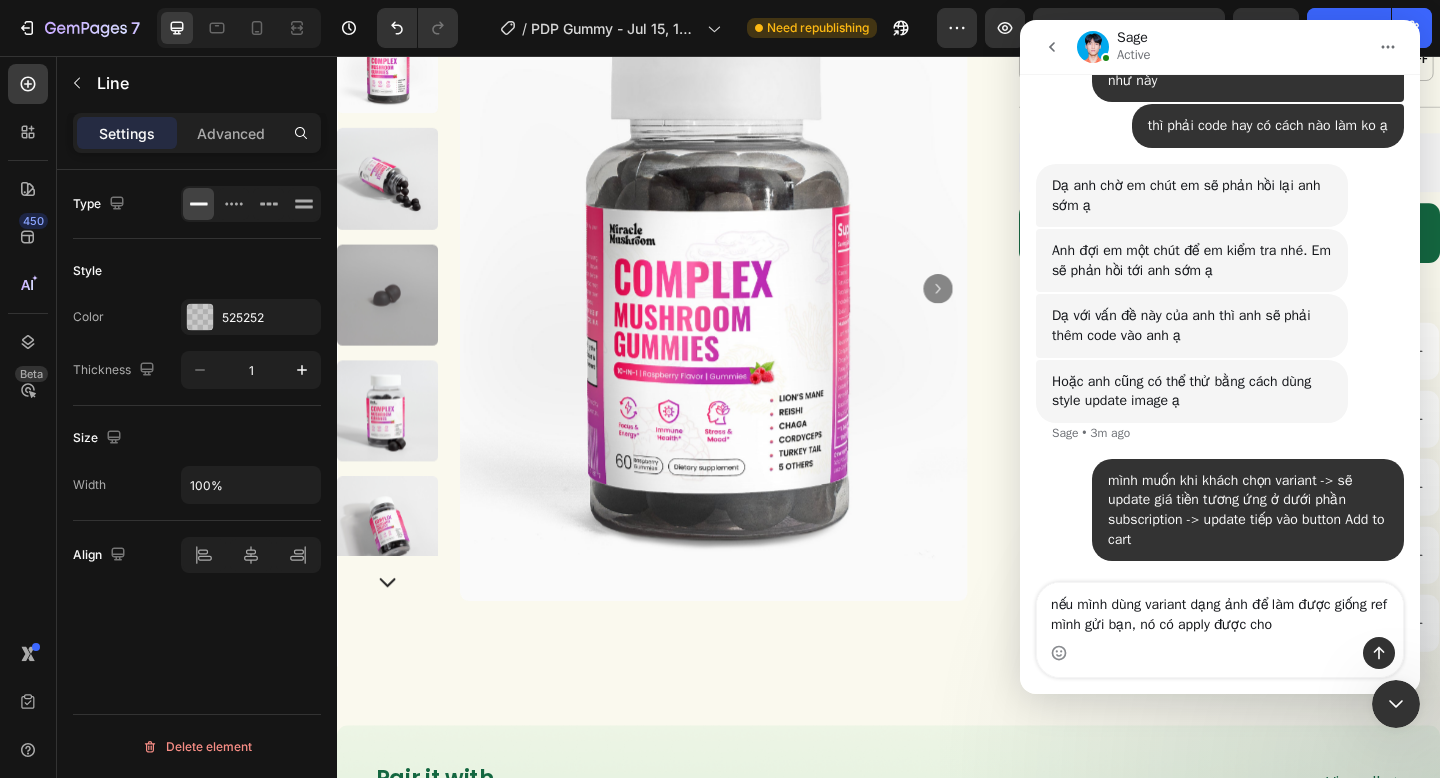 click on "nếu mình dùng variant dạng ảnh để làm được giống ref mình gửi bạn, nó có apply được cho" at bounding box center [1220, 610] 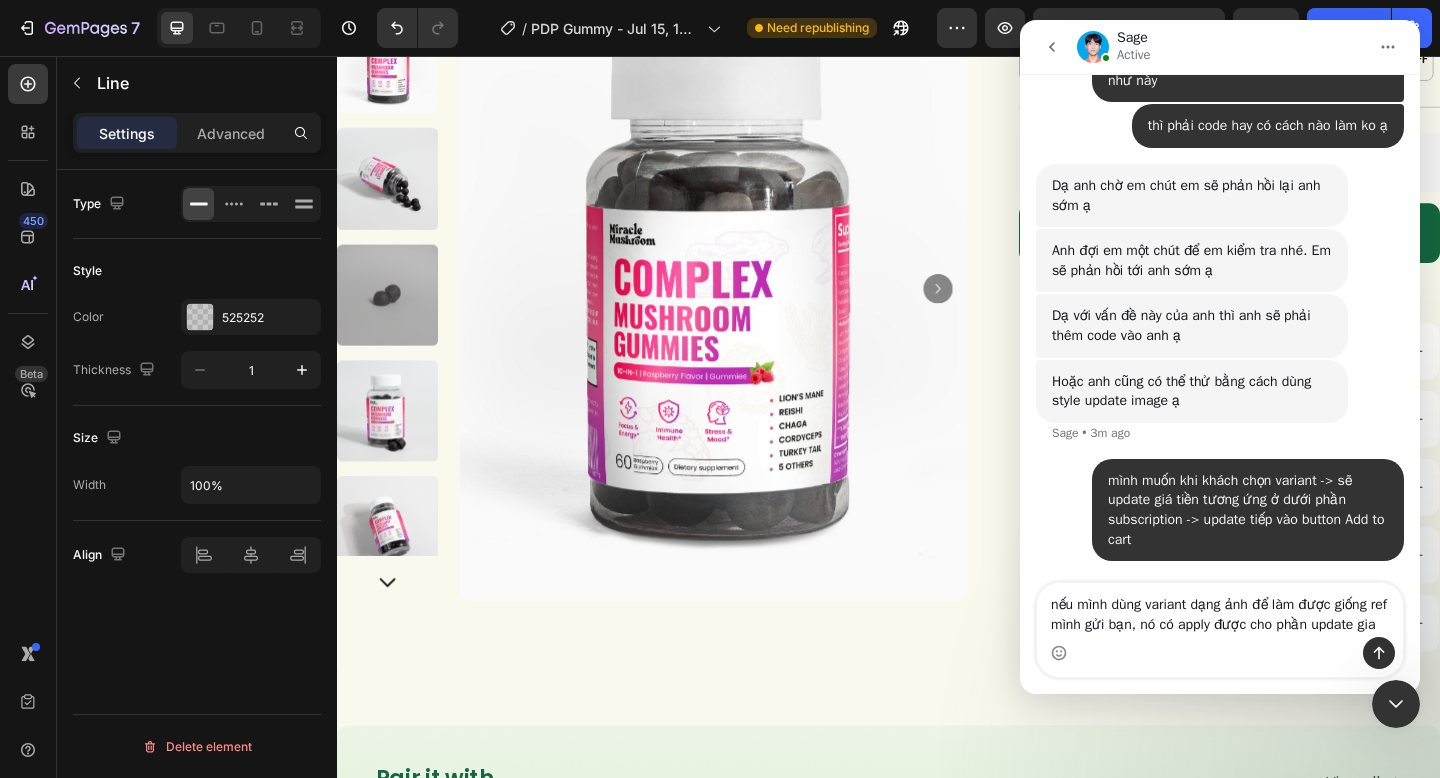 scroll, scrollTop: 6109, scrollLeft: 0, axis: vertical 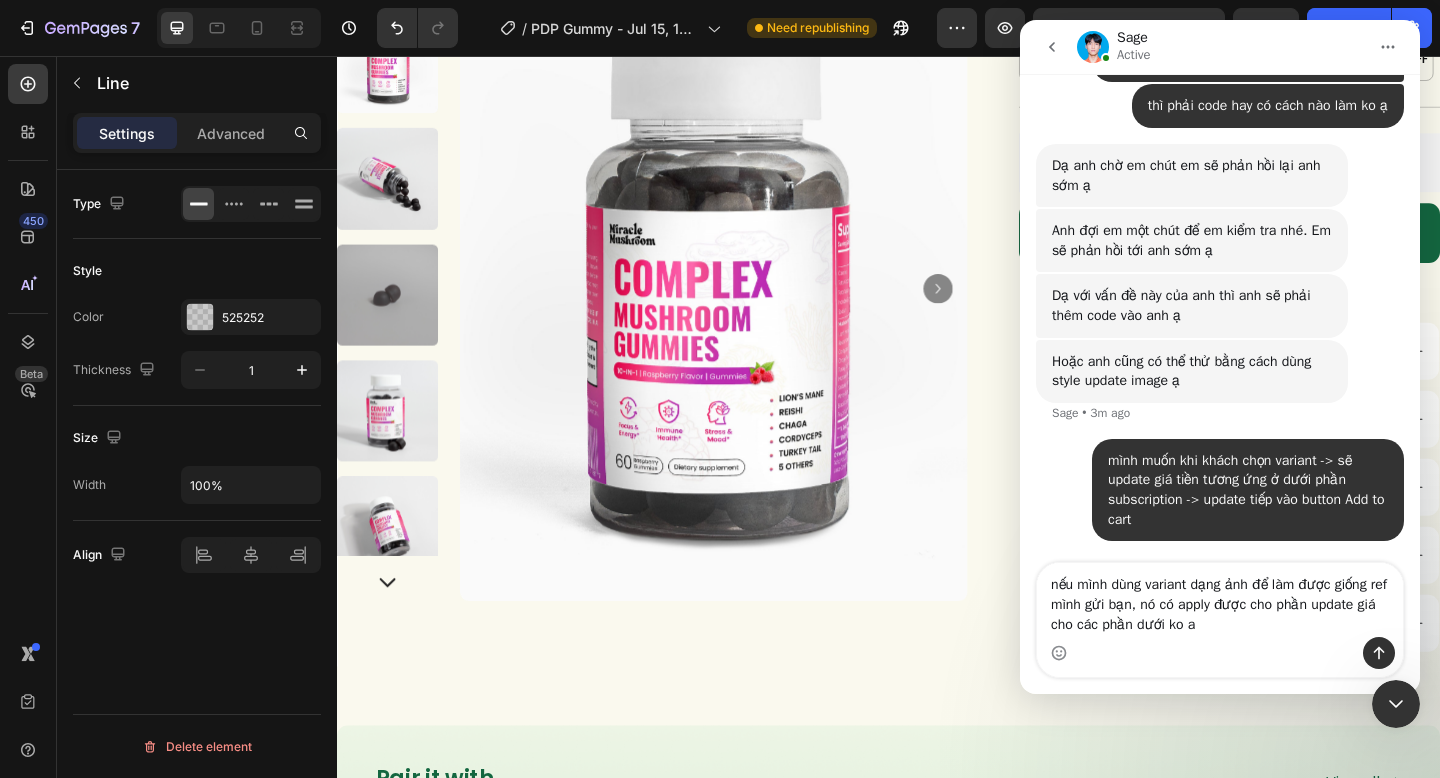 type on "nếu mình dùng variant dạng ảnh để làm được giống ref mình gửi bạn, nó có apply được cho phần update giá cho các phần dưới ko ạ" 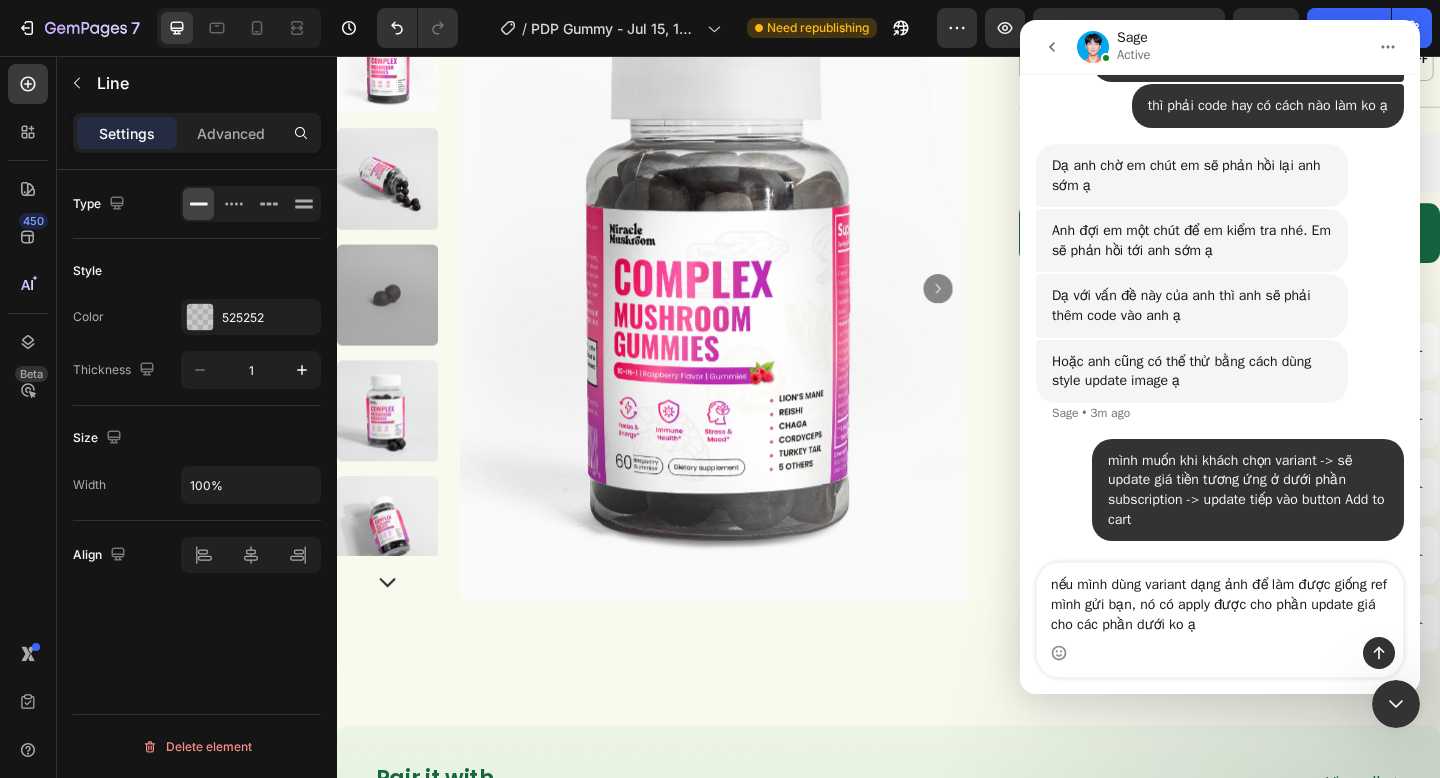 type 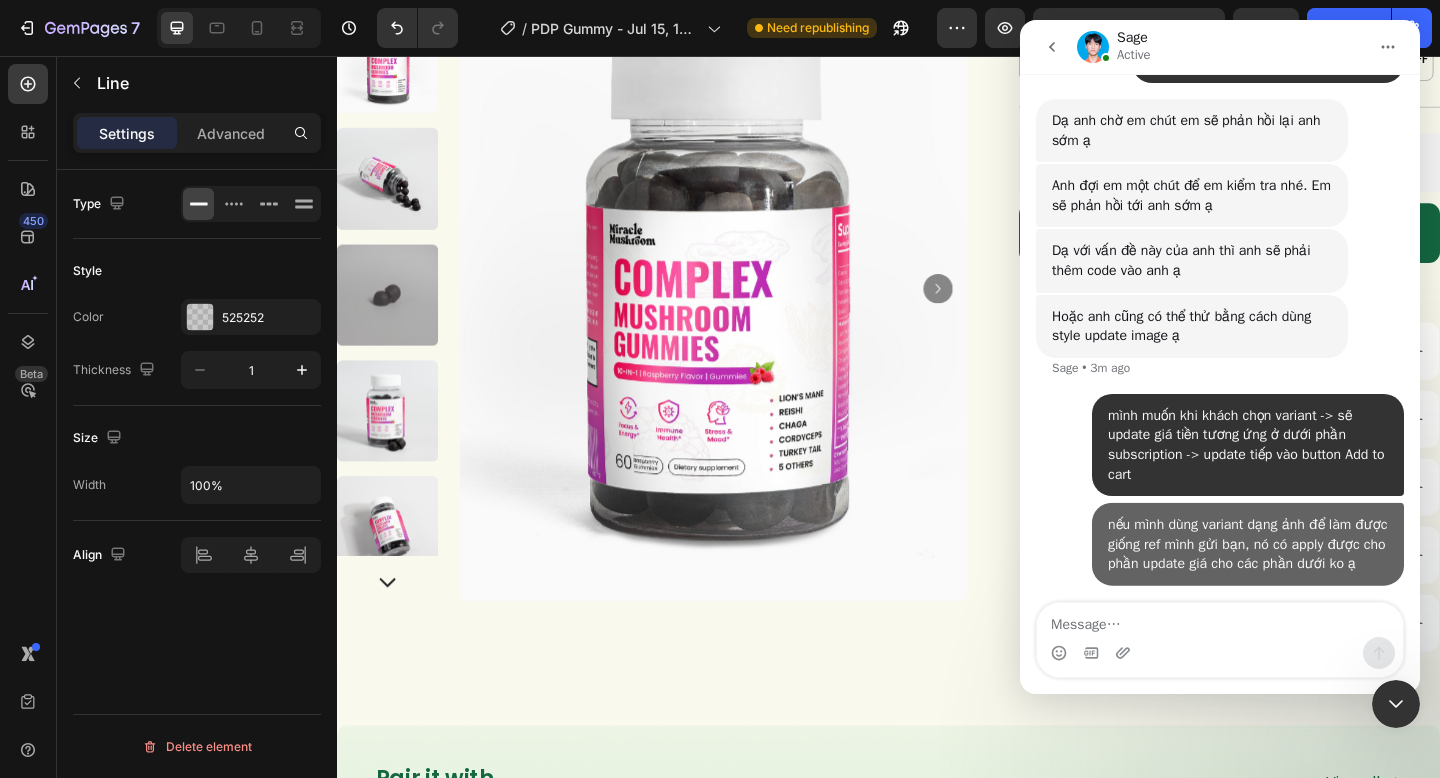 scroll, scrollTop: 6173, scrollLeft: 0, axis: vertical 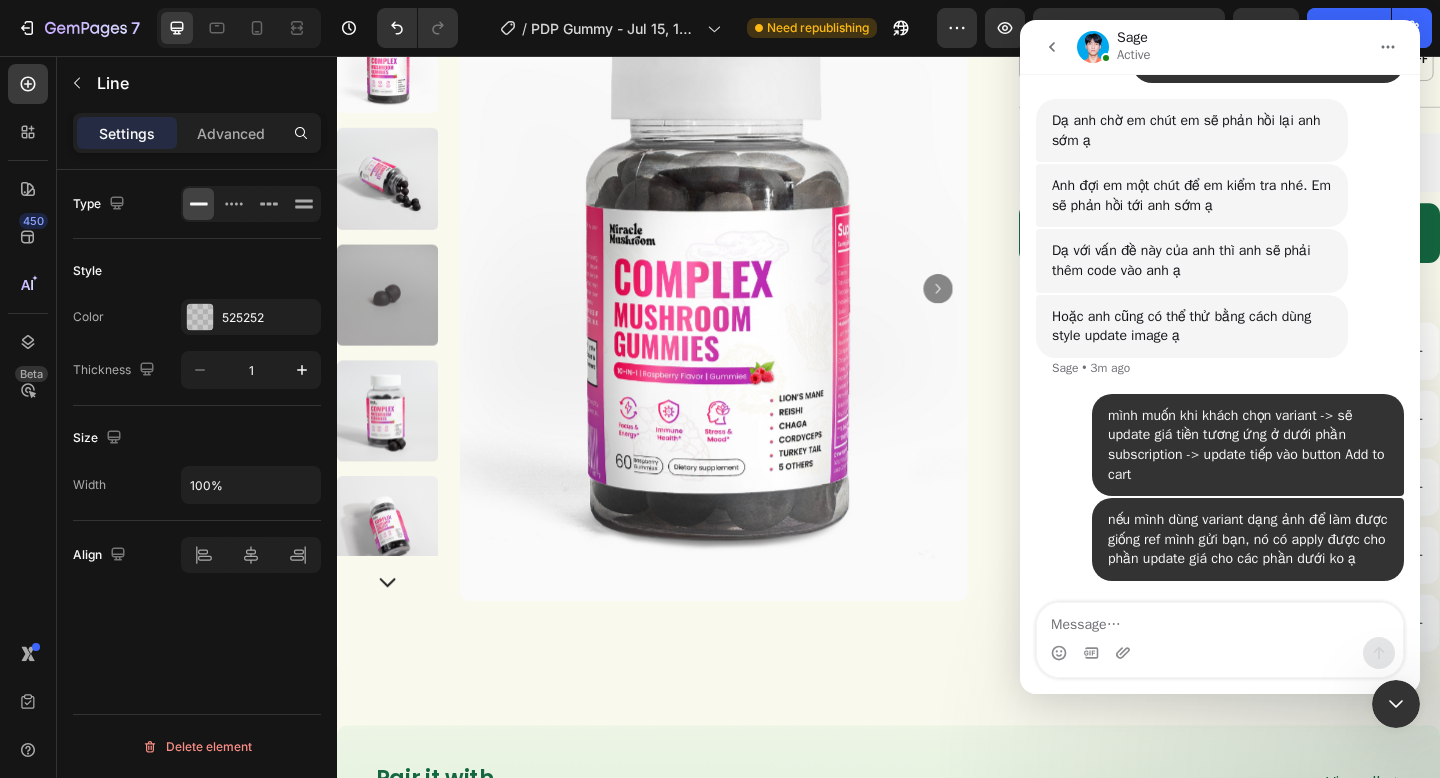 click 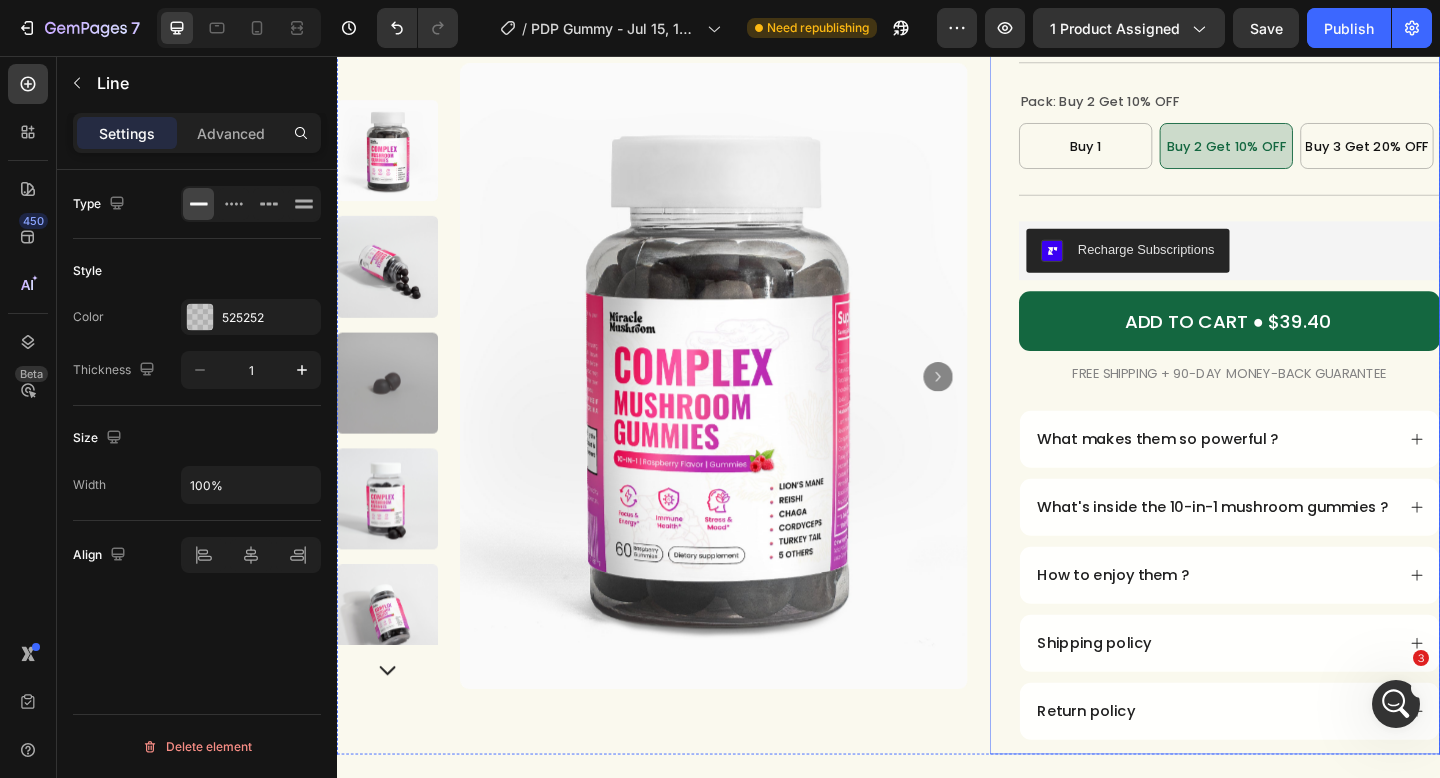 scroll, scrollTop: 288, scrollLeft: 0, axis: vertical 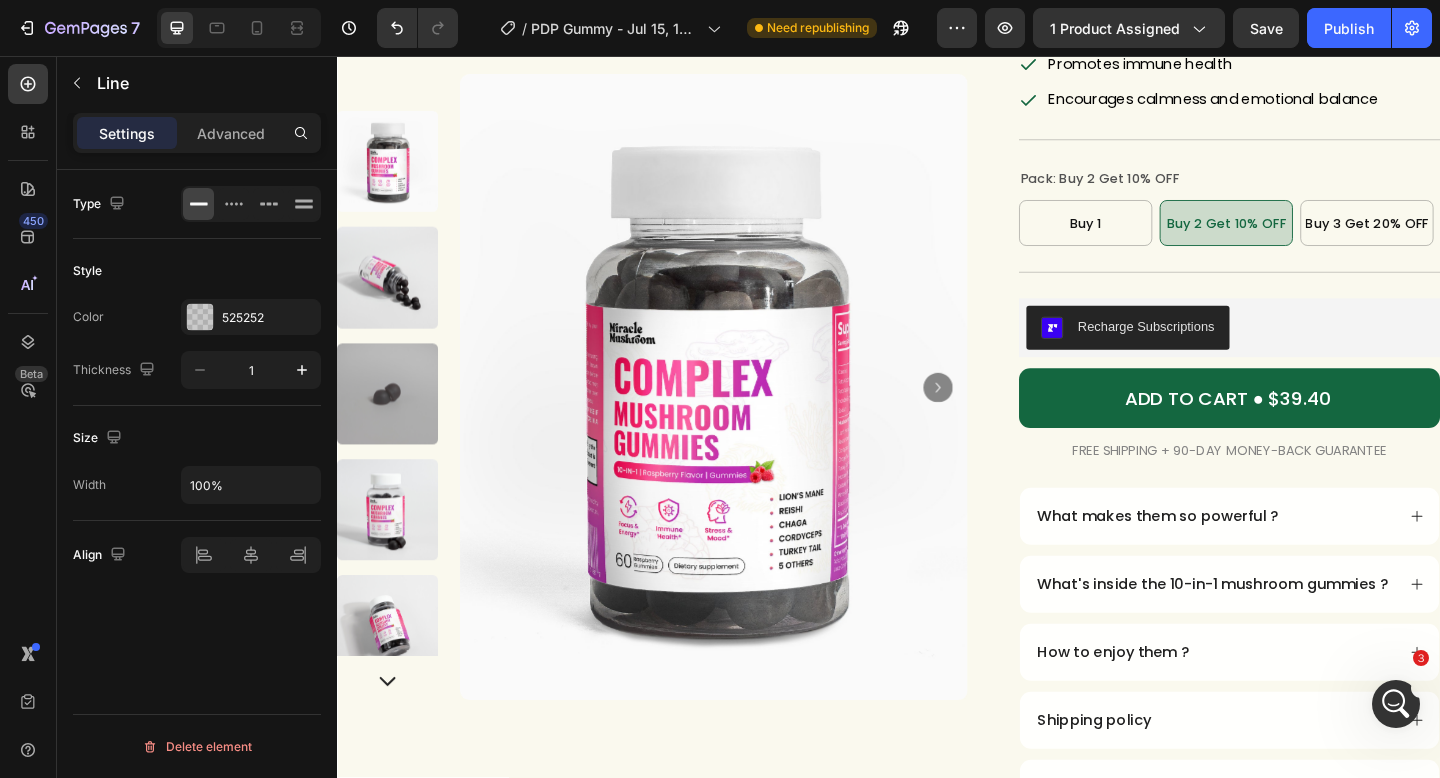 drag, startPoint x: 1402, startPoint y: 702, endPoint x: 1380, endPoint y: 687, distance: 26.627054 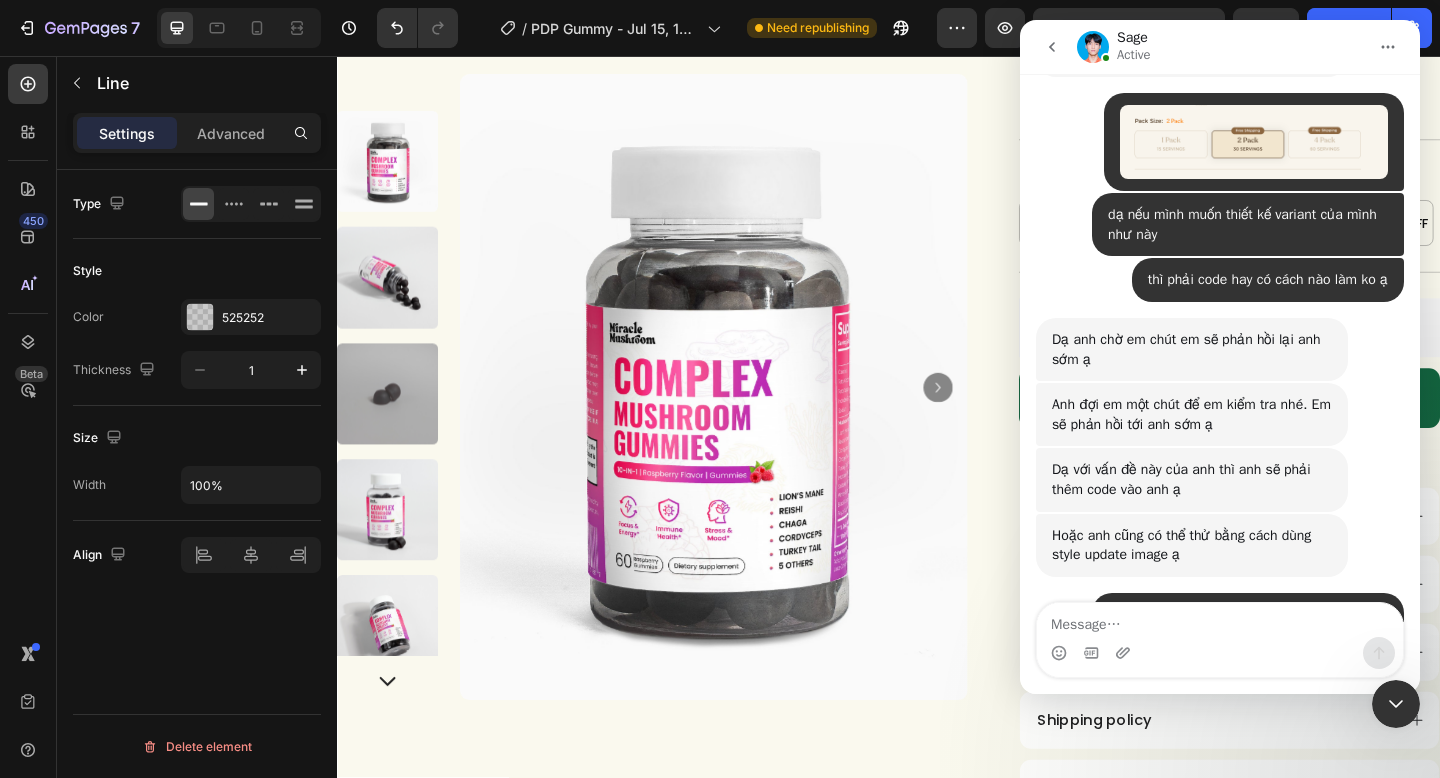 scroll, scrollTop: 6272, scrollLeft: 0, axis: vertical 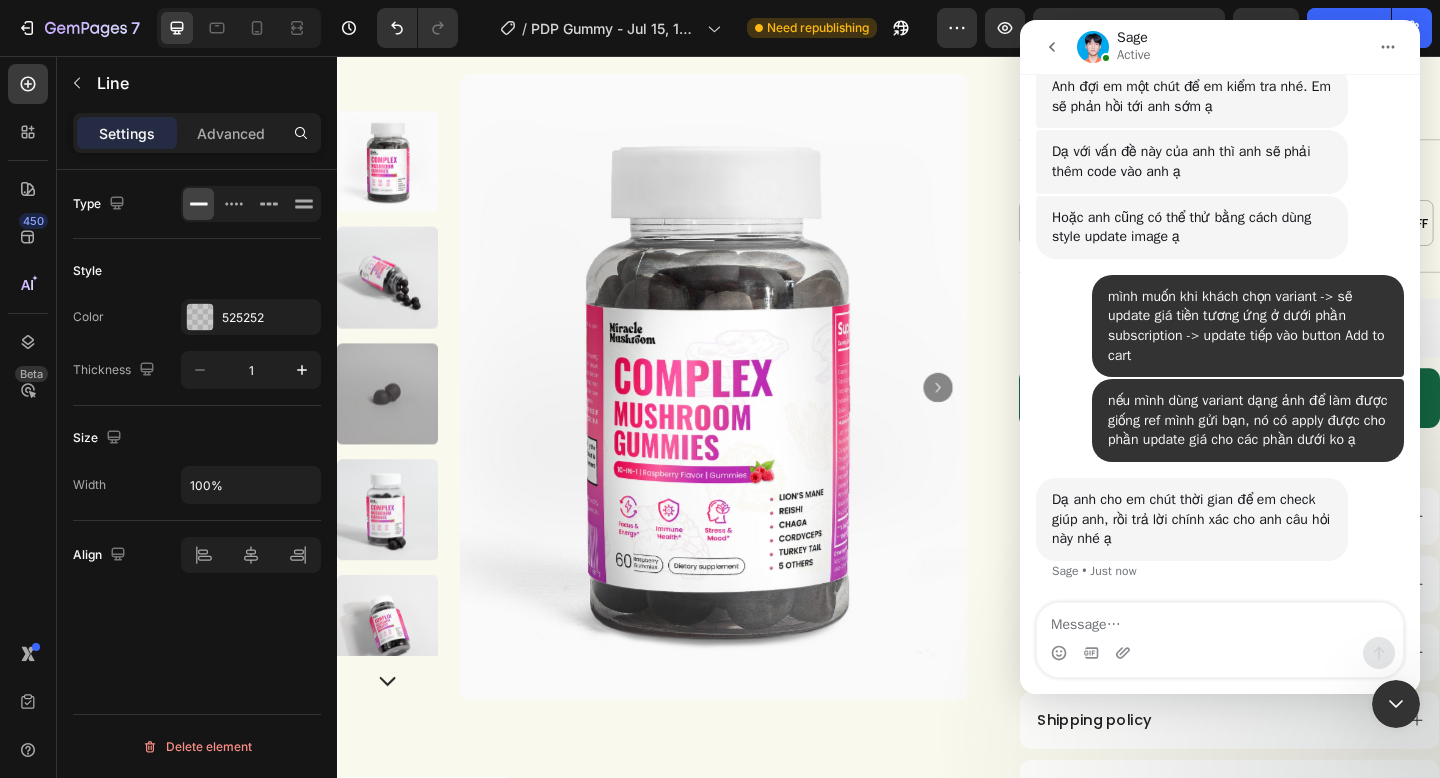 click at bounding box center [1220, 620] 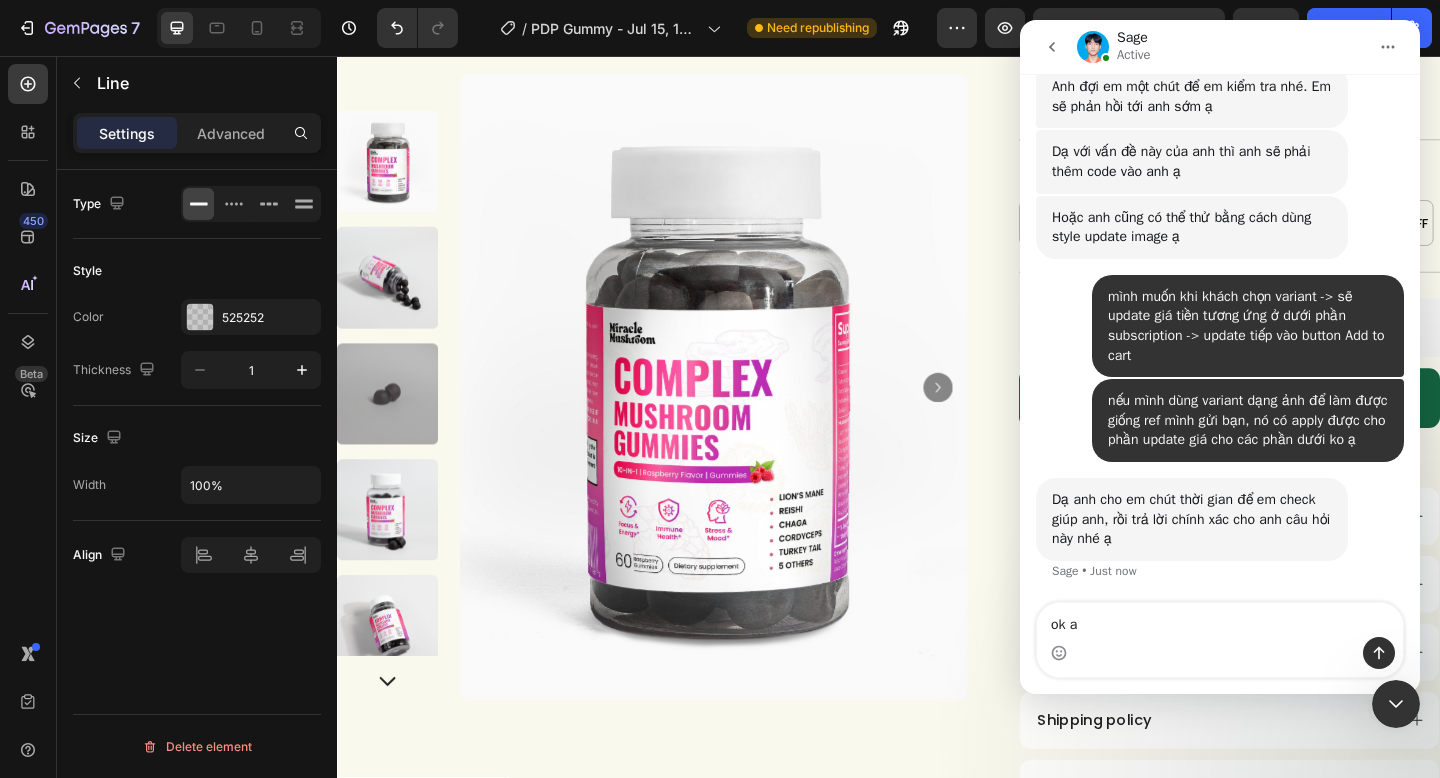 type on "ok ạ" 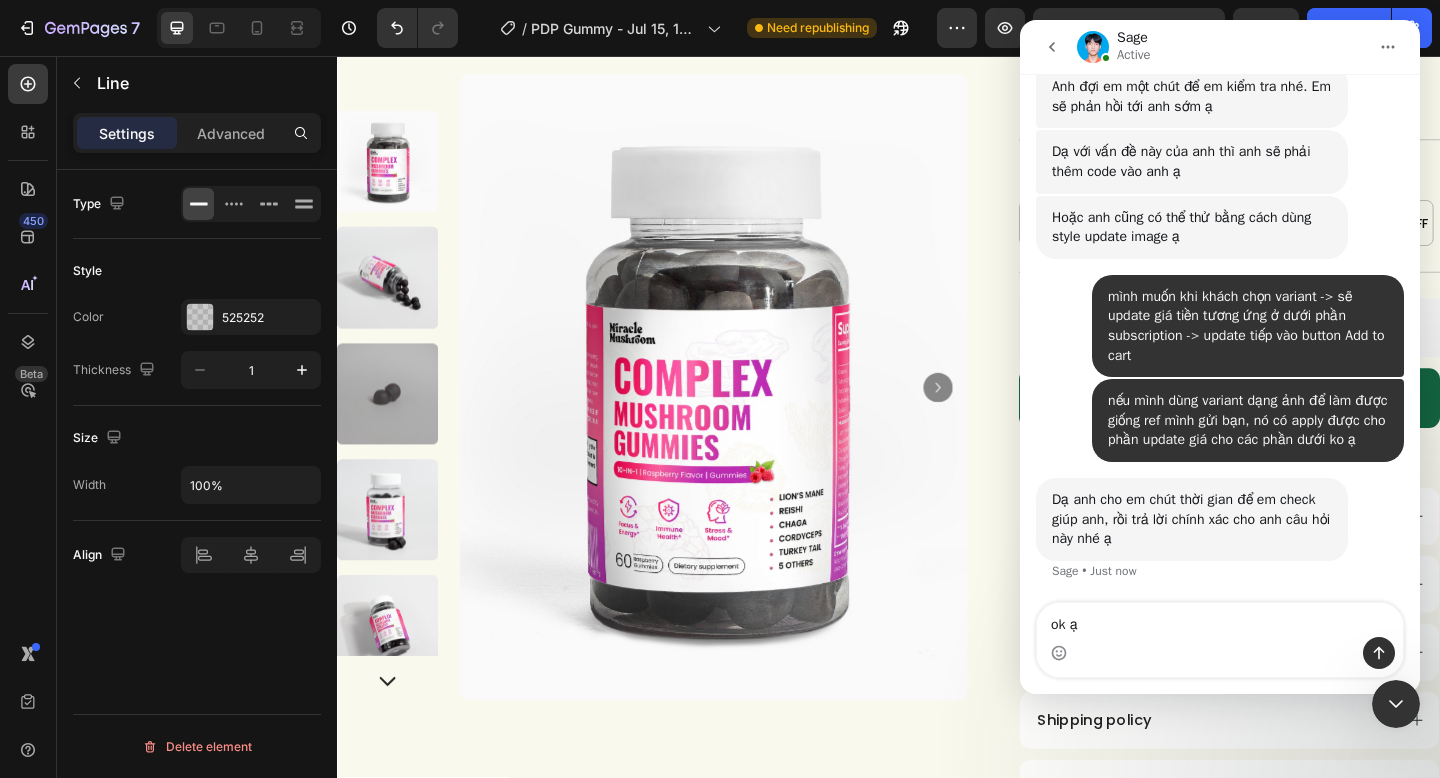 type 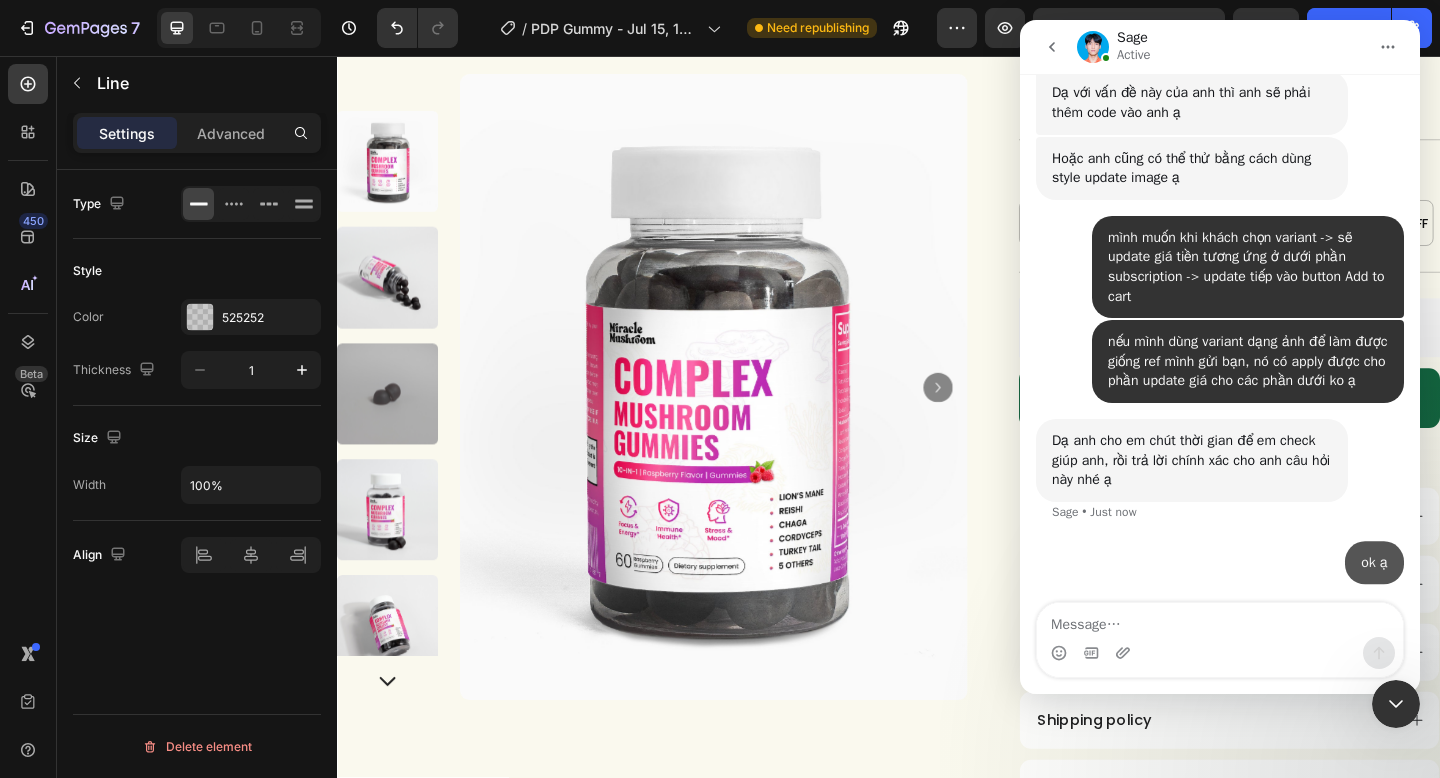 scroll, scrollTop: 6331, scrollLeft: 0, axis: vertical 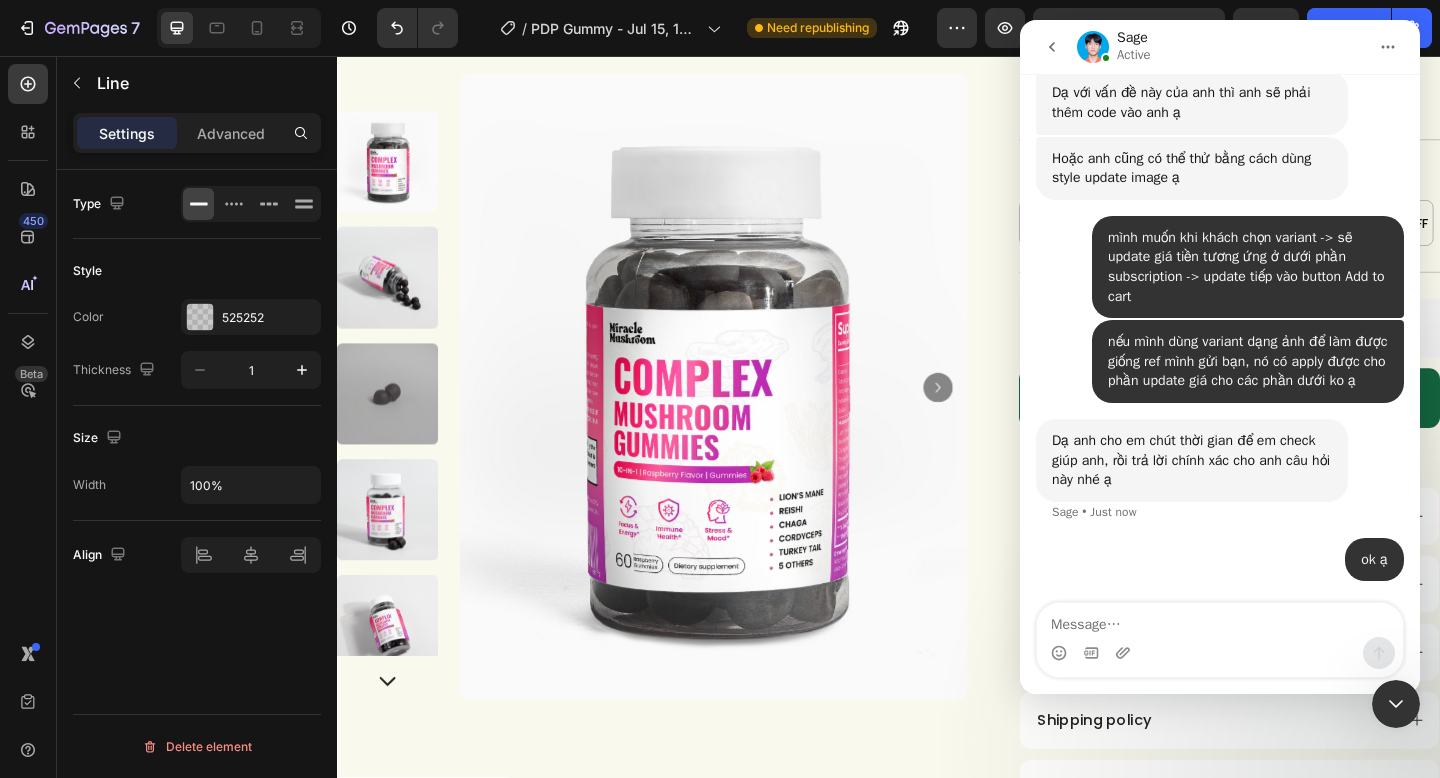 drag, startPoint x: 1404, startPoint y: 707, endPoint x: 1389, endPoint y: 691, distance: 21.931713 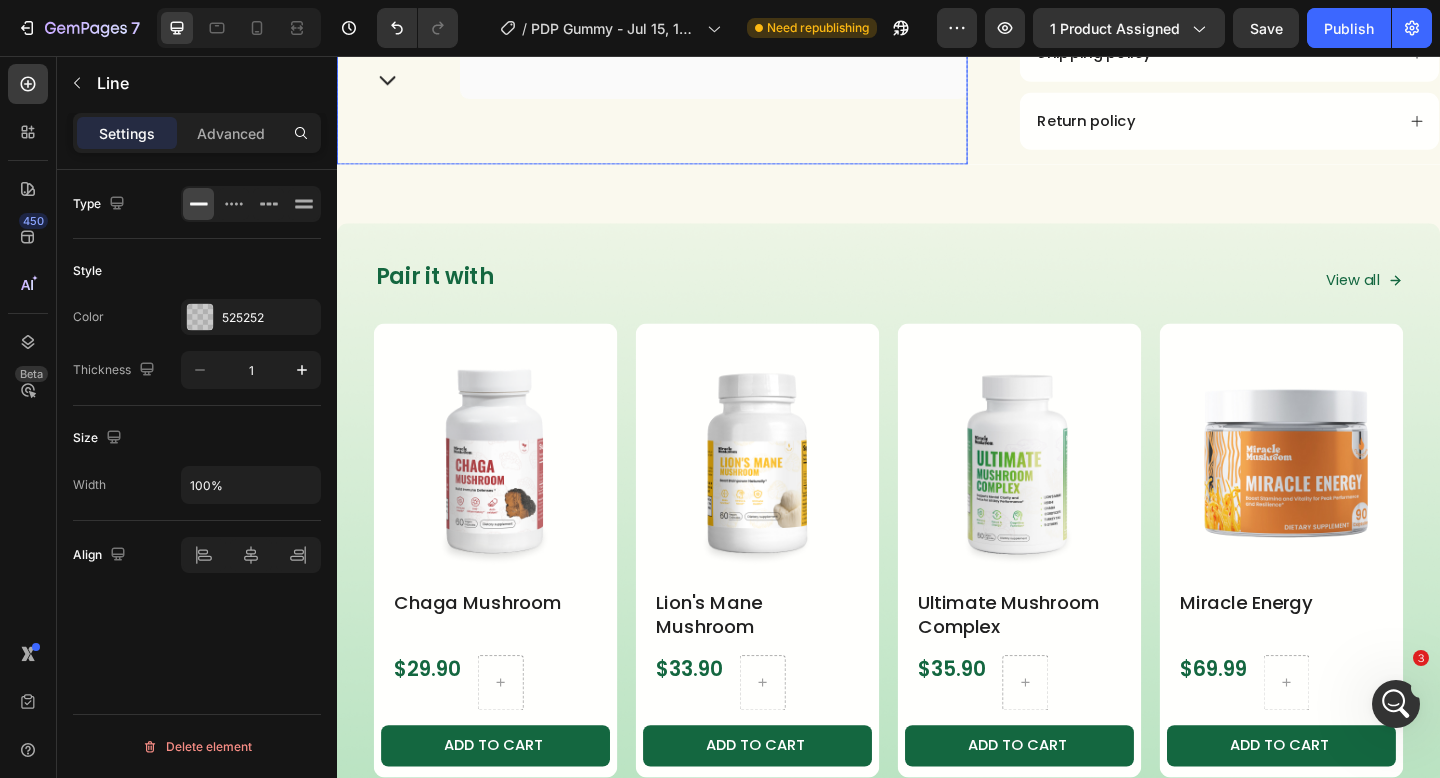 scroll, scrollTop: 1027, scrollLeft: 0, axis: vertical 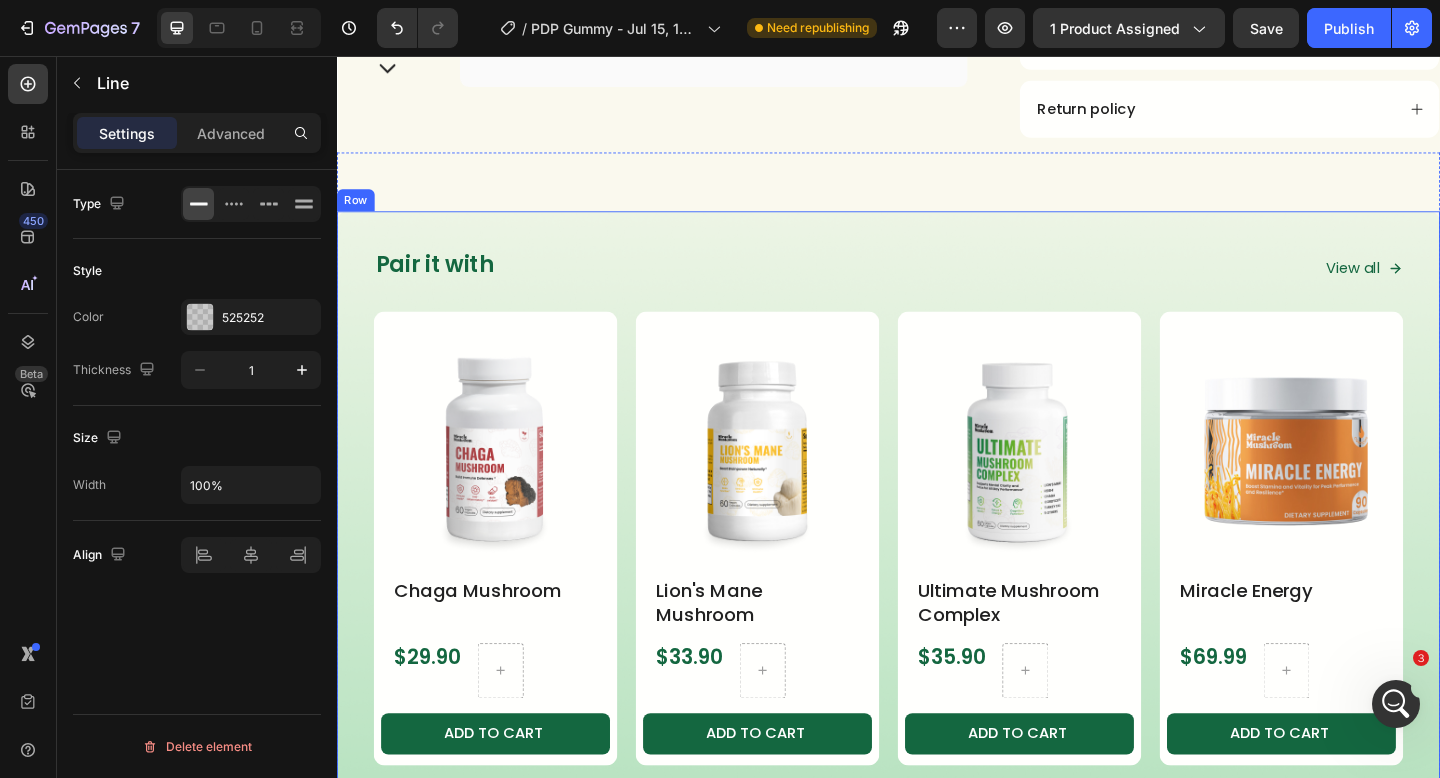 click on "Pair it with Heading
View all Button Row Product Images Chaga Mushroom Product Title $29.90 Product Price Product Price
Row ADD TO CART Product Cart Button Row Product List Product Images Lion's Mane Mushroom Product Title $33.90 Product Price Product Price
Row ADD TO CART Product Cart Button Row Product List Product Images Ultimate Mushroom Complex Product Title $35.90 Product Price Product Price
Row ADD TO CART Product Cart Button Row Product List Product Images Miracle Energy Product Title $69.99 Product Price Product Price
Row ADD TO CART Product Cart Button Row Product List Product List Row" at bounding box center [937, 546] 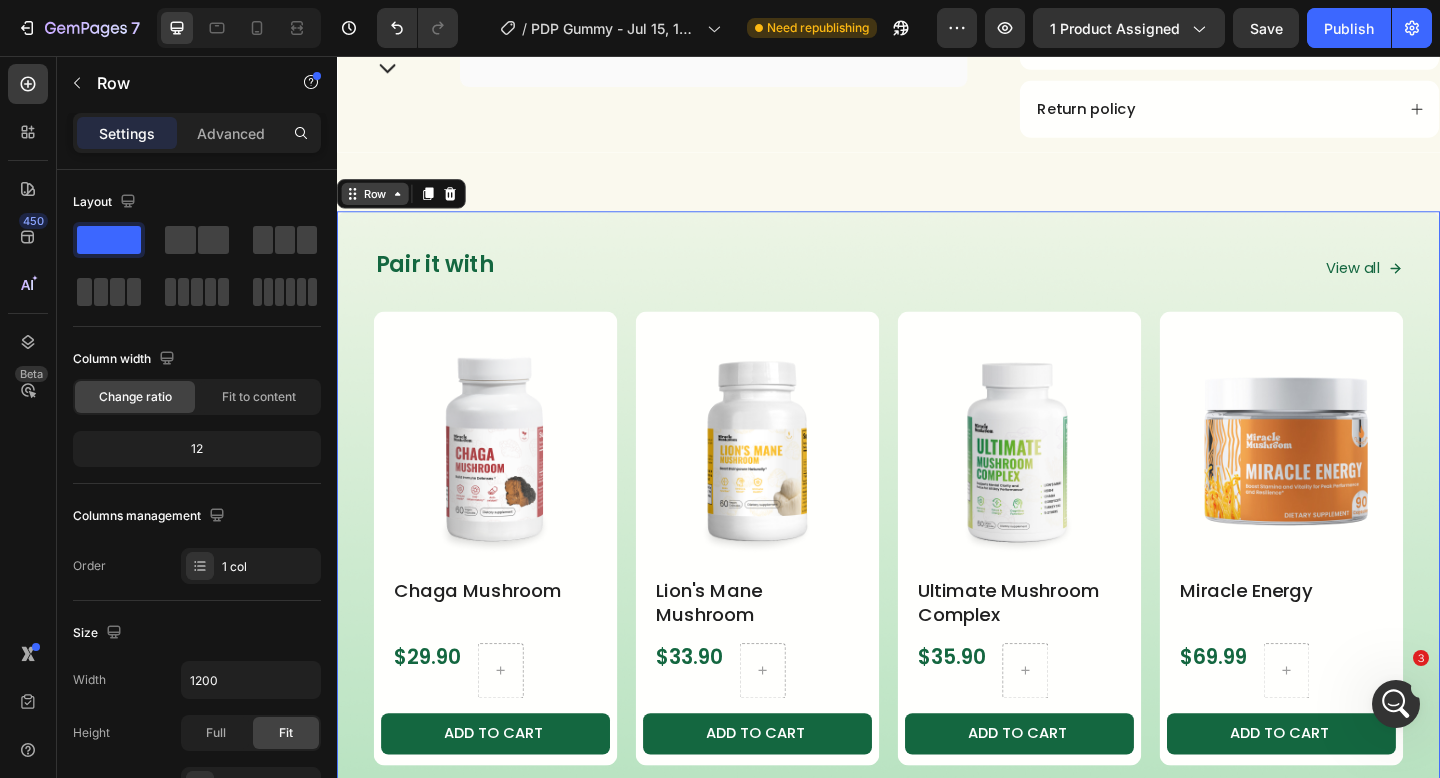 scroll, scrollTop: 6408, scrollLeft: 0, axis: vertical 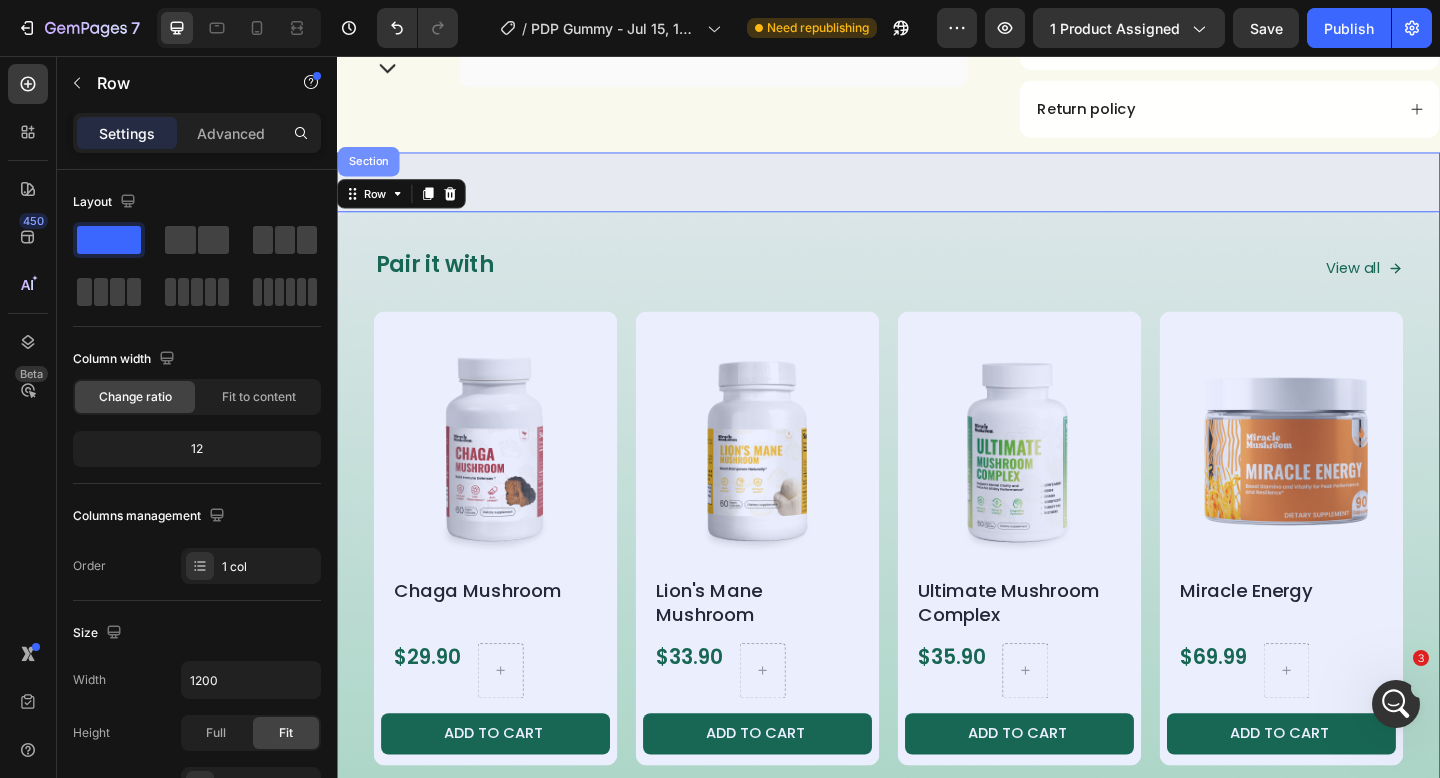 click on "Section" at bounding box center [371, 171] 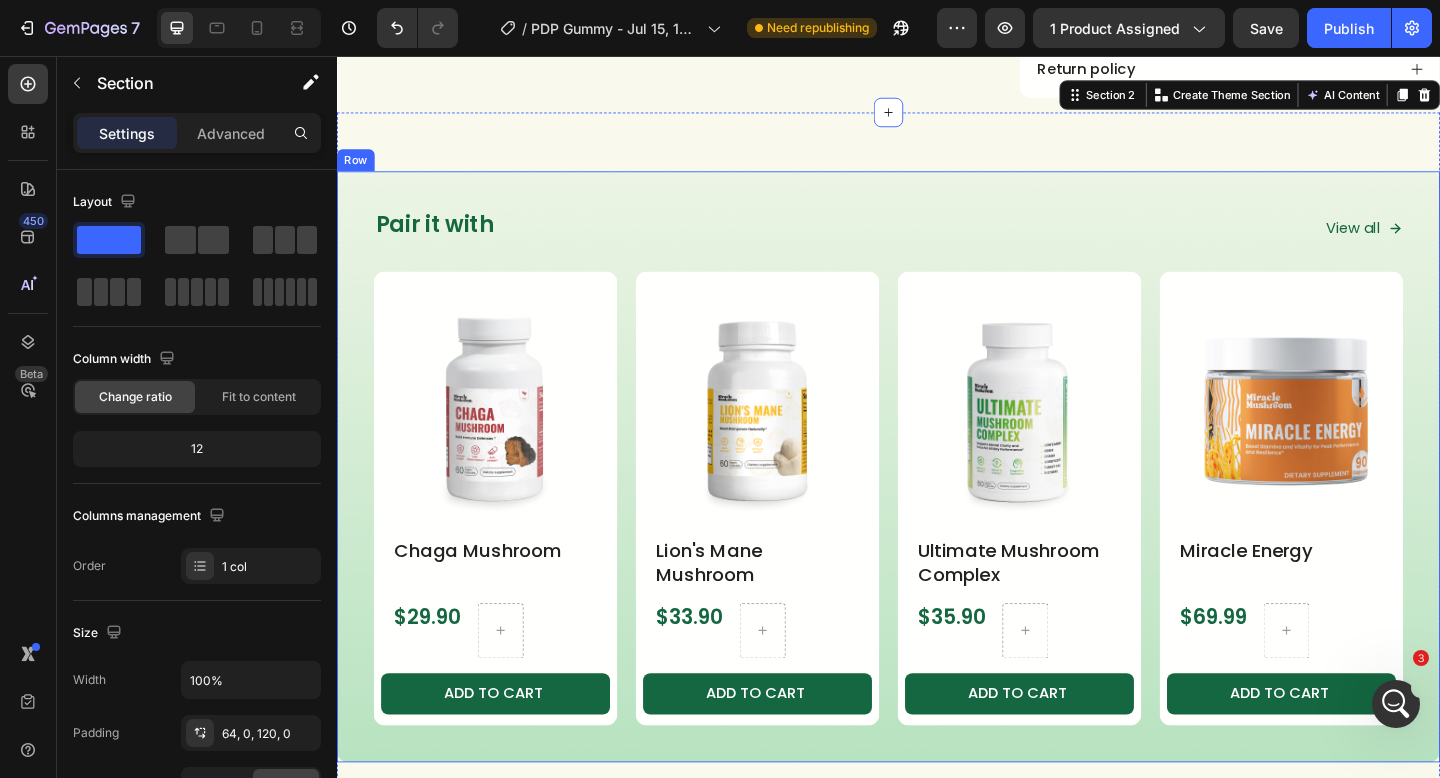 scroll, scrollTop: 1093, scrollLeft: 0, axis: vertical 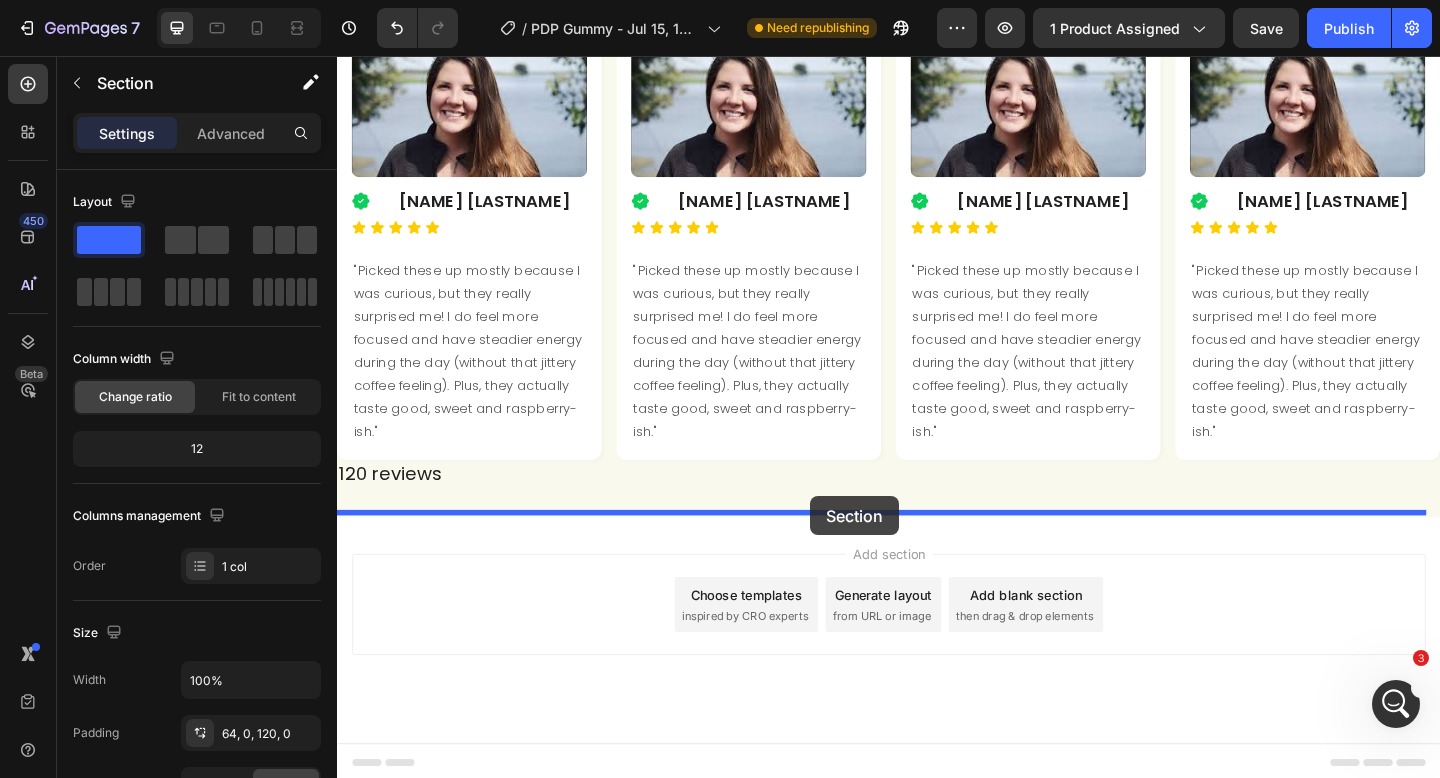 drag, startPoint x: 1120, startPoint y: 104, endPoint x: 852, endPoint y: 535, distance: 507.52832 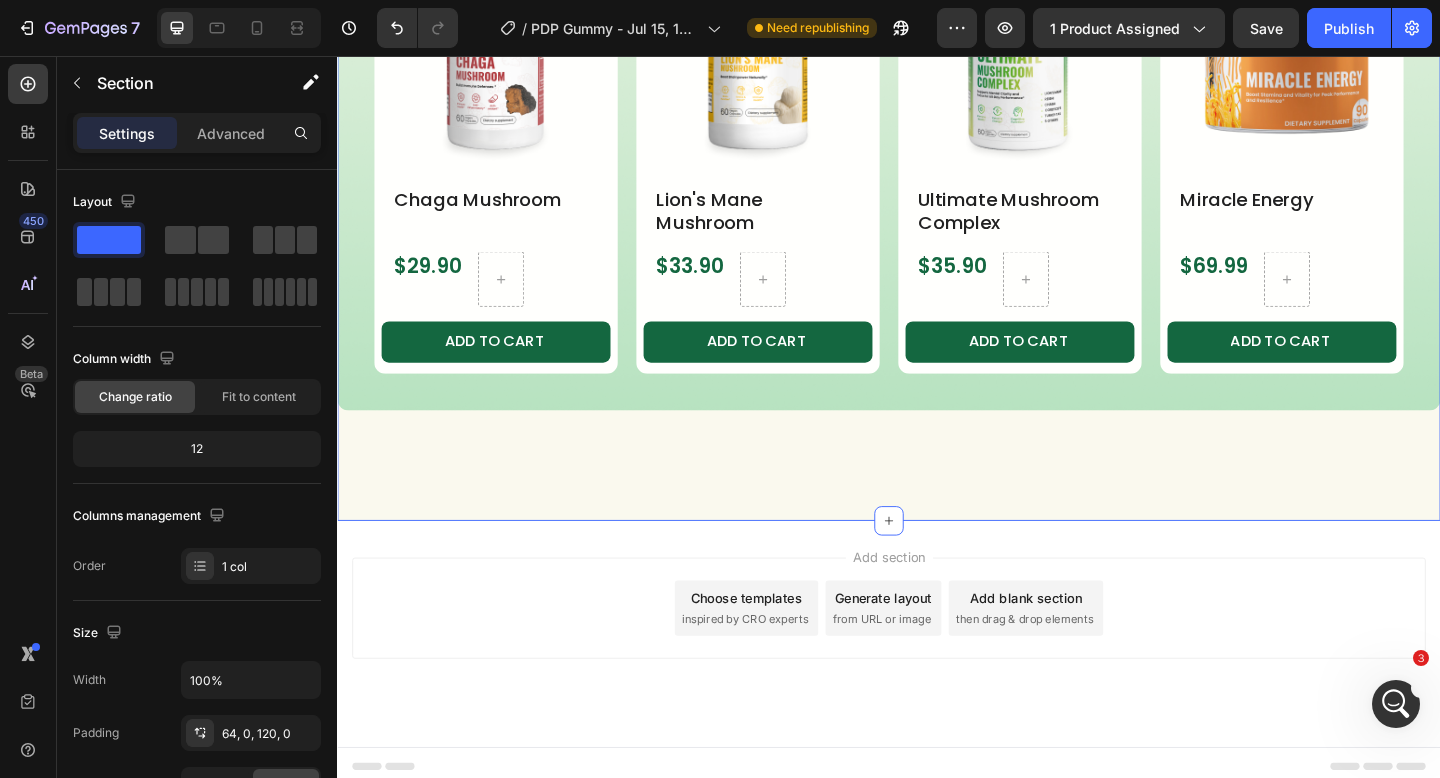scroll, scrollTop: 3905, scrollLeft: 0, axis: vertical 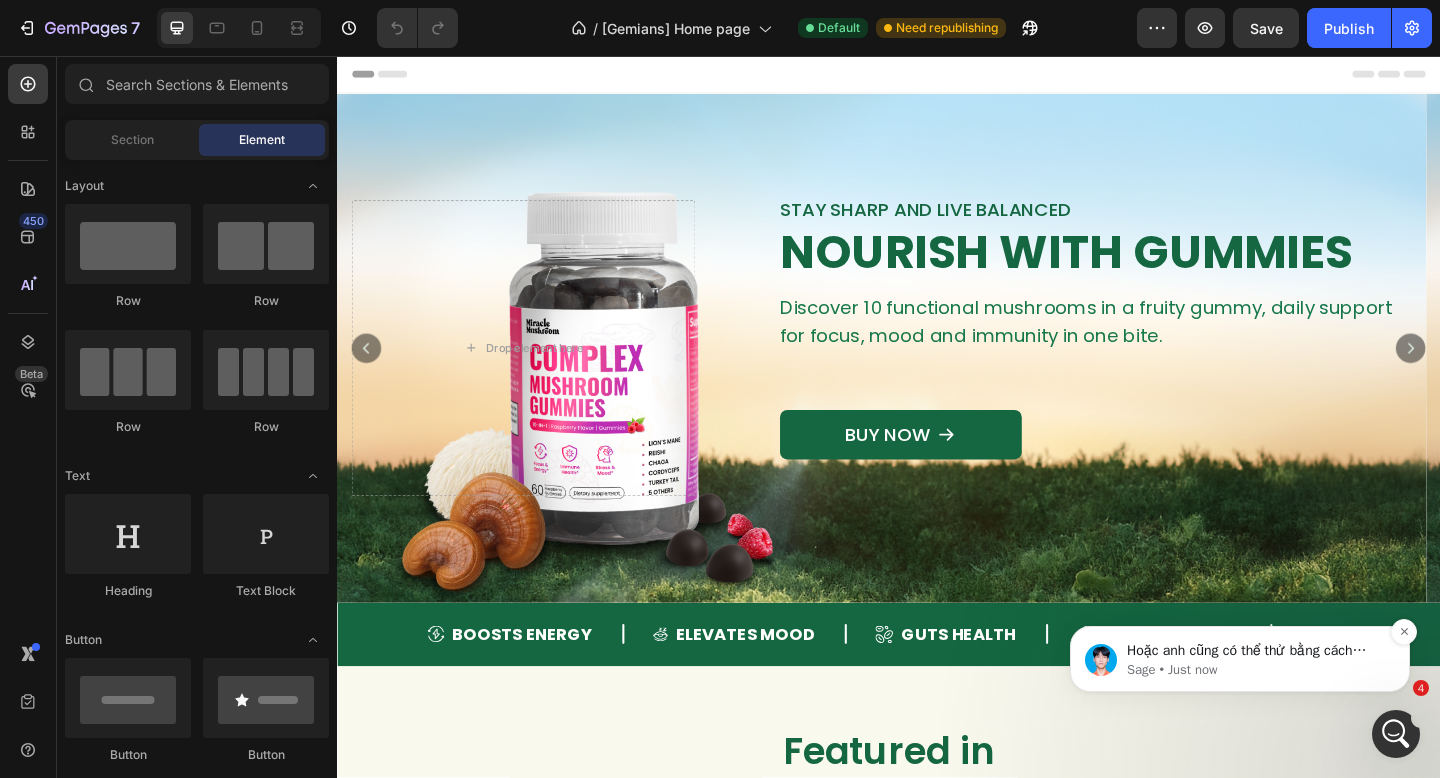 click on "Hoặc anh cũng có thể thử bằng cách dùng style update image ạ" at bounding box center (1256, 651) 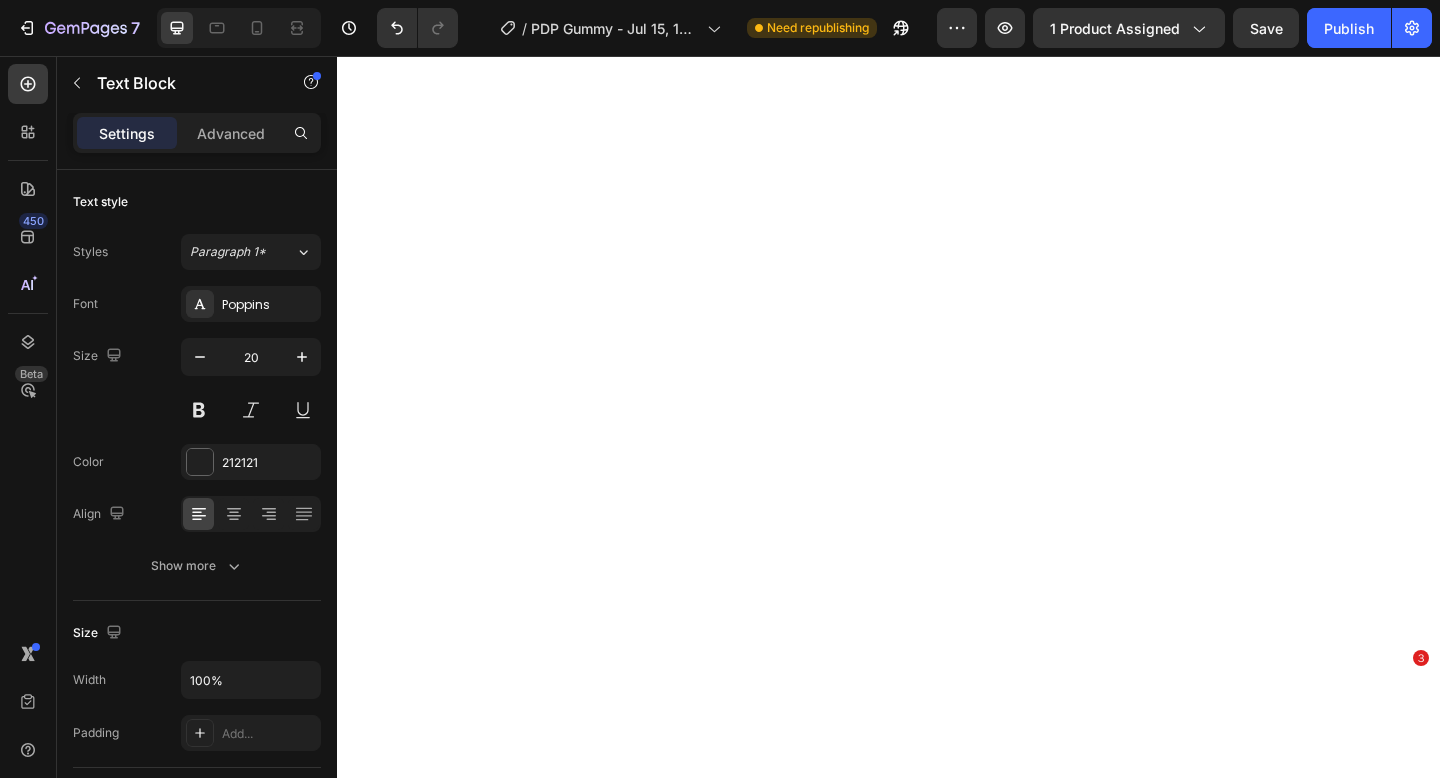 scroll, scrollTop: 0, scrollLeft: 0, axis: both 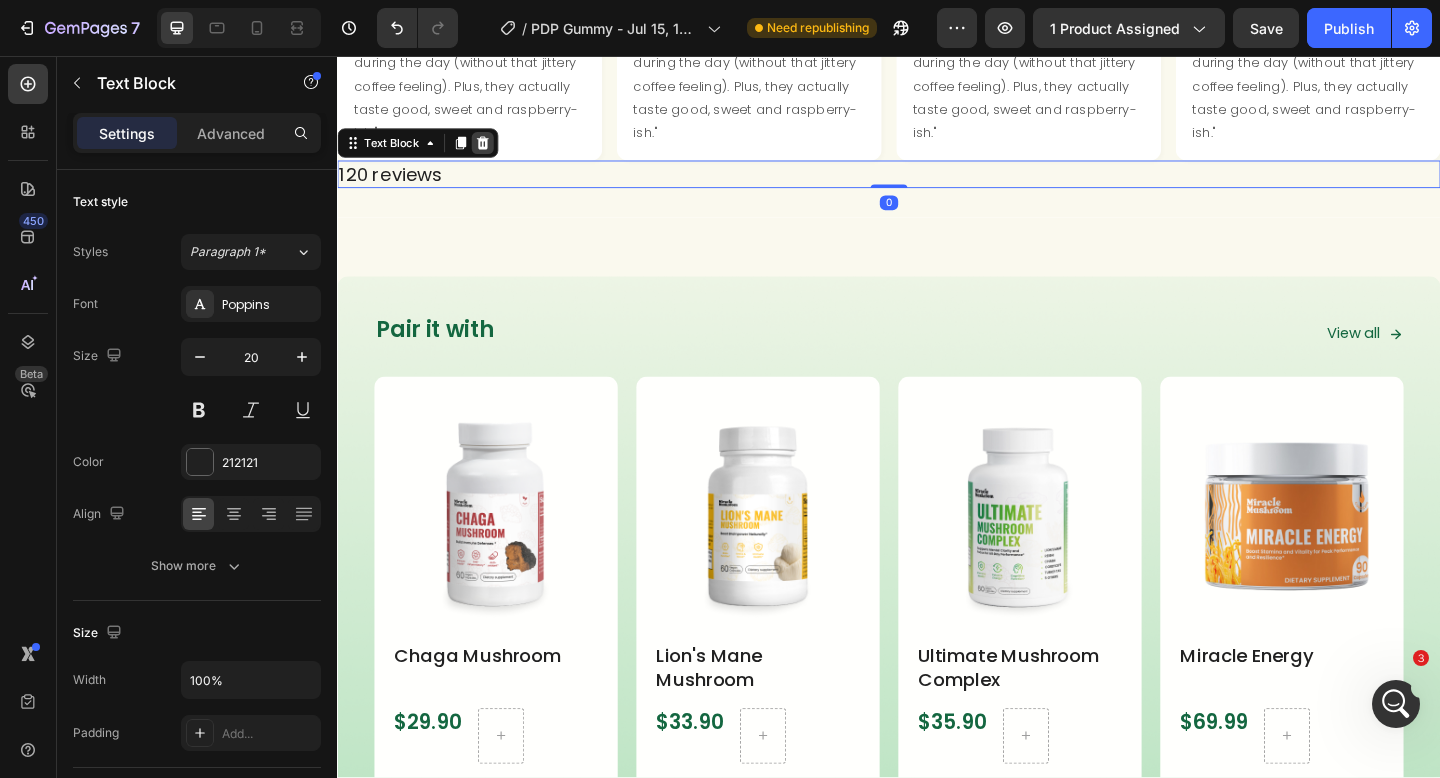 click 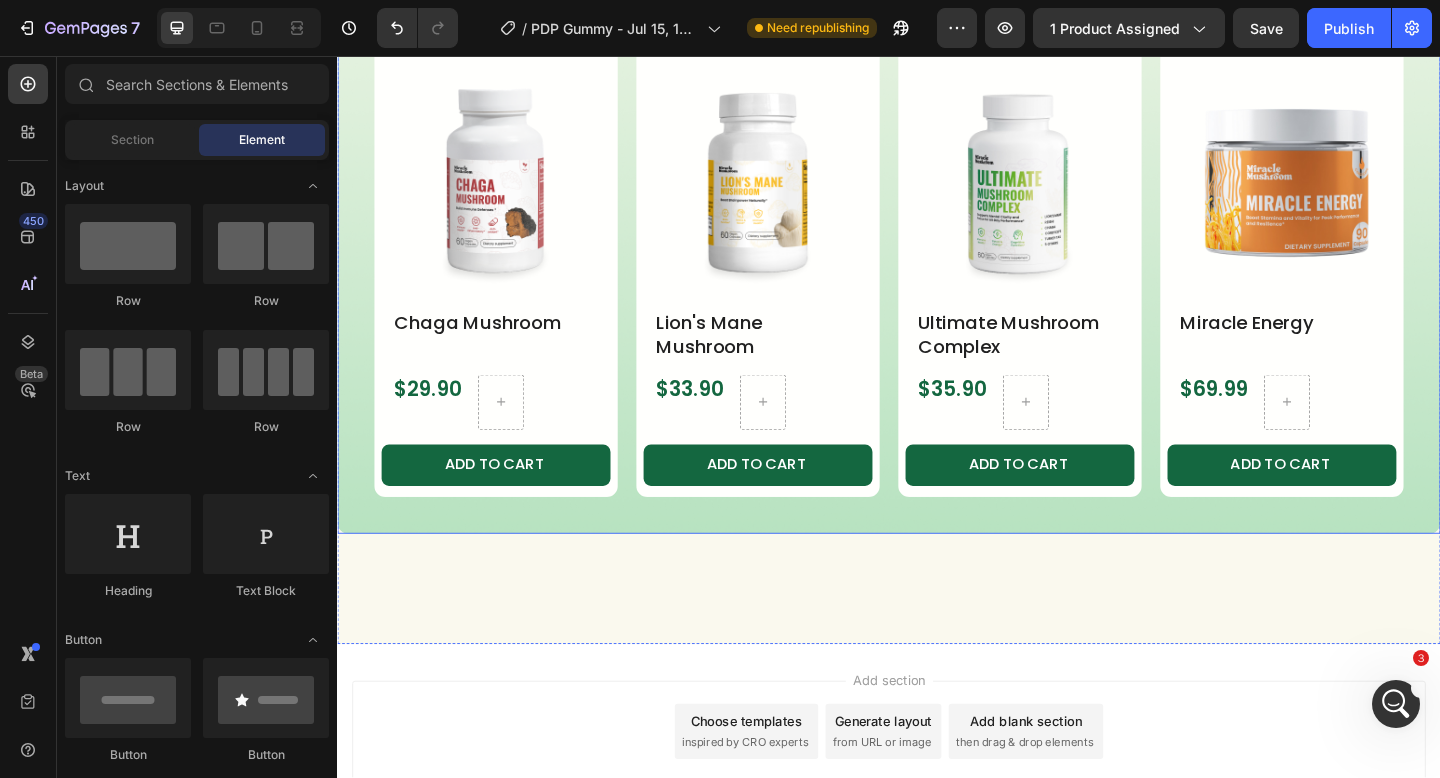 click on "Pair it with Heading
View all Button Row Product Images Chaga Mushroom Product Title $29.90 Product Price Product Price
Row ADD TO CART Product Cart Button Row Product List Product Images Lion's Mane Mushroom Product Title $33.90 Product Price Product Price
Row ADD TO CART Product Cart Button Row Product List Product Images Ultimate Mushroom Complex Product Title $35.90 Product Price Product Price
Row ADD TO CART Product Cart Button Row Product List Product Images Miracle Energy Product Title $69.99 Product Price Product Price
Row ADD TO CART Product Cart Button Row Product List Product List Row Section 5" at bounding box center (937, 282) 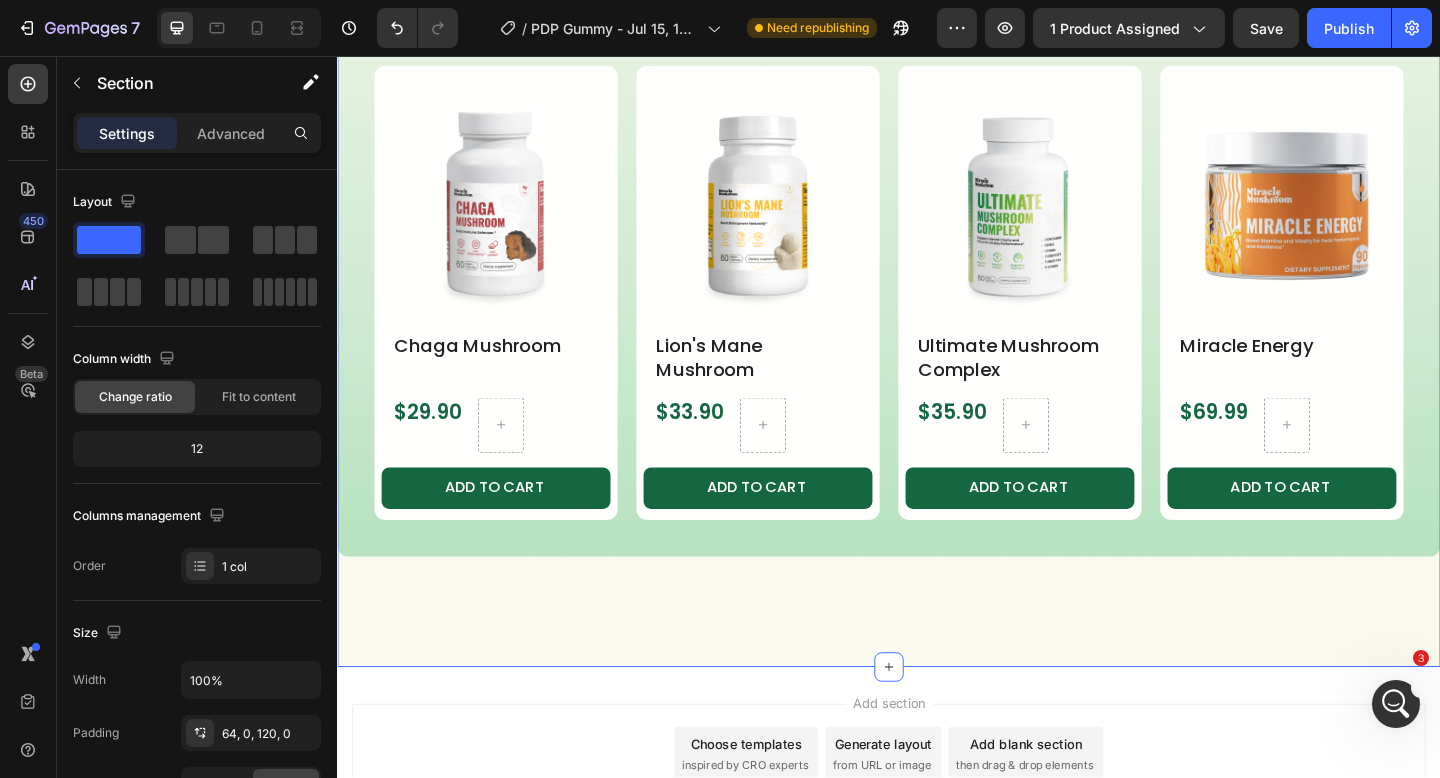 scroll, scrollTop: 4213, scrollLeft: 0, axis: vertical 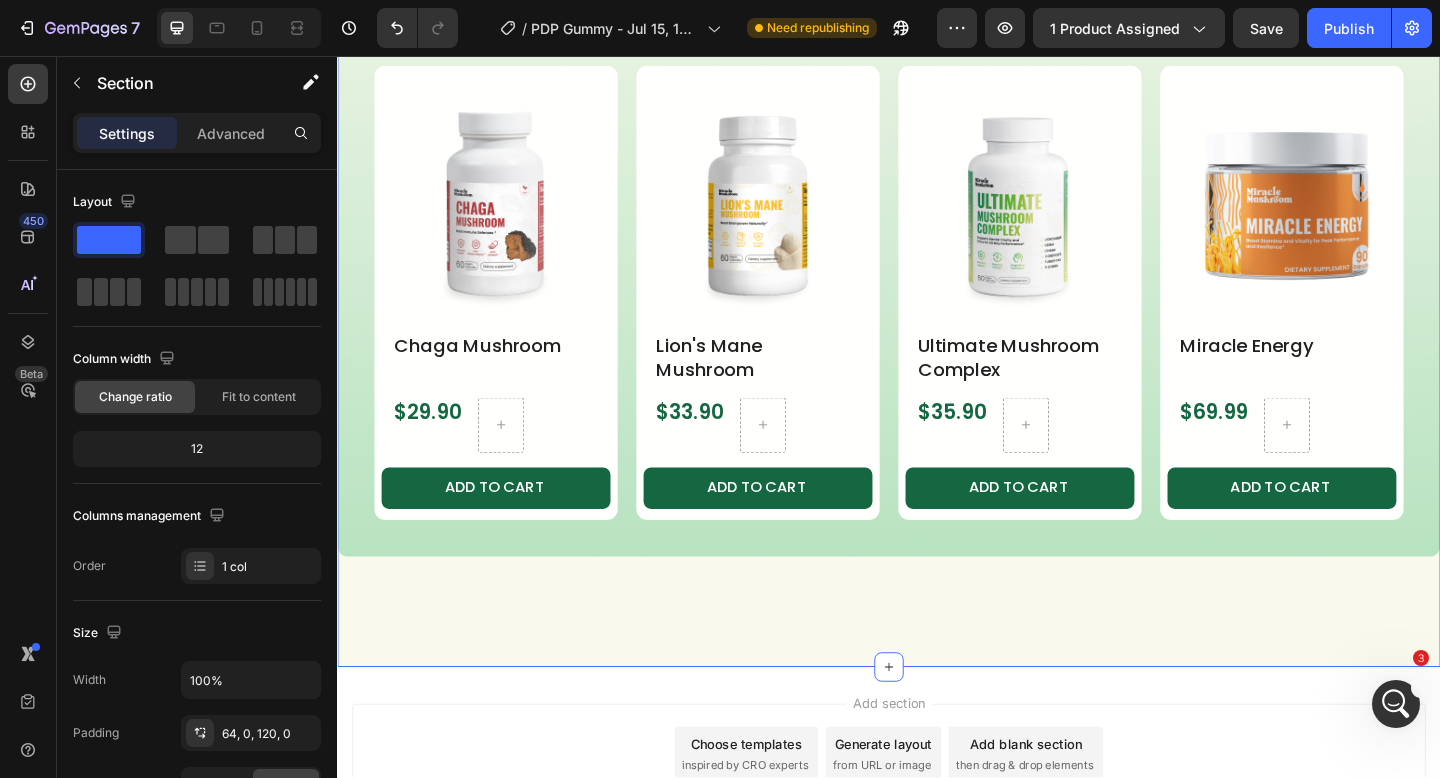 click on "Pair it with Heading
View all Button Row Product Images Chaga Mushroom Product Title $29.90 Product Price Product Price
Row ADD TO CART Product Cart Button Row Product List Product Images Lion's Mane Mushroom Product Title $33.90 Product Price Product Price
Row ADD TO CART Product Cart Button Row Product List Product Images Ultimate Mushroom Complex Product Title $35.90 Product Price Product Price
Row ADD TO CART Product Cart Button Row Product List Product Images Miracle Energy Product Title $69.99 Product Price Product Price
Row ADD TO CART Product Cart Button Row Product List Product List Row Section 5   Create Theme Section AI Content Write with GemAI What would you like to describe here? Tone and Voice Persuasive Product Chaga Mushroom Show more Generate" at bounding box center [937, 307] 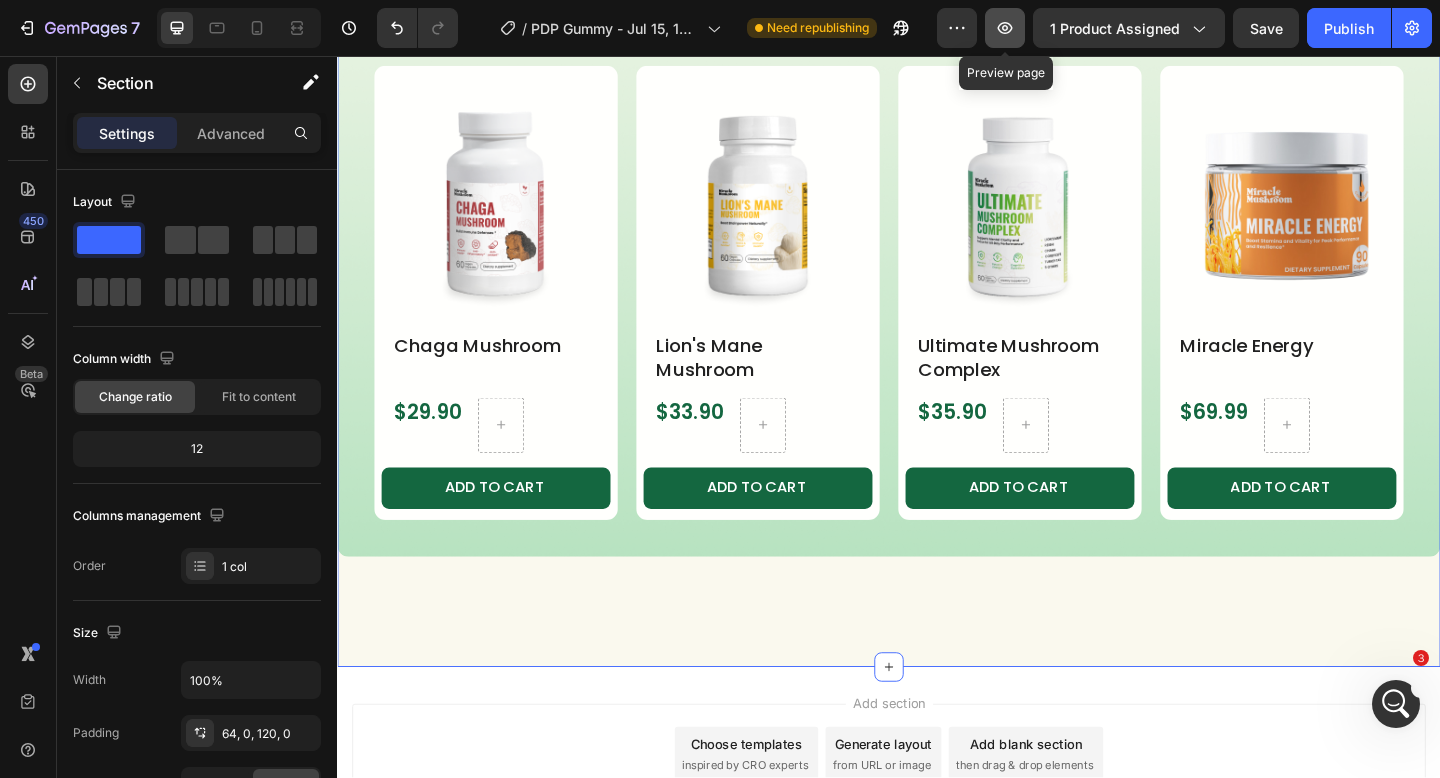 click 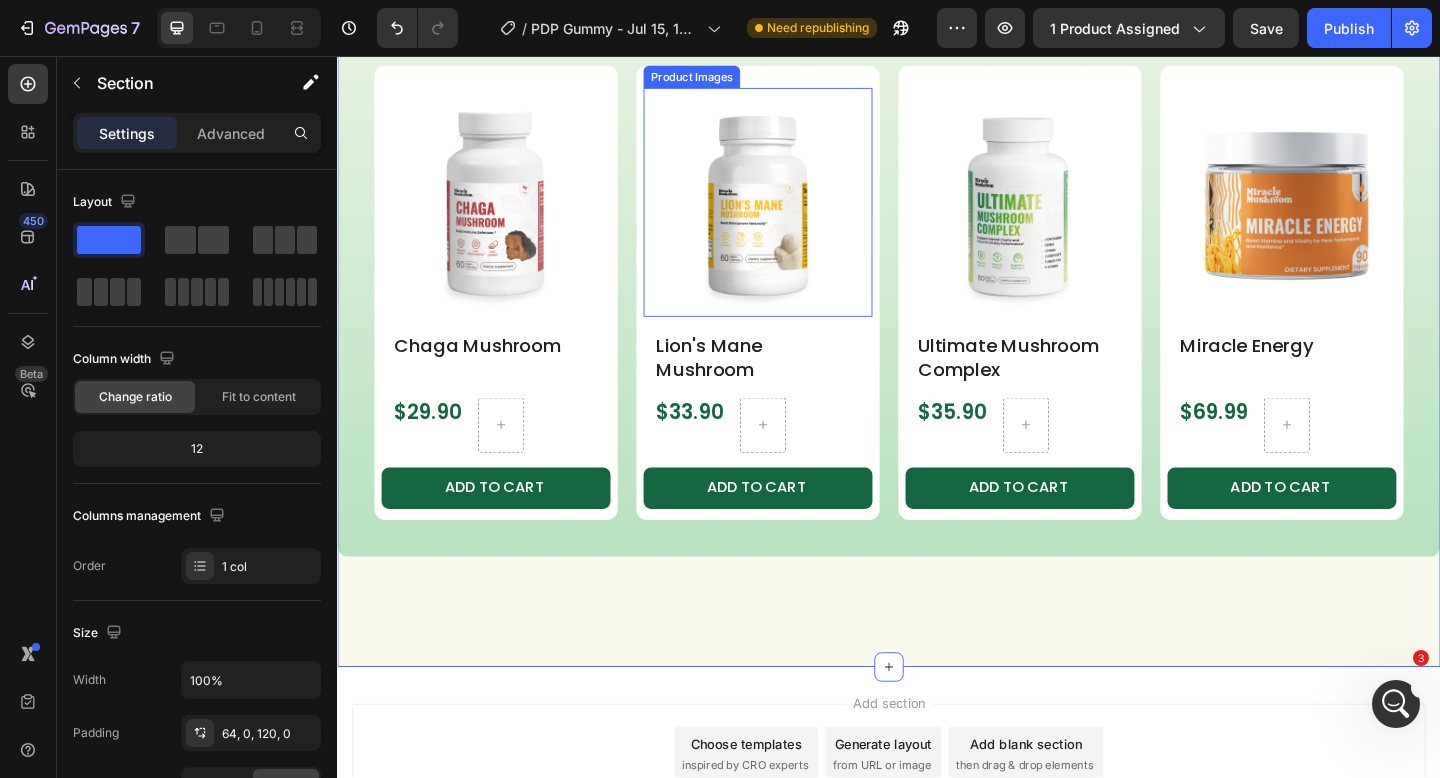scroll, scrollTop: 6391, scrollLeft: 0, axis: vertical 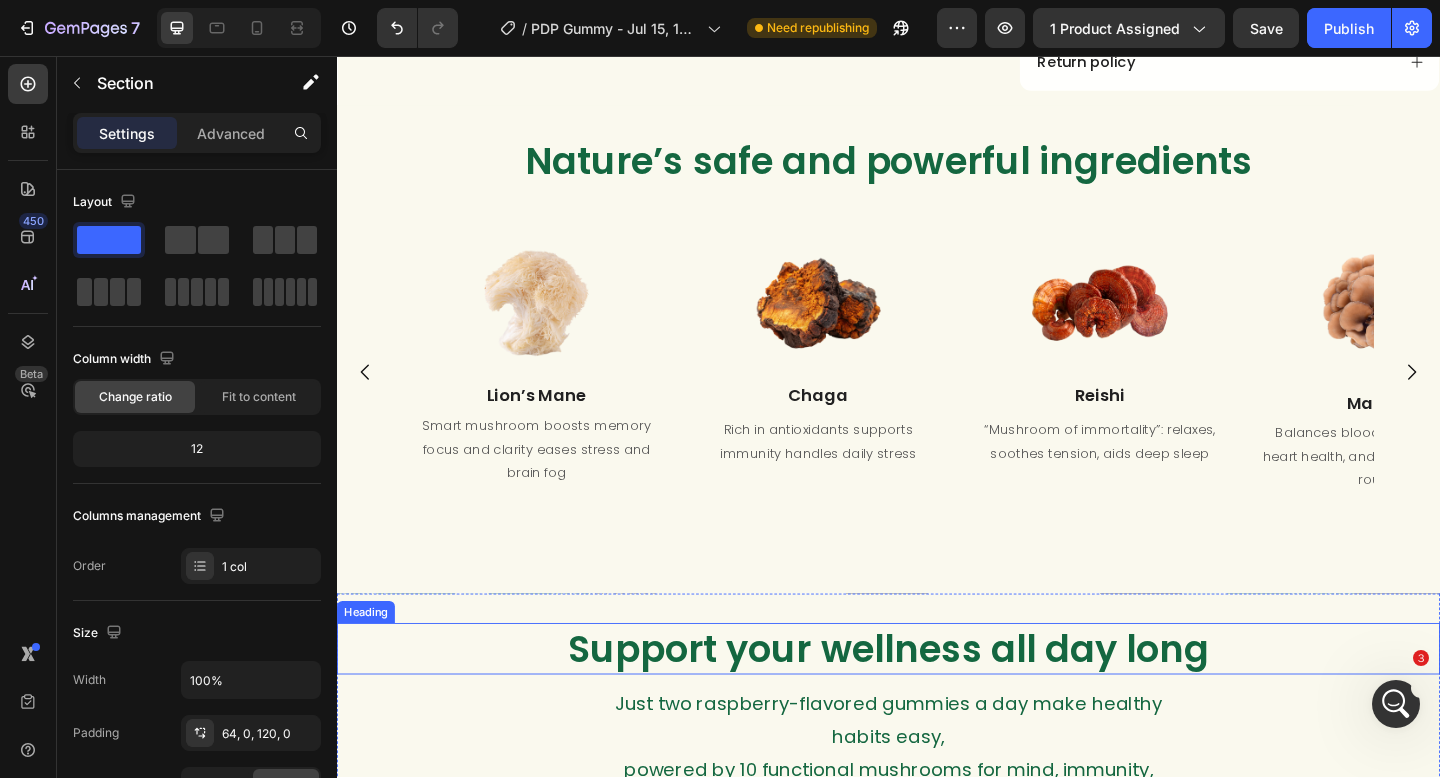 click on "Support your wellness all day long" at bounding box center (937, 701) 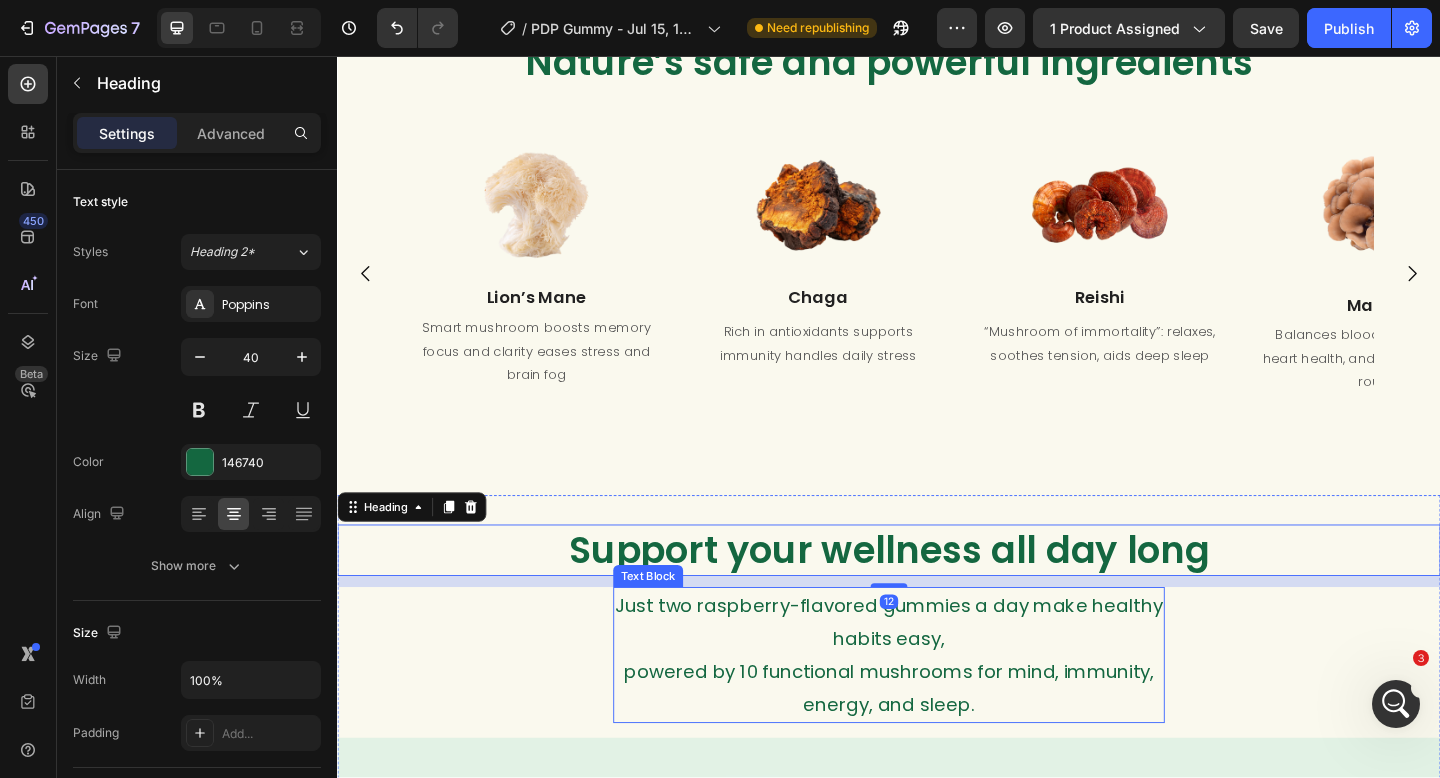 scroll, scrollTop: 1260, scrollLeft: 0, axis: vertical 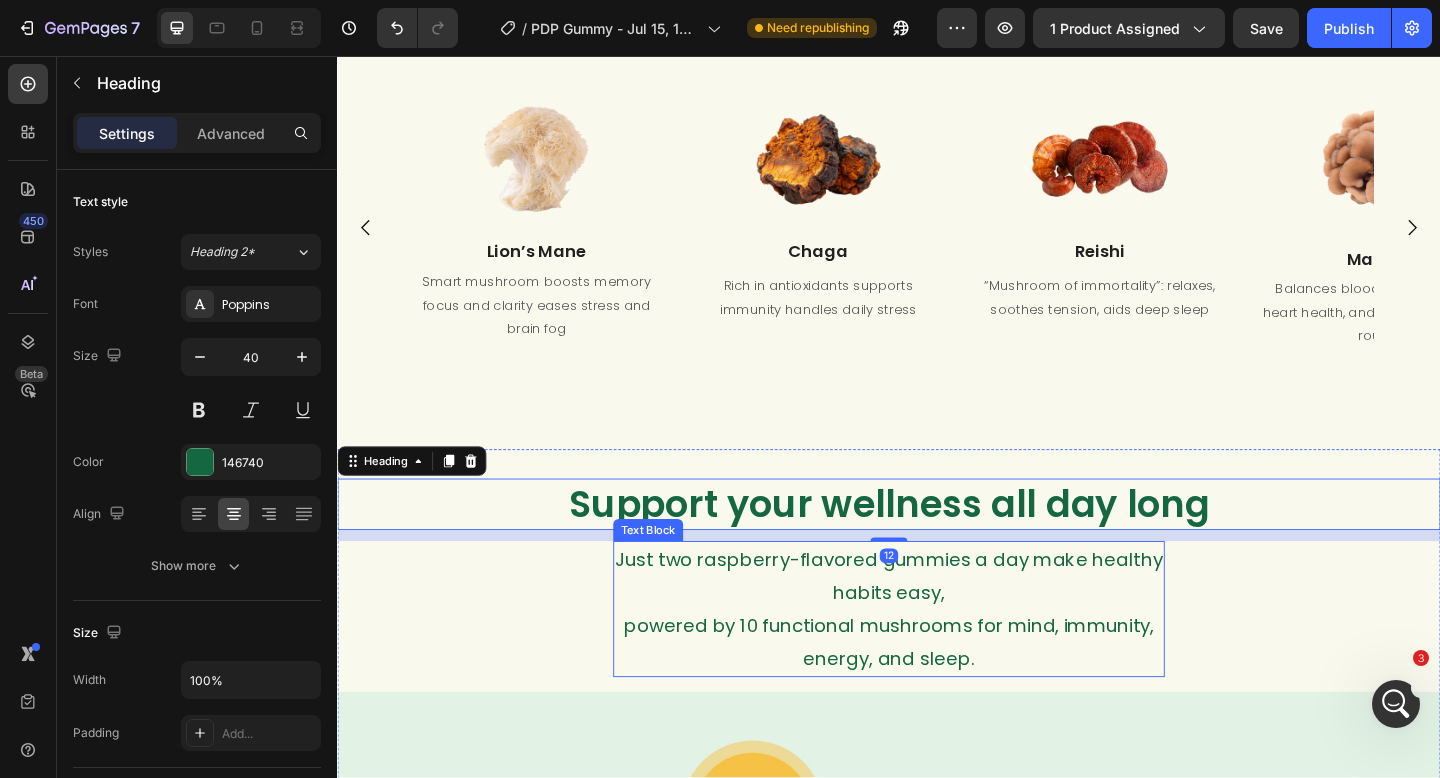click on "Just two raspberry-flavored gummies a day make healthy habits easy," at bounding box center [937, 622] 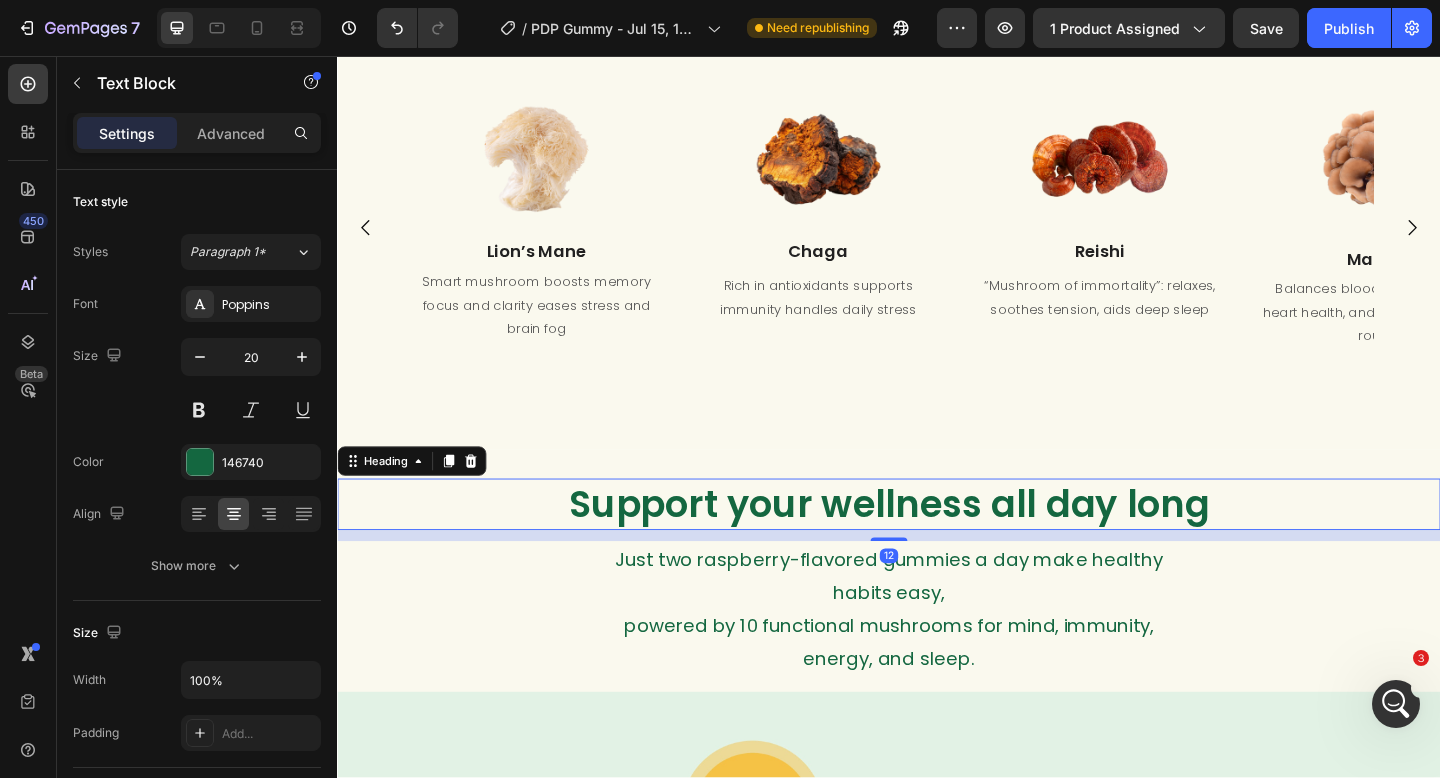 click on "Support your wellness all day long" at bounding box center [937, 544] 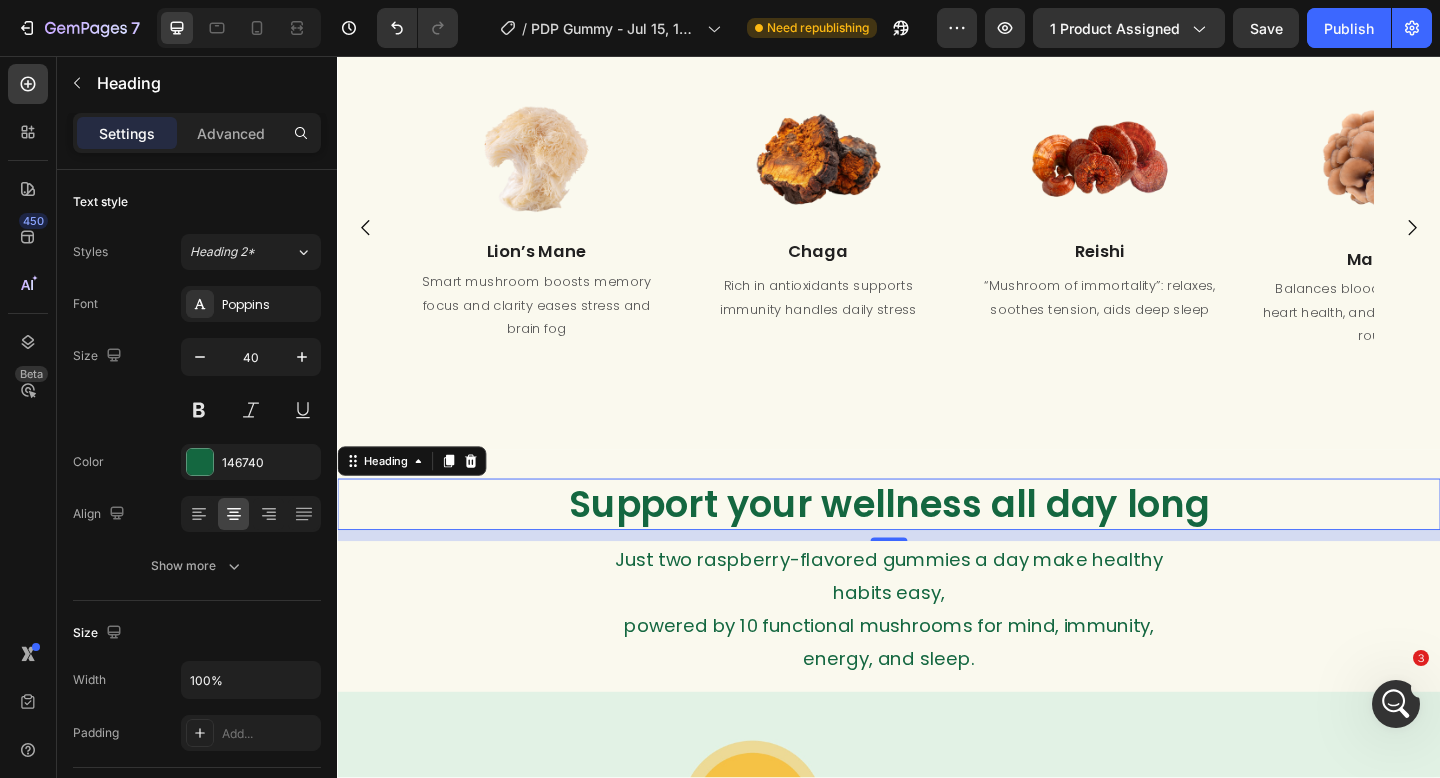 click on "powered by 10 functional mushrooms for mind, immunity, energy, and sleep." at bounding box center (937, 694) 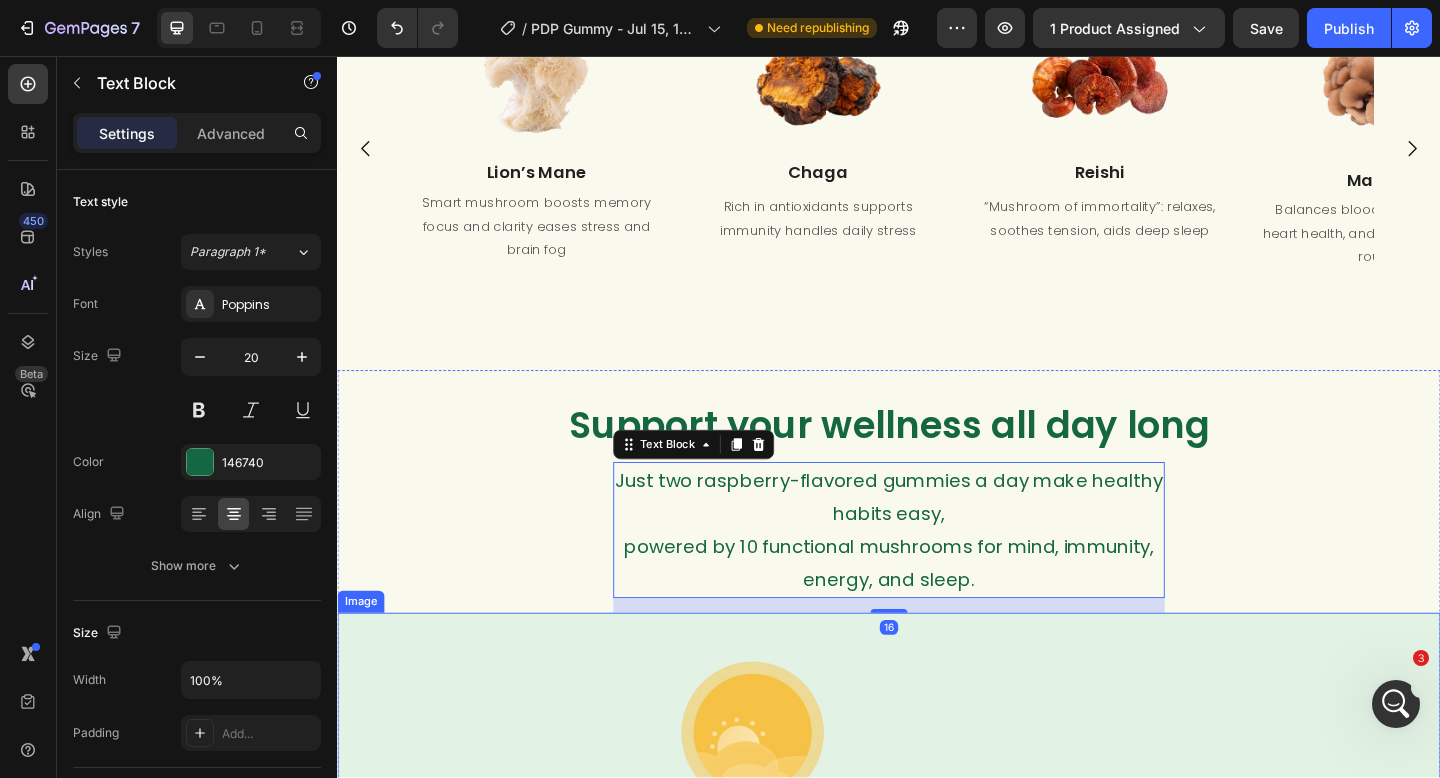 scroll, scrollTop: 1633, scrollLeft: 0, axis: vertical 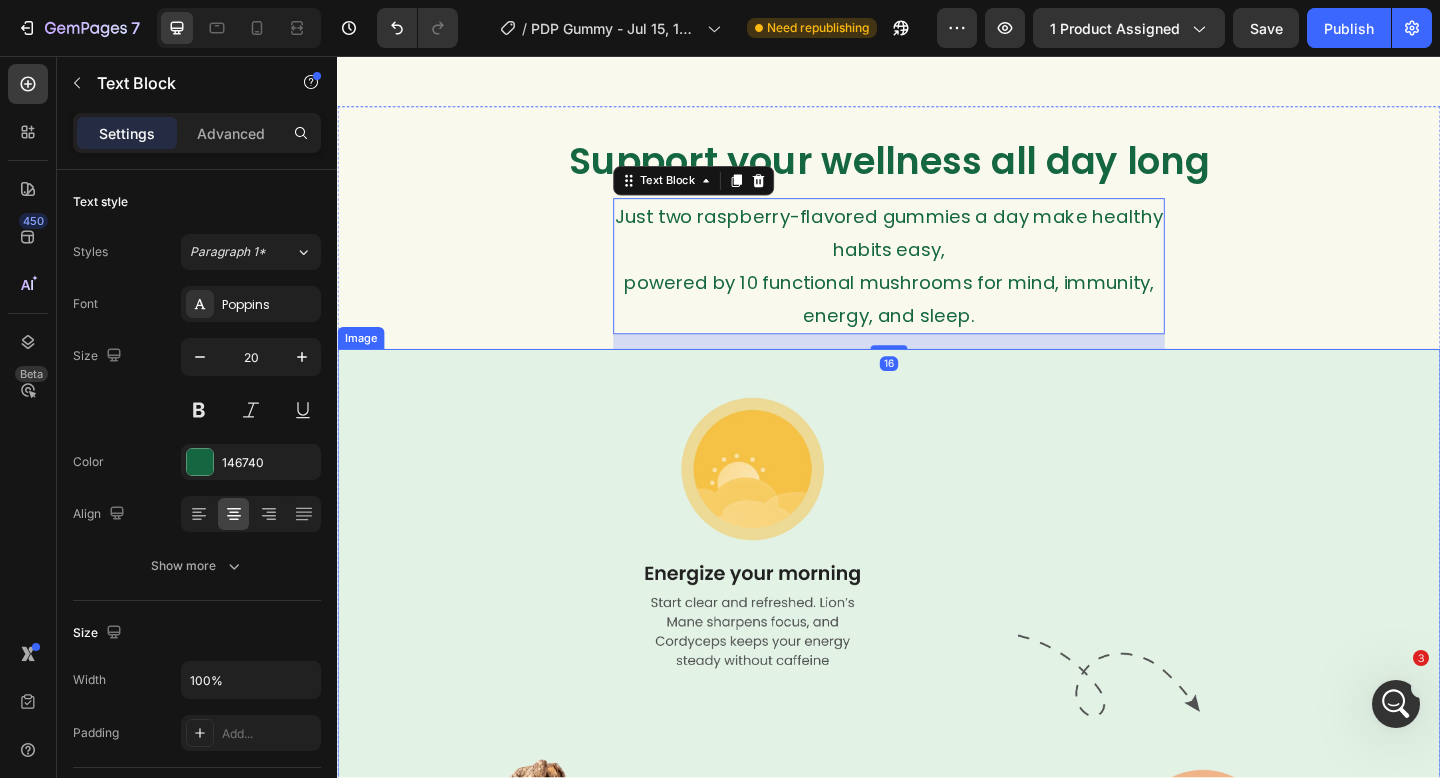click at bounding box center [937, 1042] 